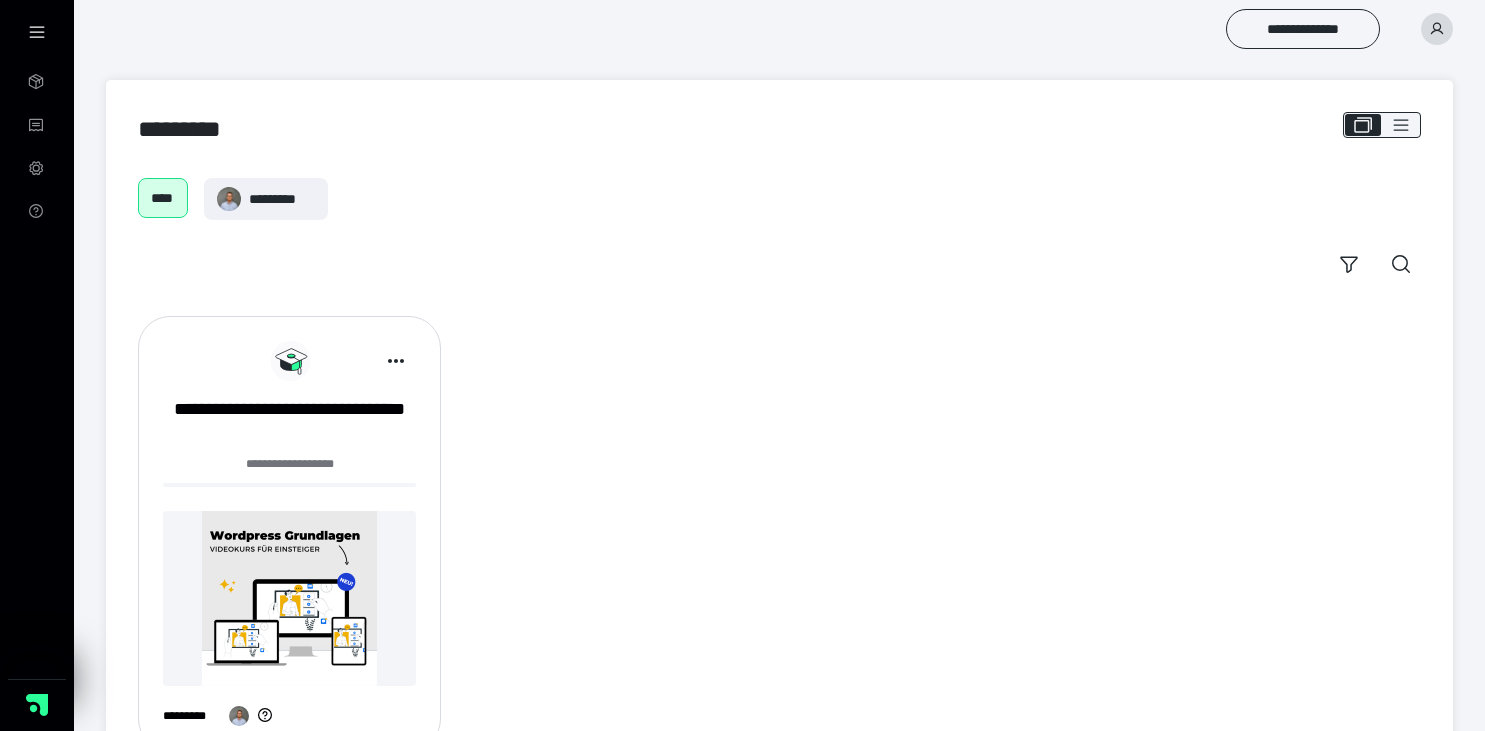 scroll, scrollTop: 0, scrollLeft: 0, axis: both 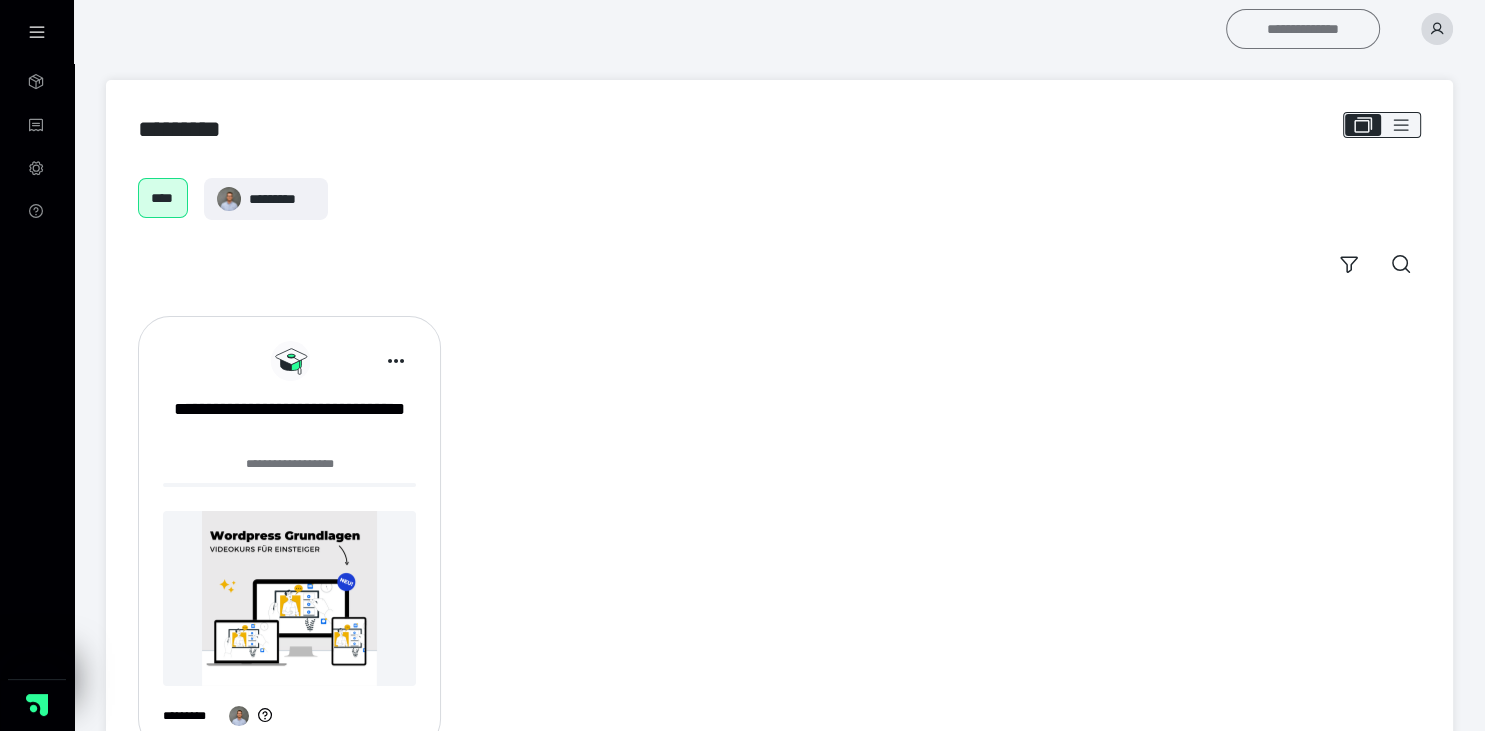 click on "**********" at bounding box center (1303, 29) 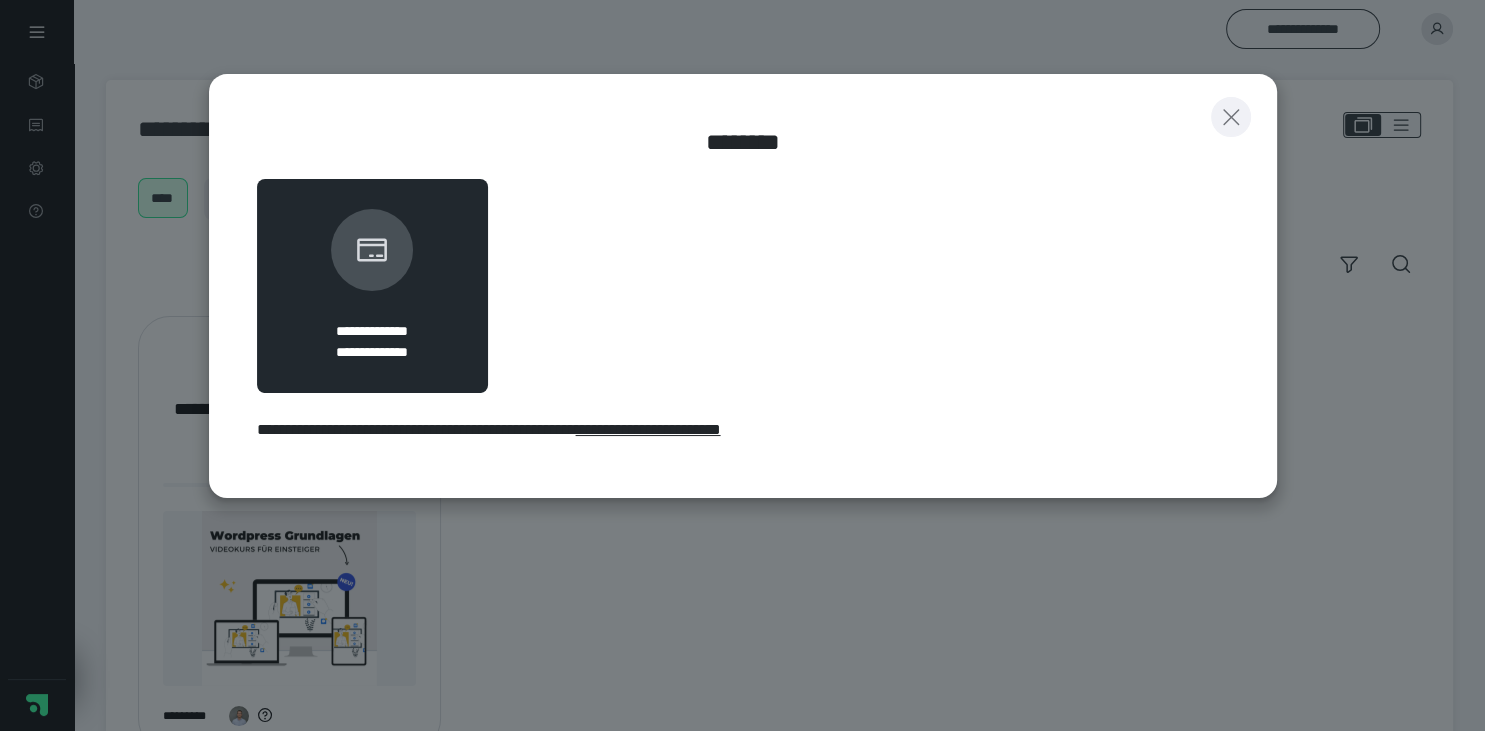 click 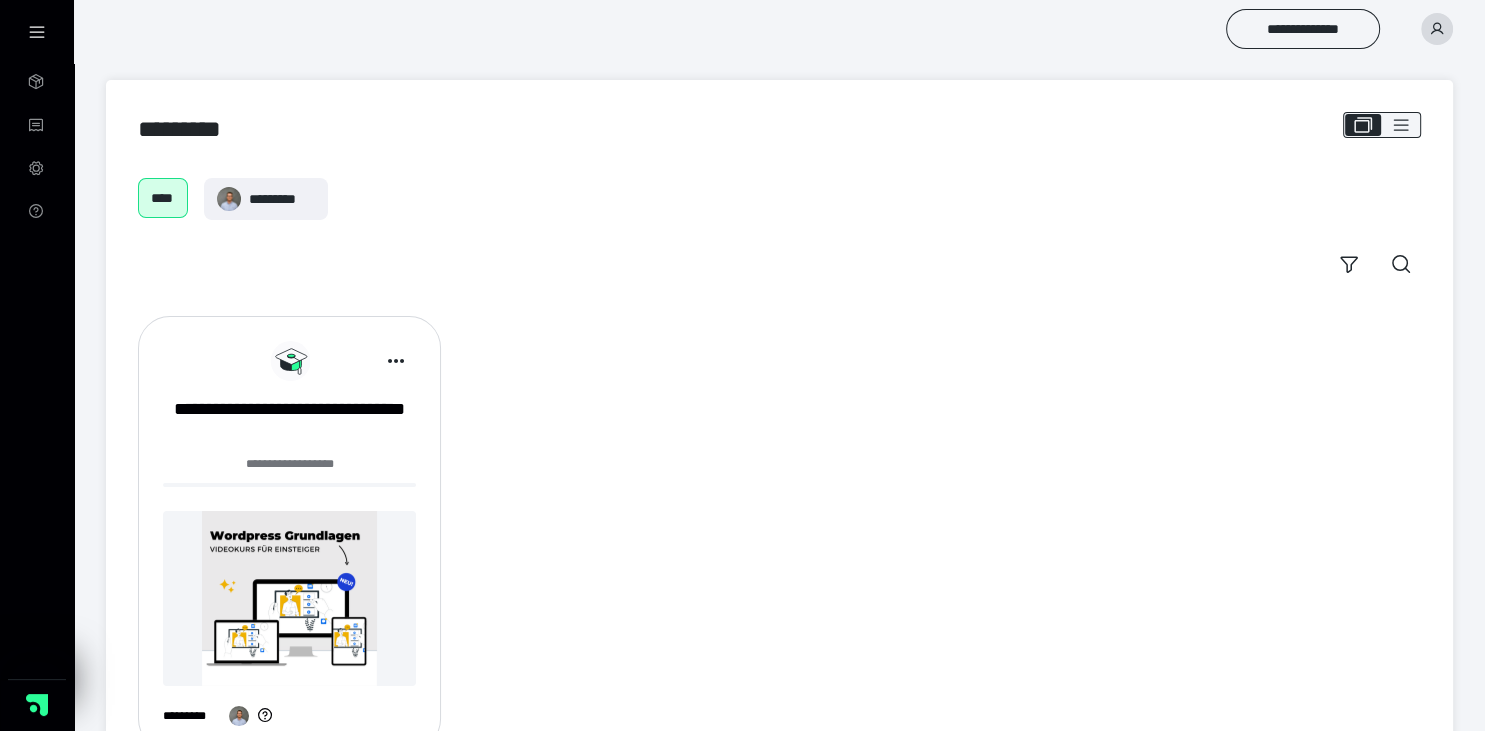 scroll, scrollTop: 75, scrollLeft: 0, axis: vertical 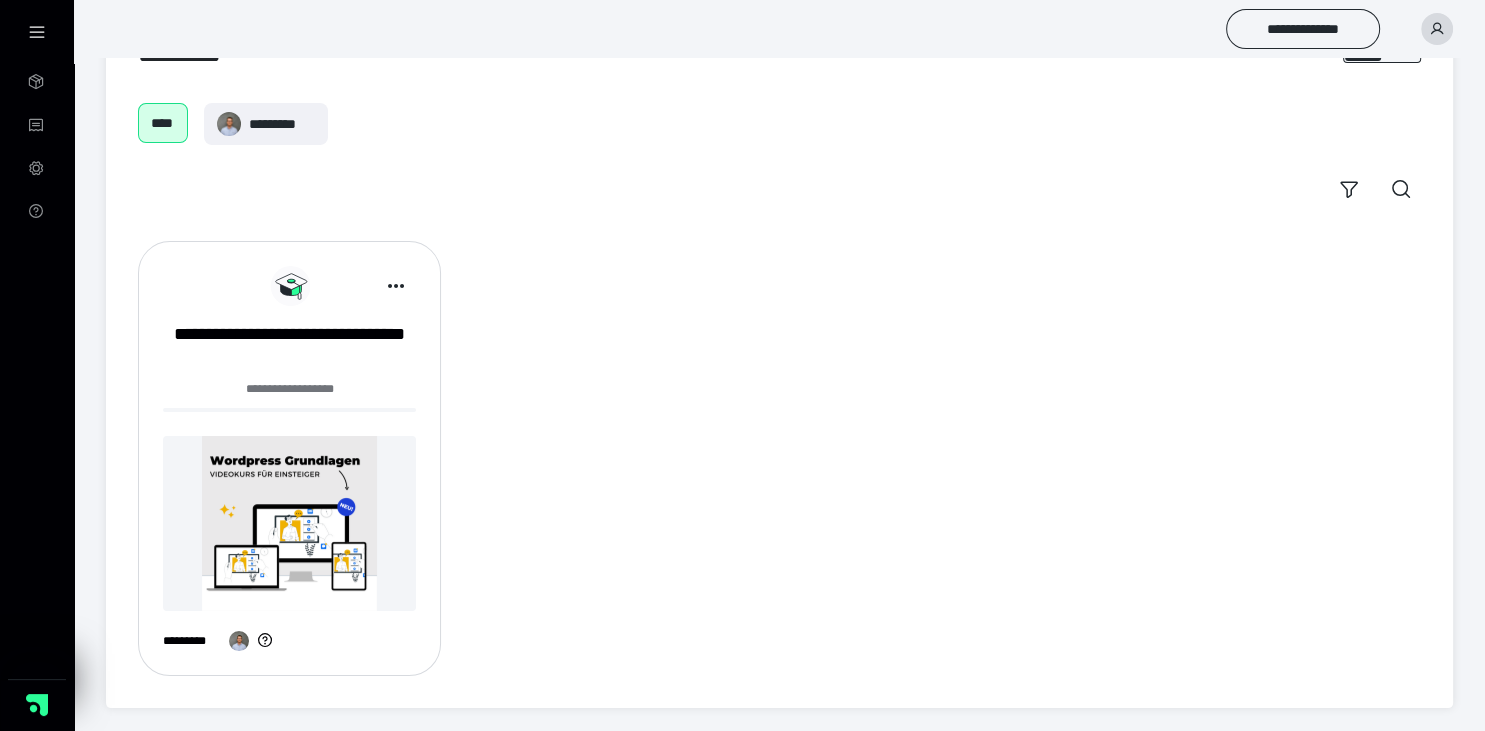 click at bounding box center [289, 523] 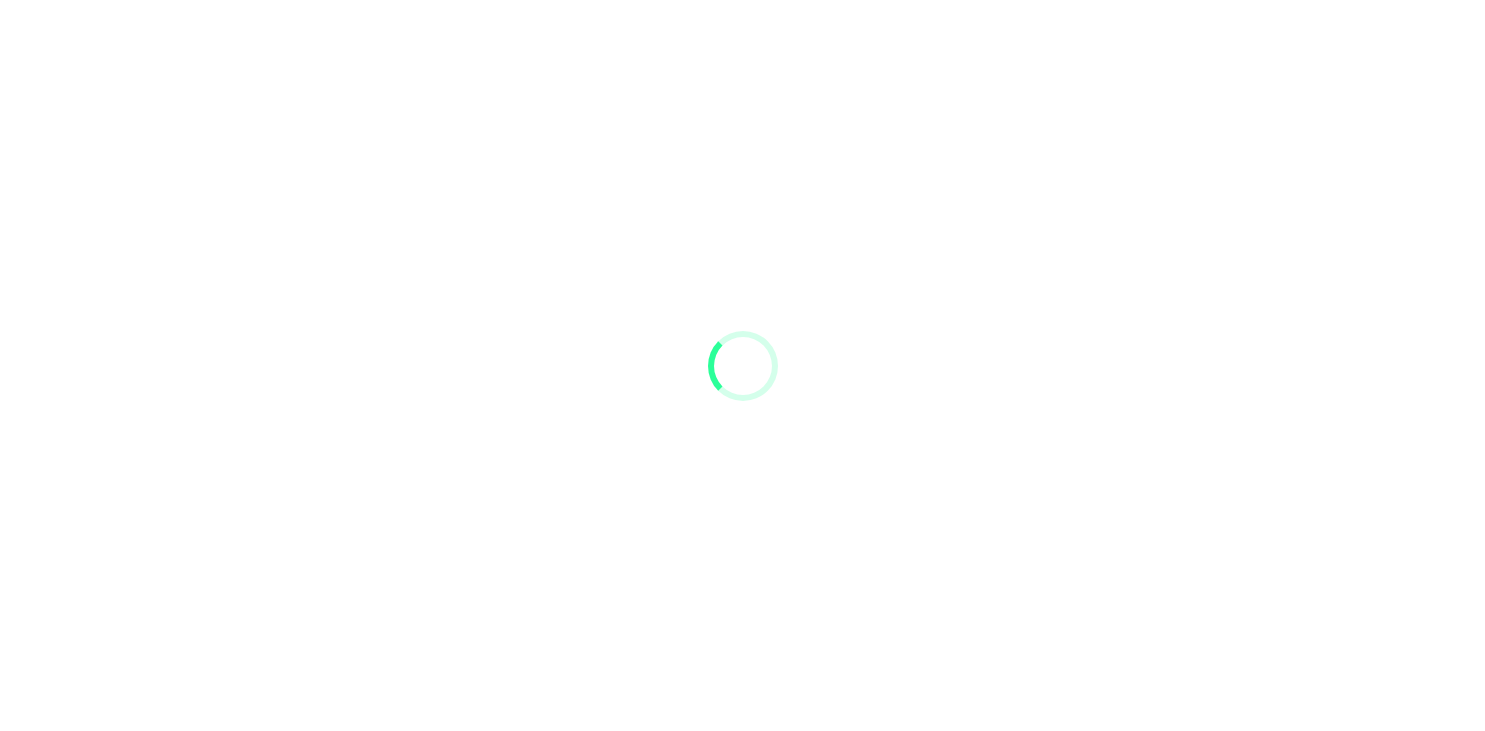 scroll, scrollTop: 0, scrollLeft: 0, axis: both 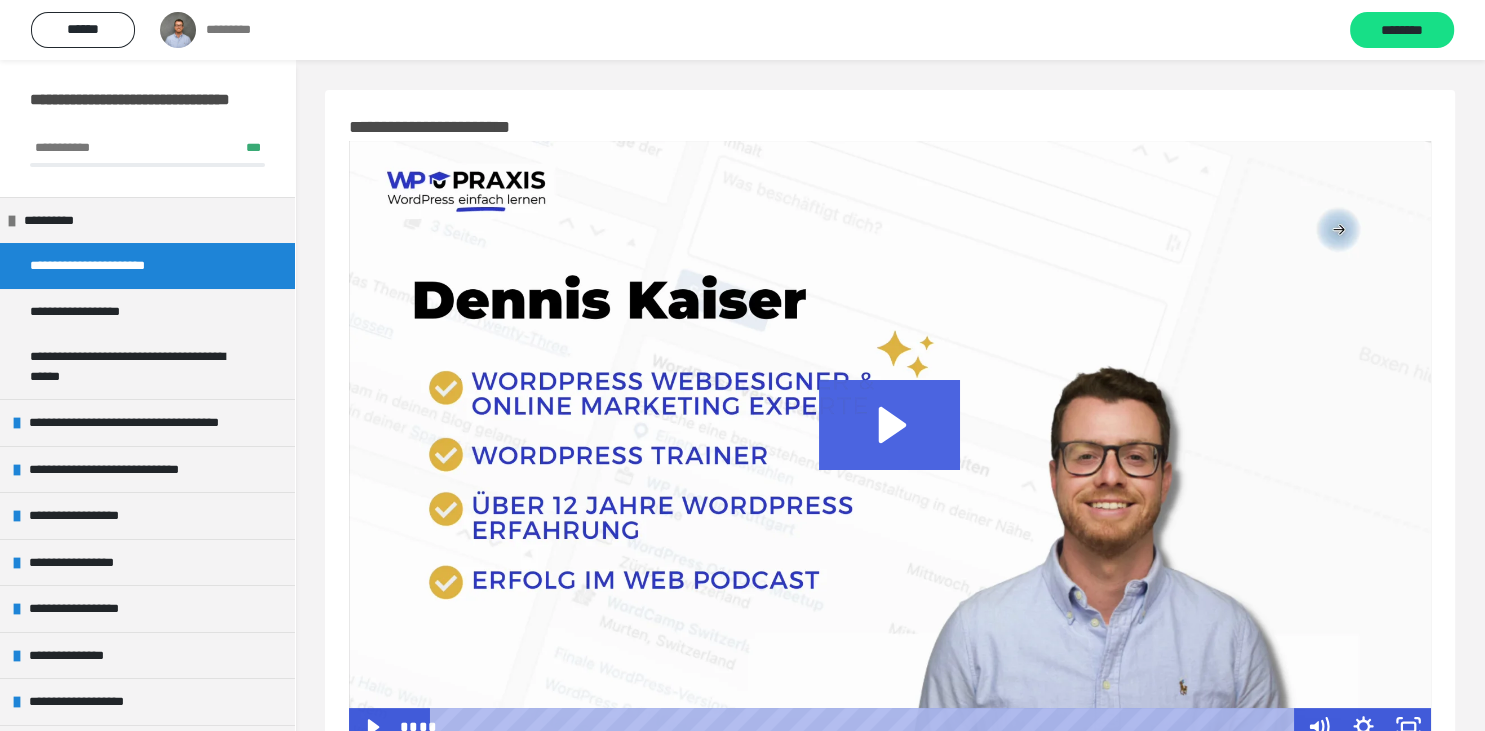 click 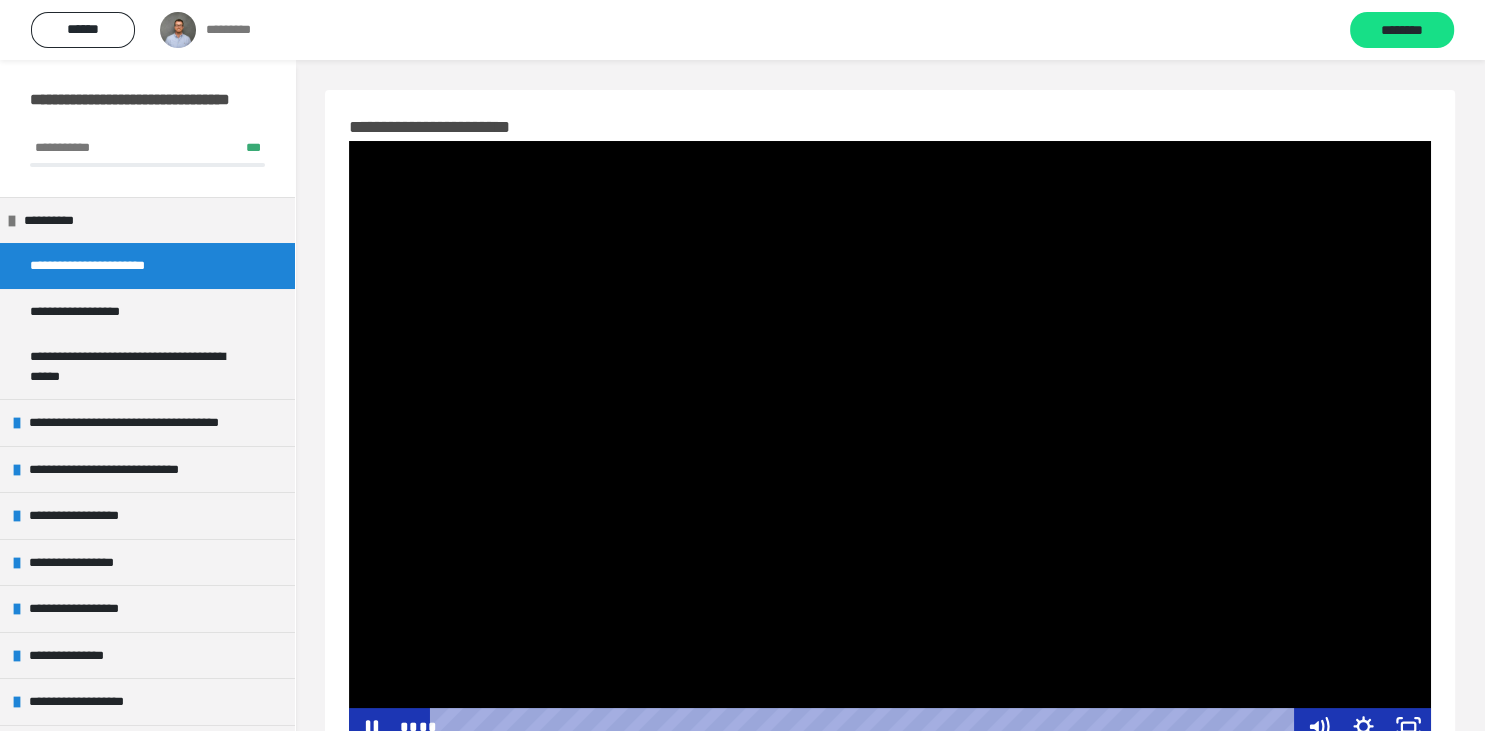 scroll, scrollTop: 68, scrollLeft: 0, axis: vertical 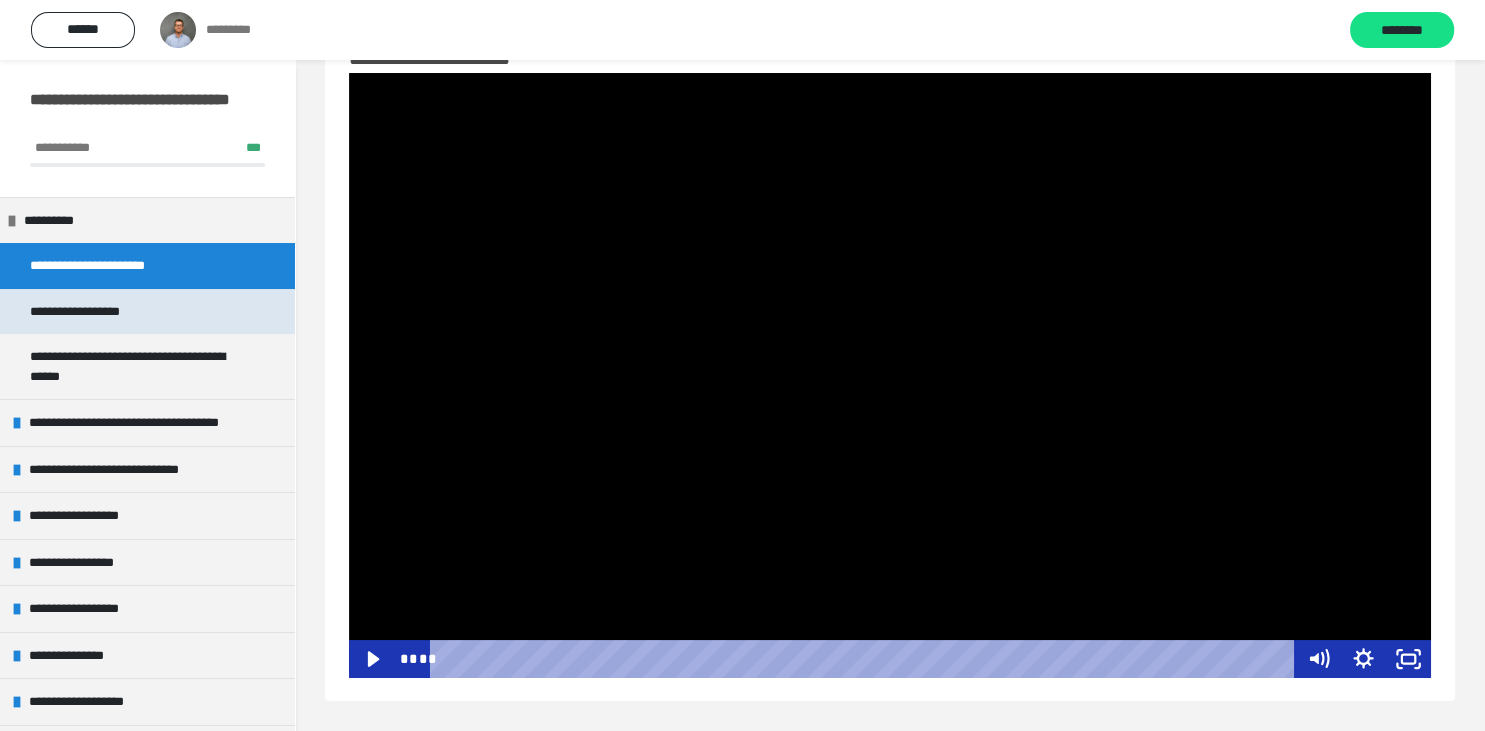 click on "**********" at bounding box center (93, 312) 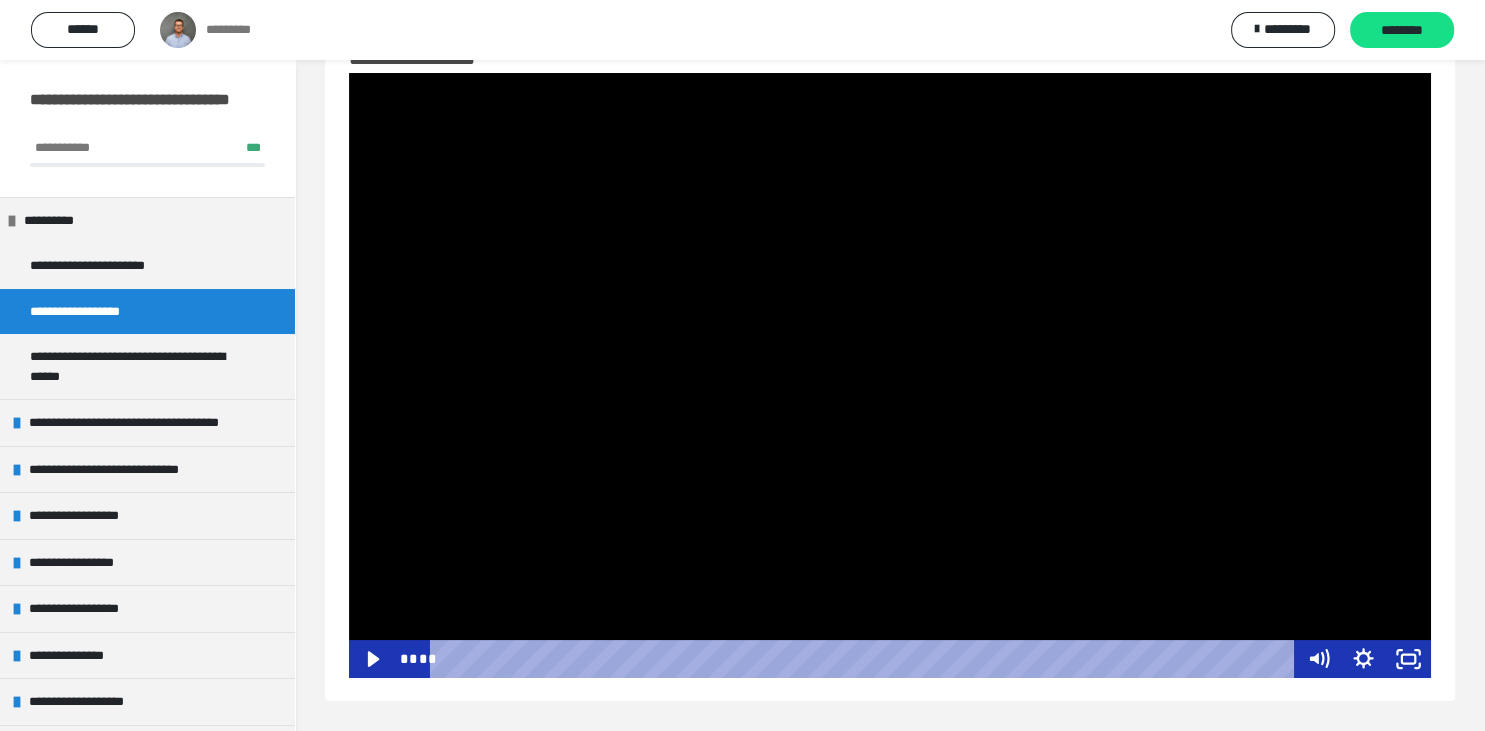 scroll, scrollTop: 60, scrollLeft: 0, axis: vertical 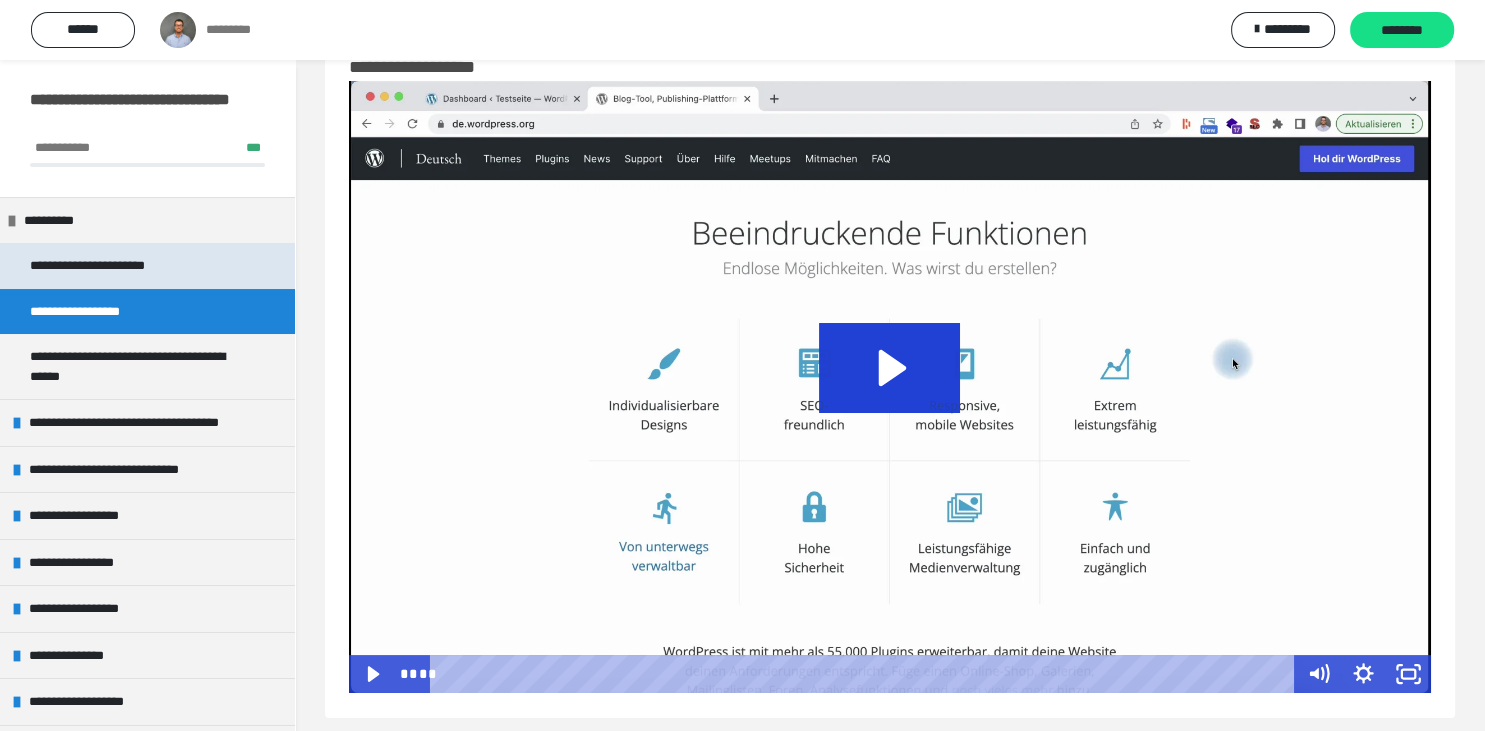 click on "**********" at bounding box center [117, 266] 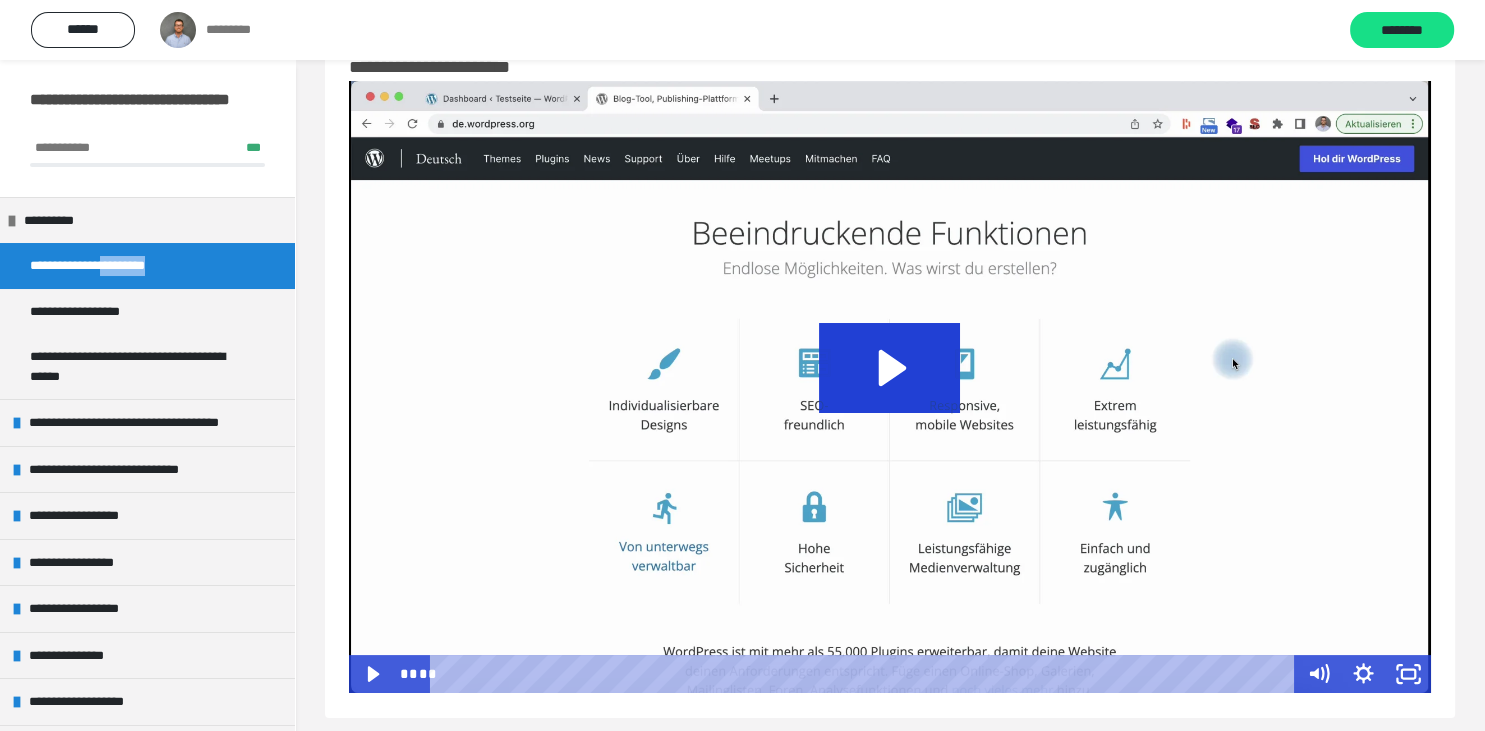 click on "**********" at bounding box center [117, 266] 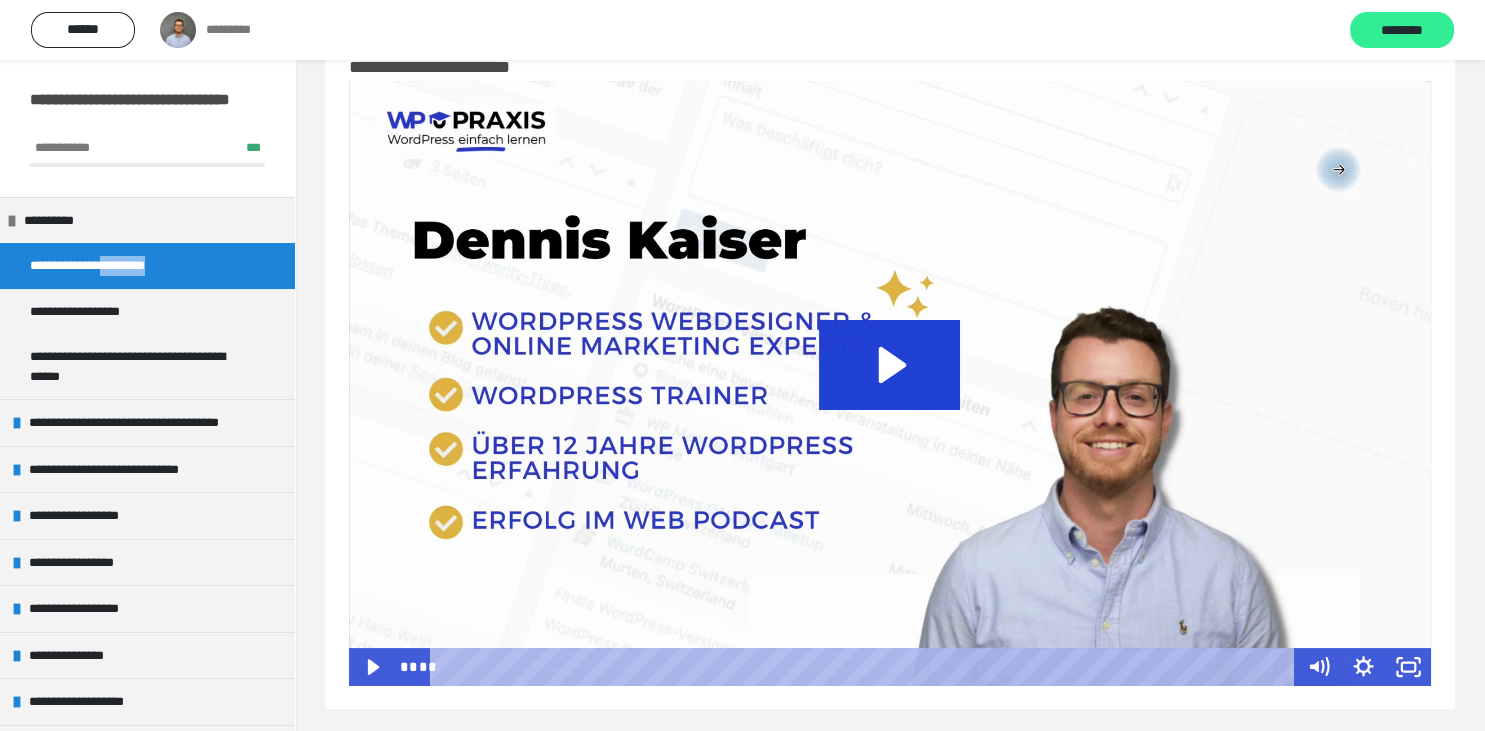 click on "********" at bounding box center [1402, 31] 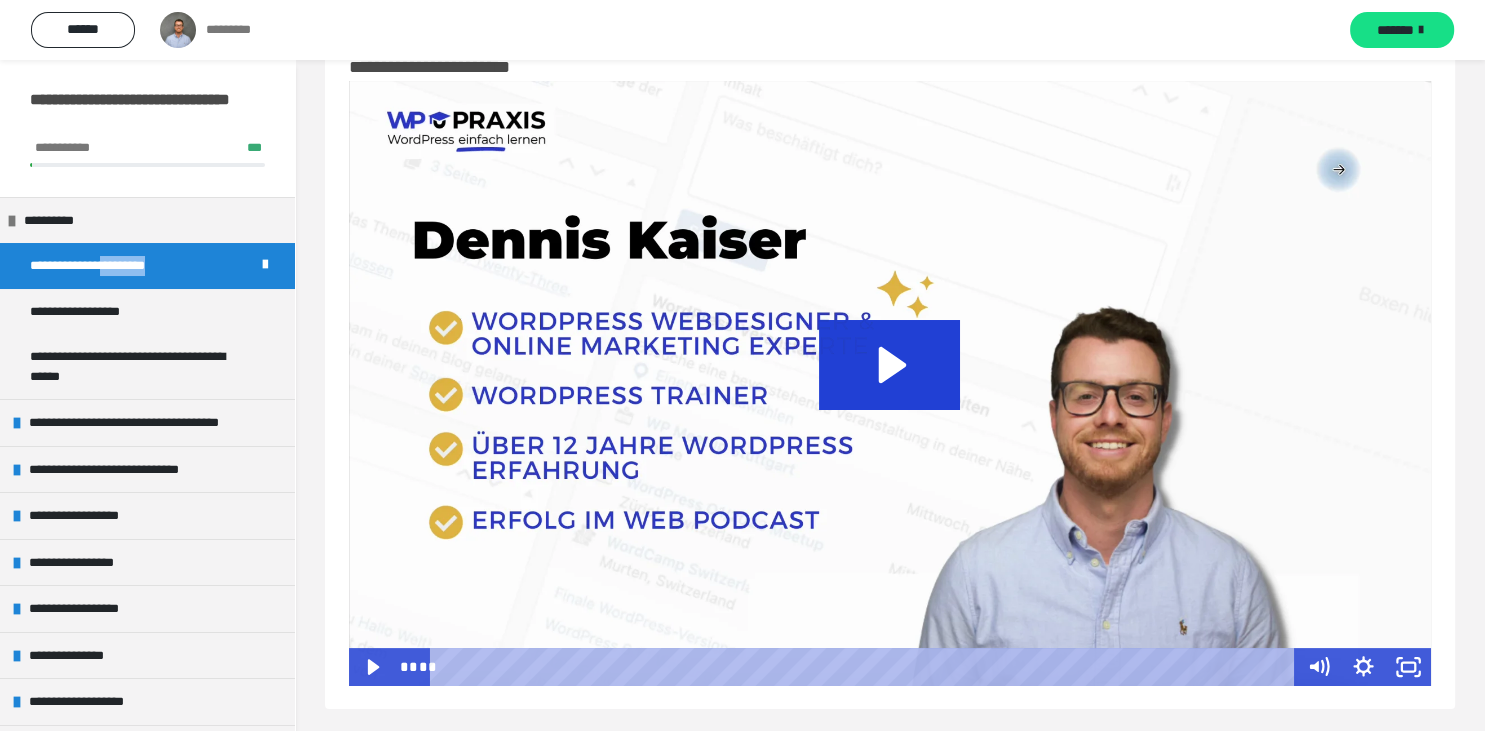 click on "*******" at bounding box center [1395, 30] 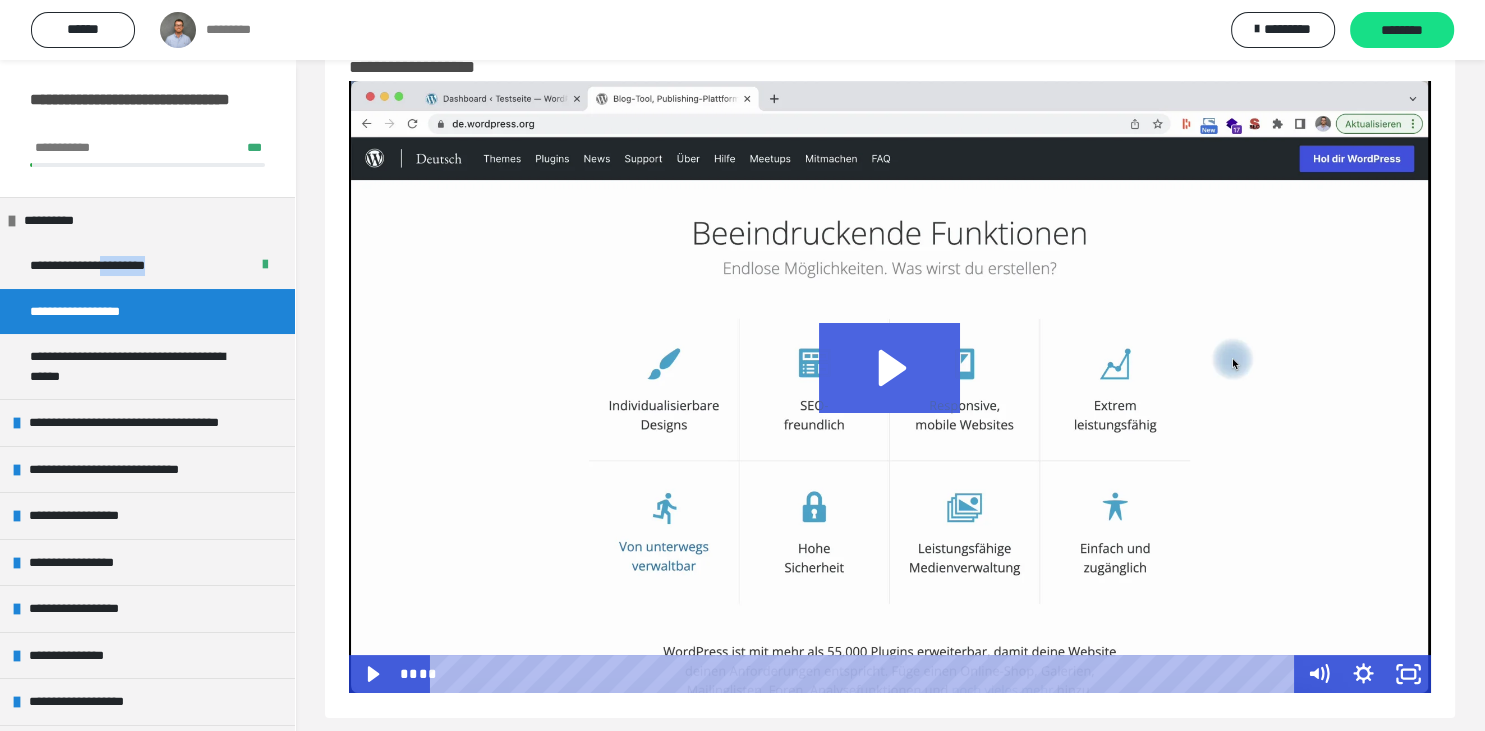 click 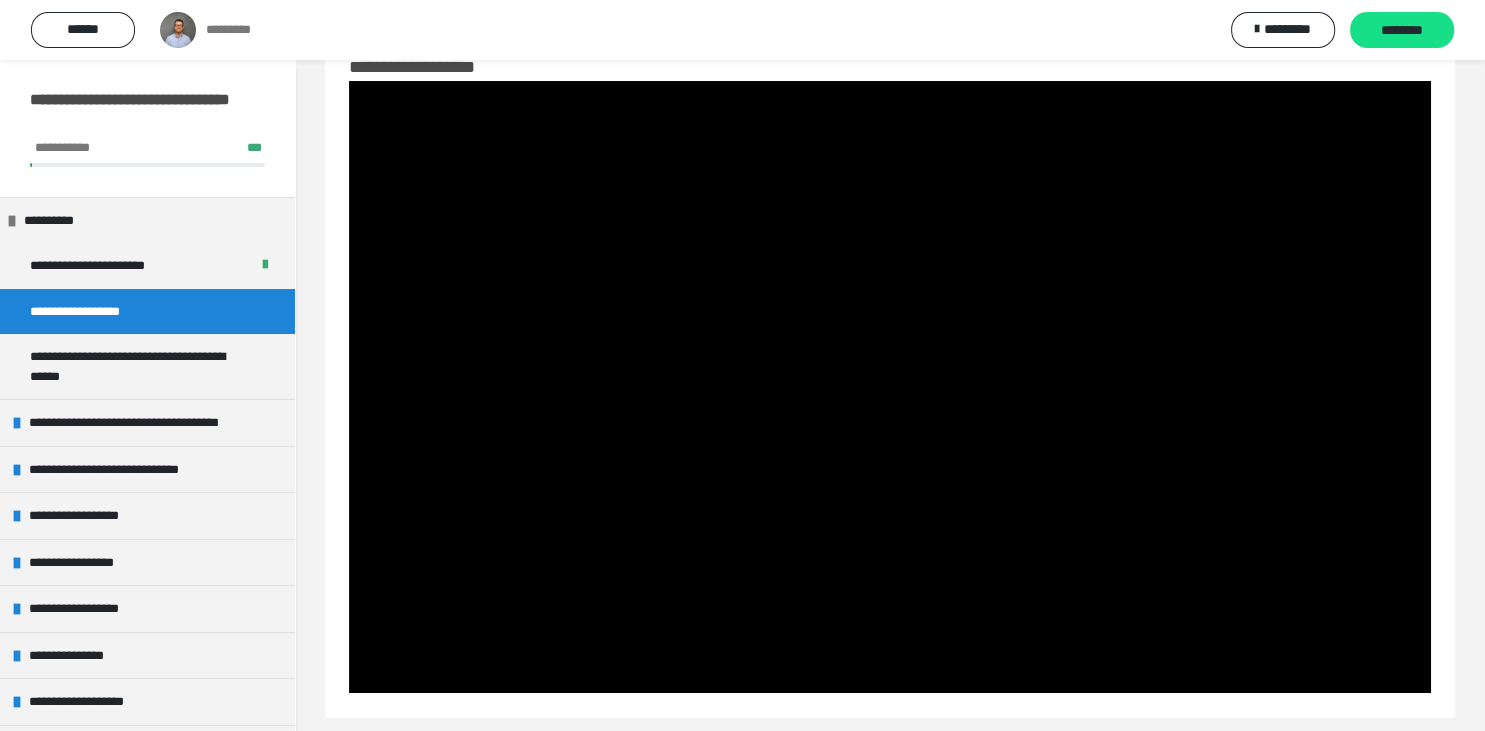 scroll, scrollTop: 76, scrollLeft: 0, axis: vertical 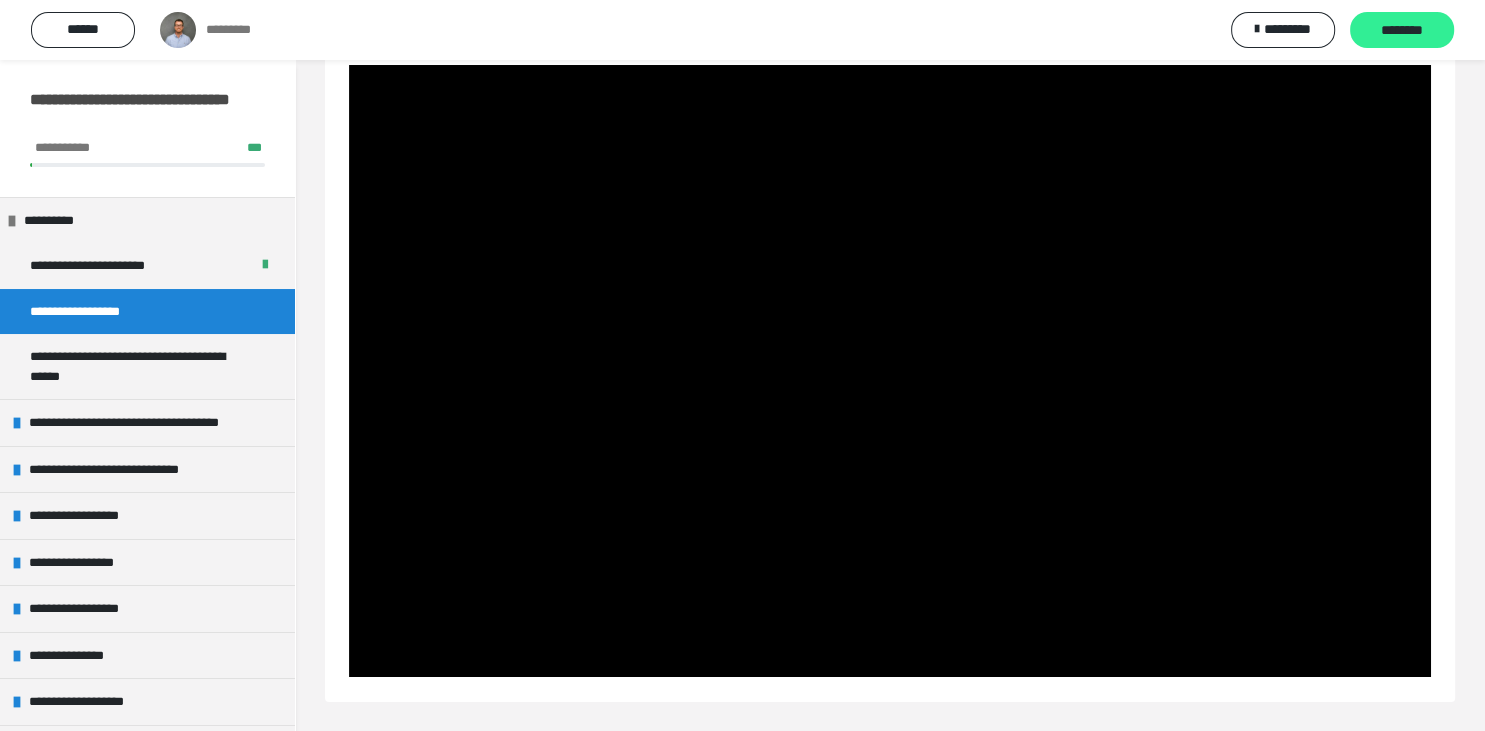 click on "********" at bounding box center [1402, 31] 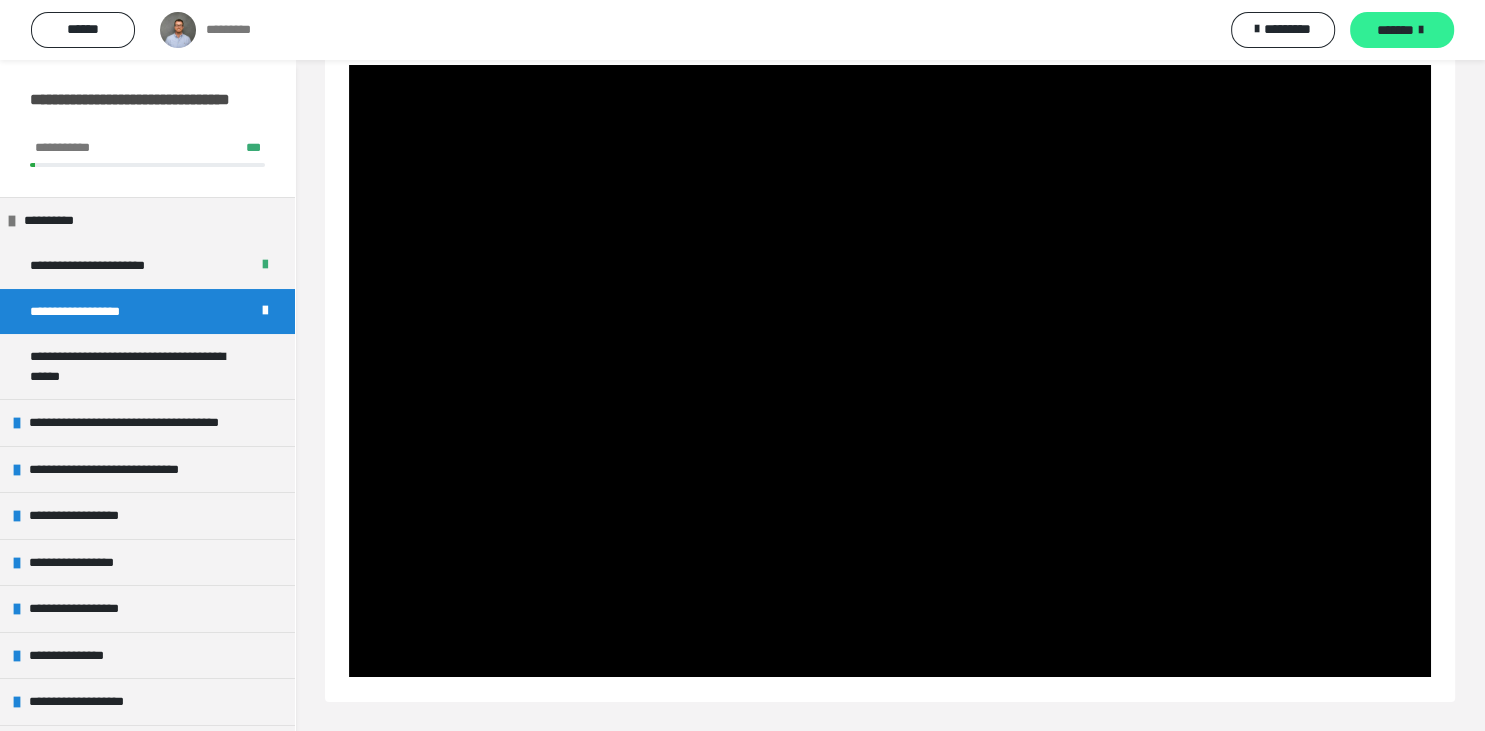 click on "*******" at bounding box center (1395, 30) 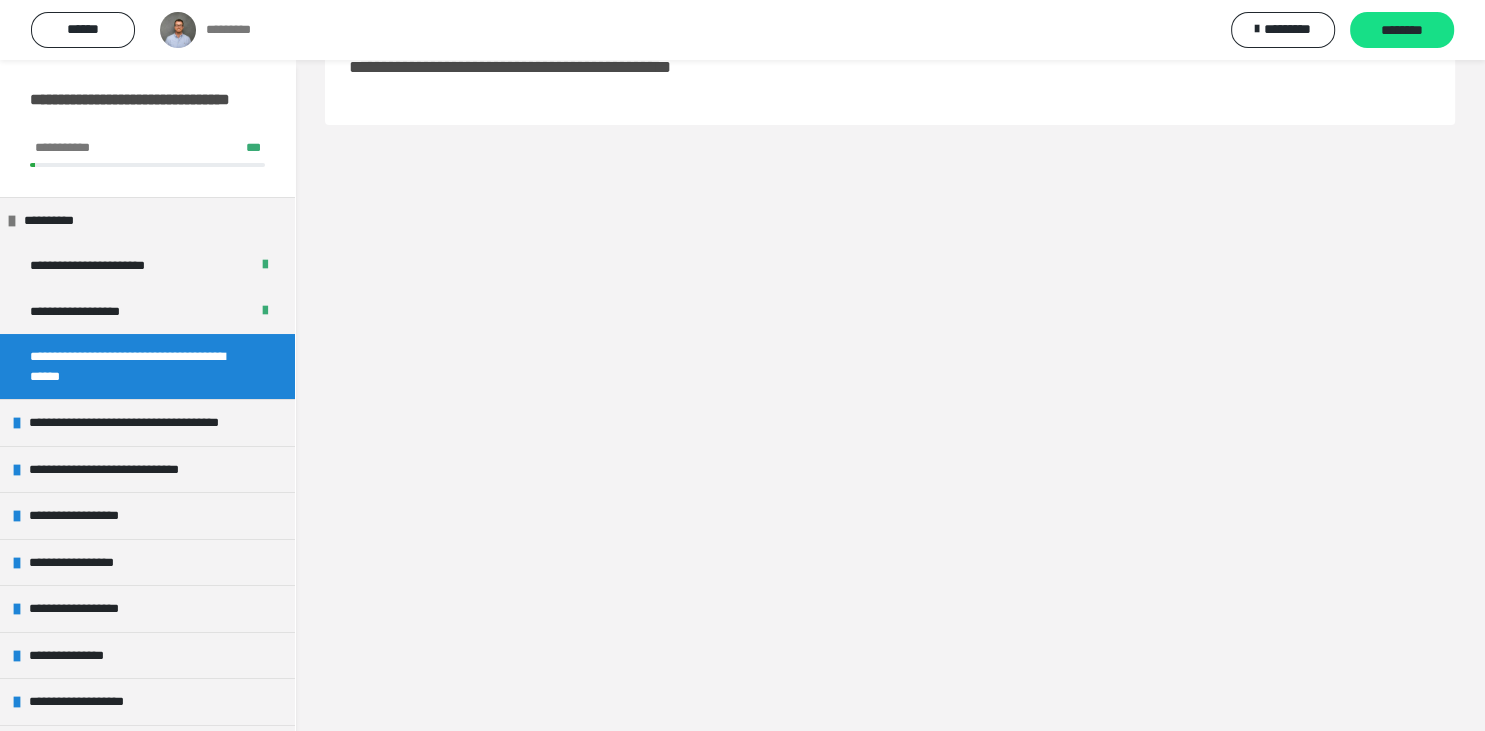 scroll, scrollTop: 60, scrollLeft: 0, axis: vertical 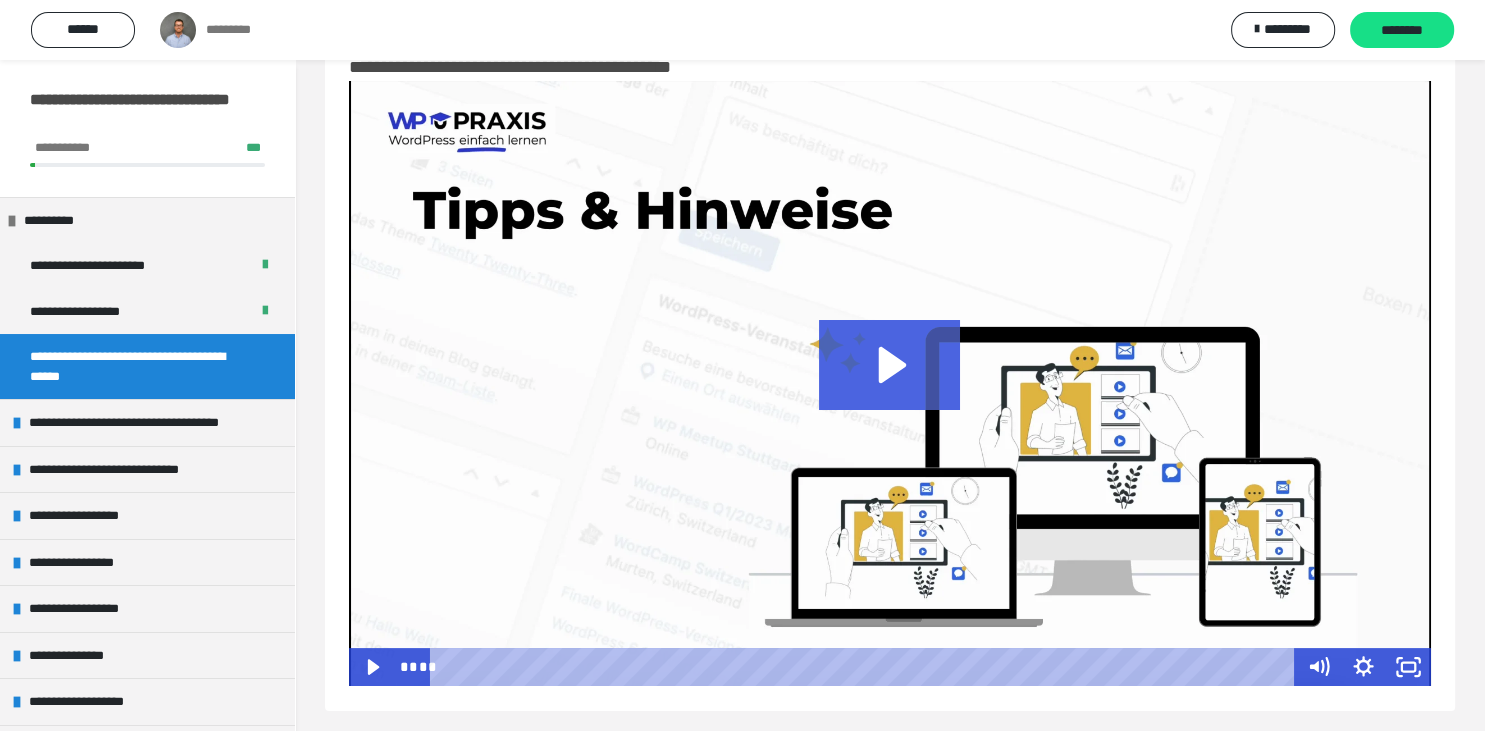 click 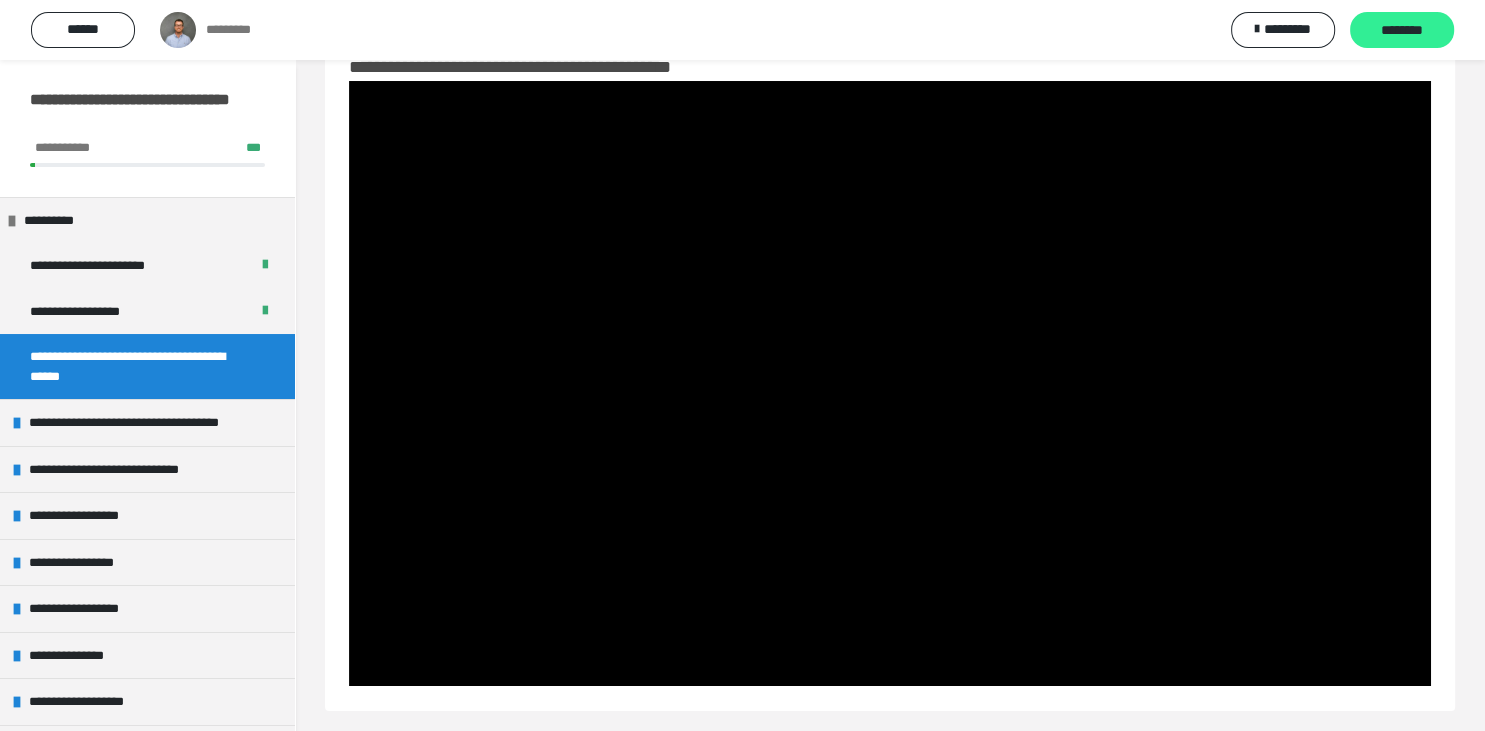 click on "********" at bounding box center [1402, 31] 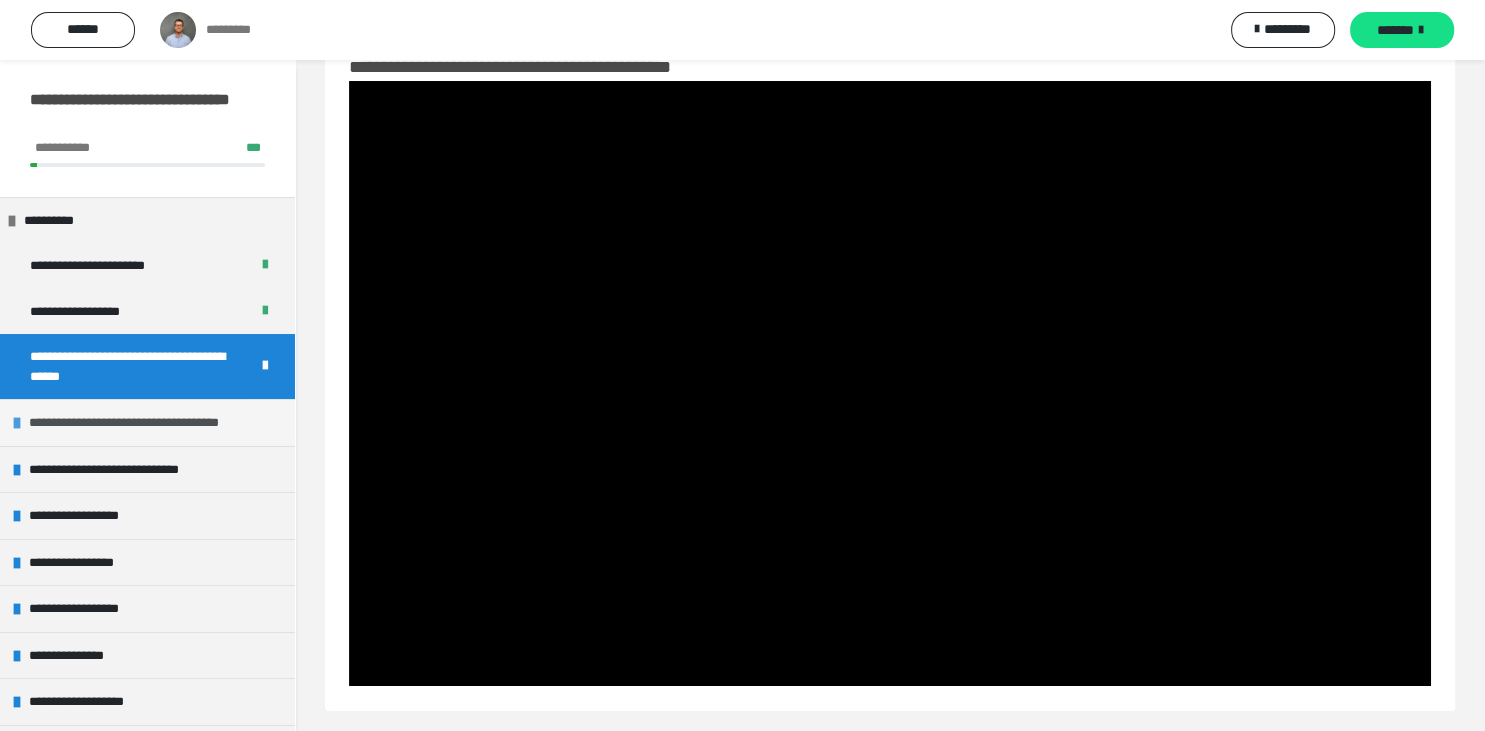 click on "**********" at bounding box center [146, 423] 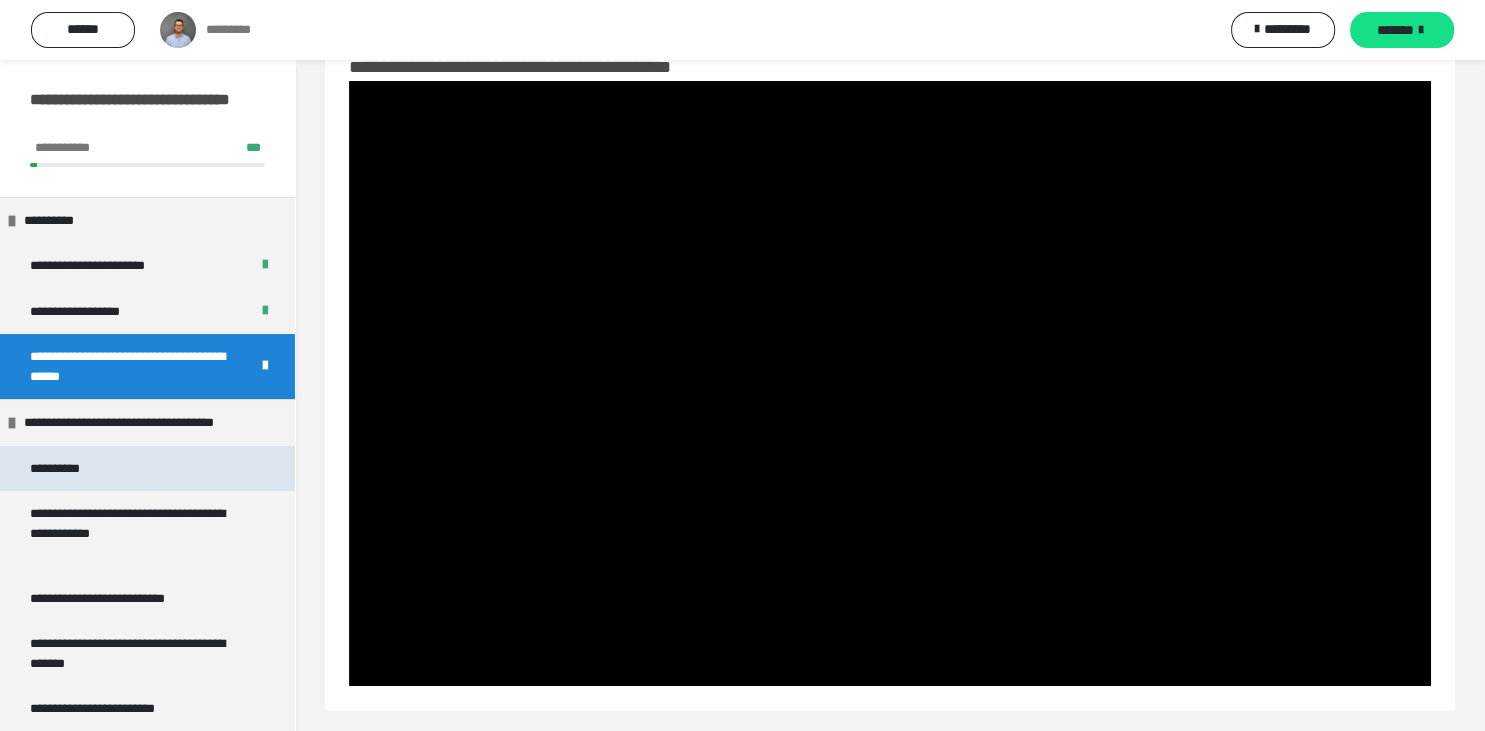 click on "**********" at bounding box center (64, 469) 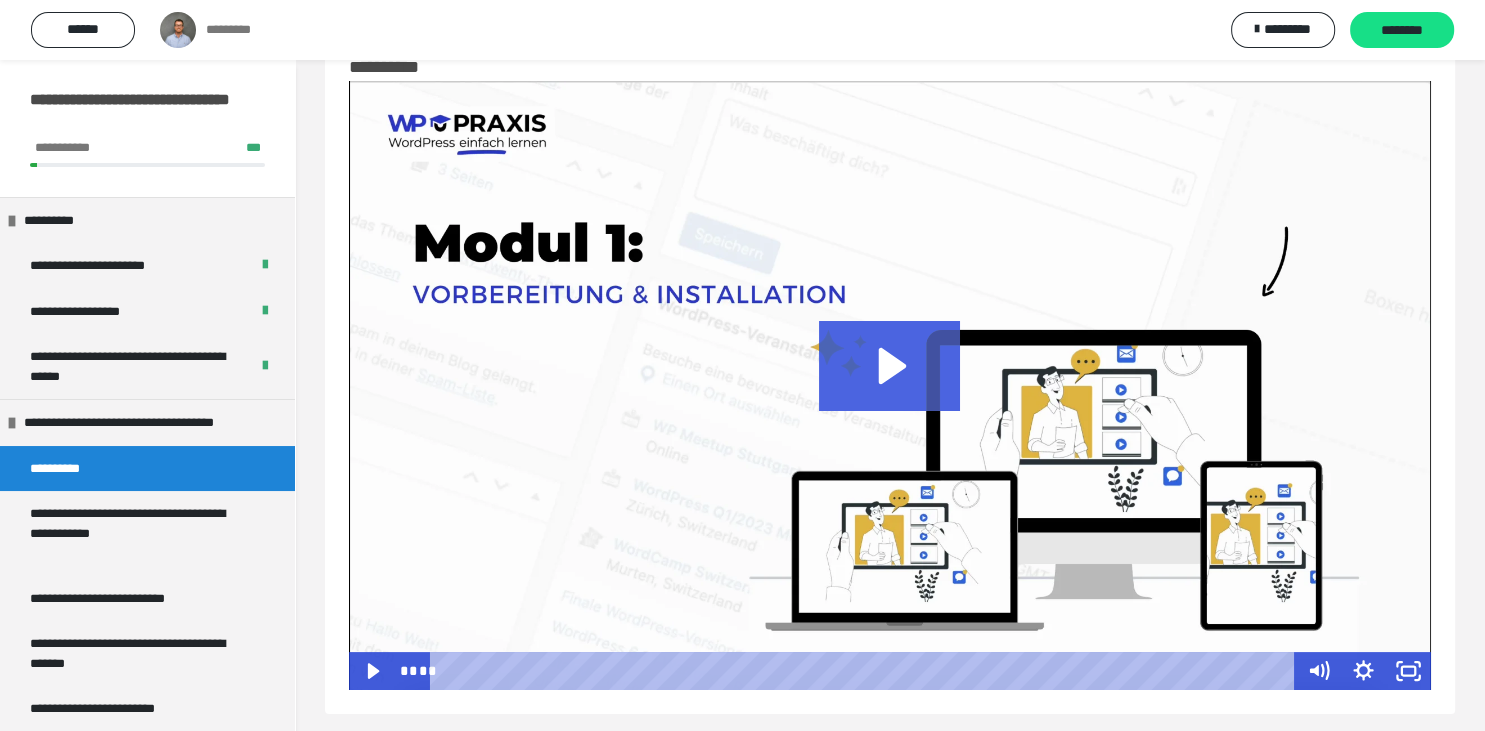 click 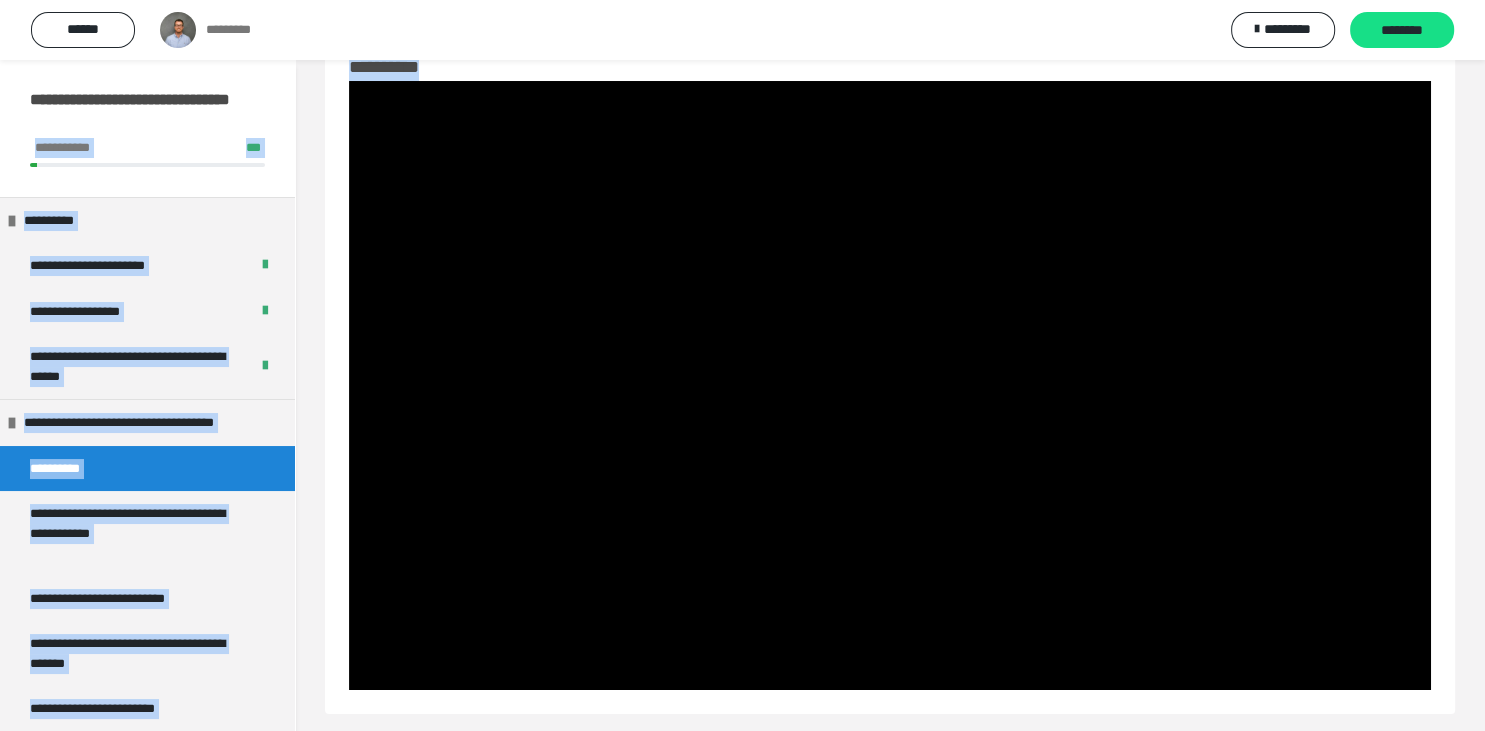 drag, startPoint x: 279, startPoint y: 127, endPoint x: 303, endPoint y: 338, distance: 212.36055 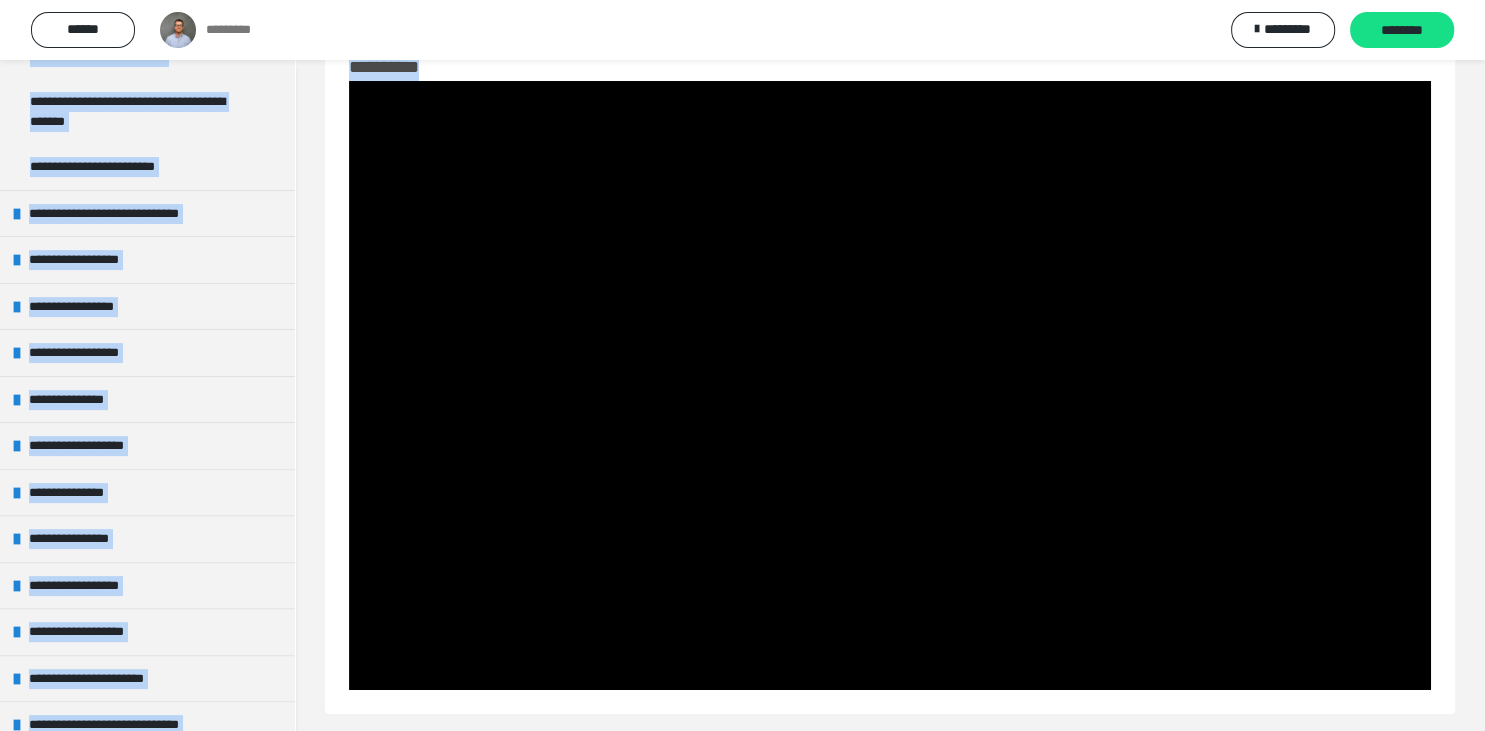 scroll, scrollTop: 654, scrollLeft: 0, axis: vertical 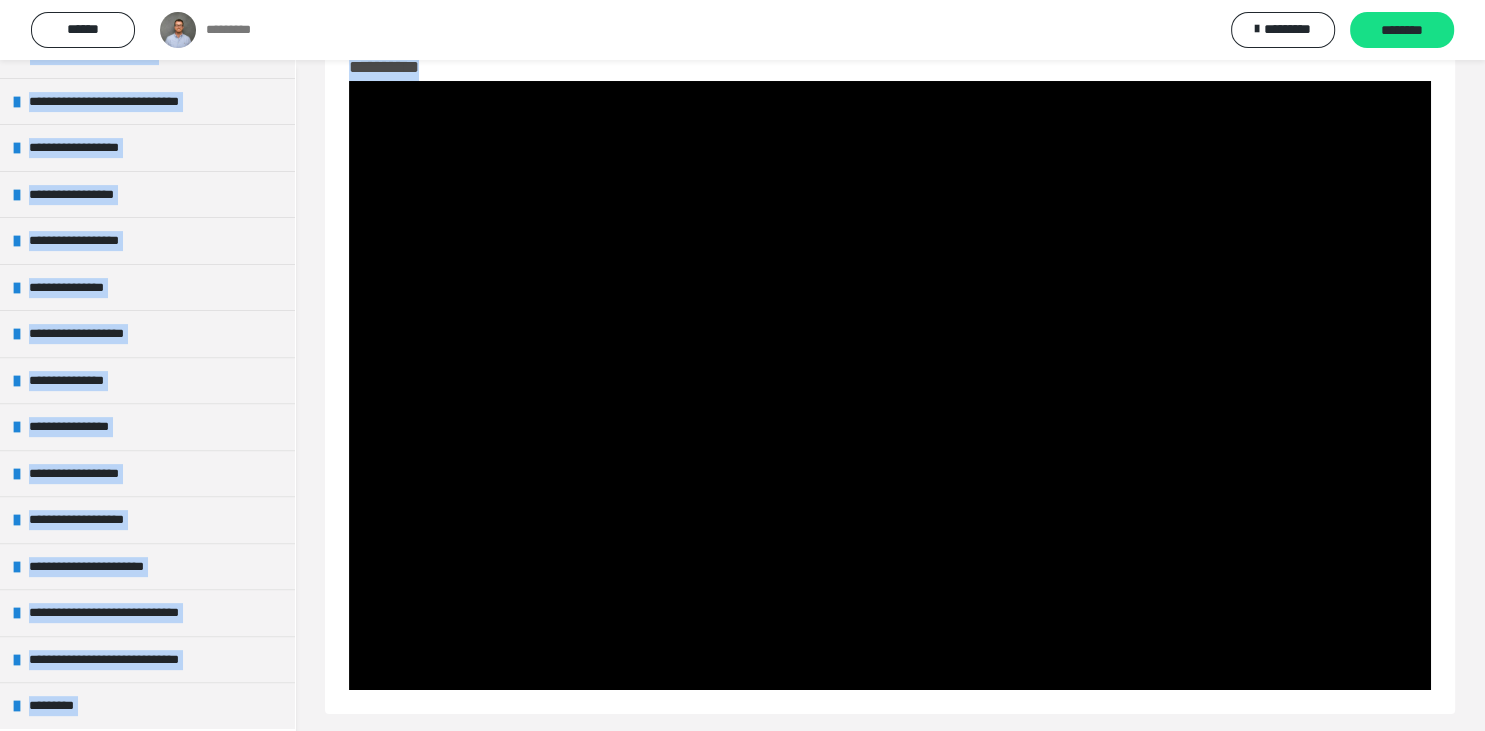 drag, startPoint x: 286, startPoint y: 279, endPoint x: 302, endPoint y: 410, distance: 131.97348 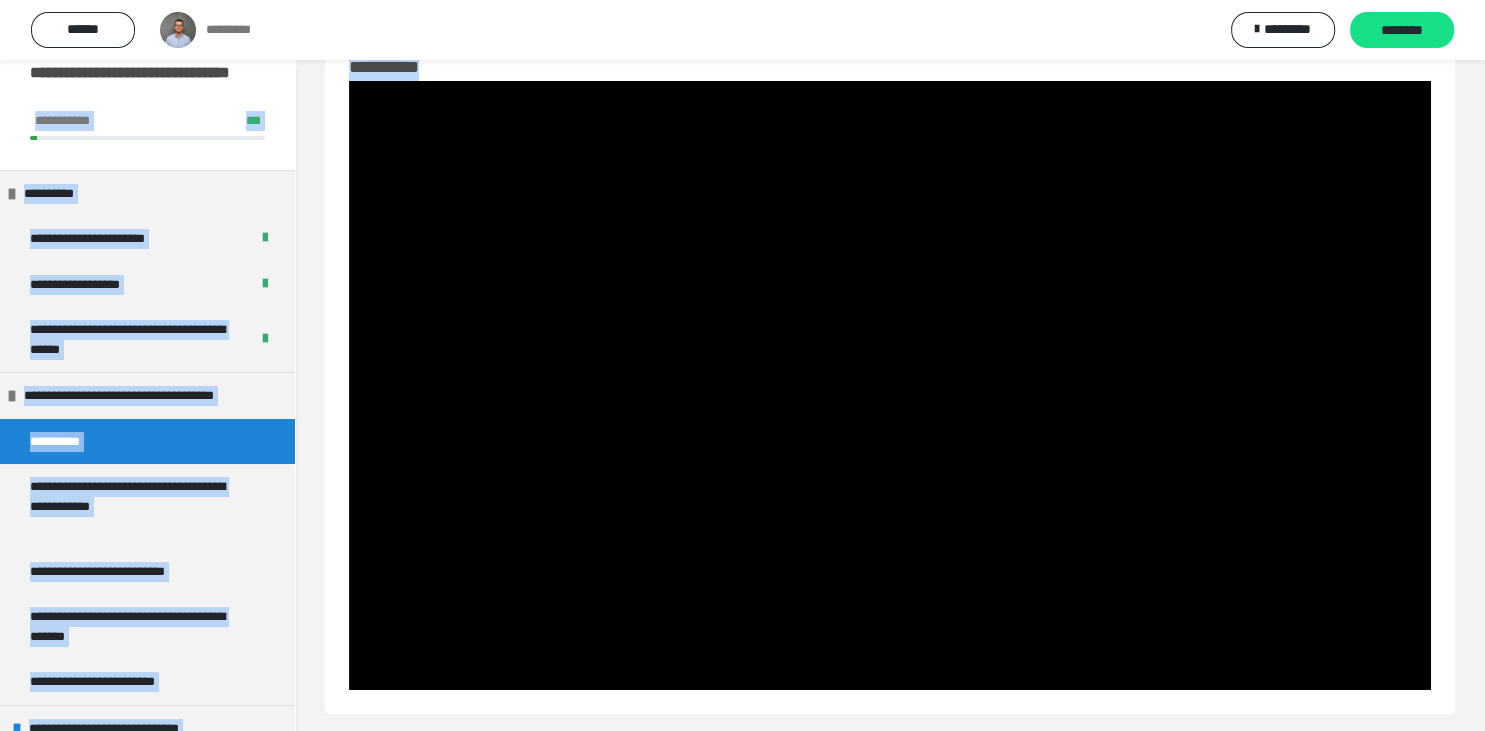 scroll, scrollTop: 0, scrollLeft: 0, axis: both 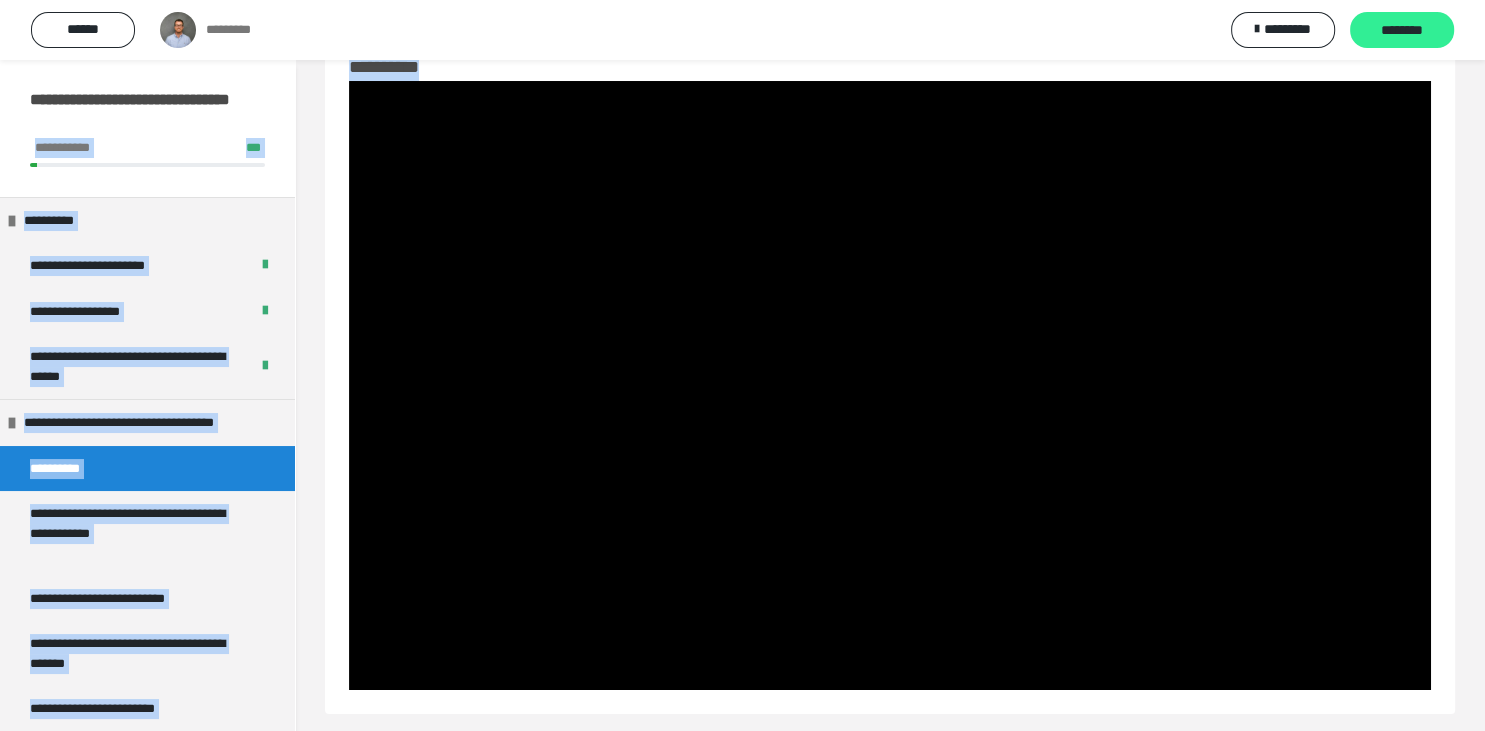 click on "********" at bounding box center (1402, 31) 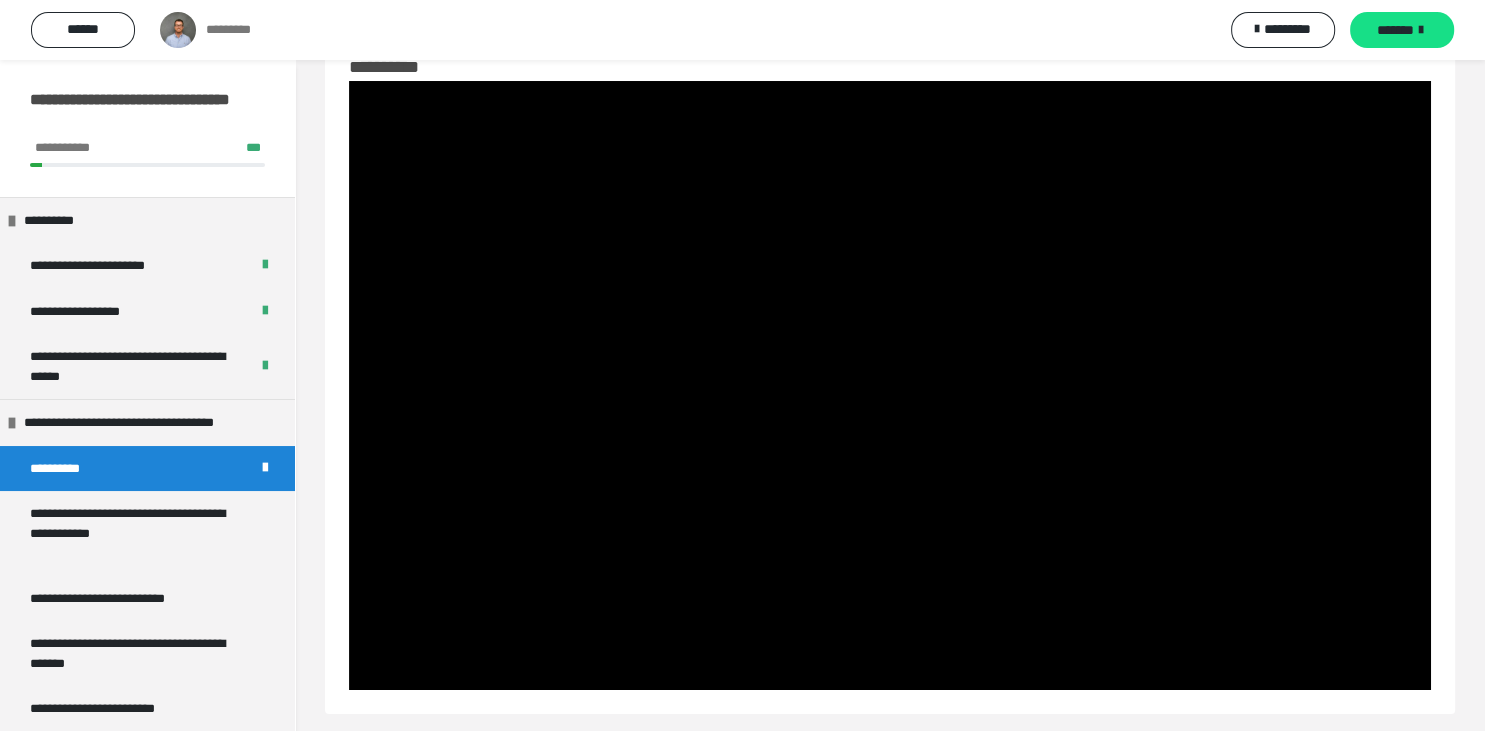 click on "**********" at bounding box center [147, 128] 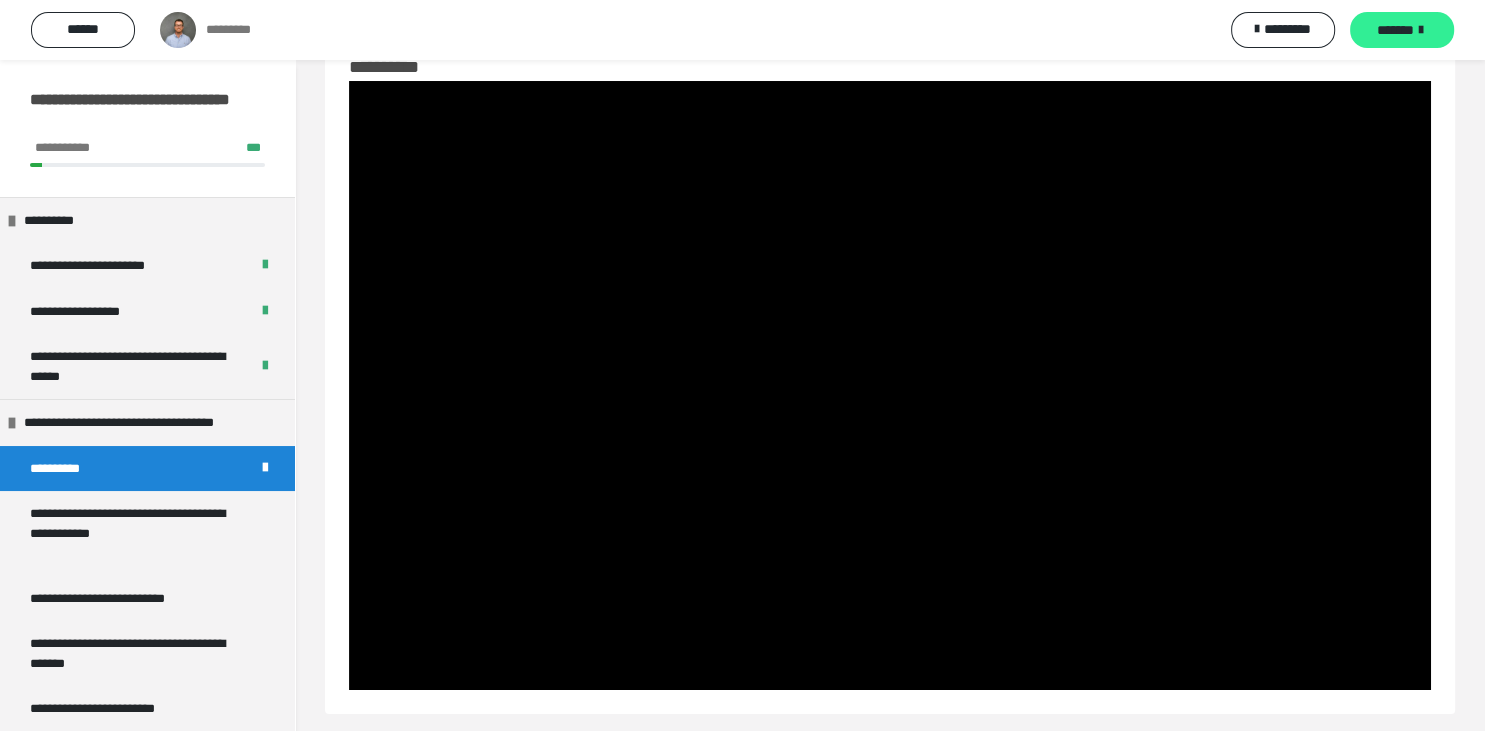 click on "*******" at bounding box center (1395, 30) 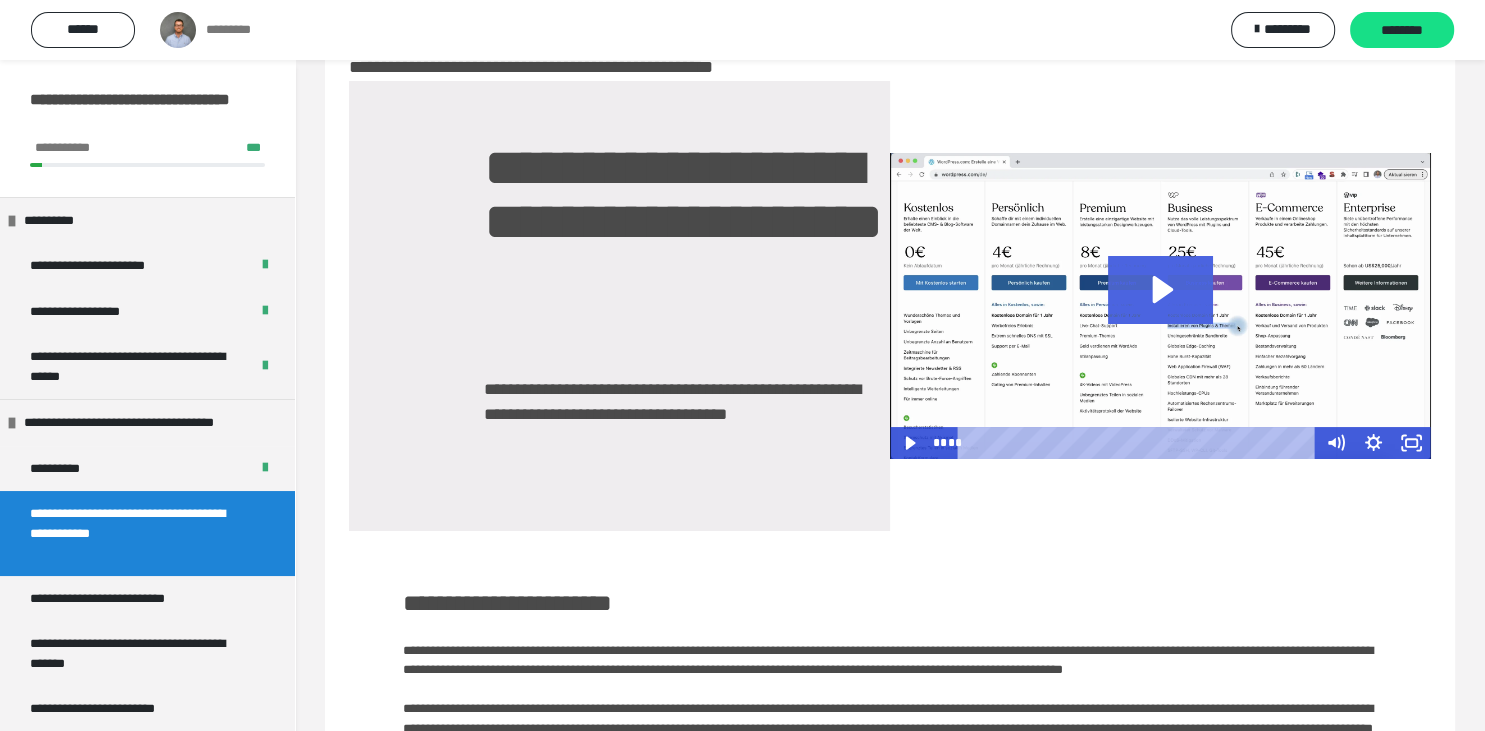click 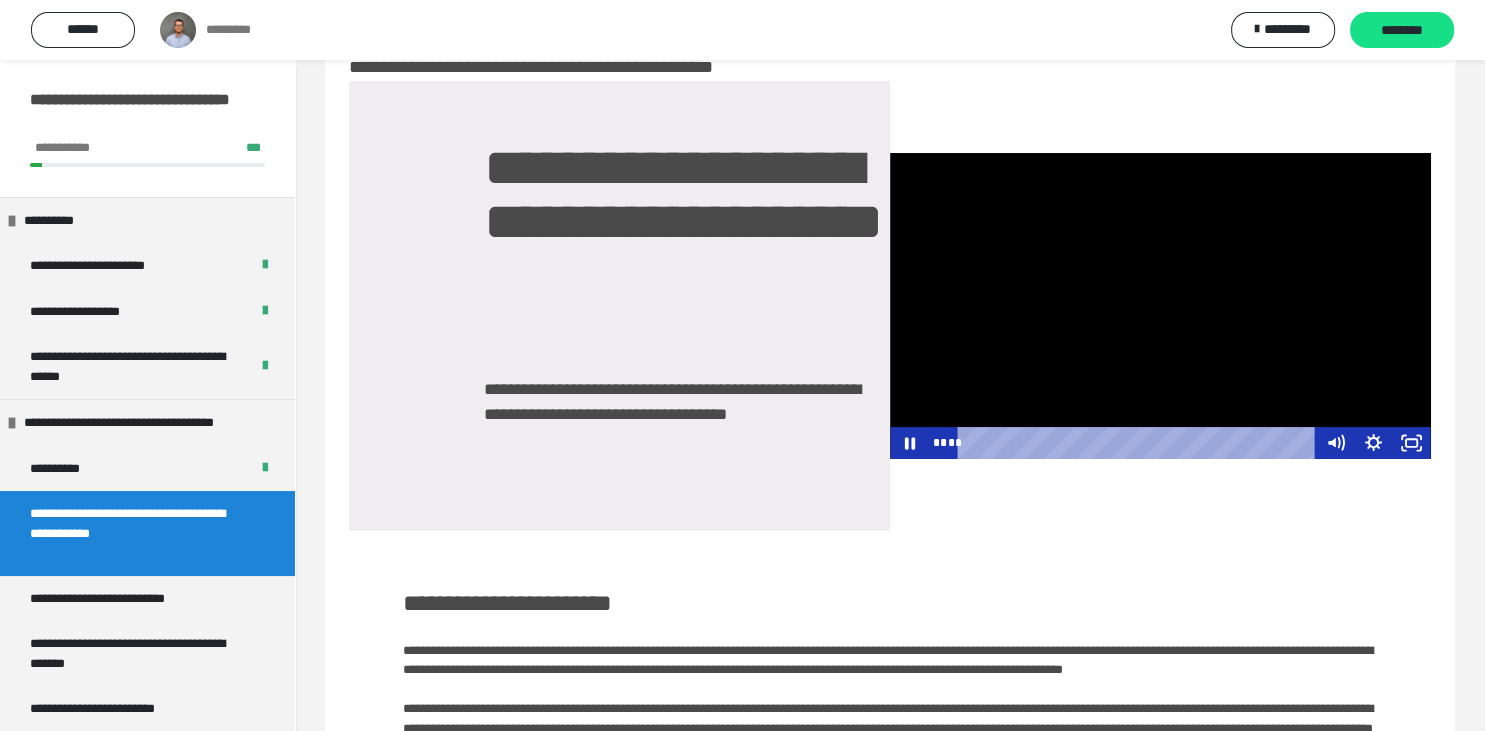 click at bounding box center [1160, 306] 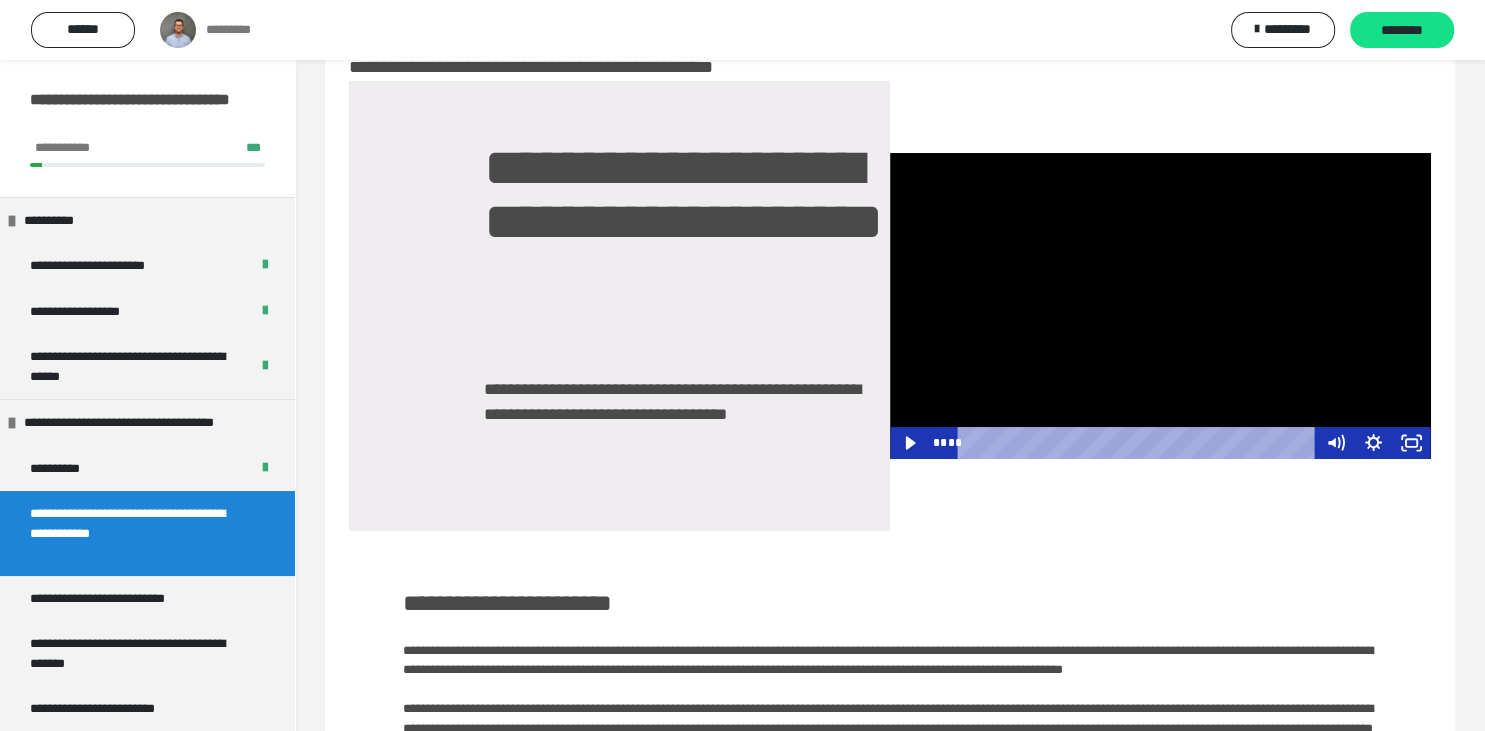 click at bounding box center [1160, 306] 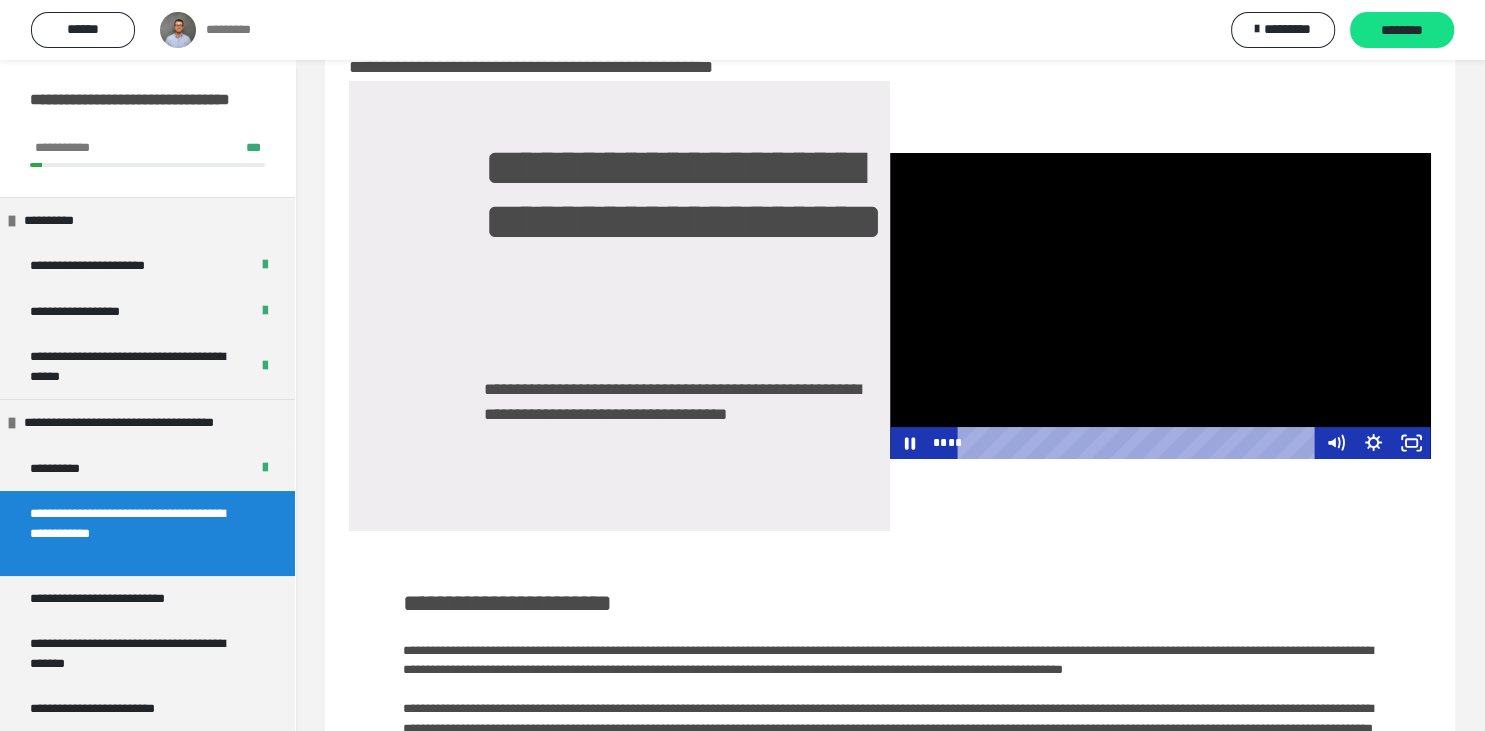 click at bounding box center (1160, 306) 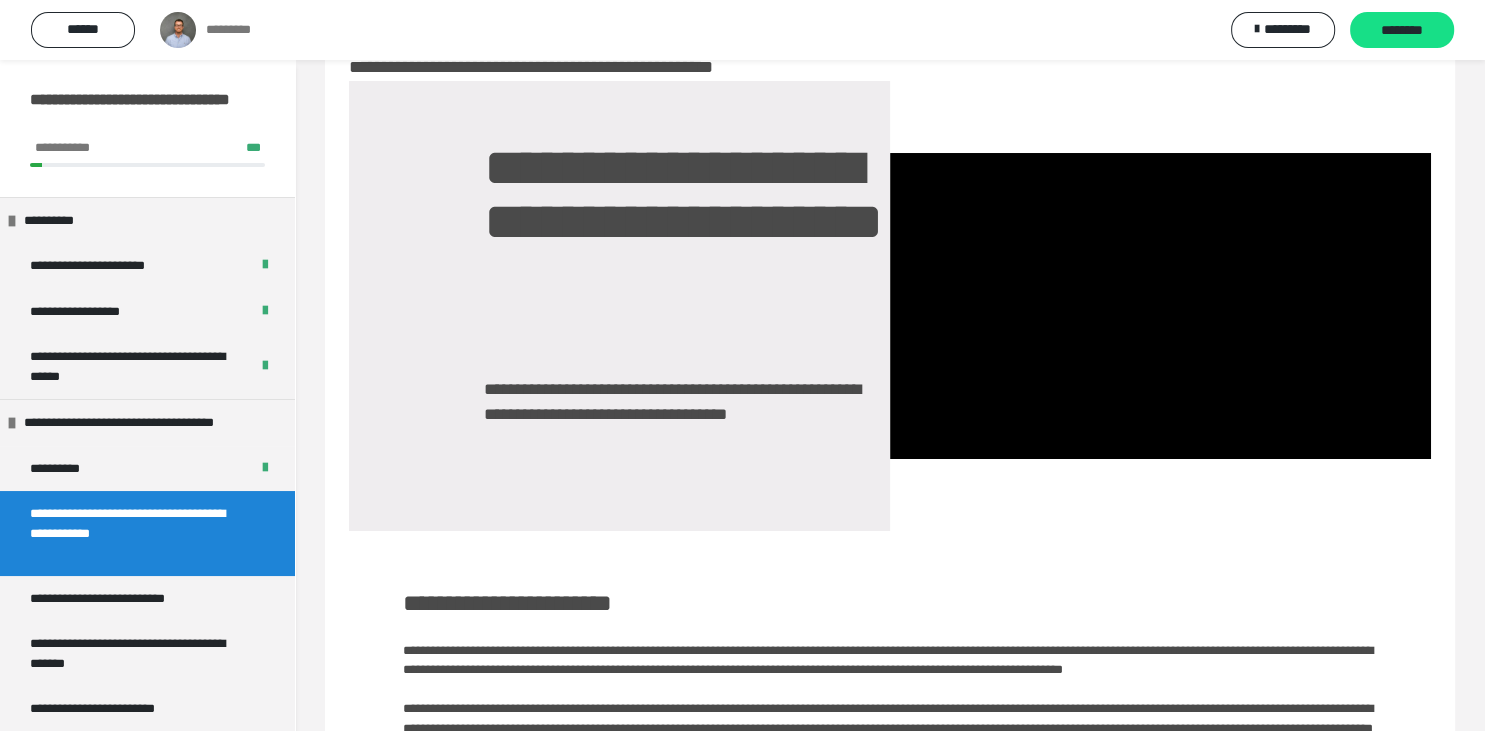 click on "**********" at bounding box center (687, 249) 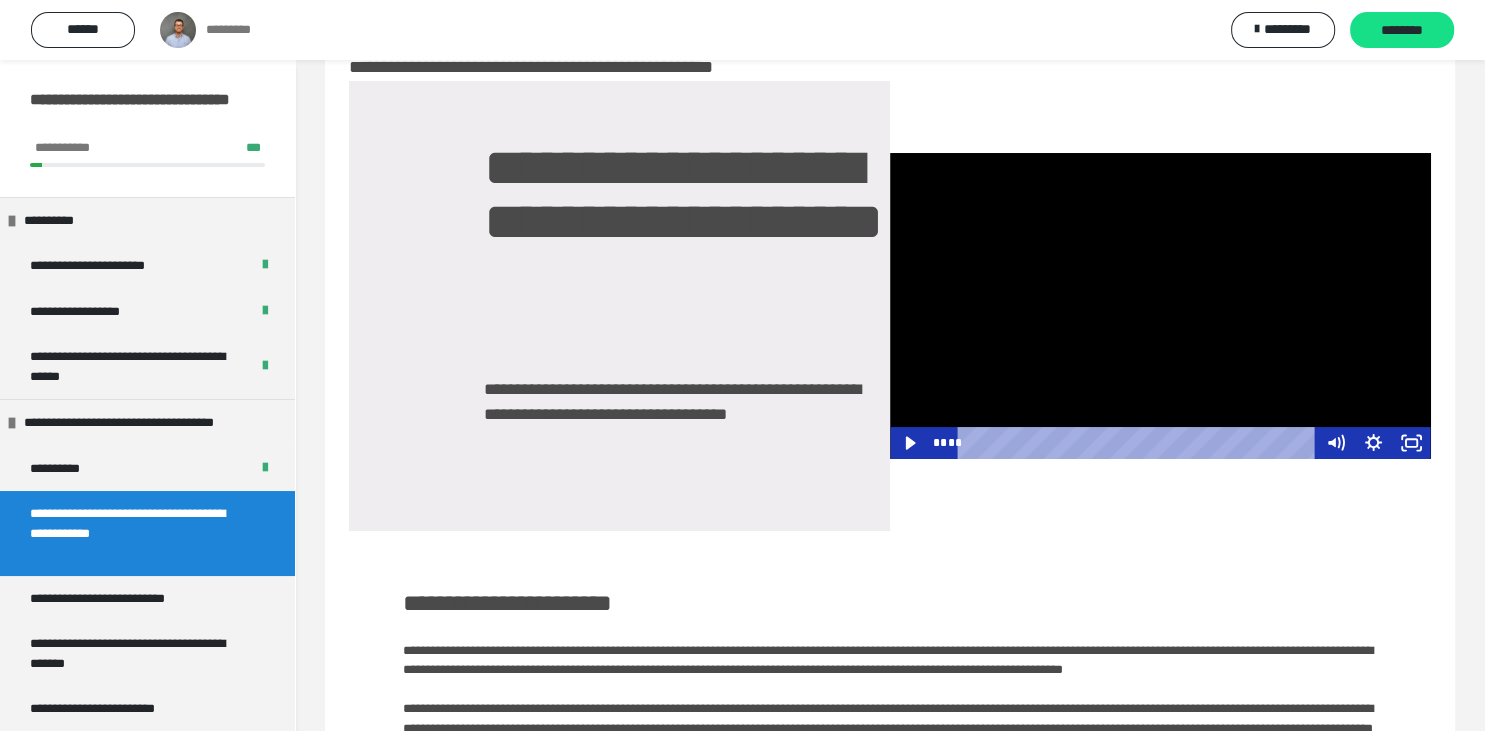 click at bounding box center (1160, 306) 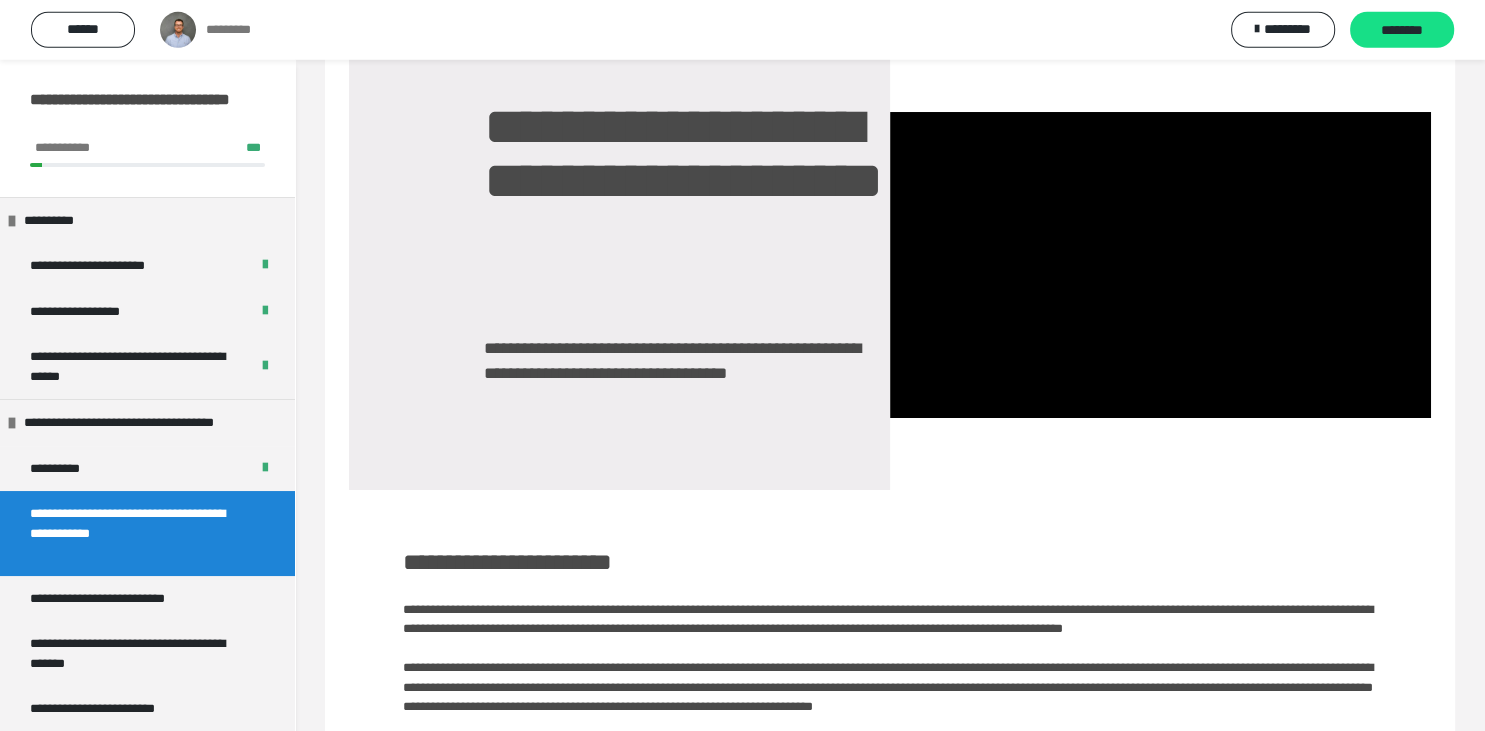 scroll, scrollTop: 103, scrollLeft: 0, axis: vertical 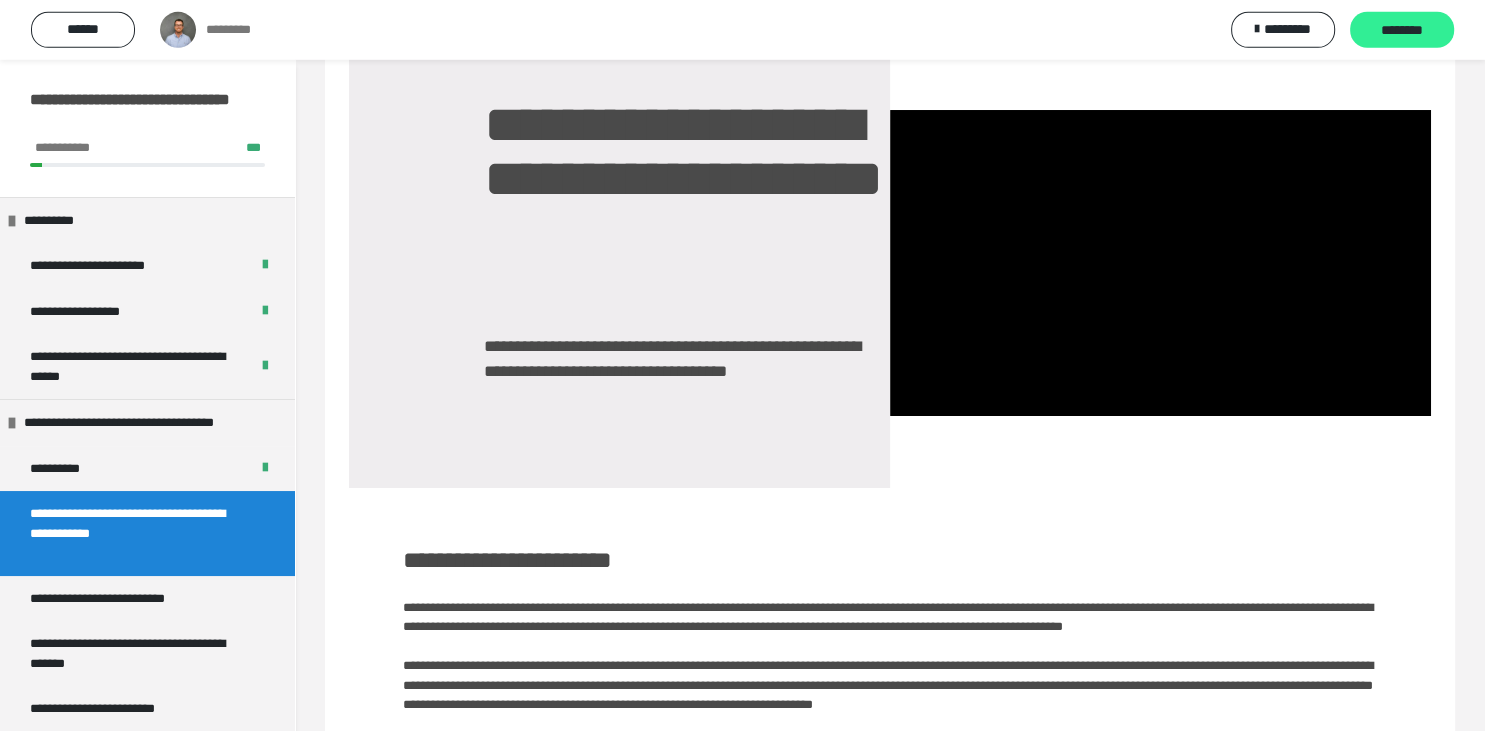 click on "********" at bounding box center (1402, 31) 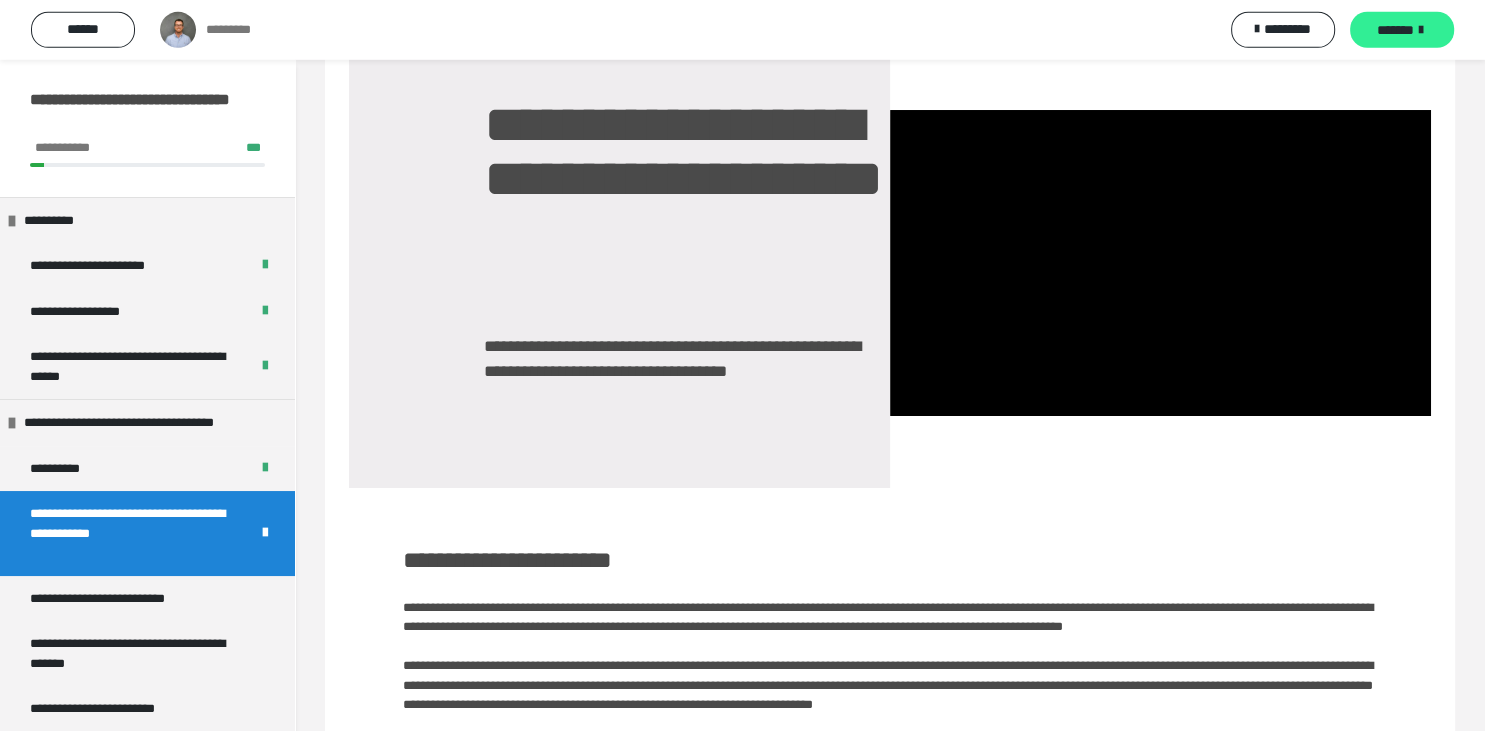 click on "*******" at bounding box center (1402, 30) 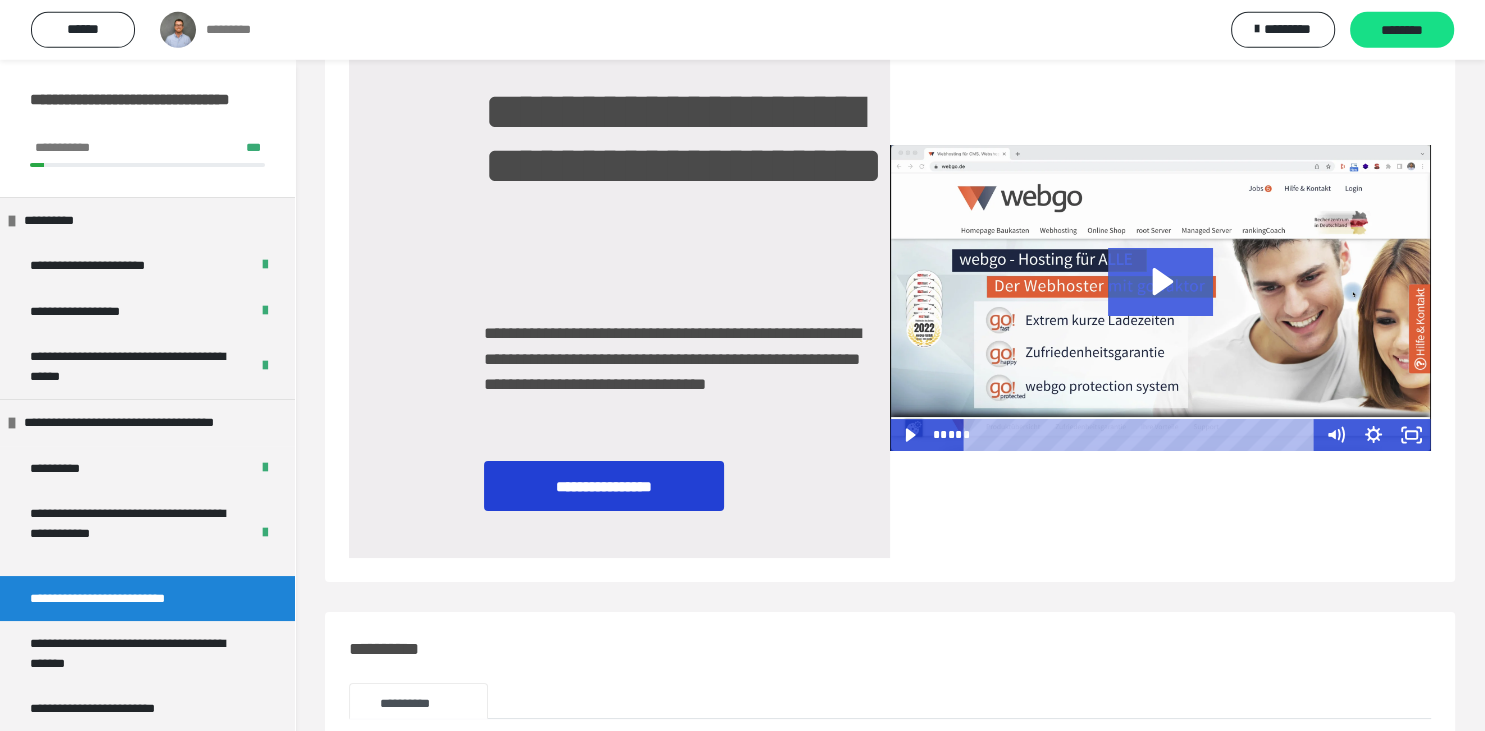 click 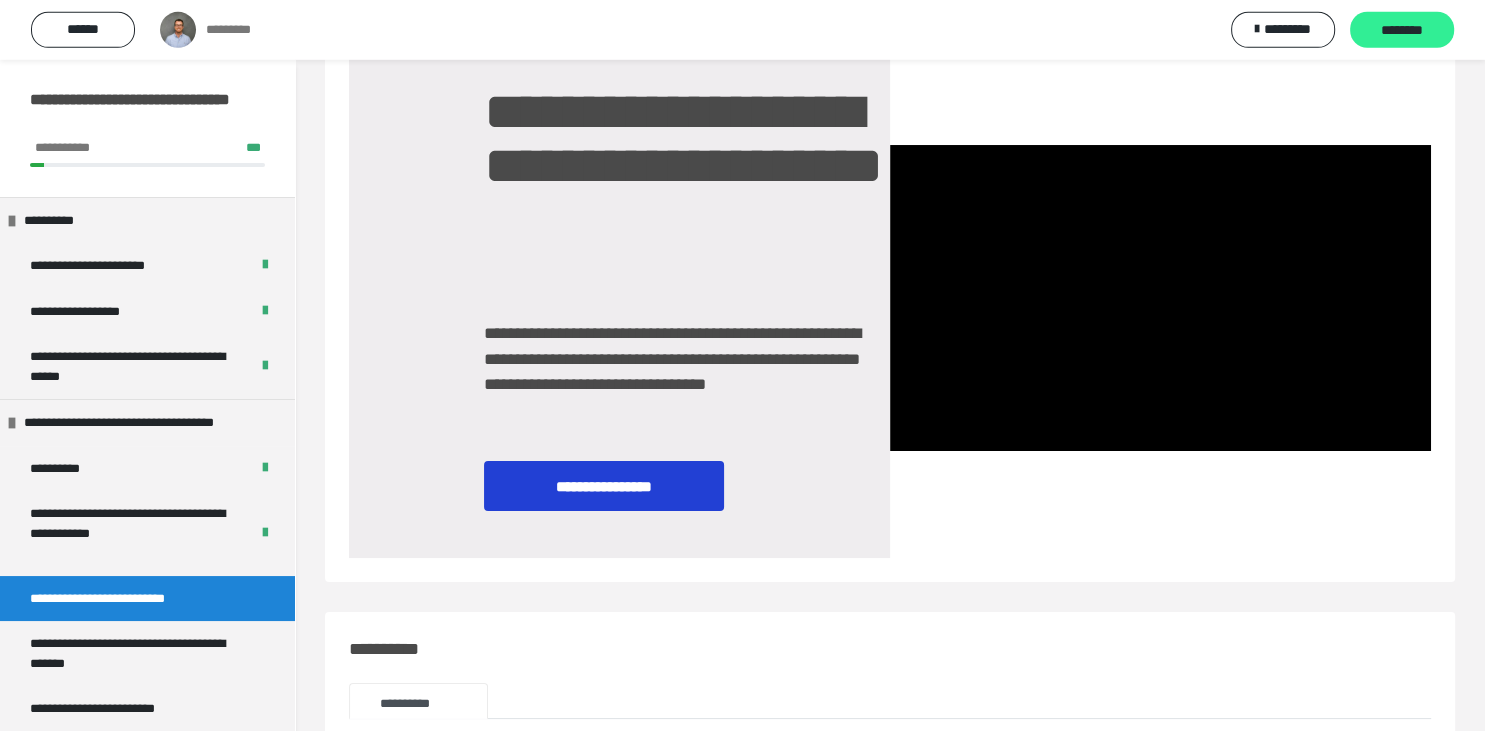 click on "********" at bounding box center [1402, 31] 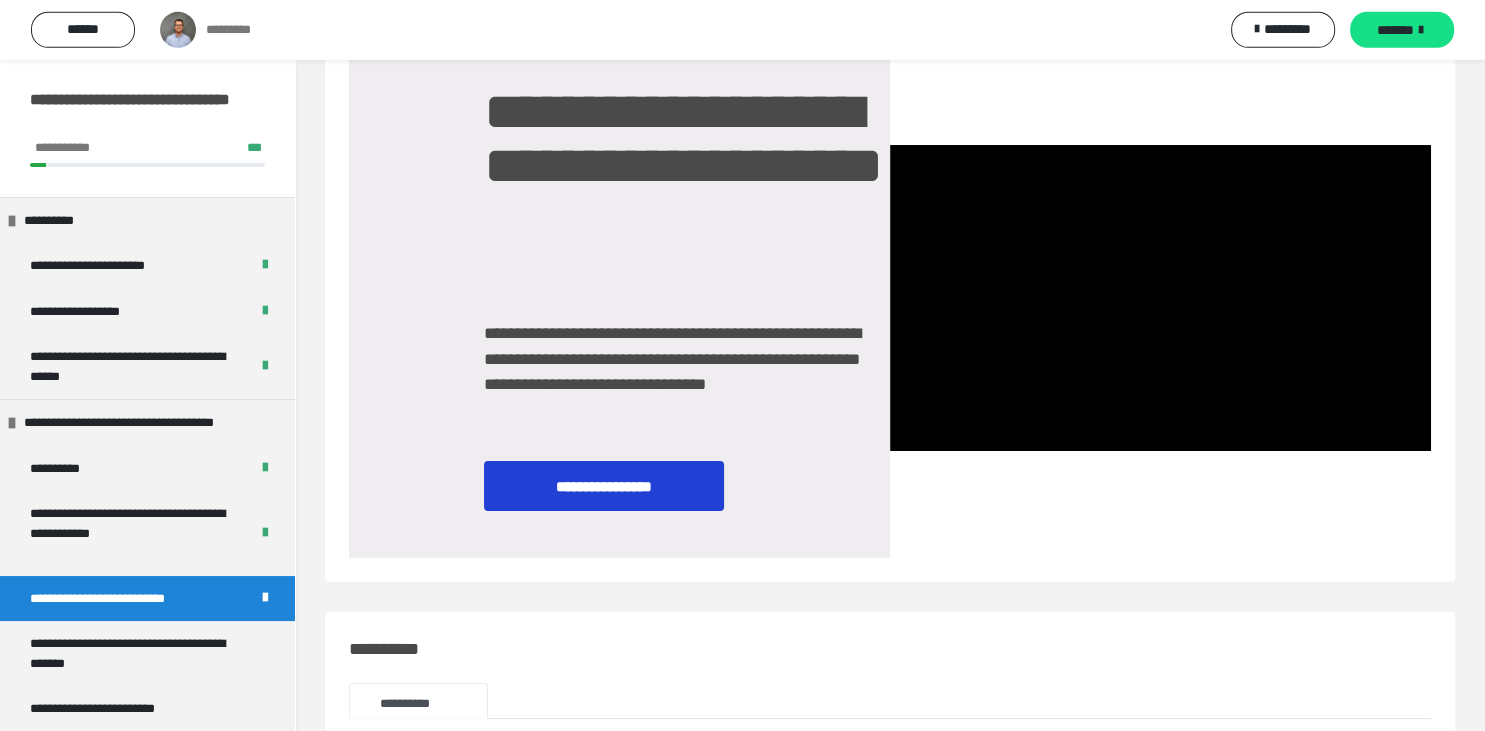 click on "*******" at bounding box center [1395, 30] 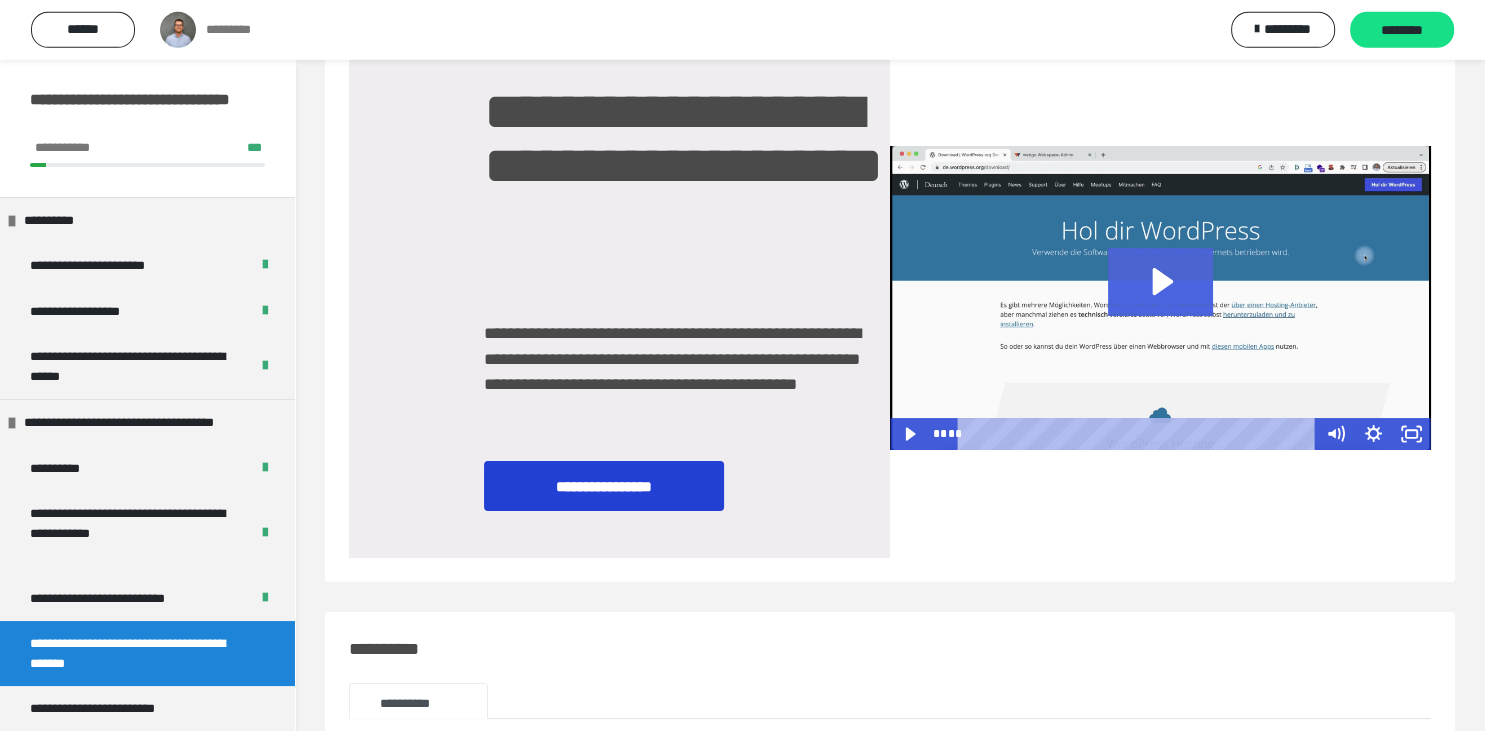 click 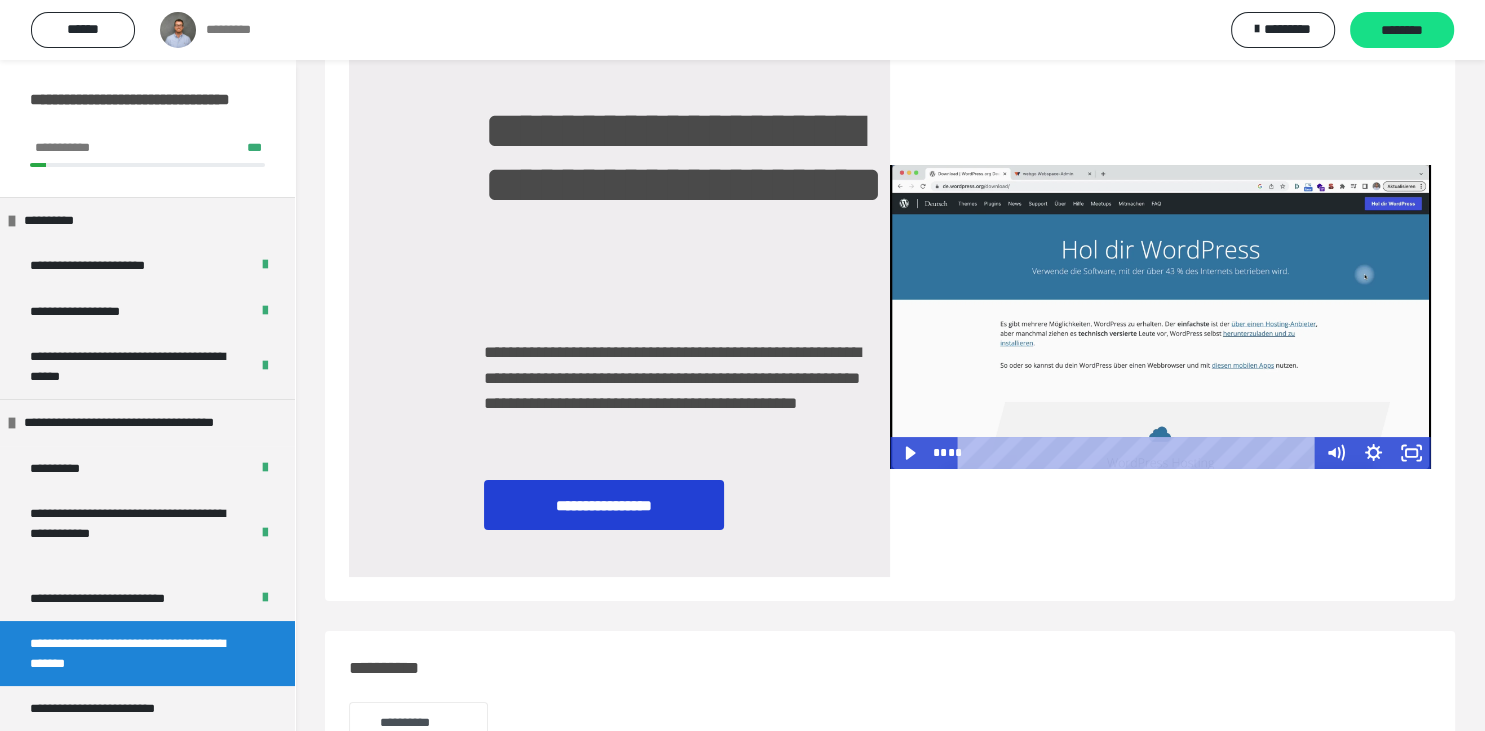 scroll, scrollTop: 82, scrollLeft: 0, axis: vertical 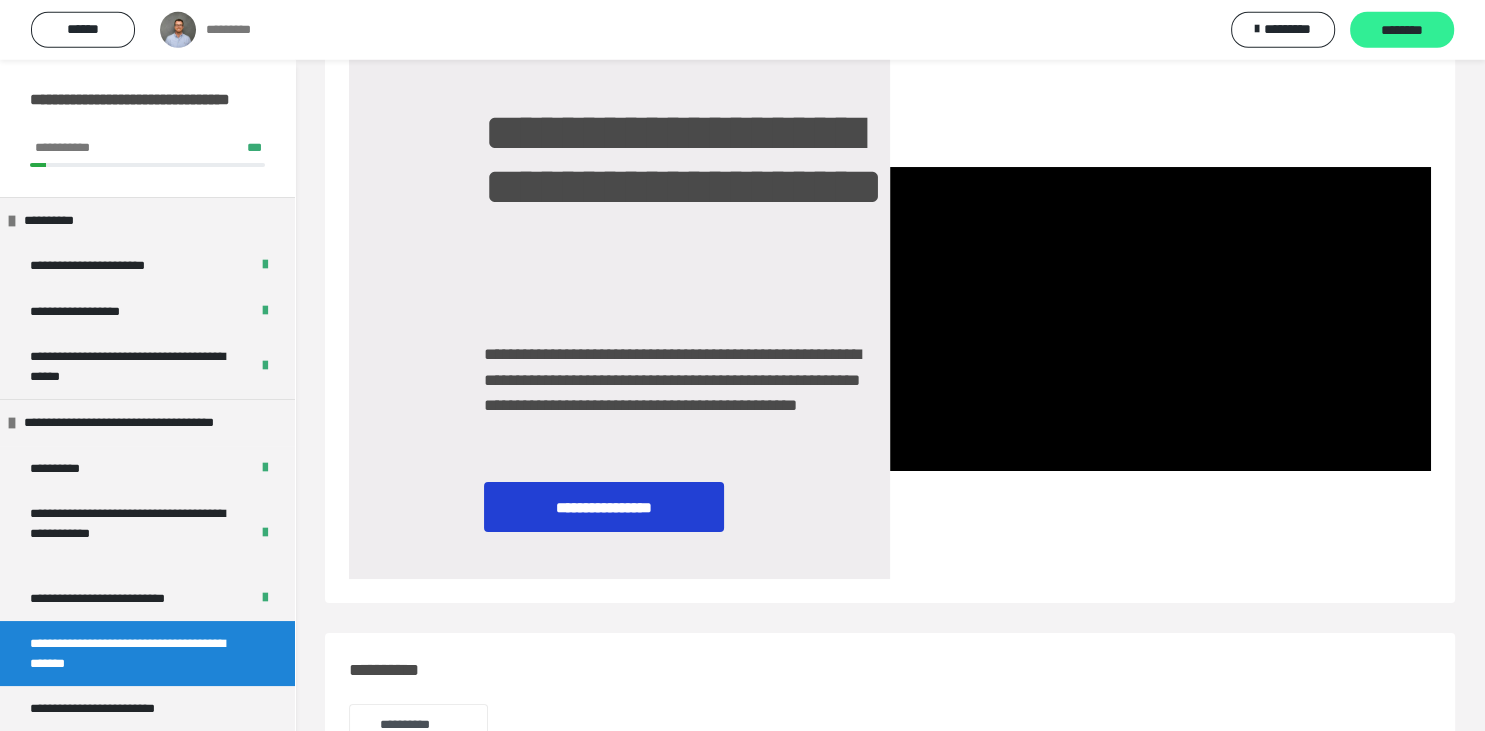 click on "********" at bounding box center (1402, 31) 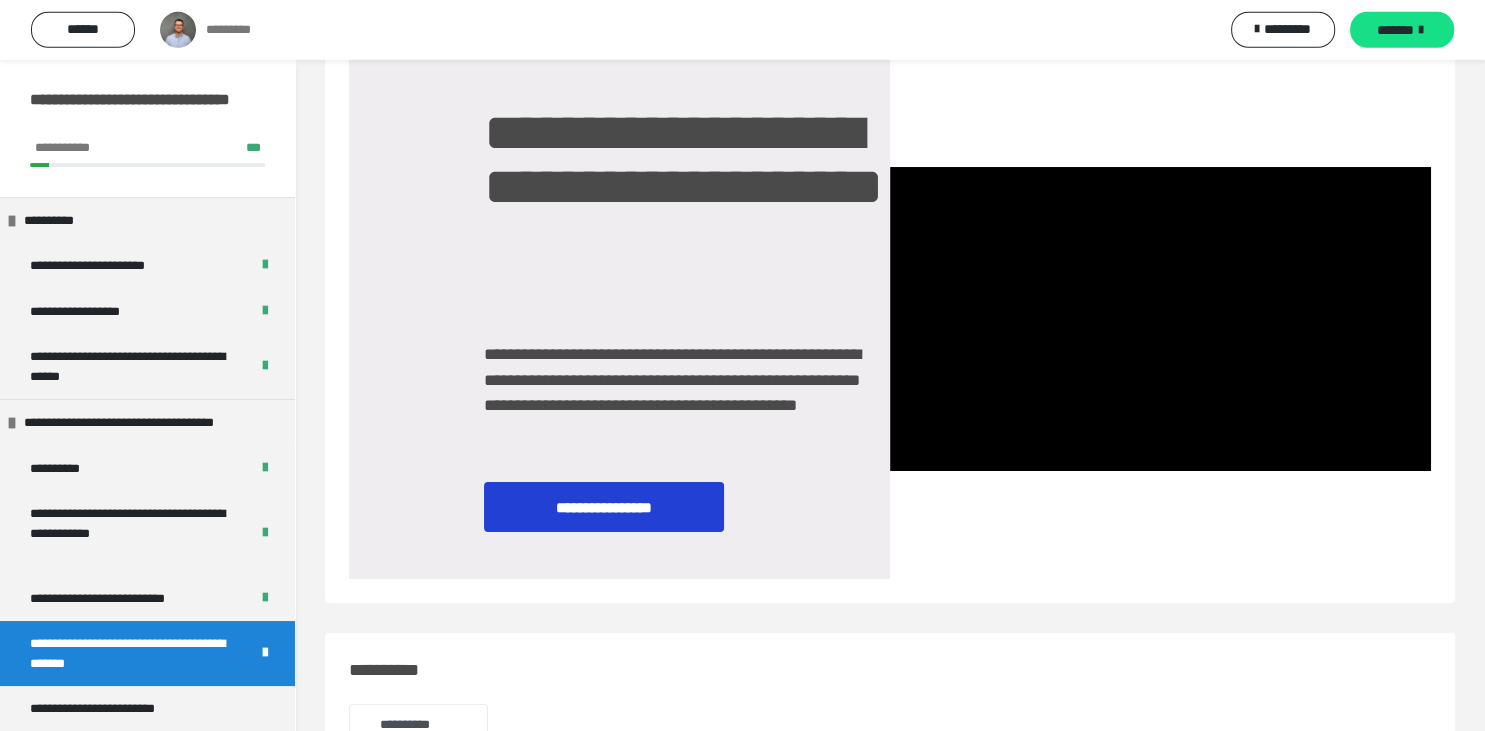 click on "*******" at bounding box center (1402, 30) 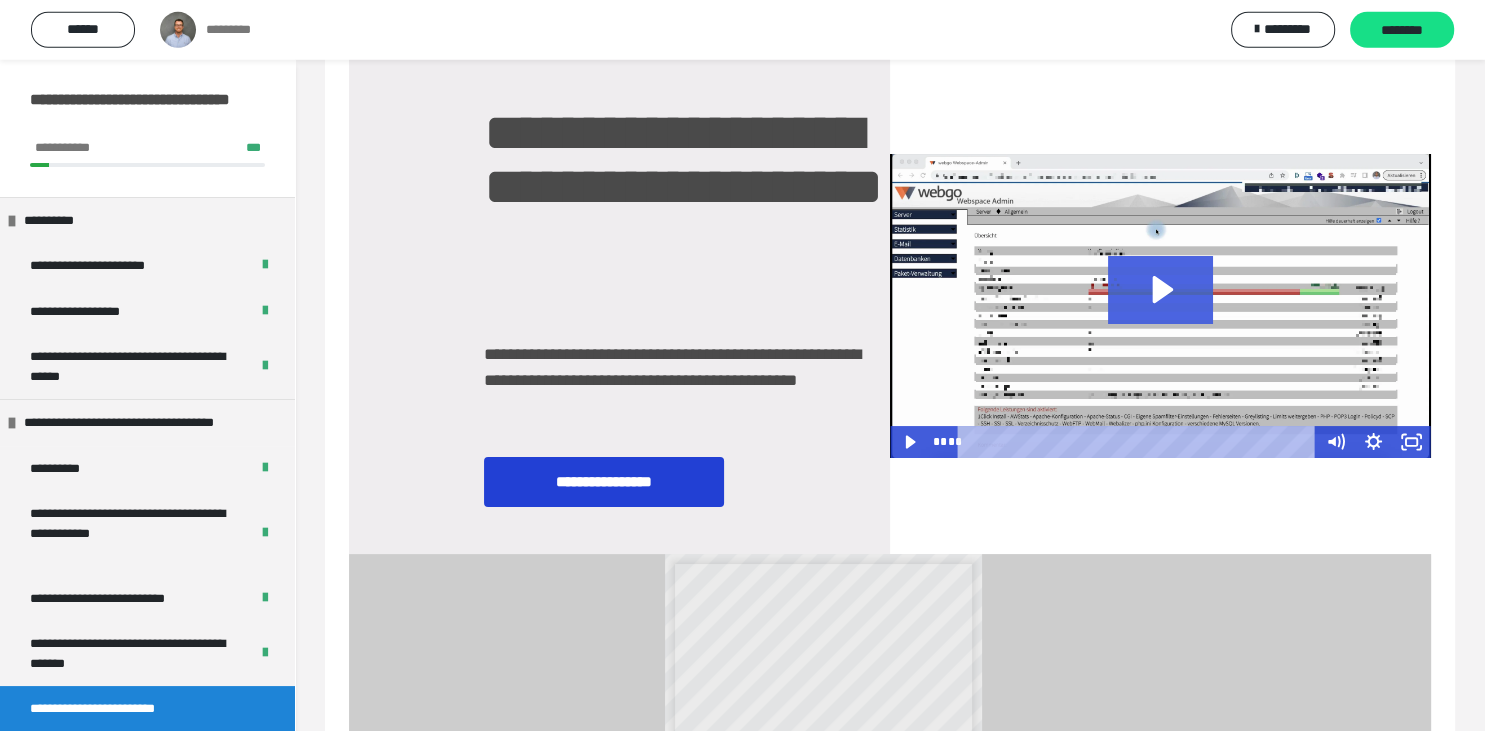 click 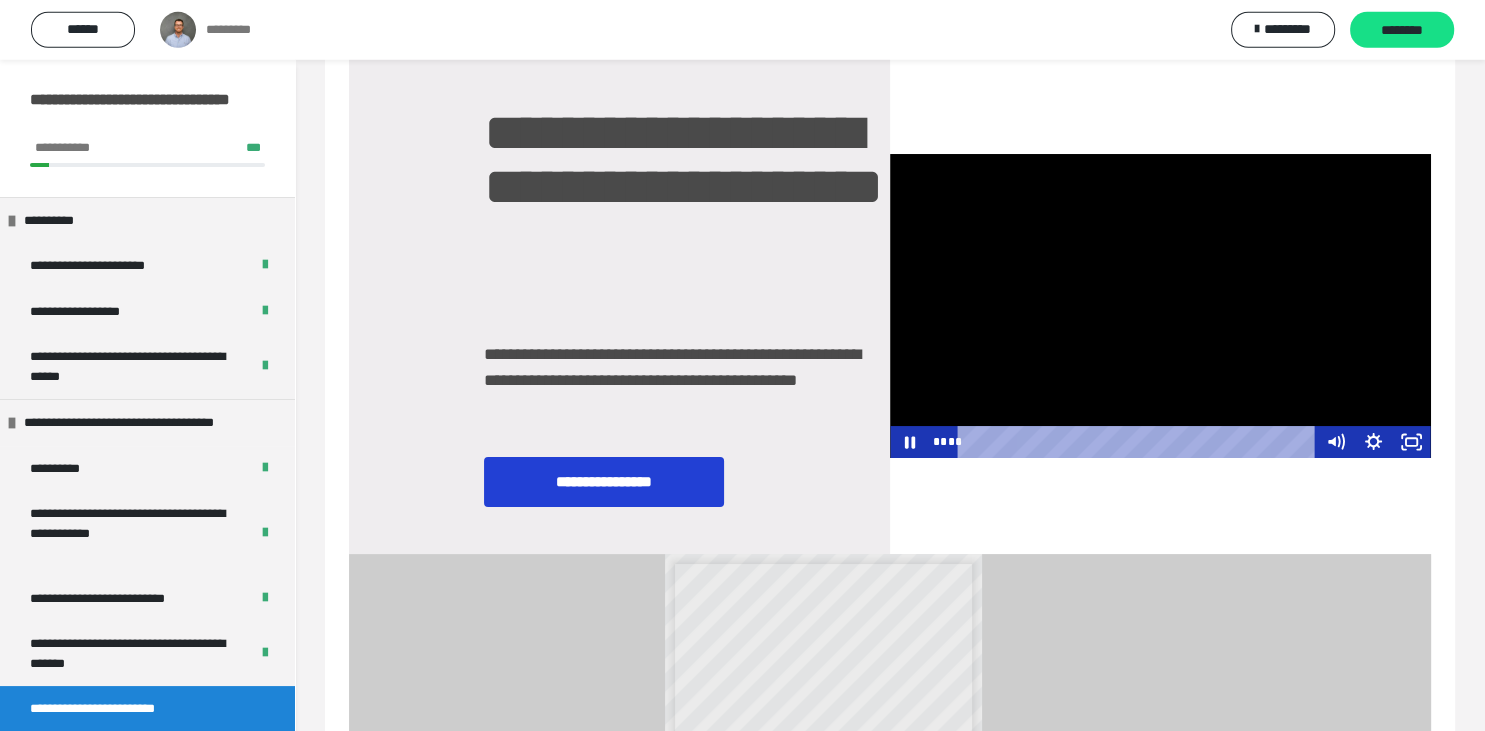 click on "**********" at bounding box center (687, 399) 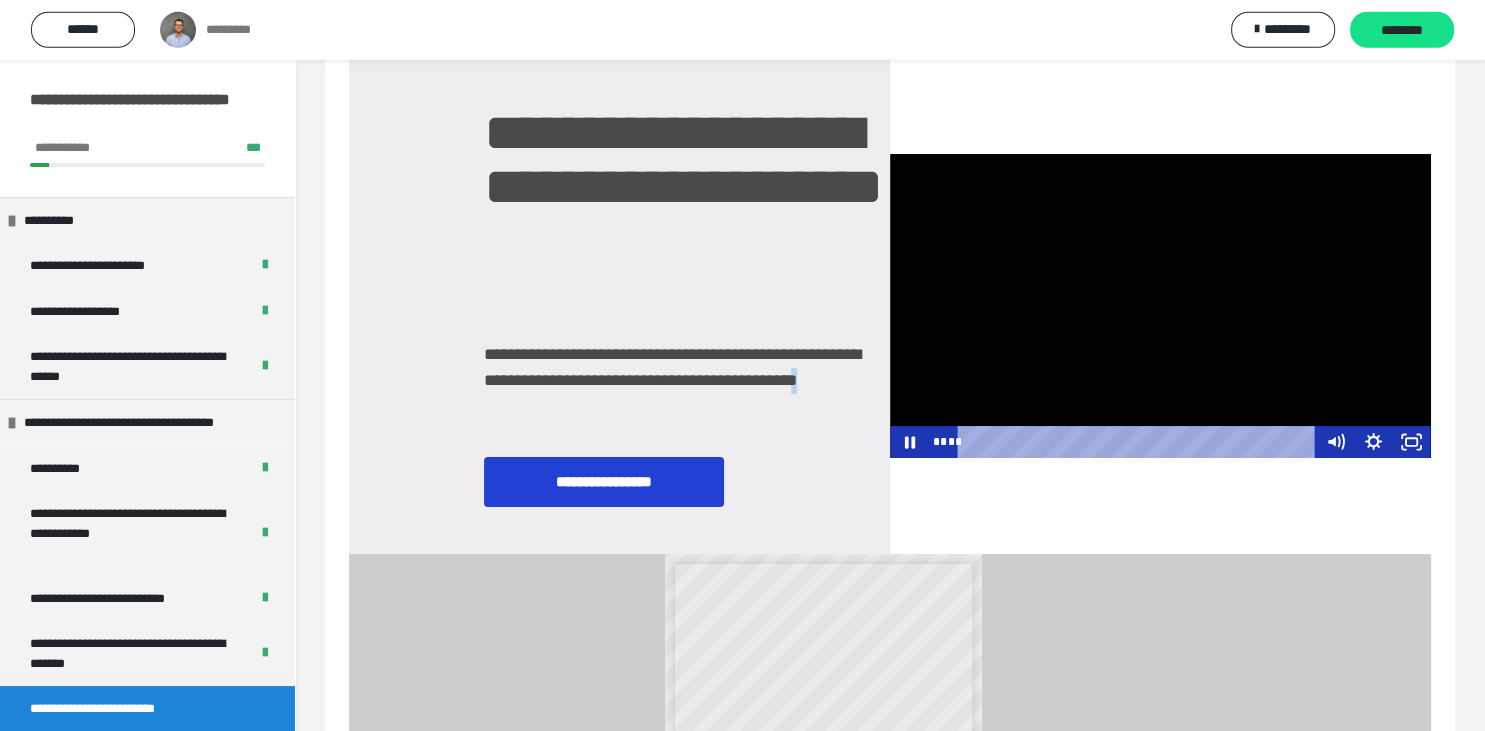 click on "**********" at bounding box center (687, 399) 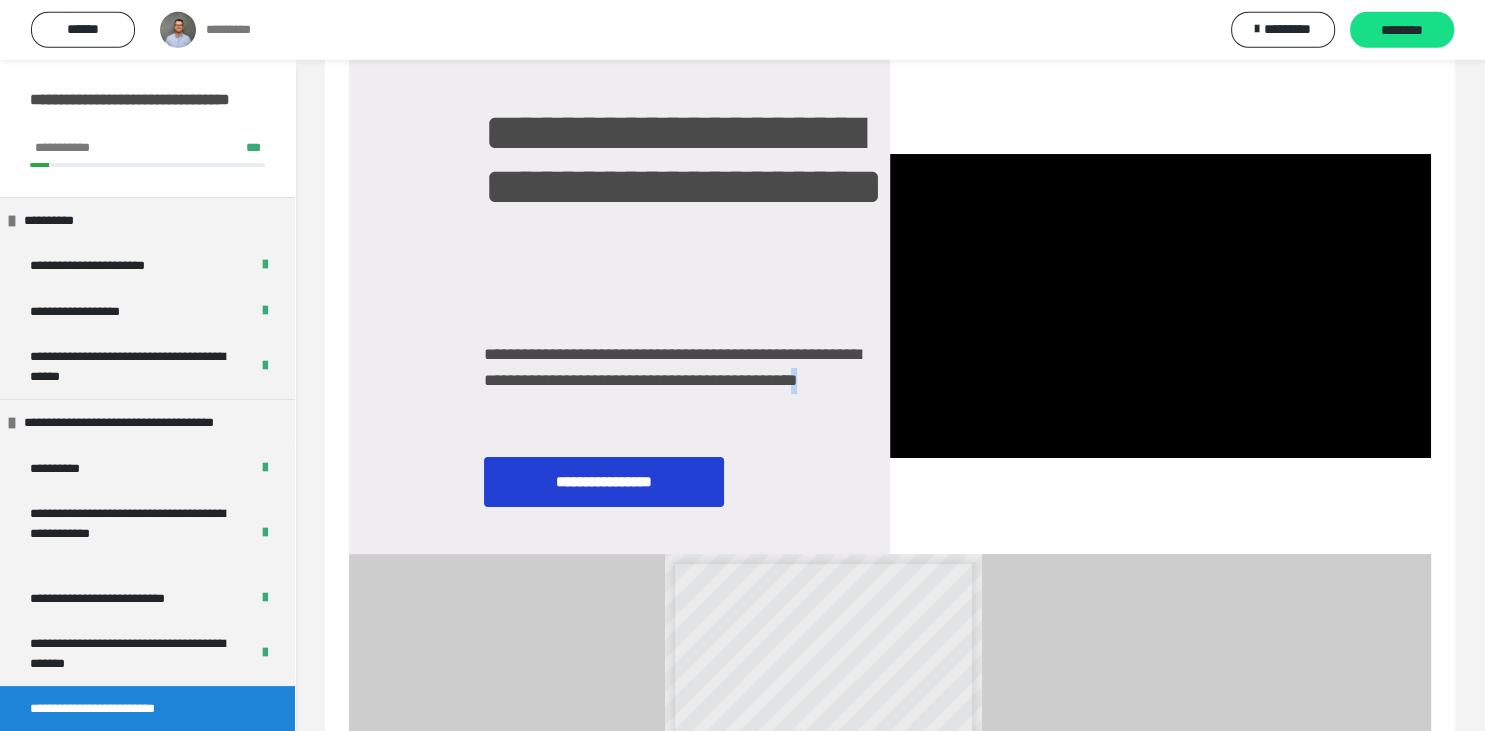 click at bounding box center [1160, 306] 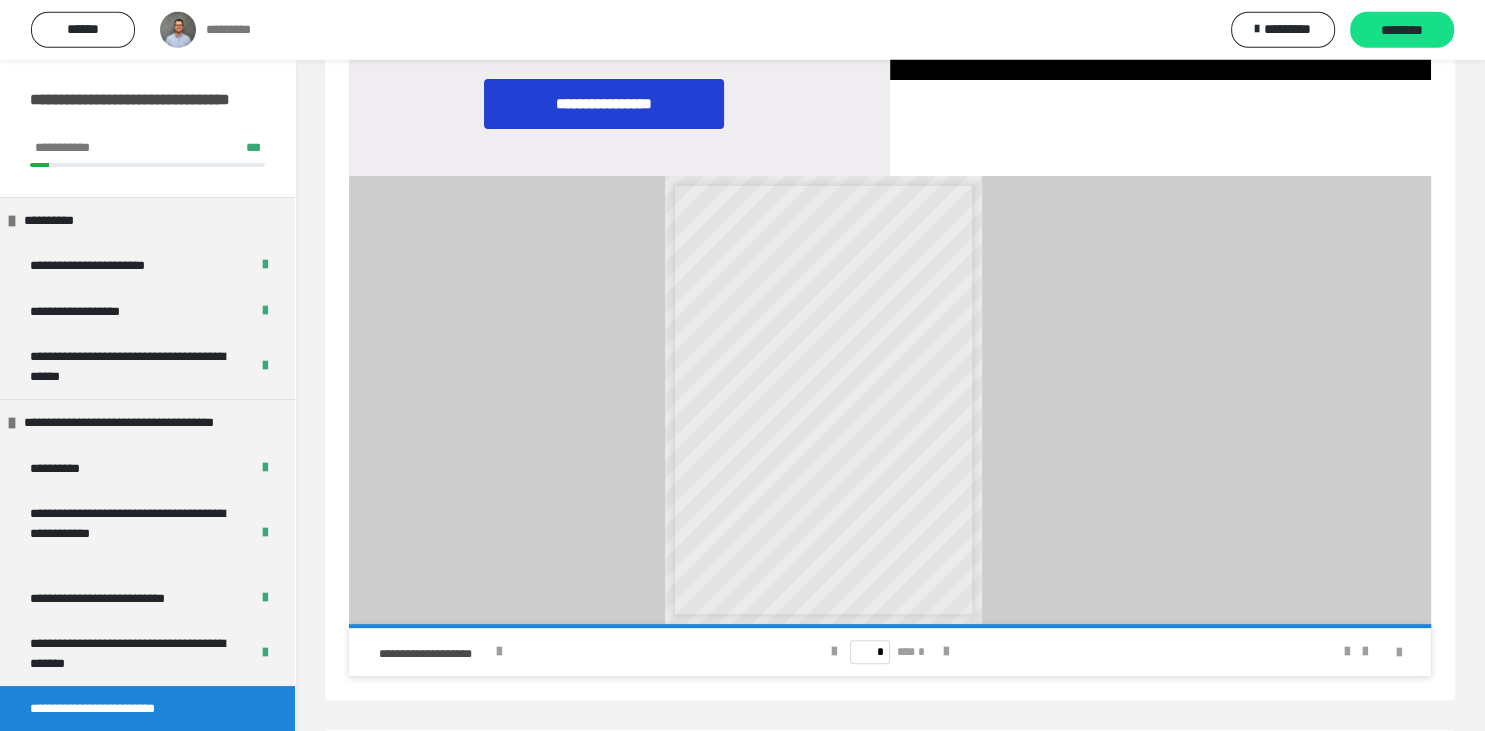 scroll, scrollTop: 459, scrollLeft: 0, axis: vertical 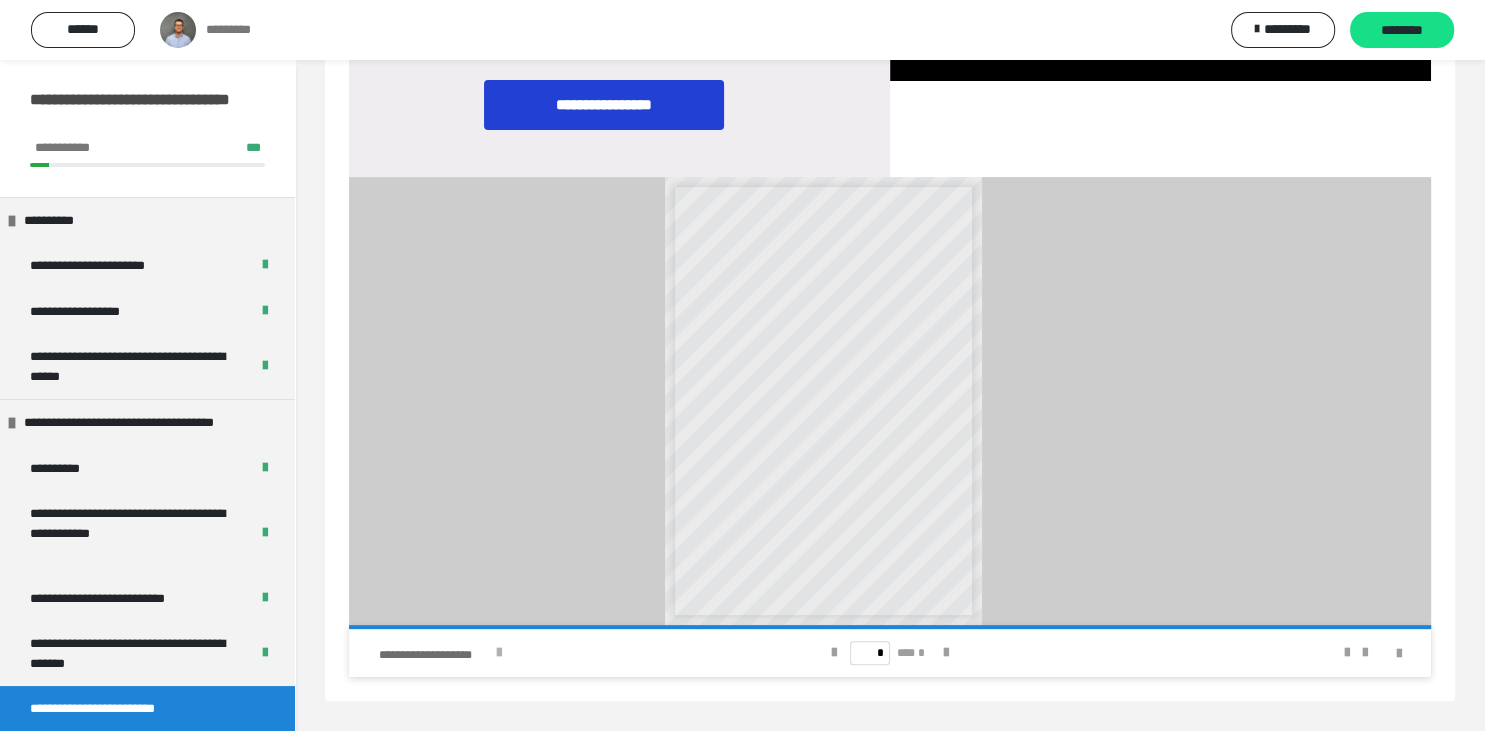 click at bounding box center [499, 653] 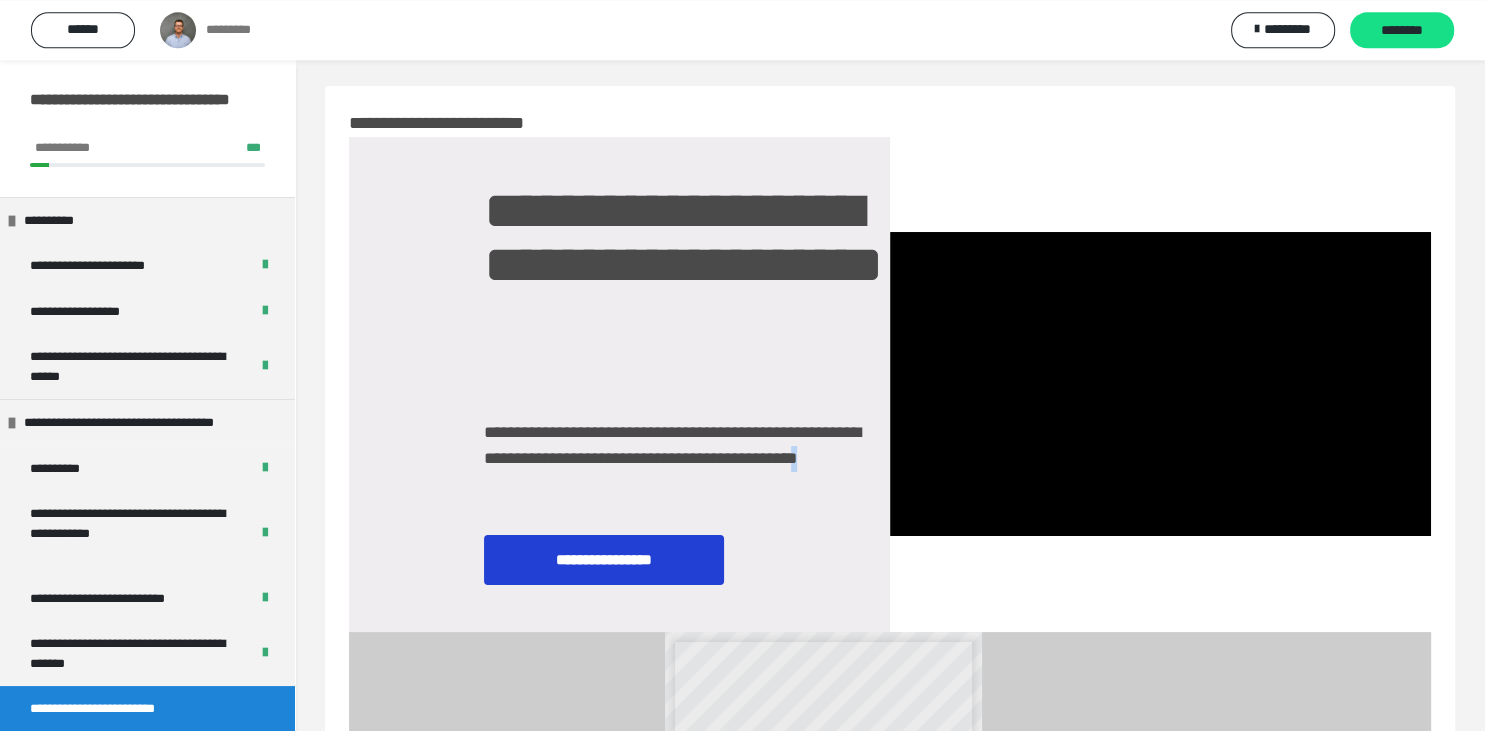 scroll, scrollTop: 0, scrollLeft: 0, axis: both 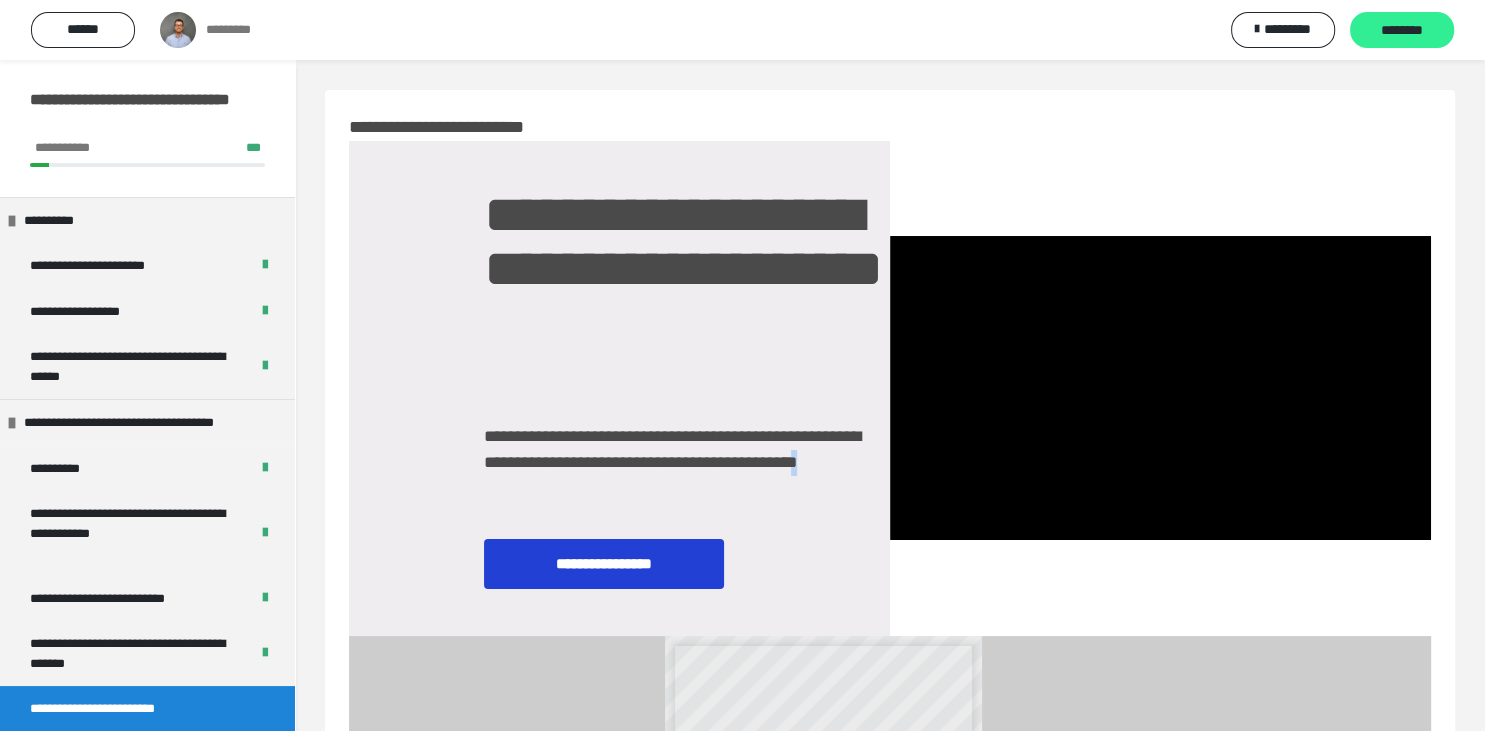 click on "********" at bounding box center [1402, 31] 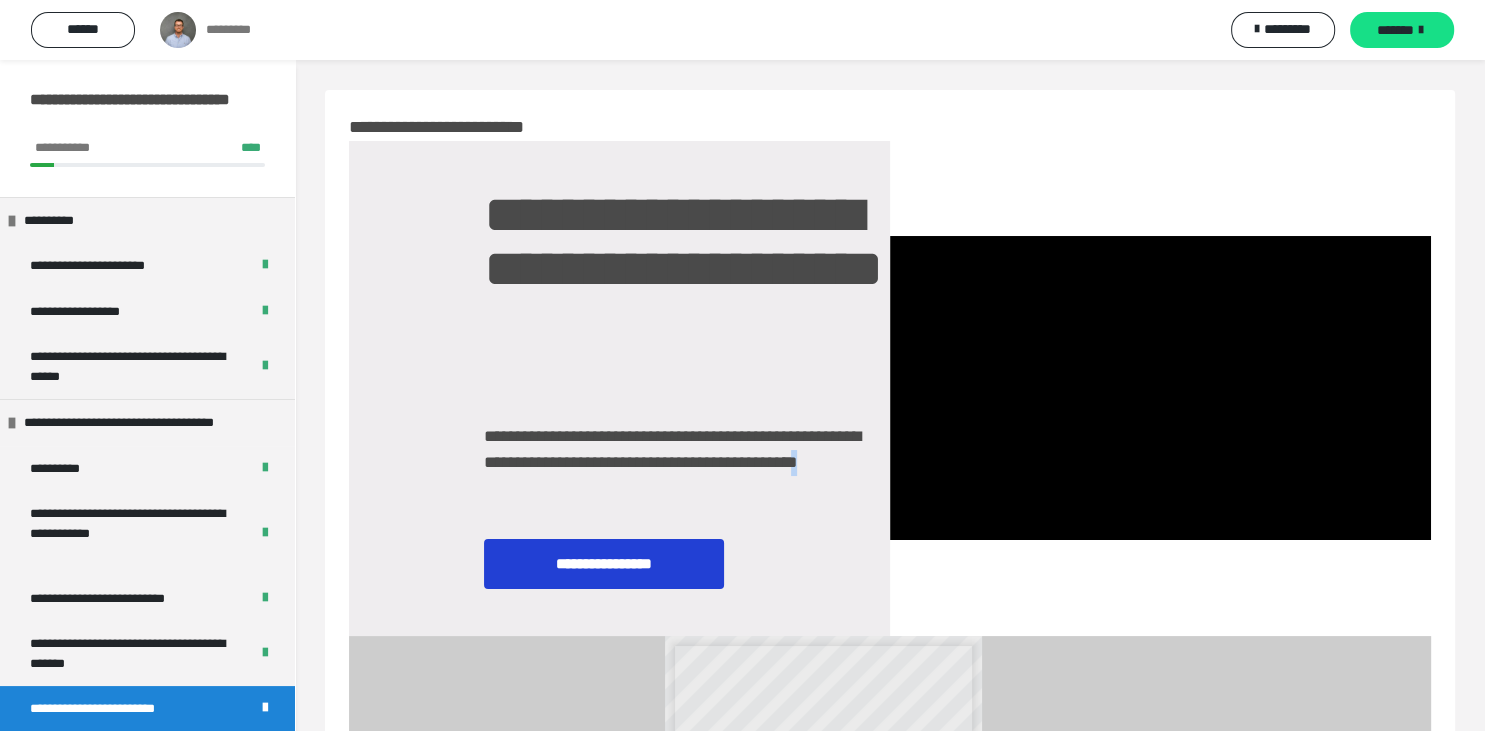 click on "*******" at bounding box center [1395, 30] 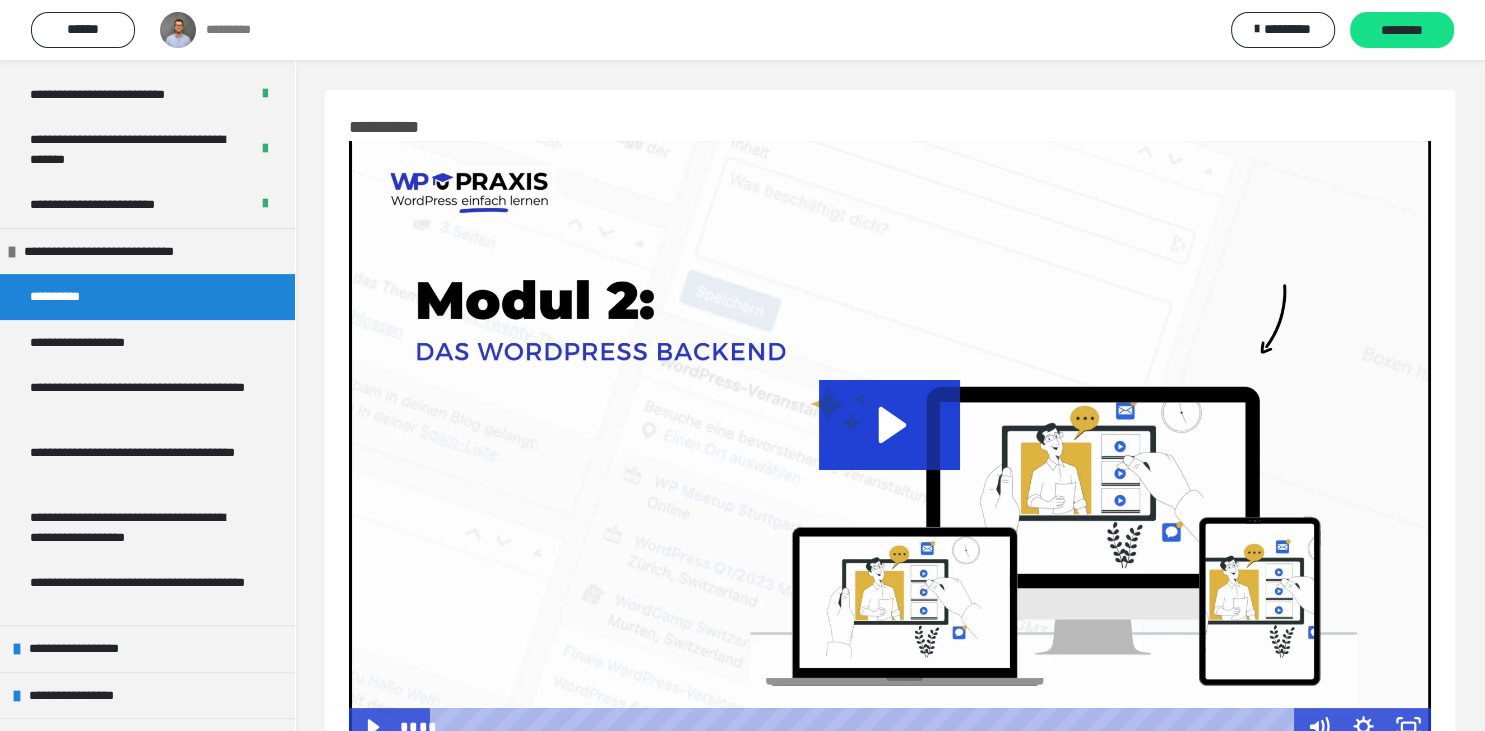 scroll, scrollTop: 506, scrollLeft: 0, axis: vertical 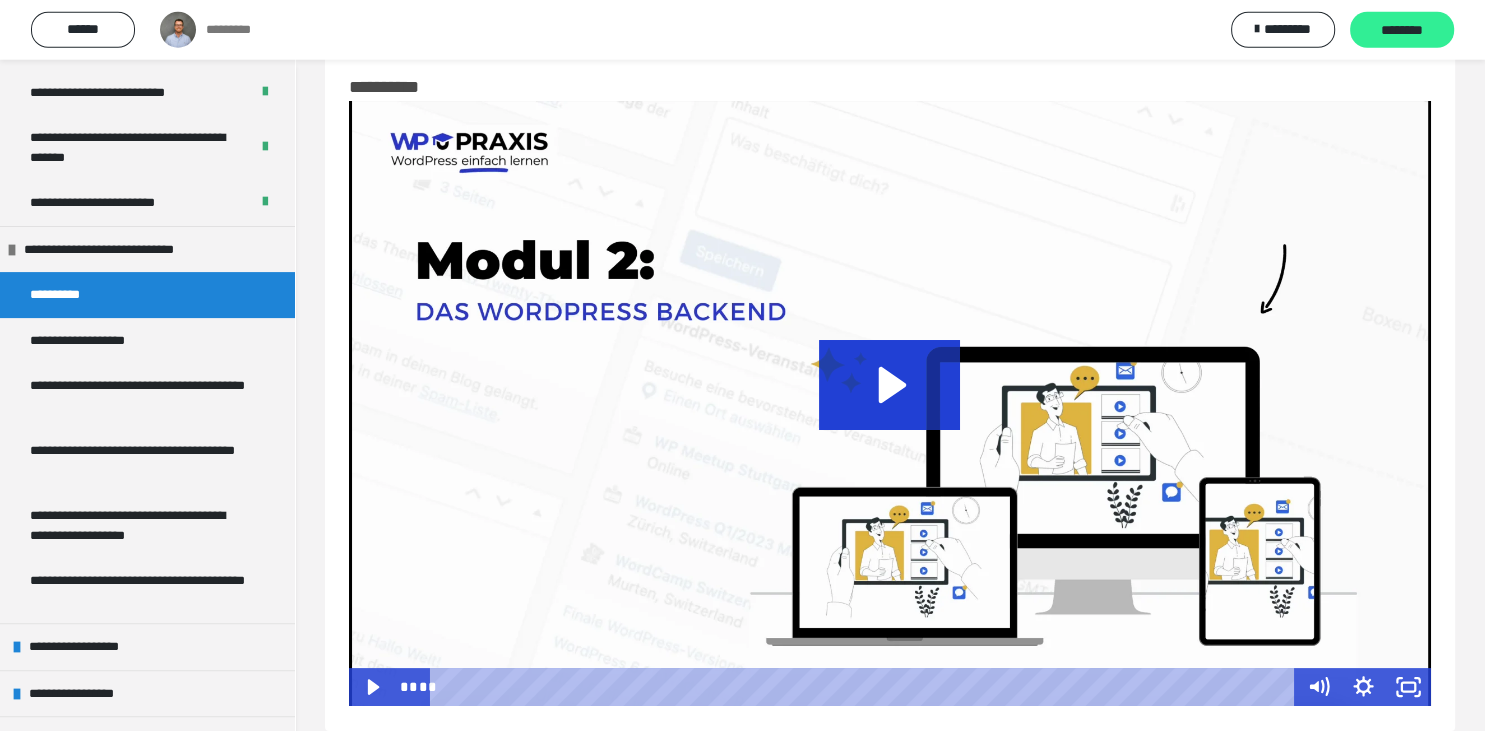 click on "********" at bounding box center (1402, 31) 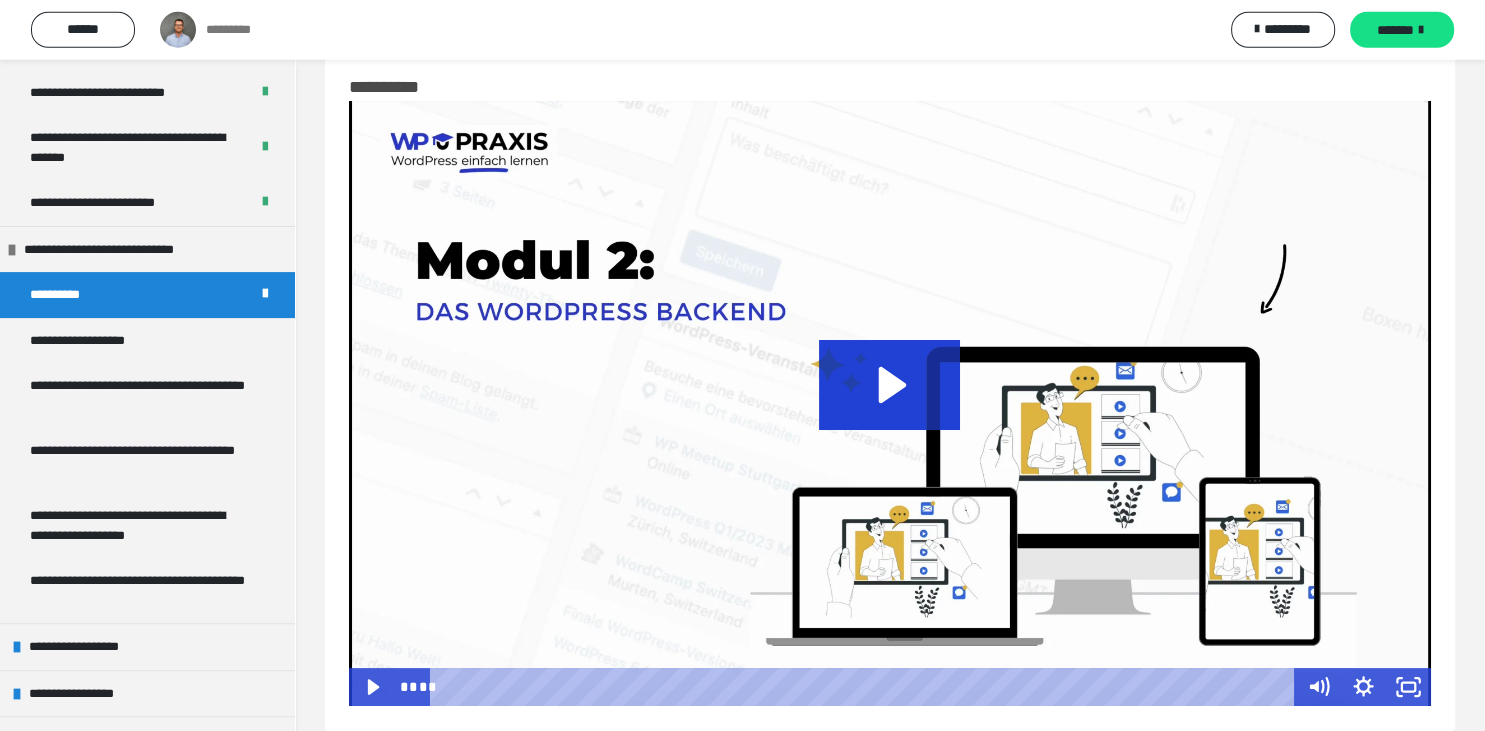 click on "*******" at bounding box center (1395, 30) 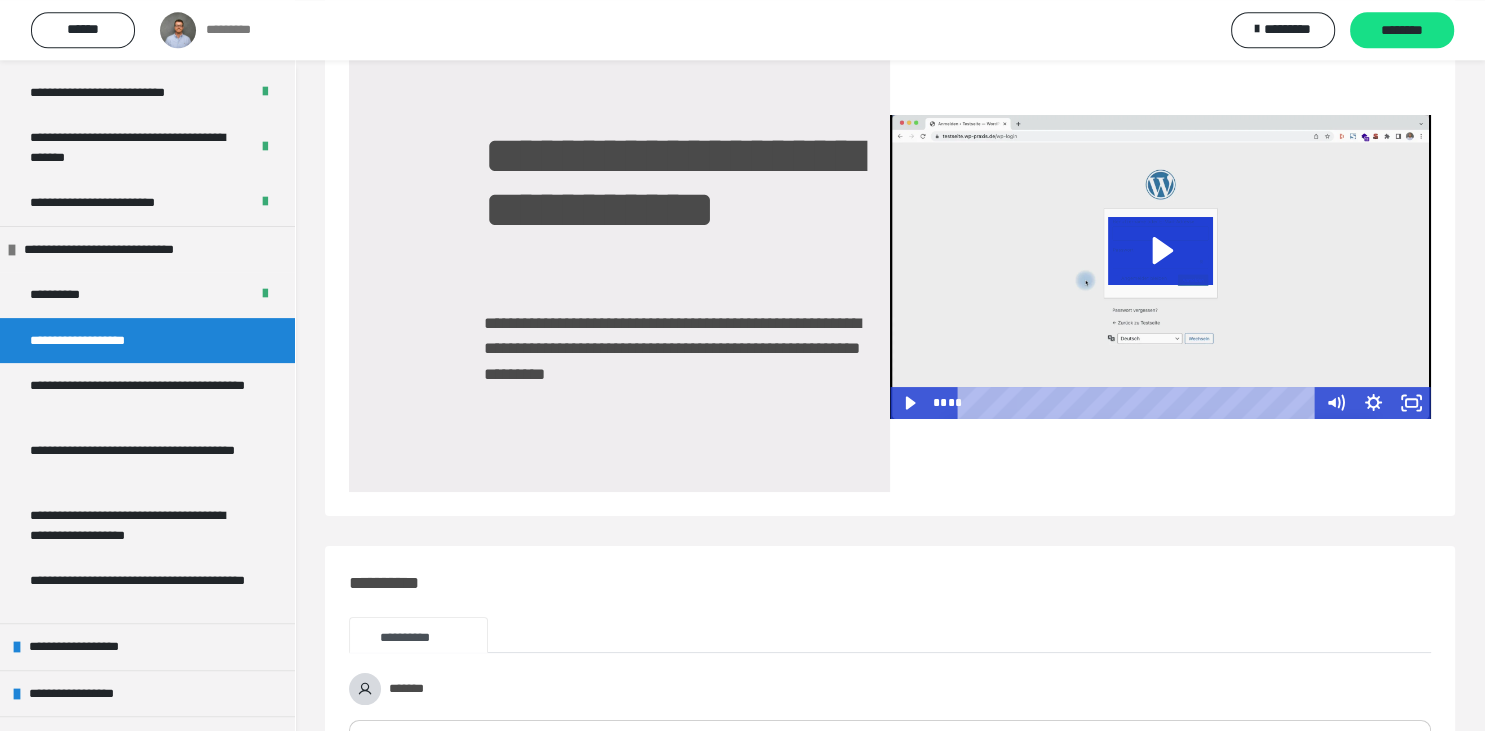 scroll, scrollTop: 0, scrollLeft: 0, axis: both 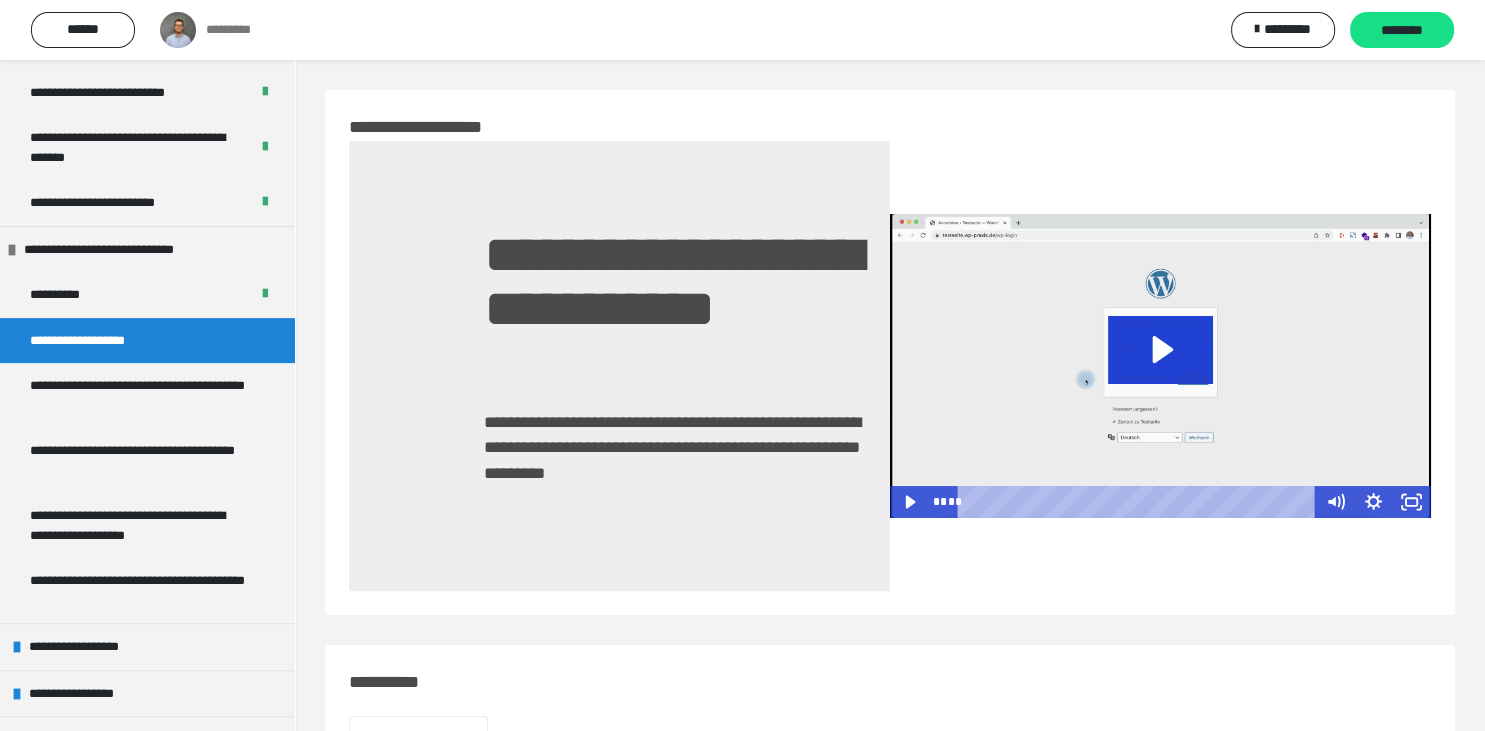 click at bounding box center [1160, 366] 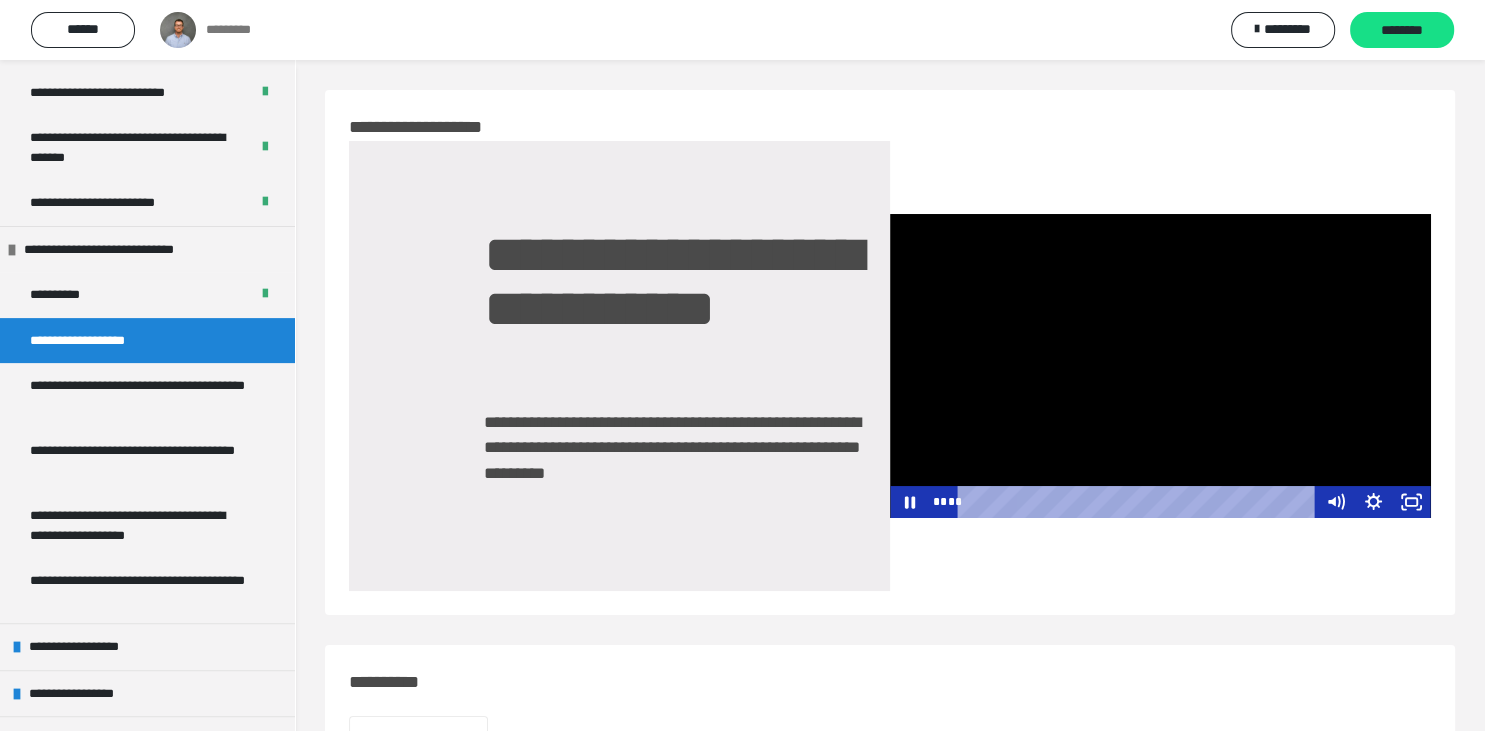 click at bounding box center (1160, 366) 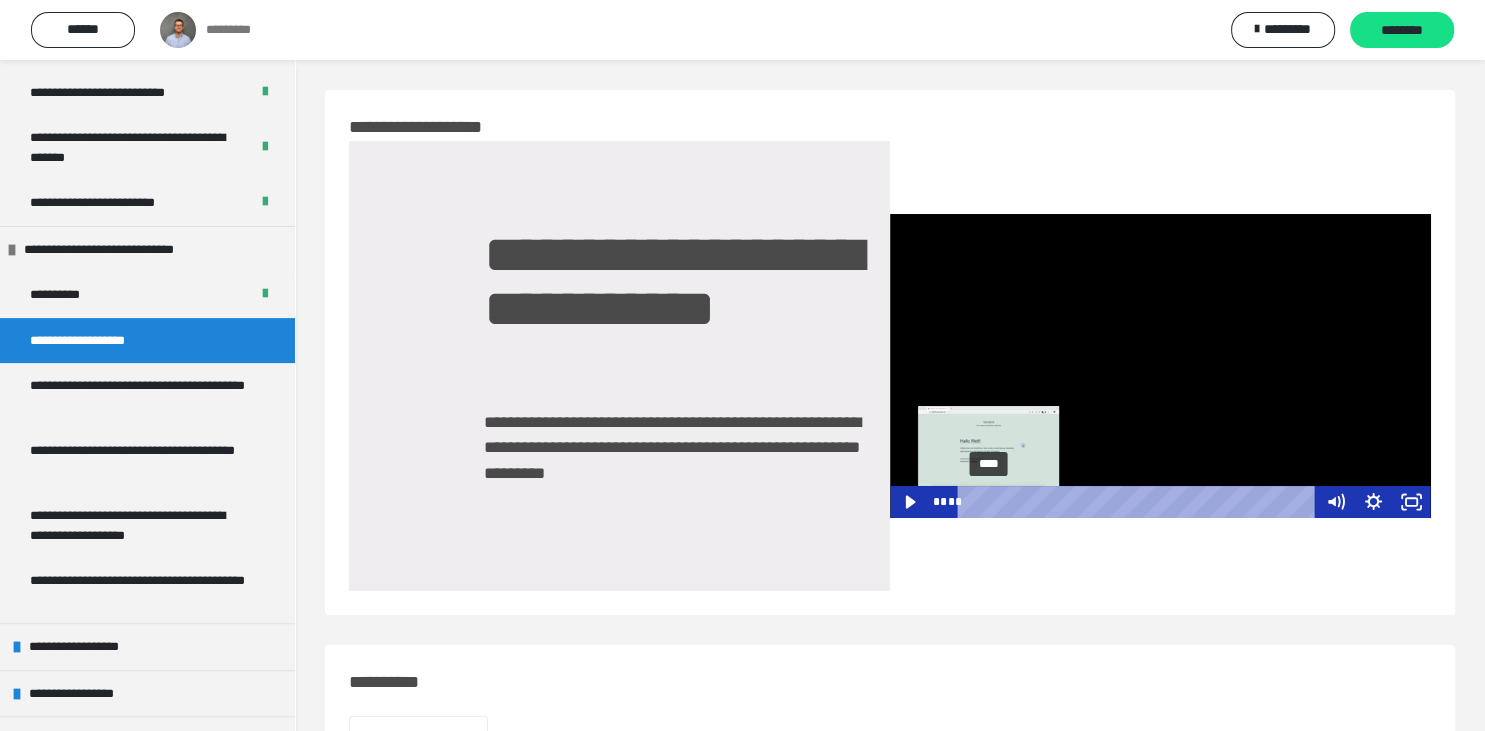 click on "****" at bounding box center [1140, 502] 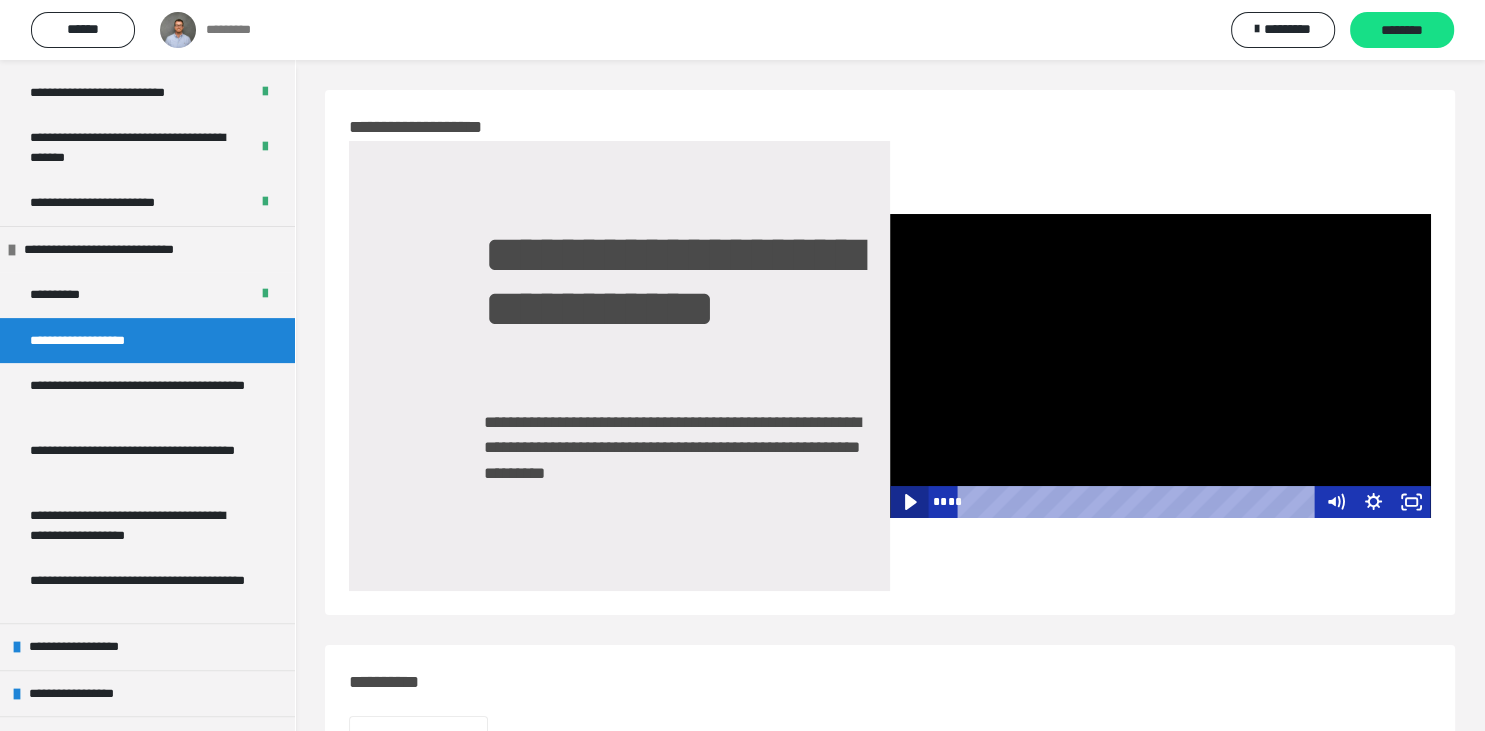 click 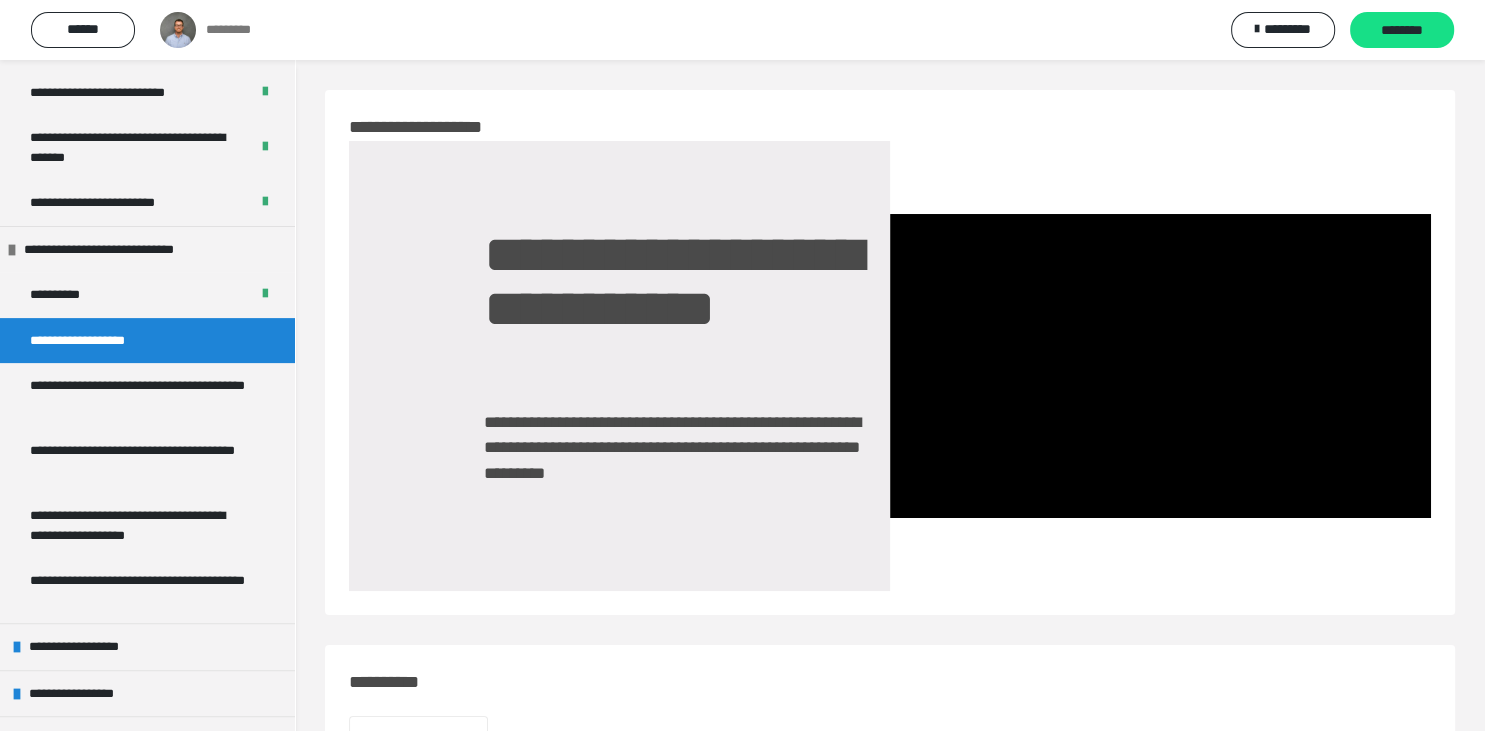 click on "**********" at bounding box center (687, 467) 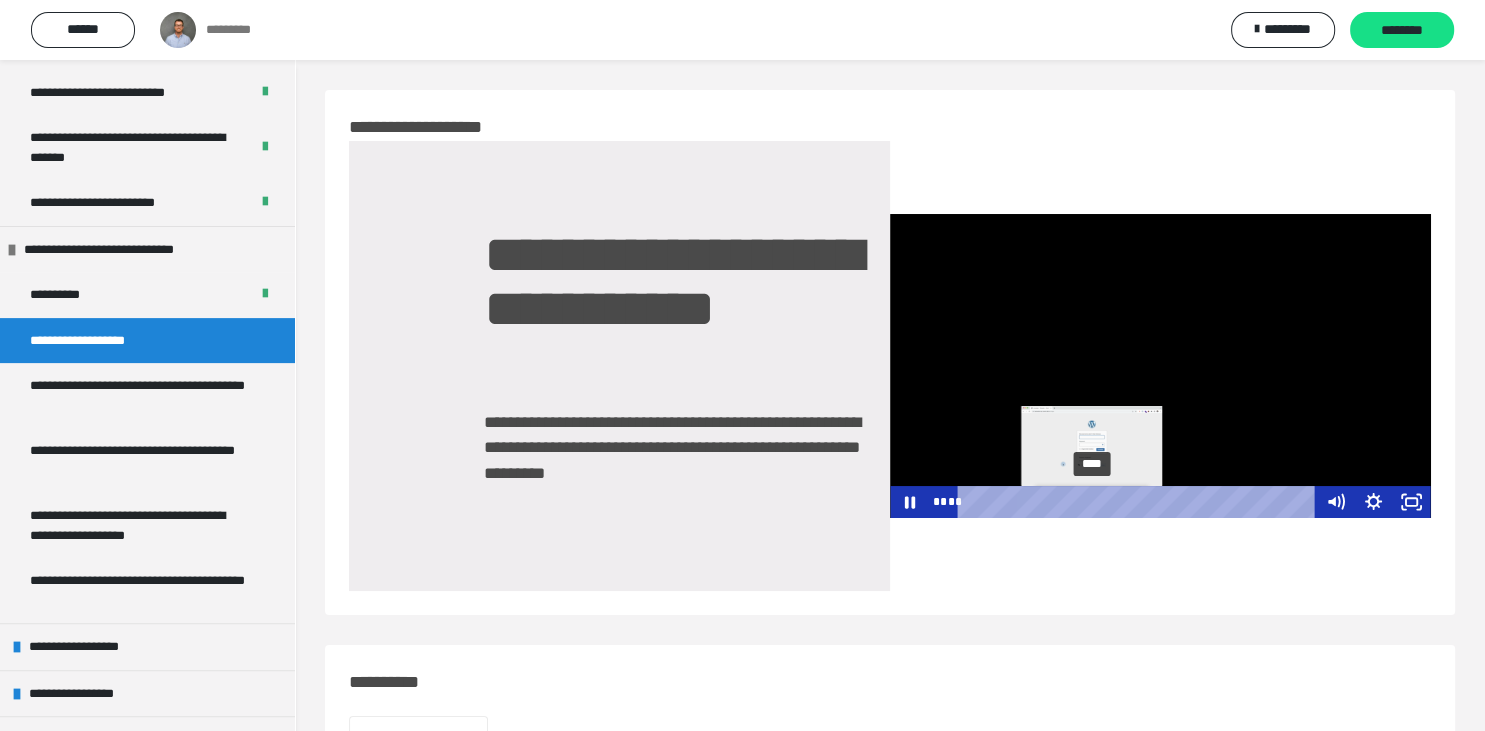 click on "****" at bounding box center [1140, 502] 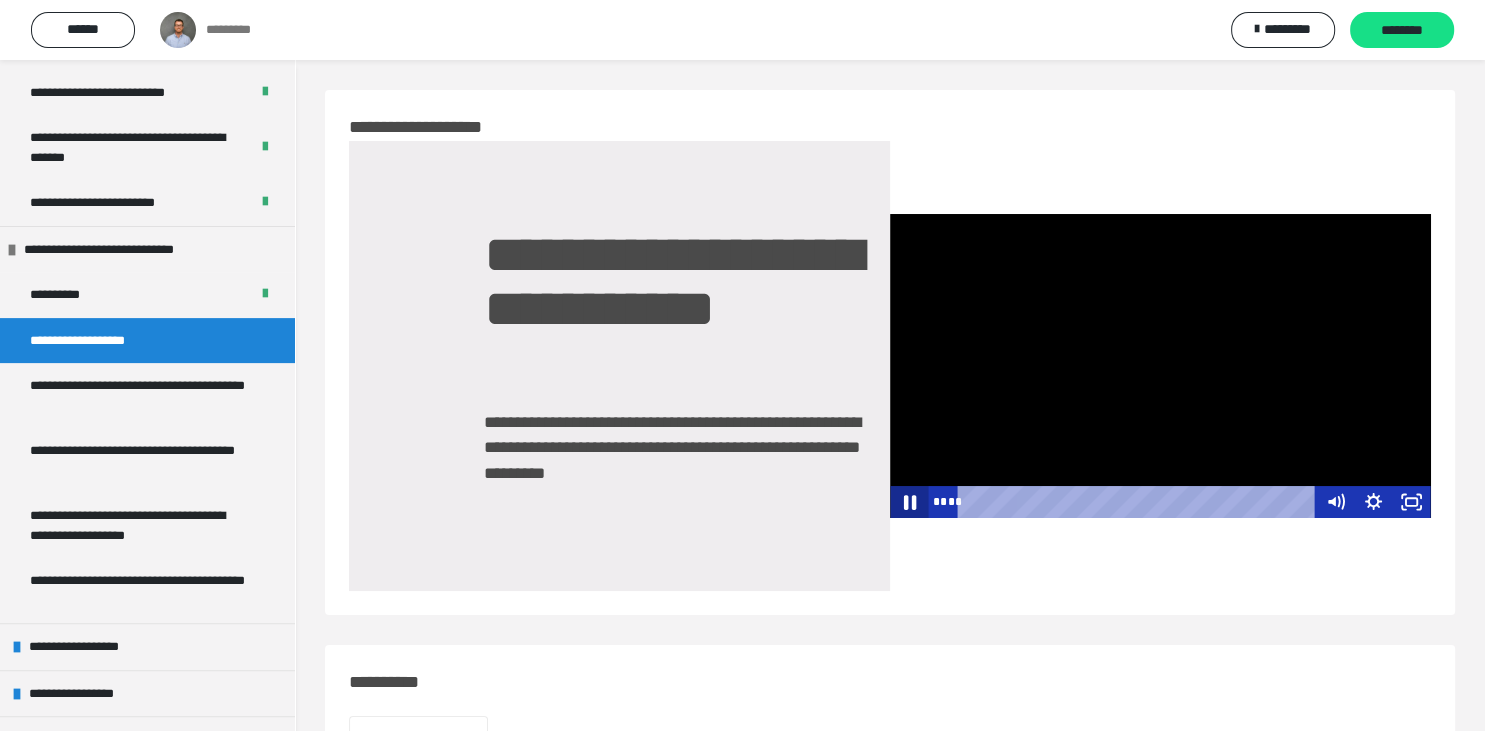 click 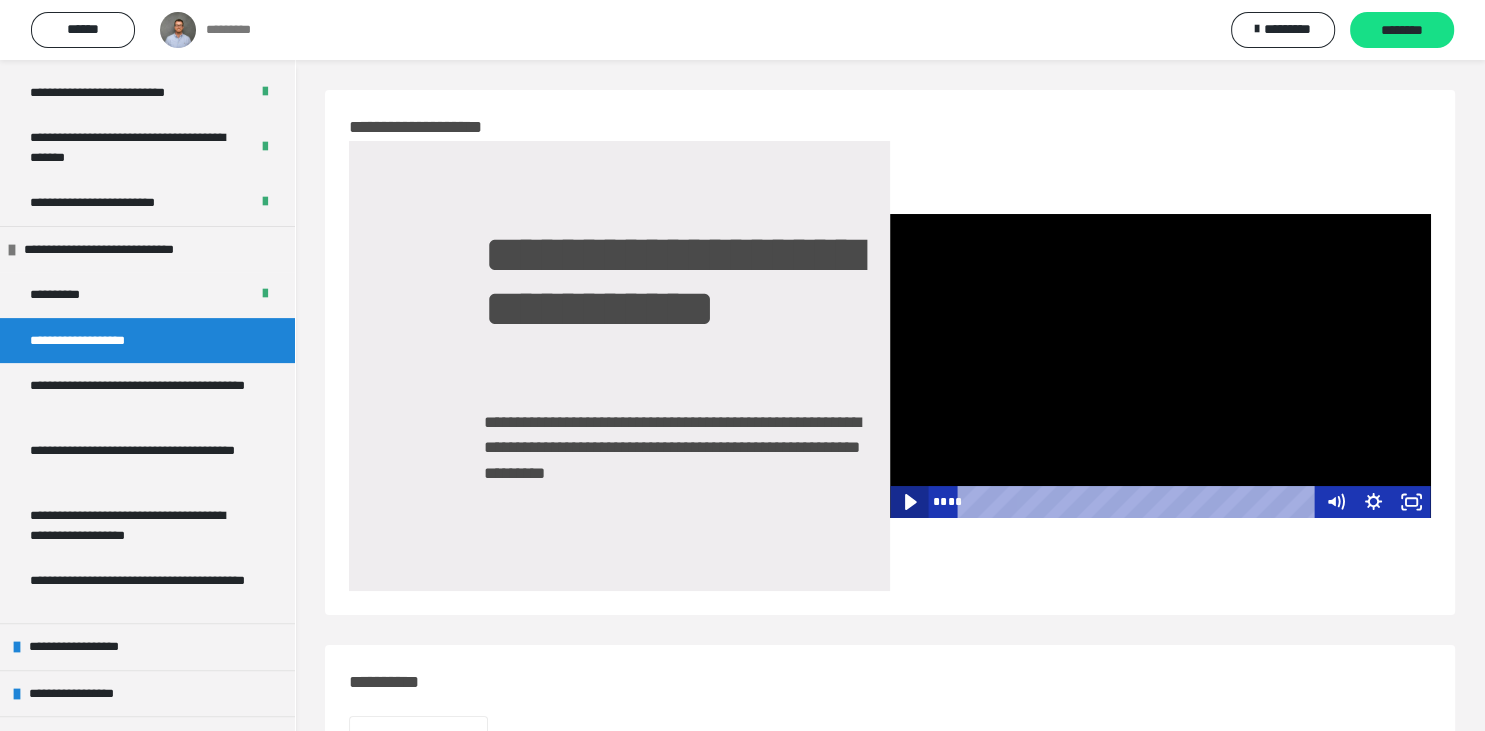 click 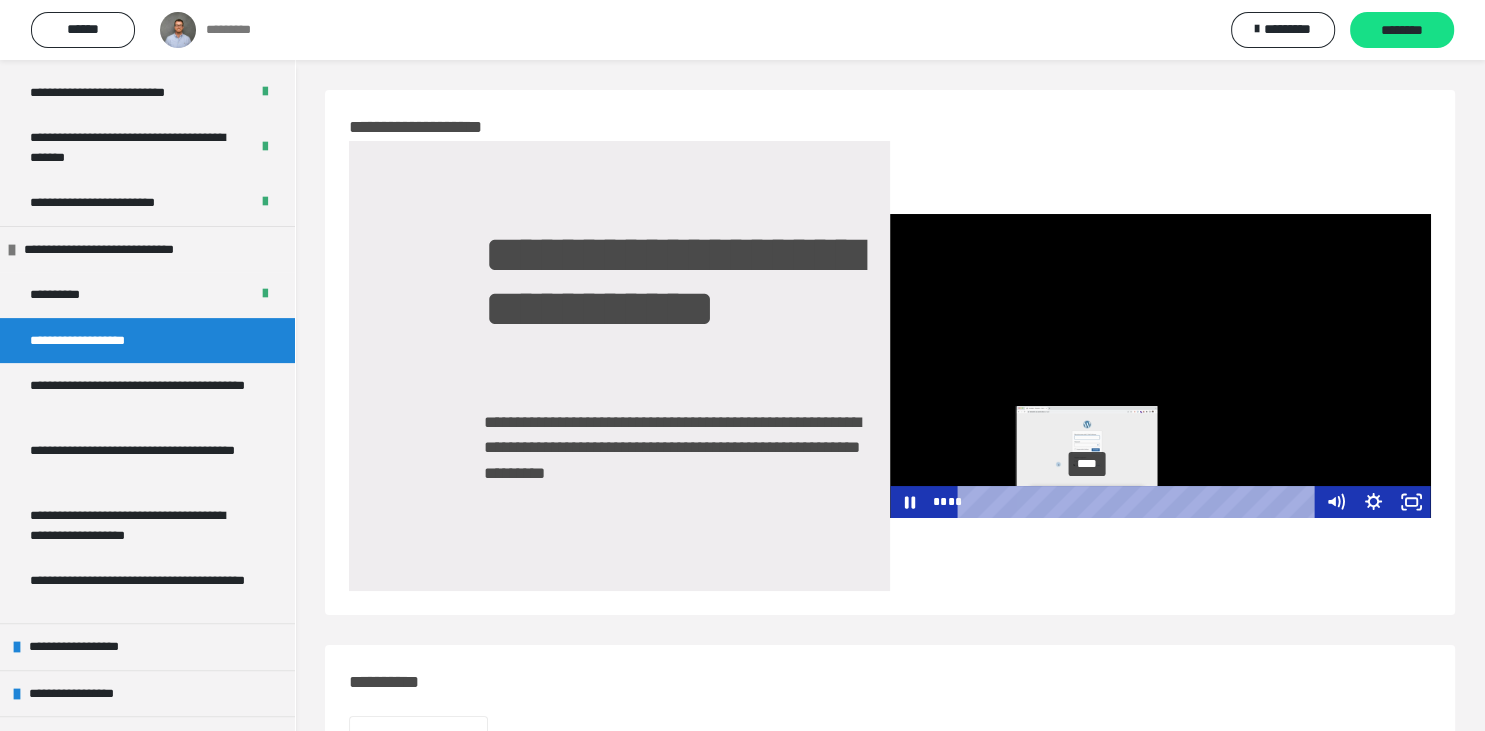 click on "****" at bounding box center (1140, 502) 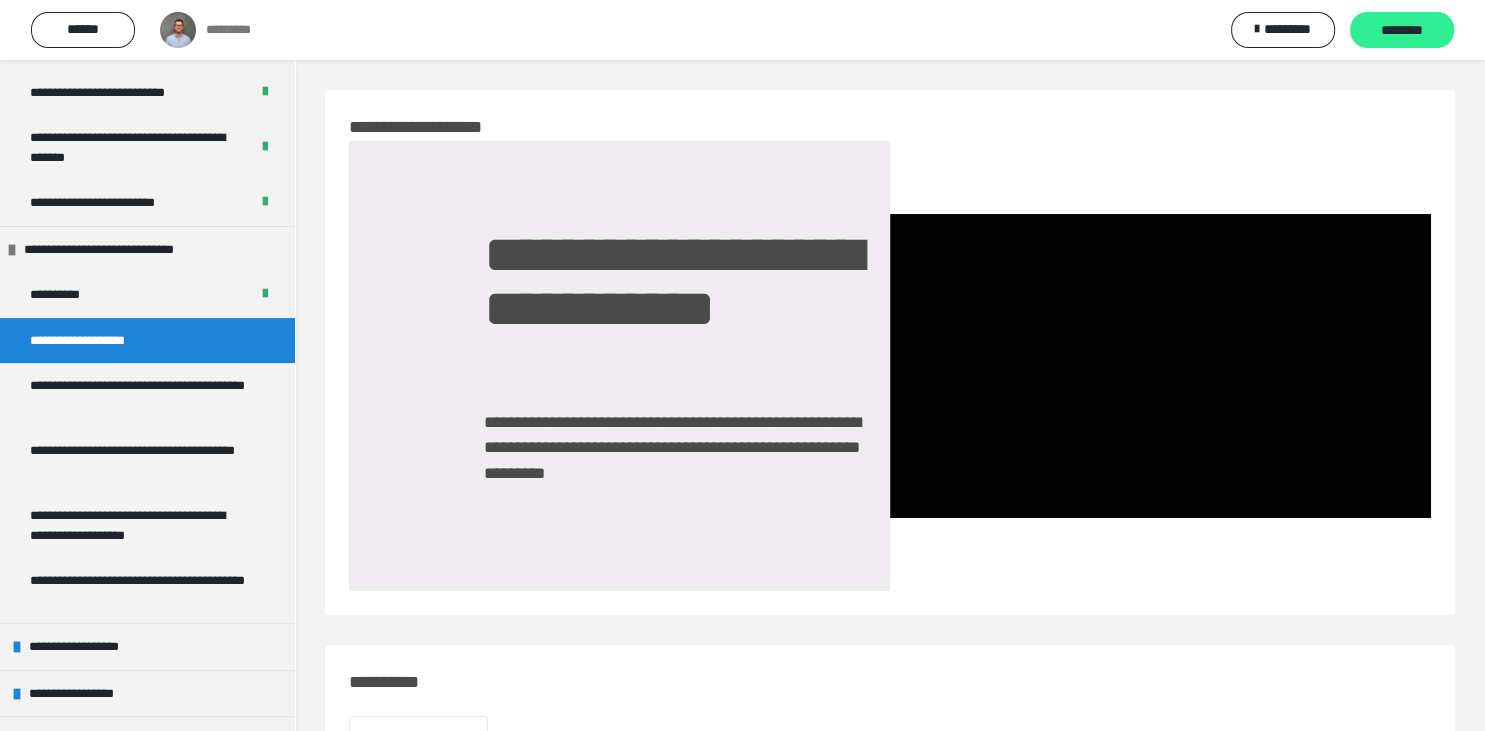 click on "********" at bounding box center (1402, 31) 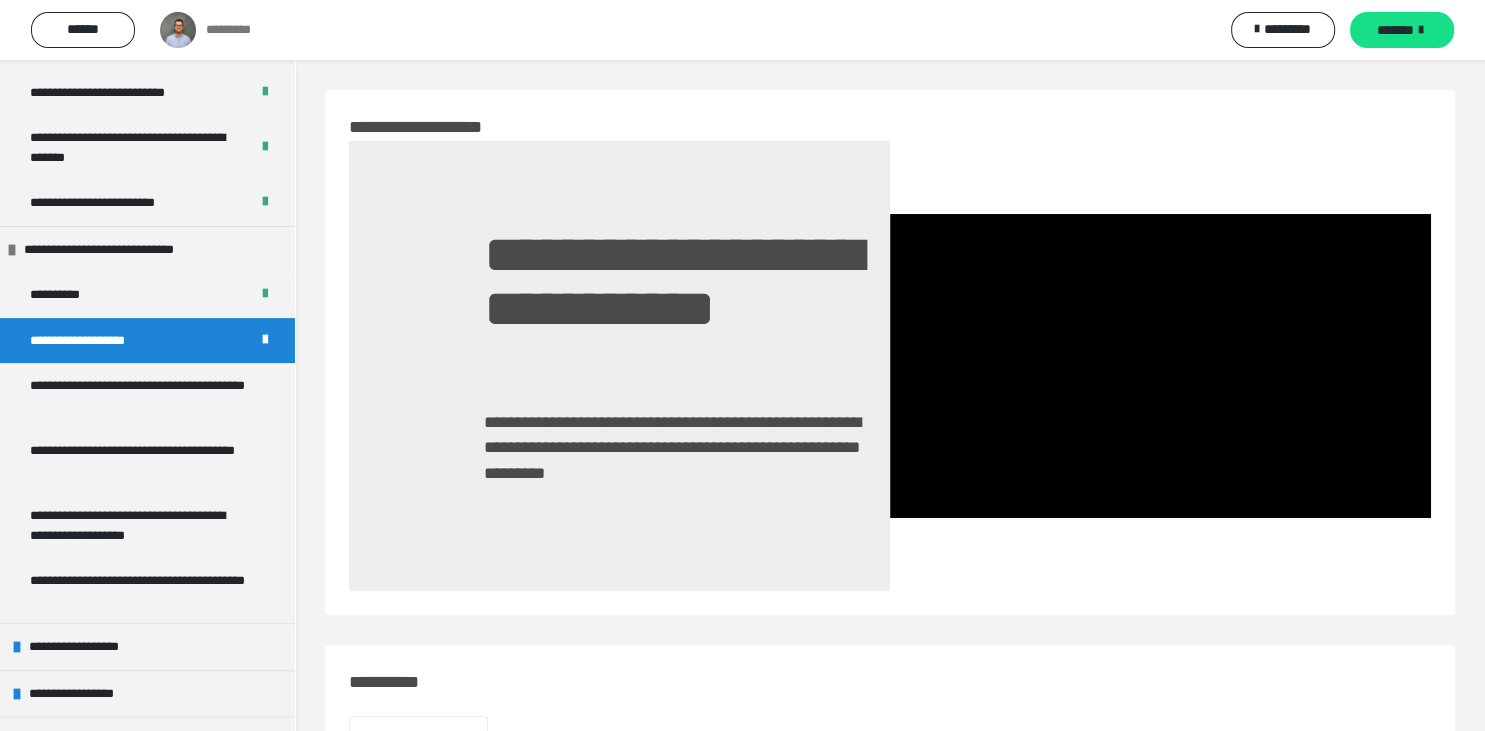 click on "*******" at bounding box center [1402, 30] 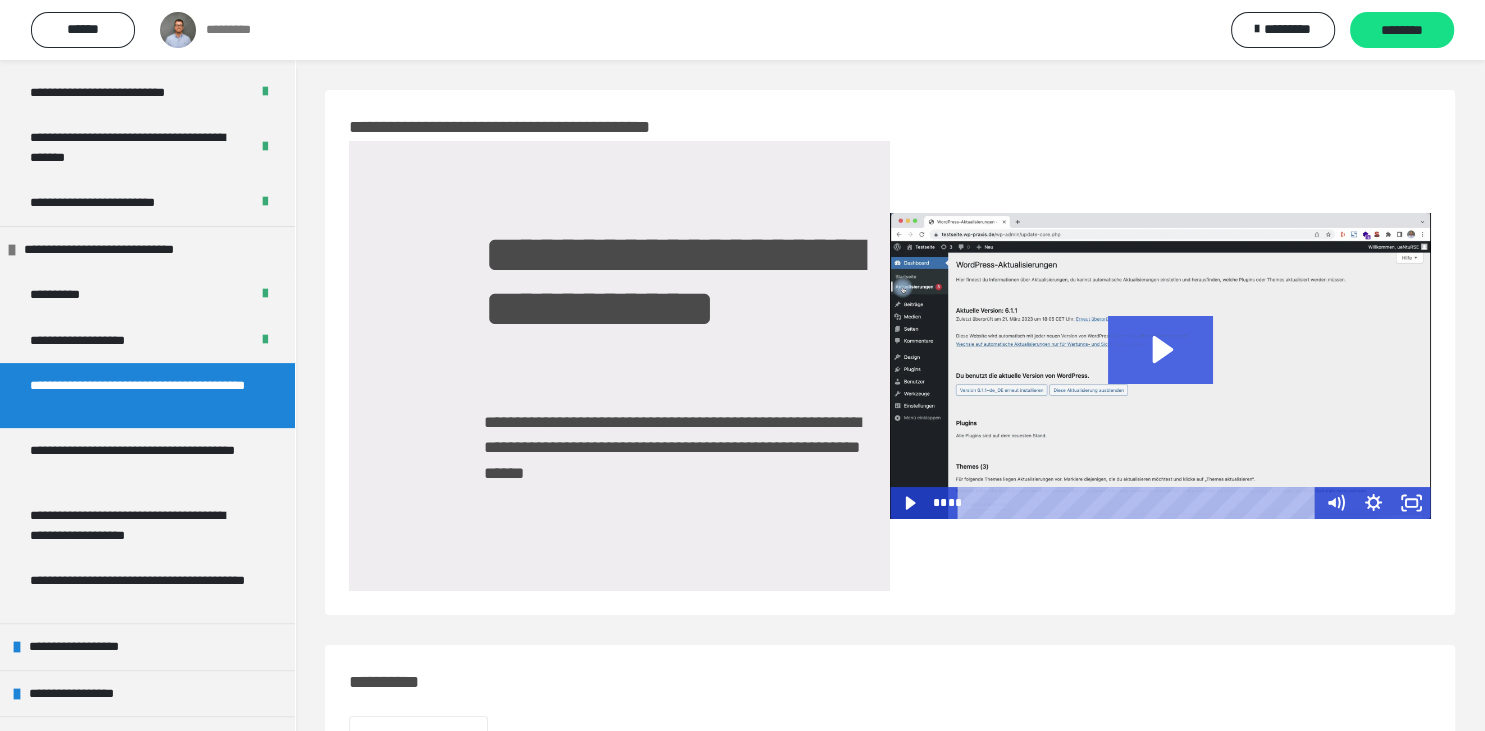 click 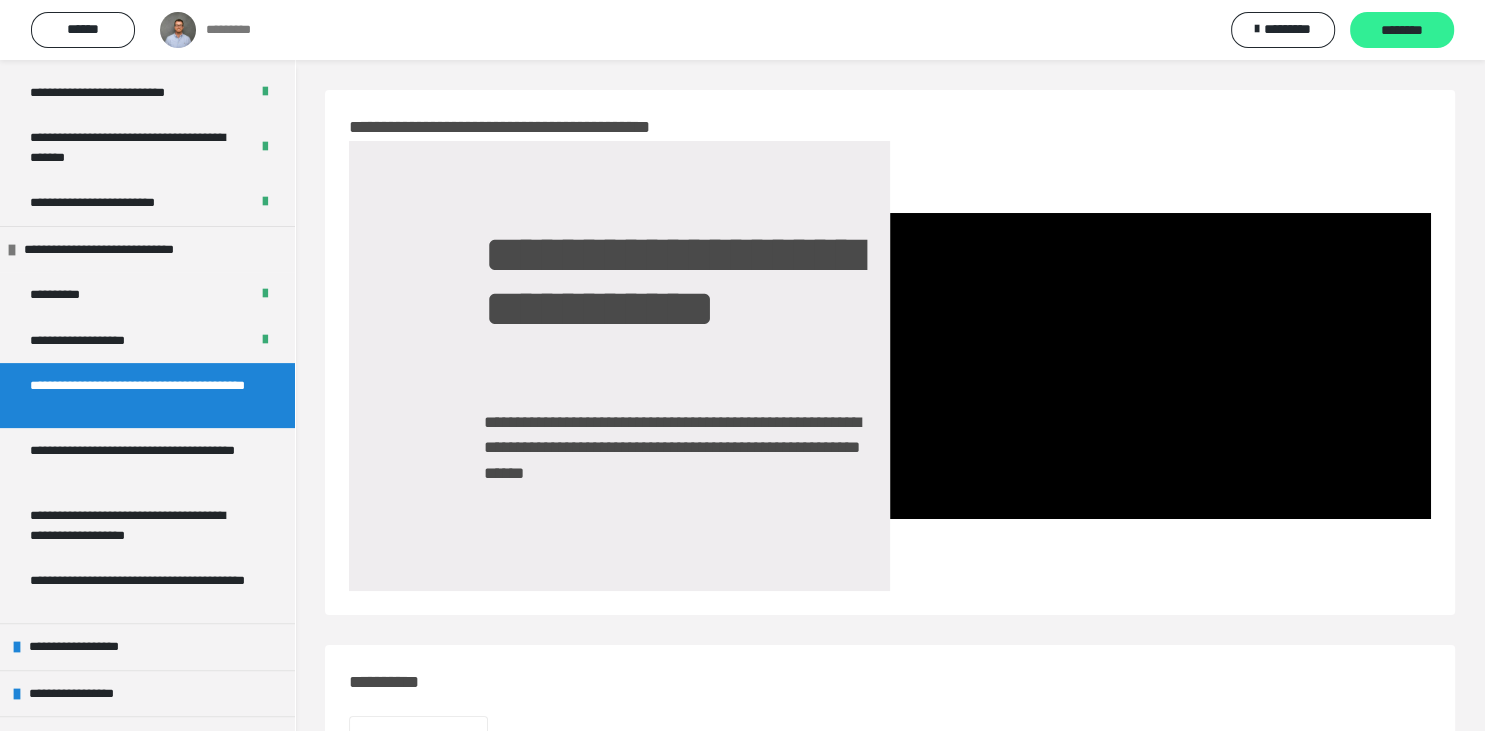 click on "********" at bounding box center (1402, 31) 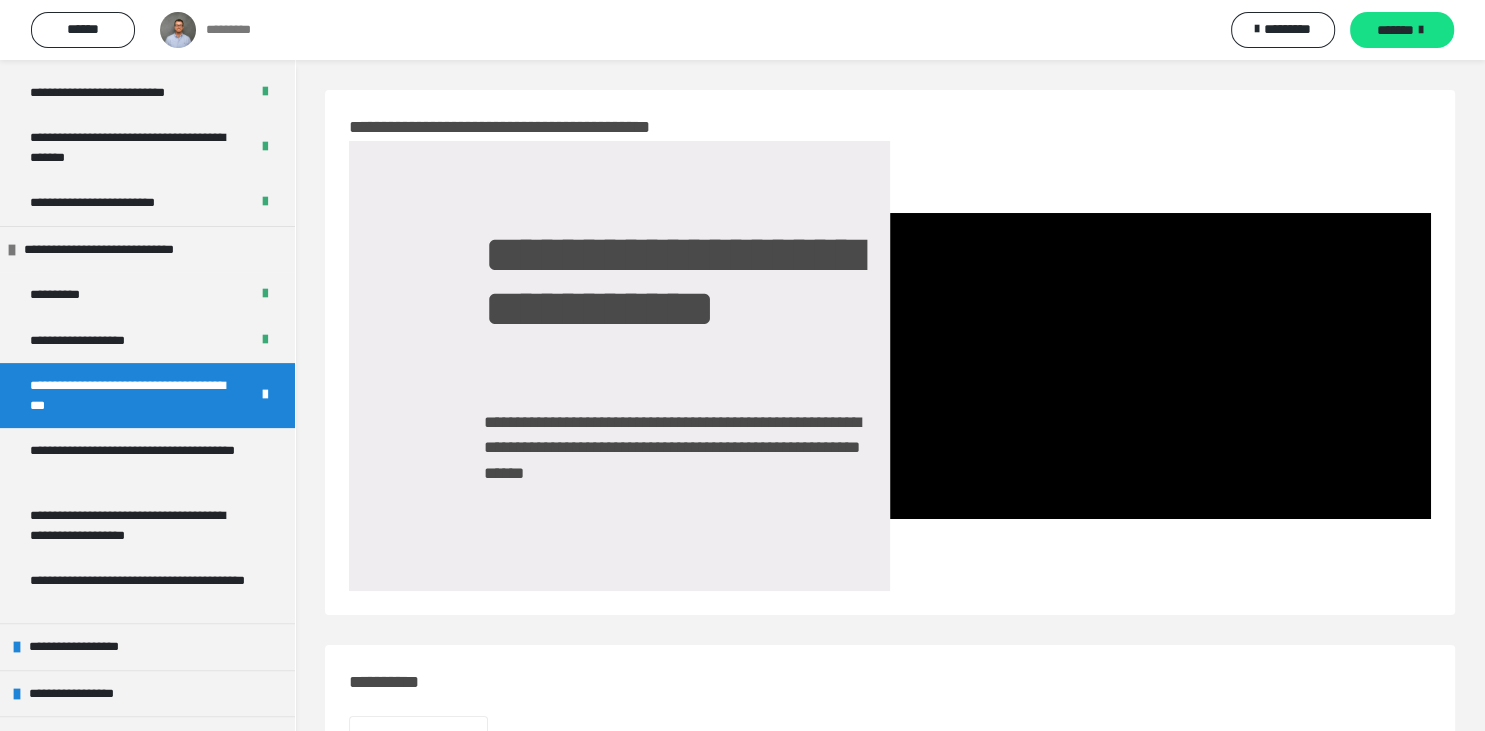 click on "*******" at bounding box center (1395, 30) 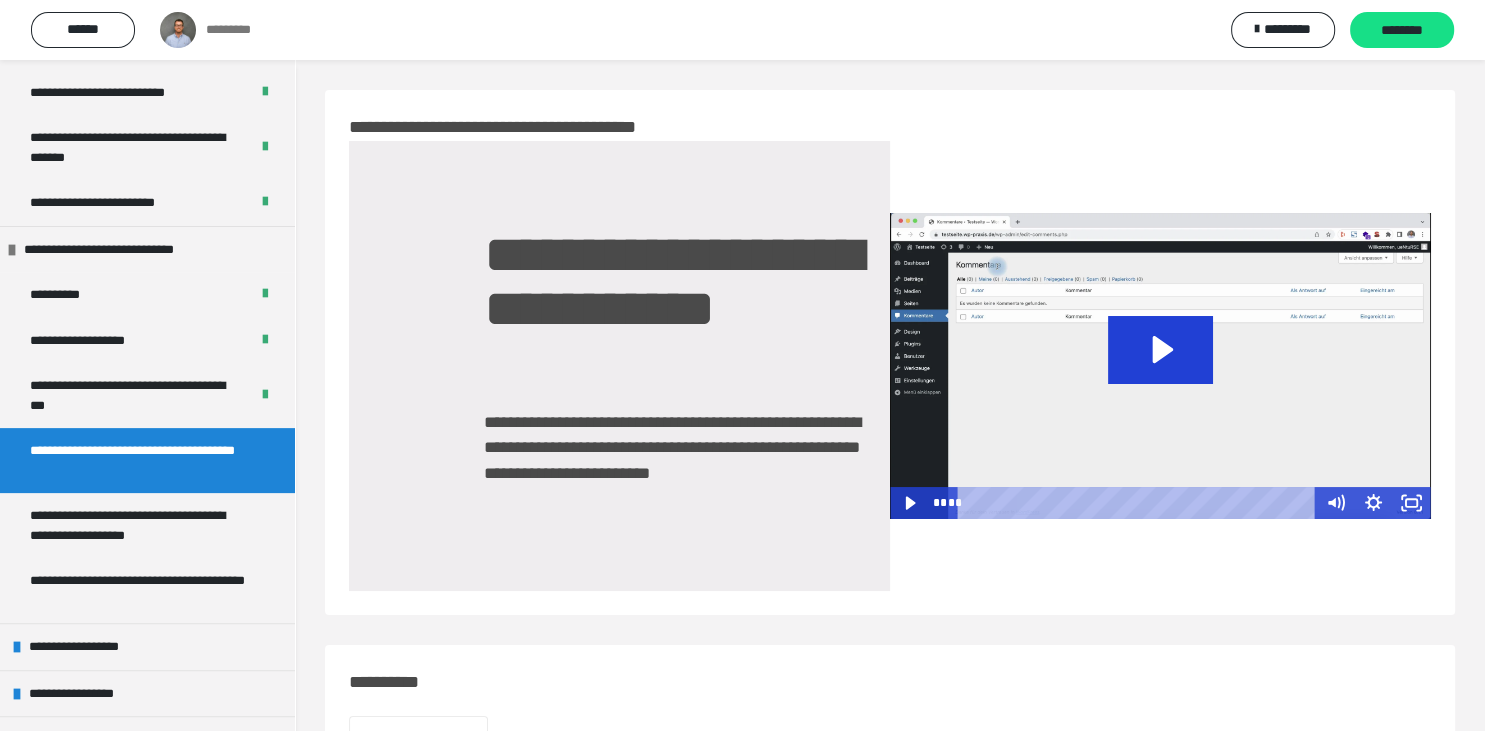 click at bounding box center [1160, 366] 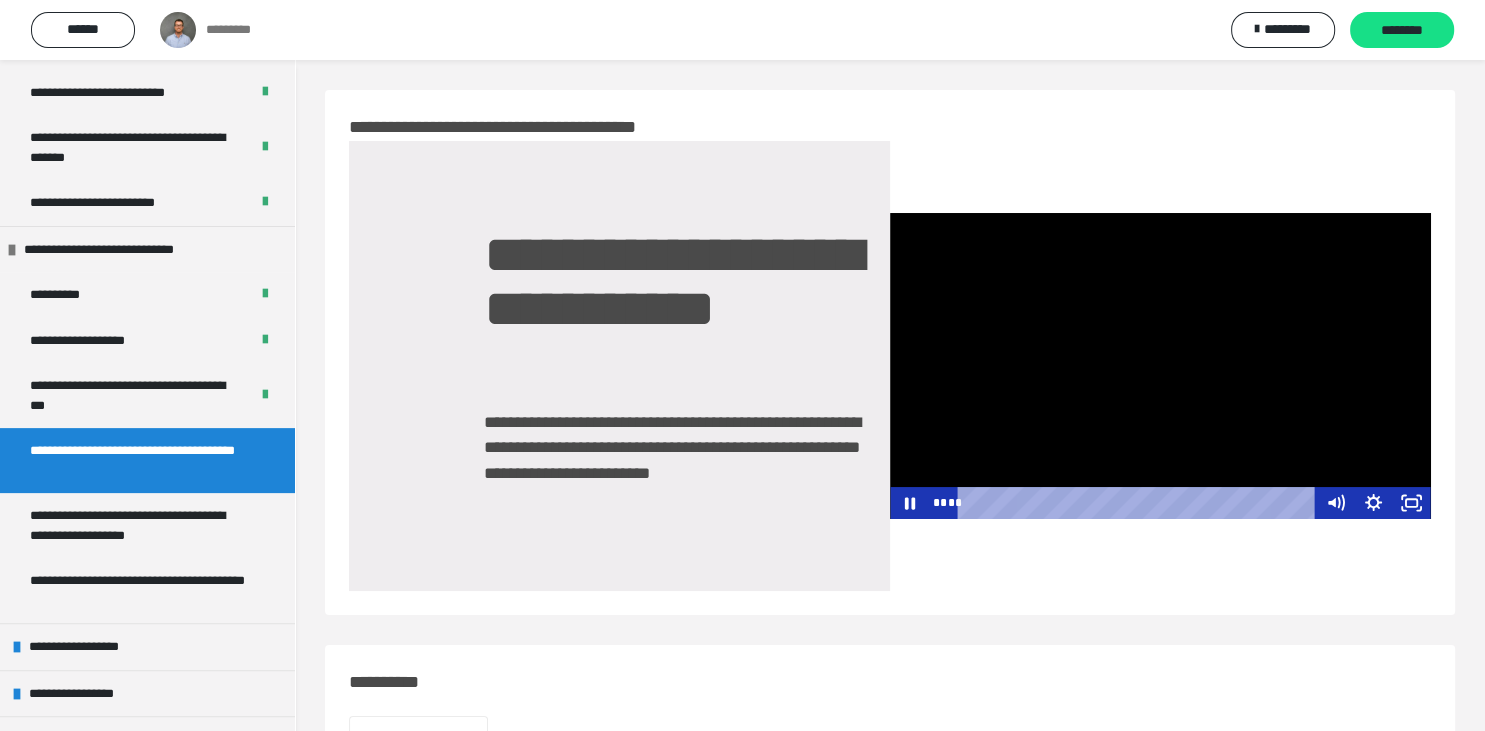click at bounding box center [1160, 366] 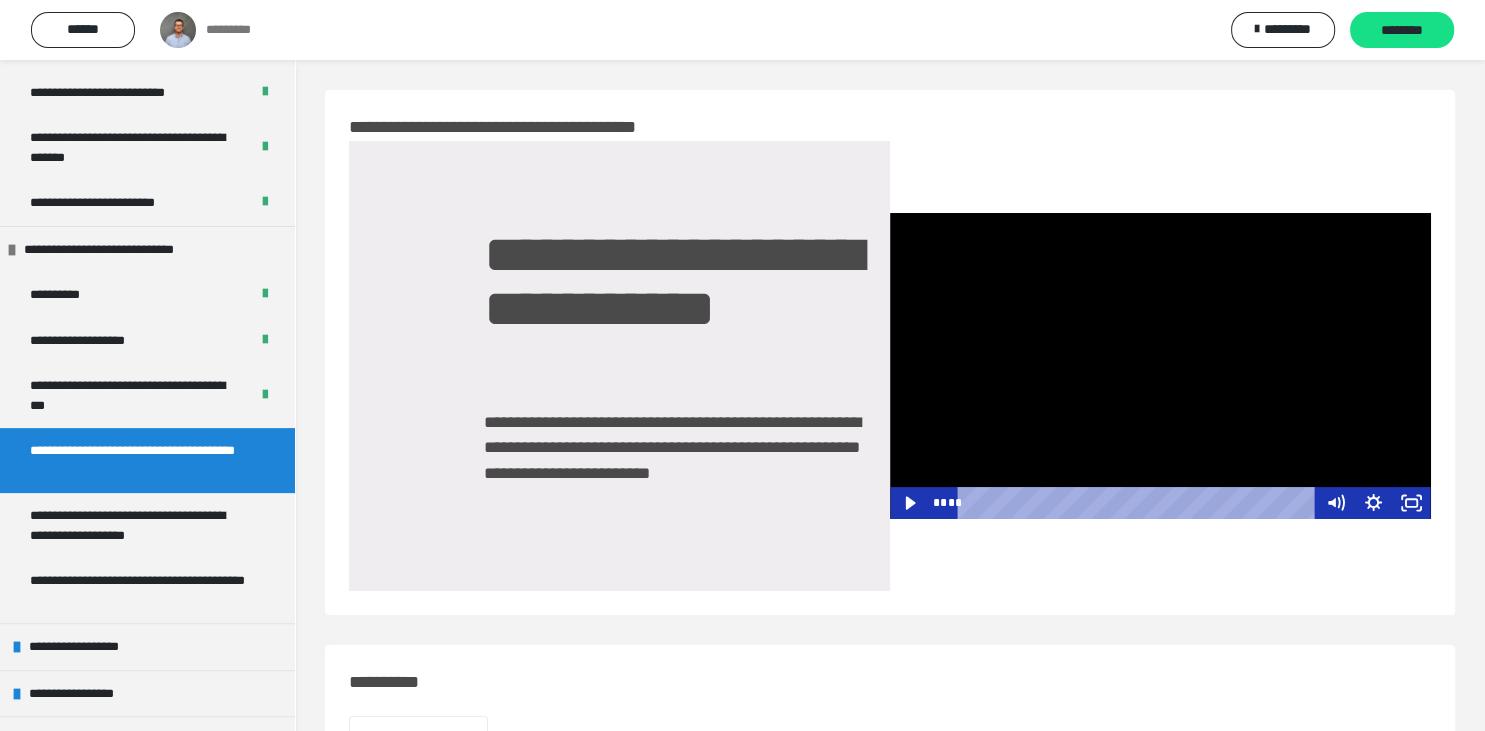 click at bounding box center (1160, 366) 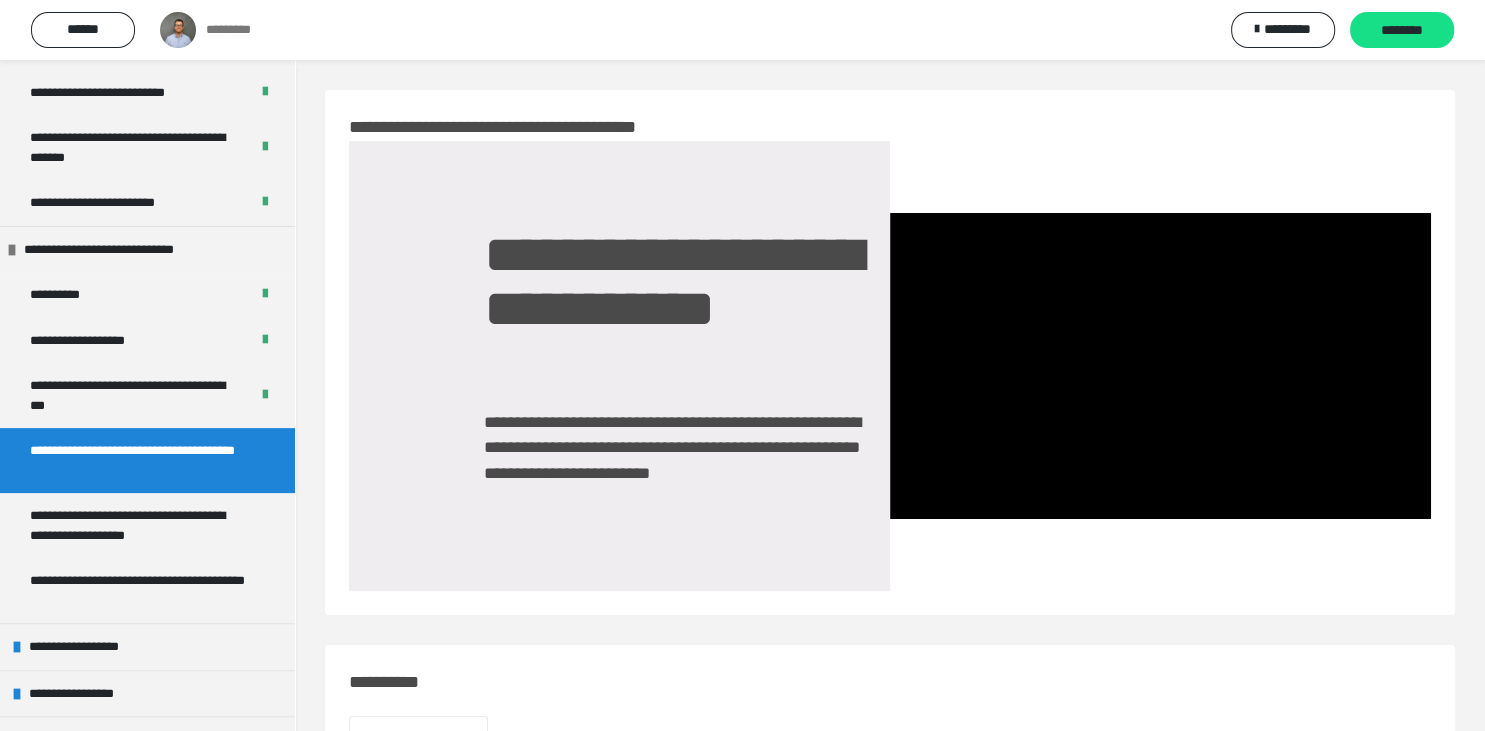 click on "**********" at bounding box center [890, 352] 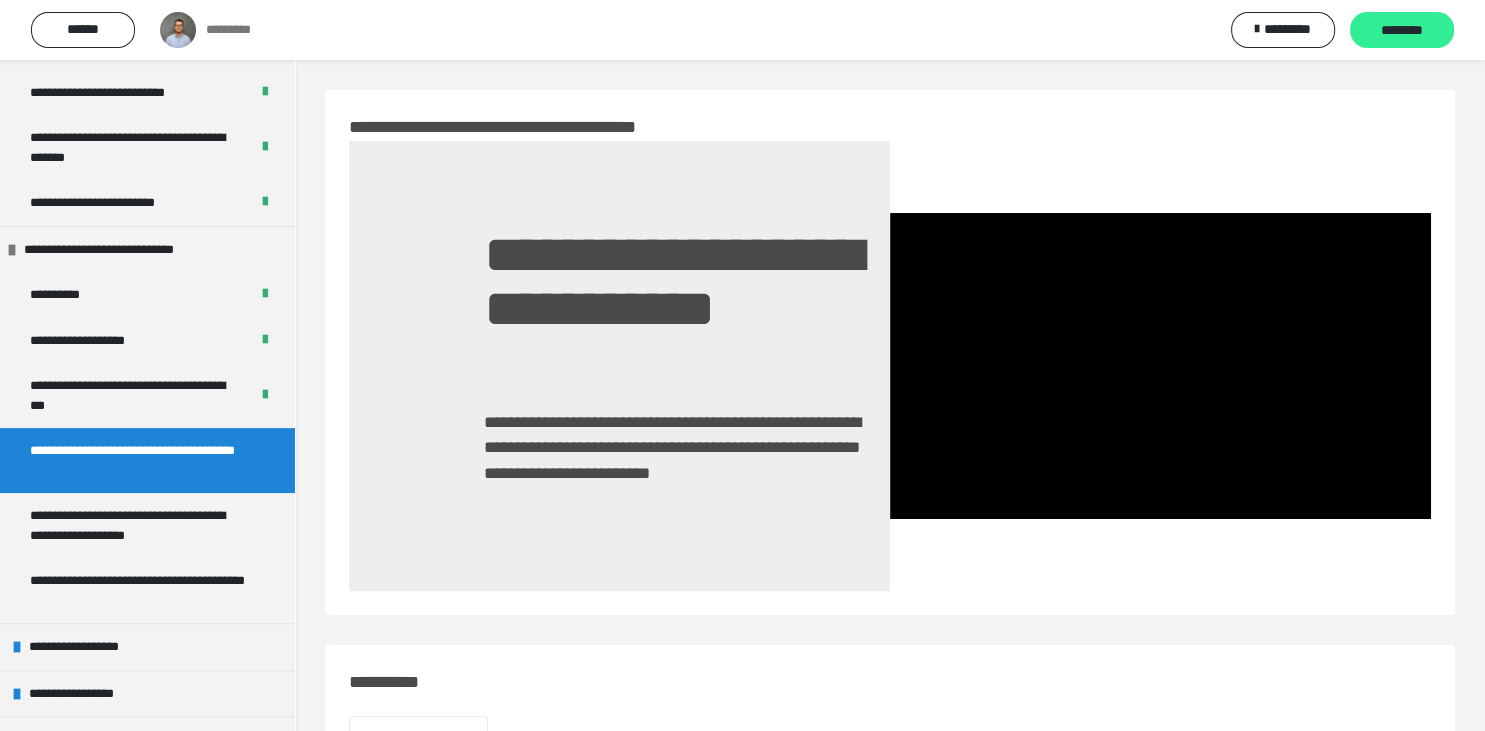 click on "********" at bounding box center [1402, 30] 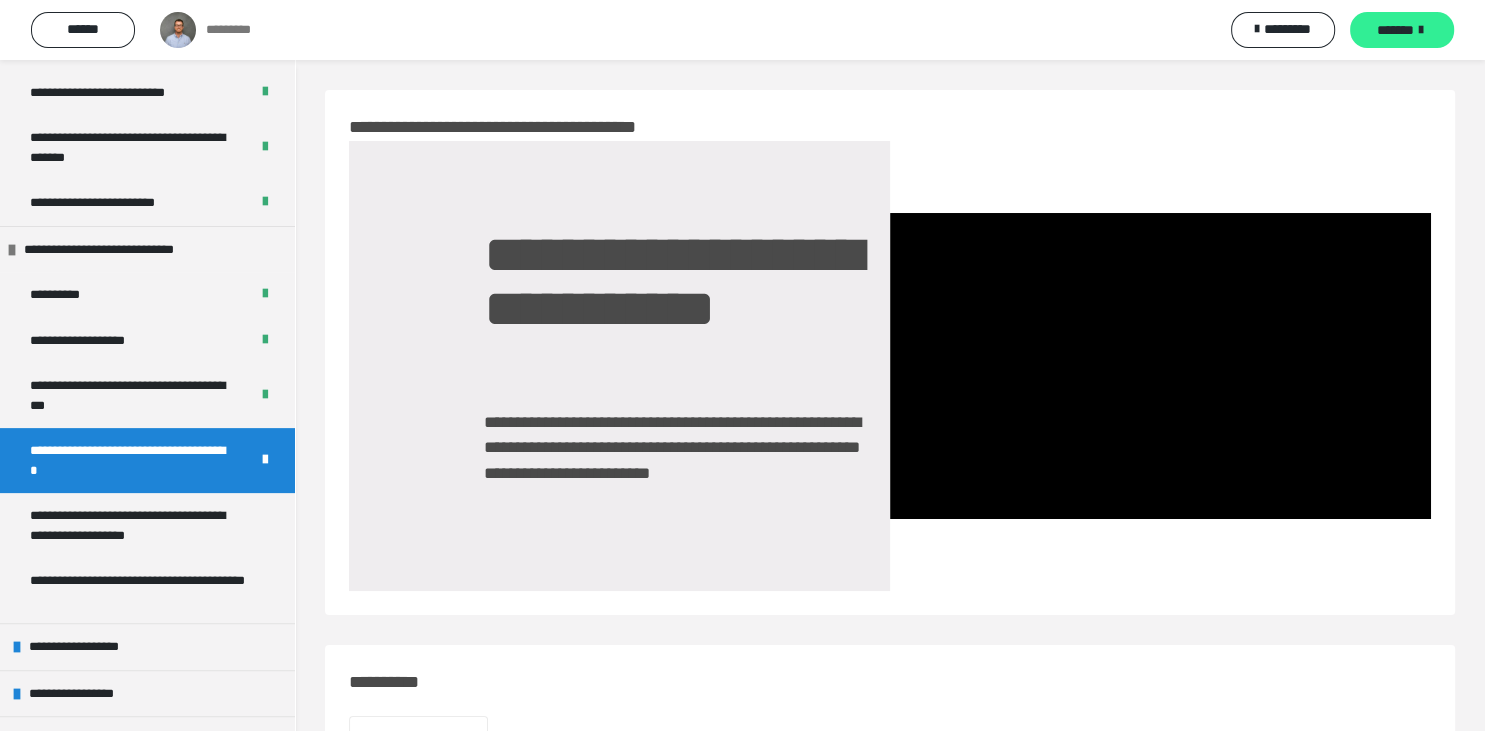 click on "*******" at bounding box center (1402, 30) 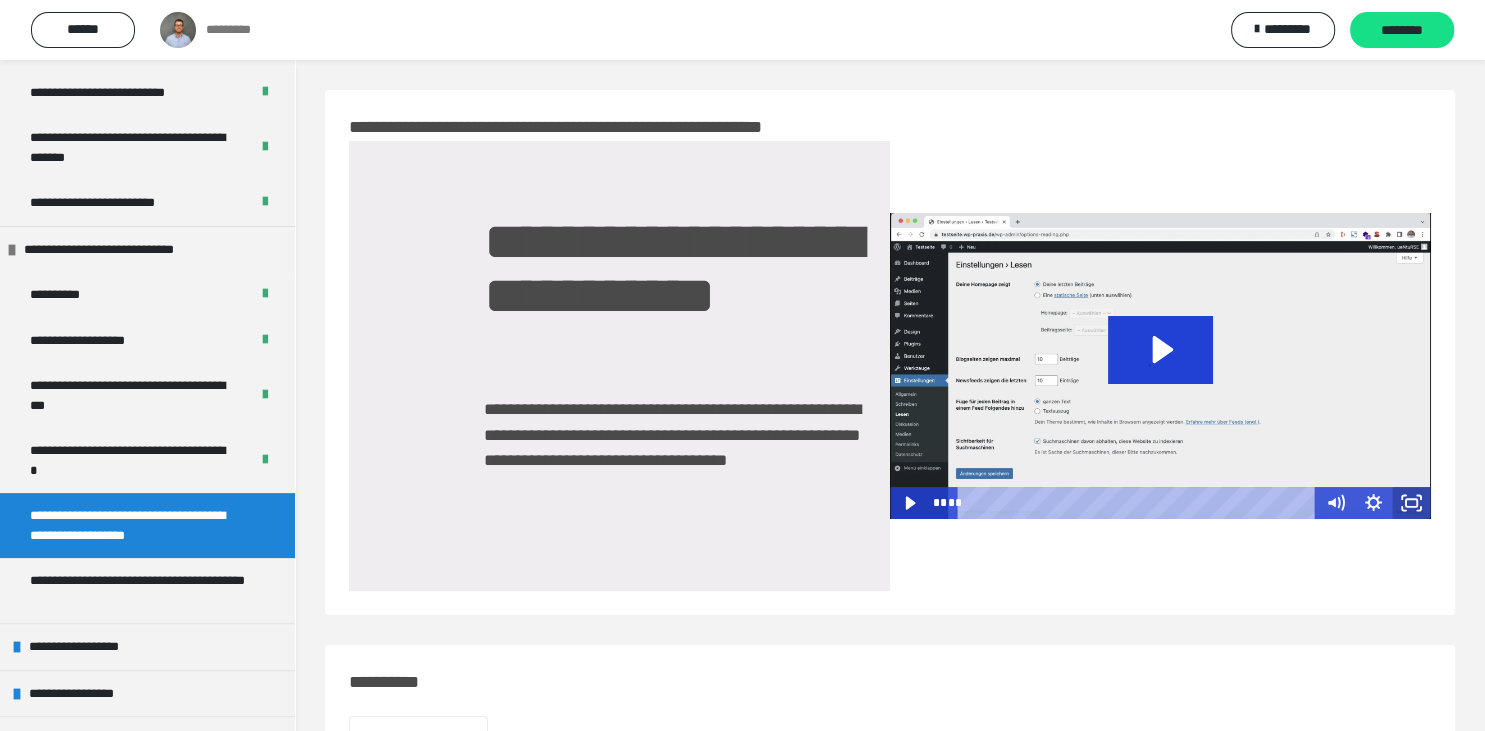 click 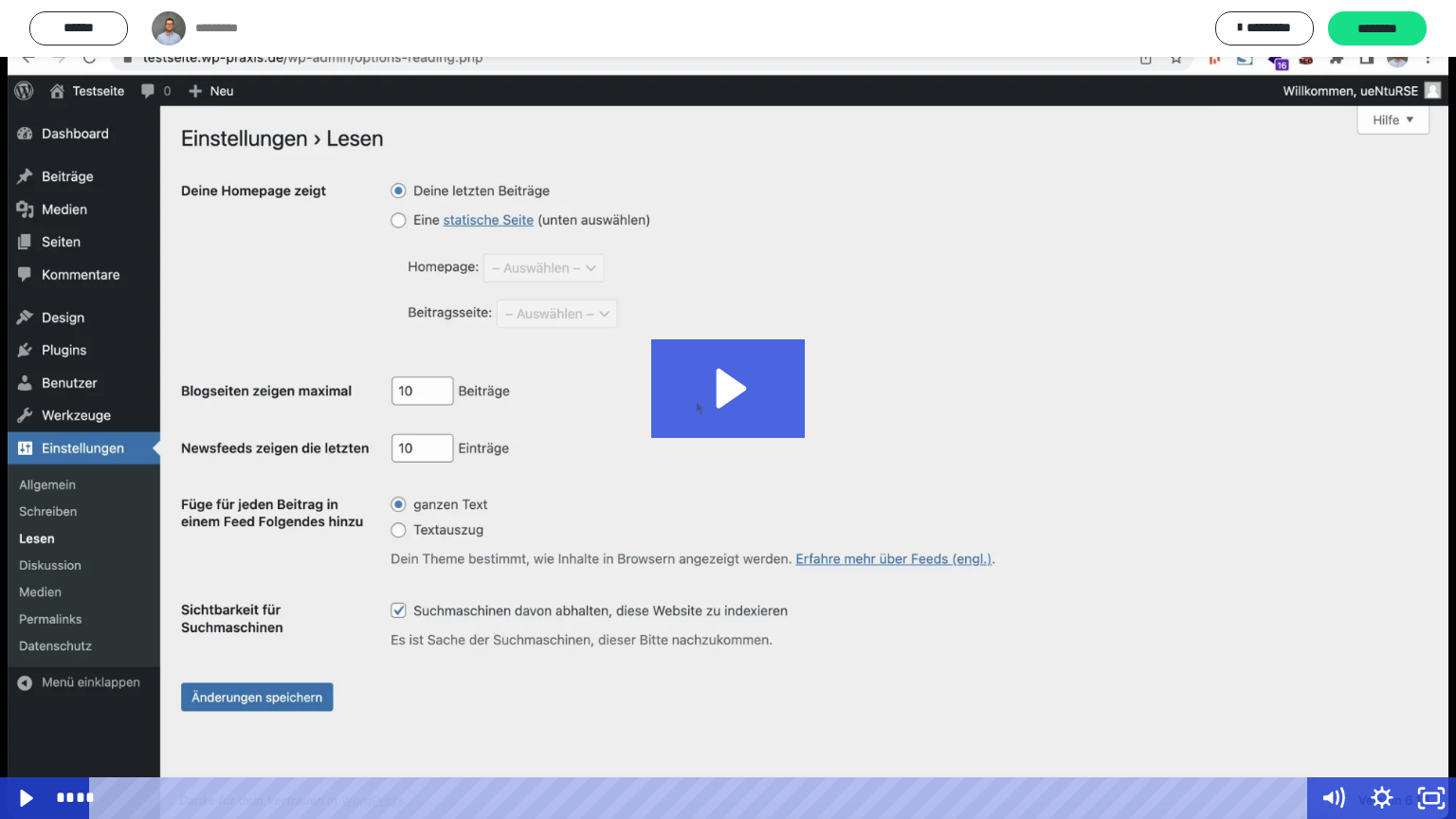 click 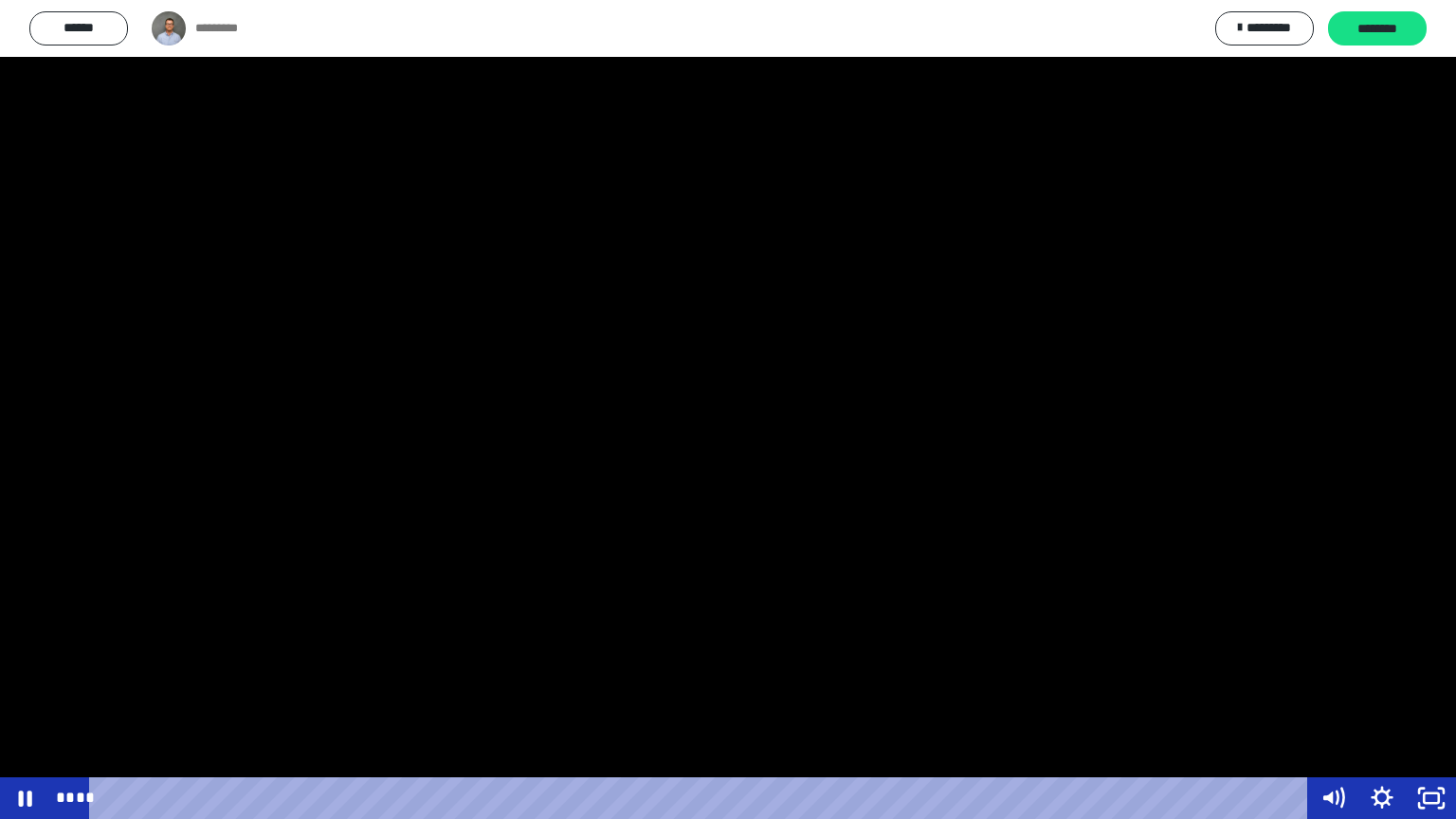 click at bounding box center (728, 410) 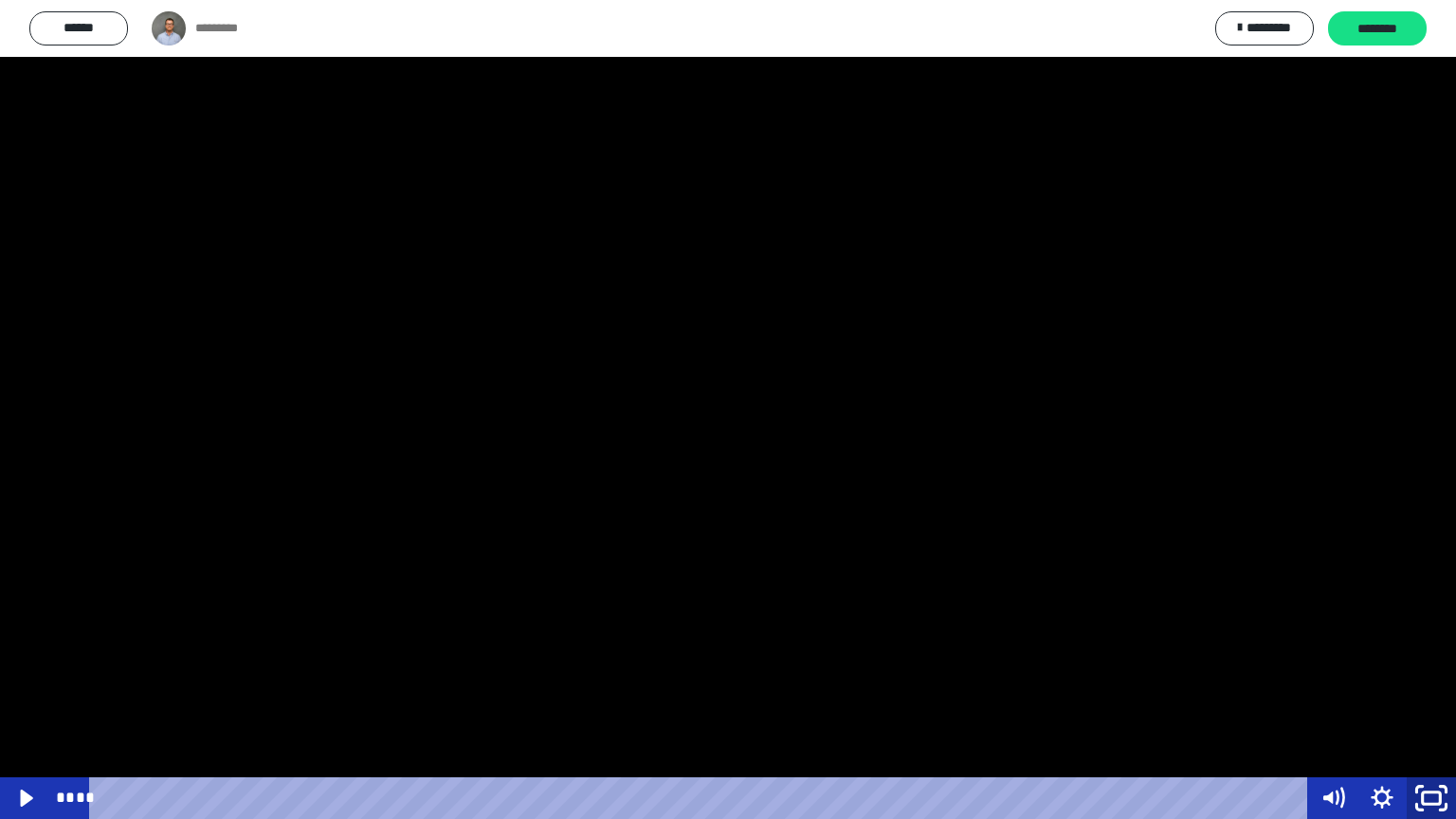 click 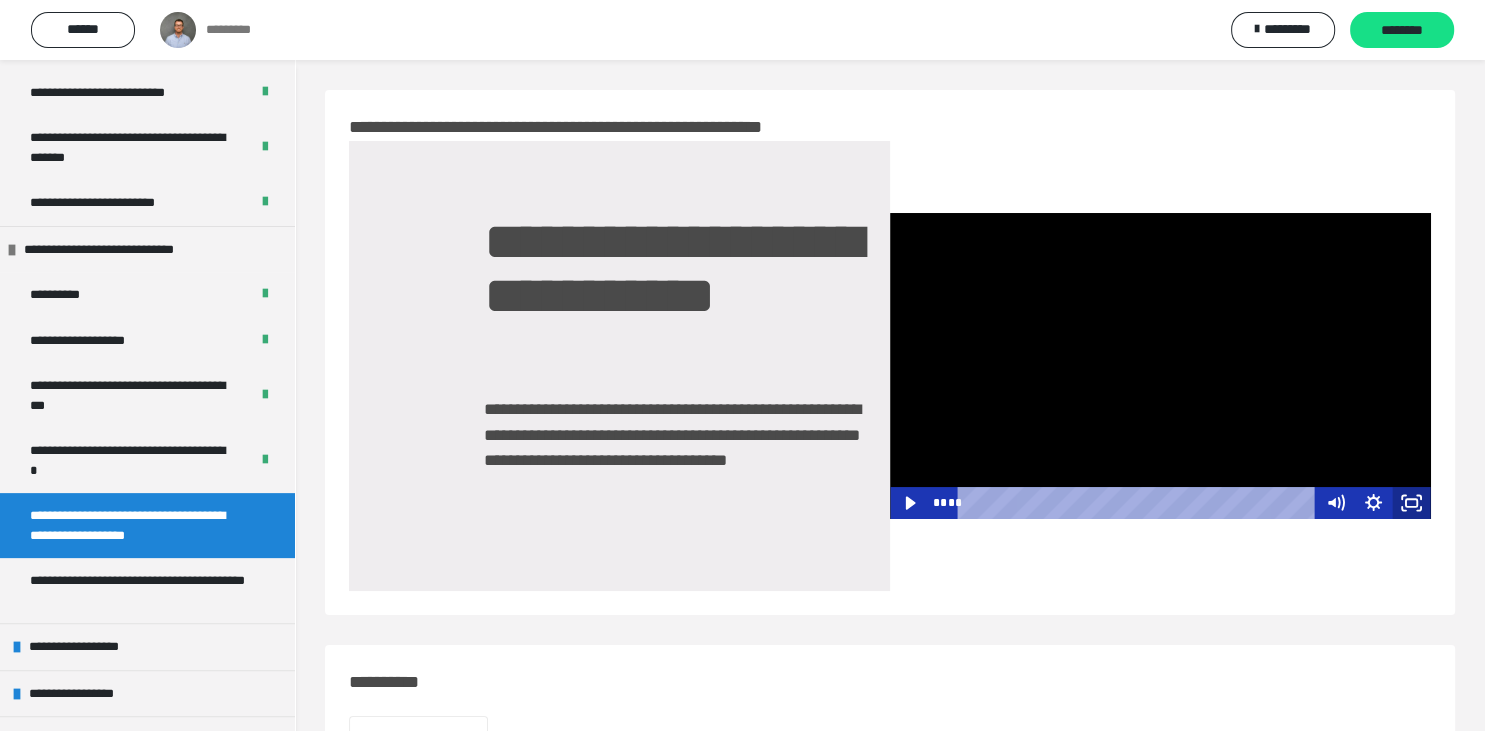 click 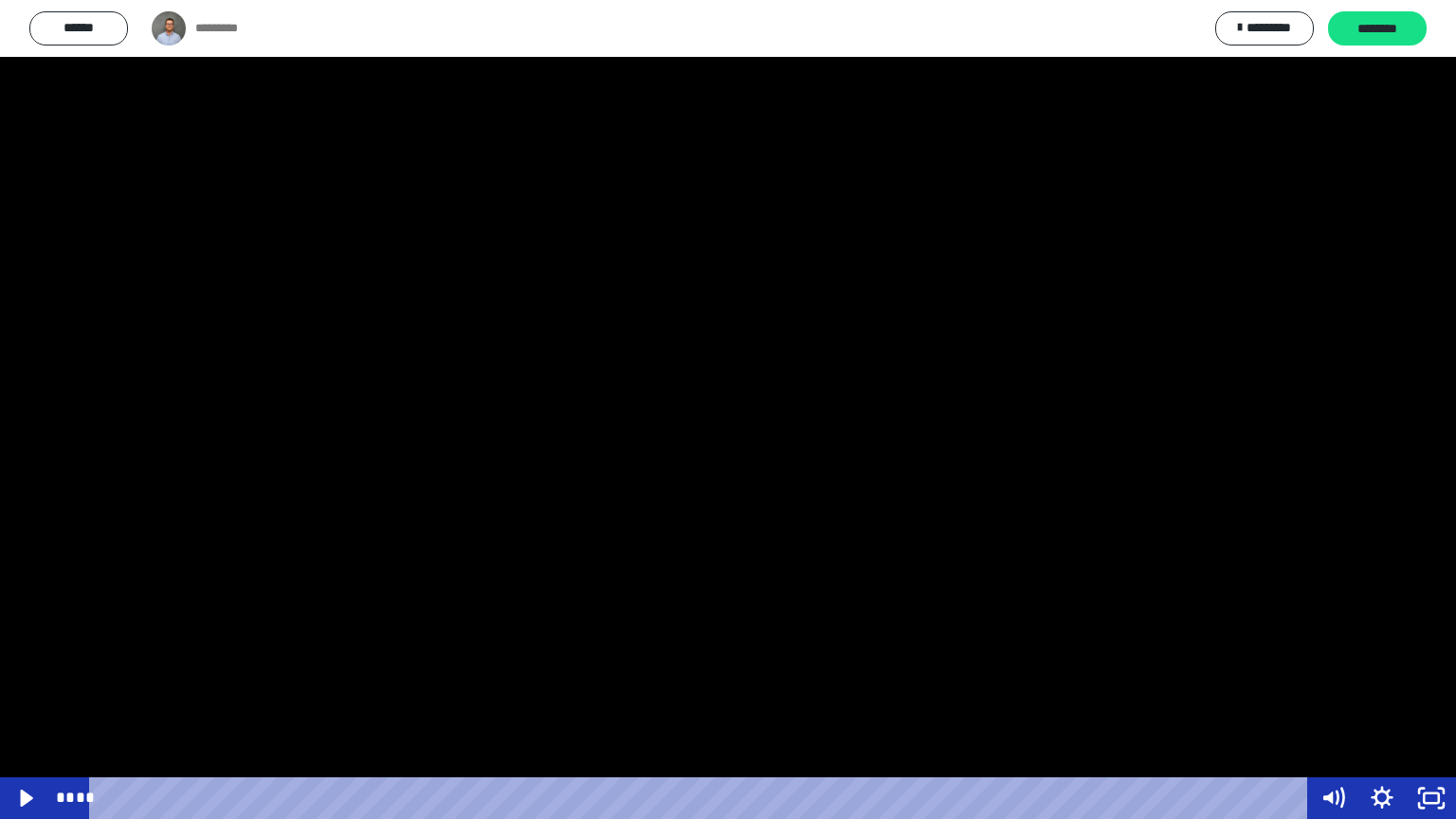 click at bounding box center [728, 410] 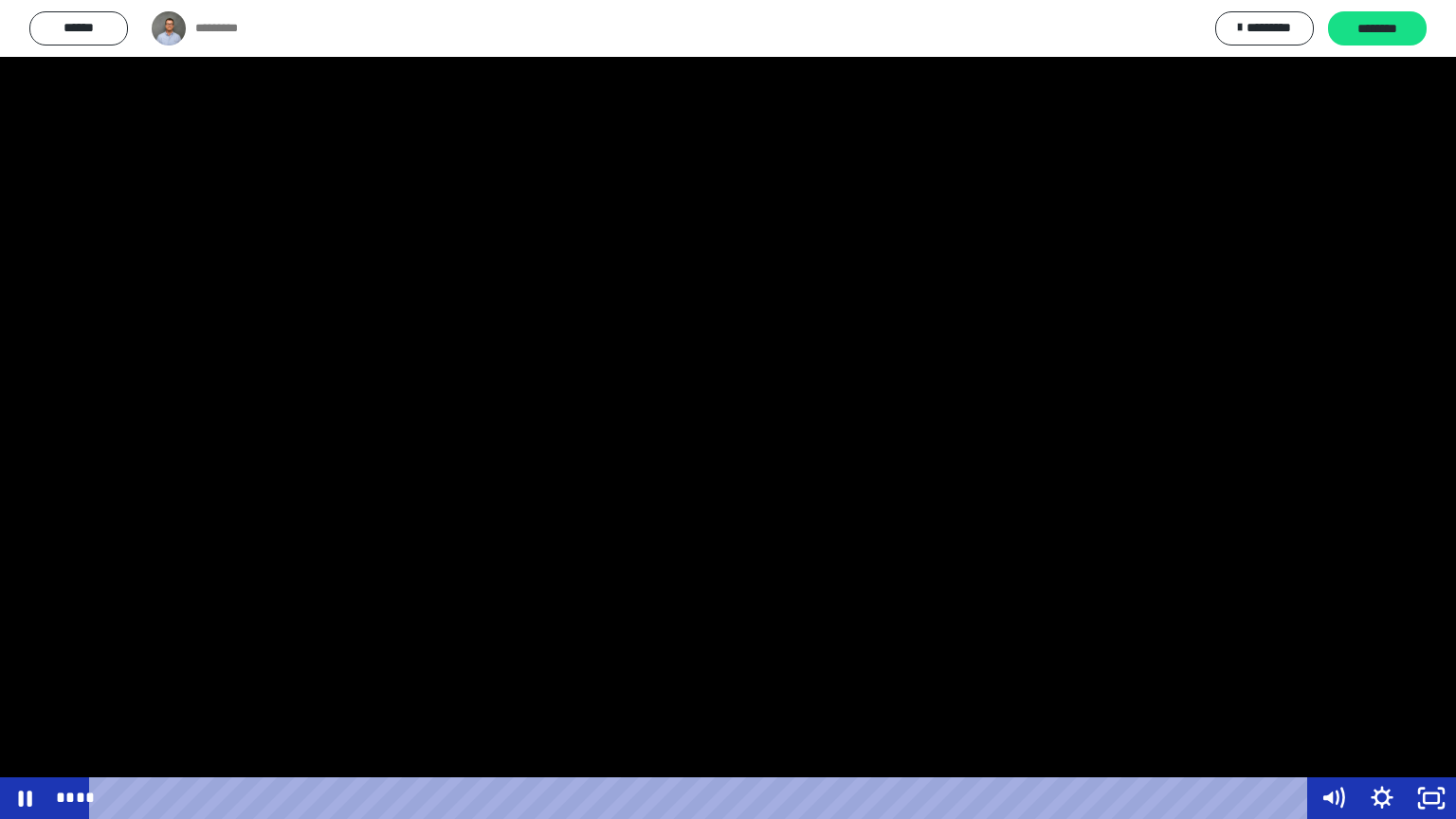 click at bounding box center [728, 410] 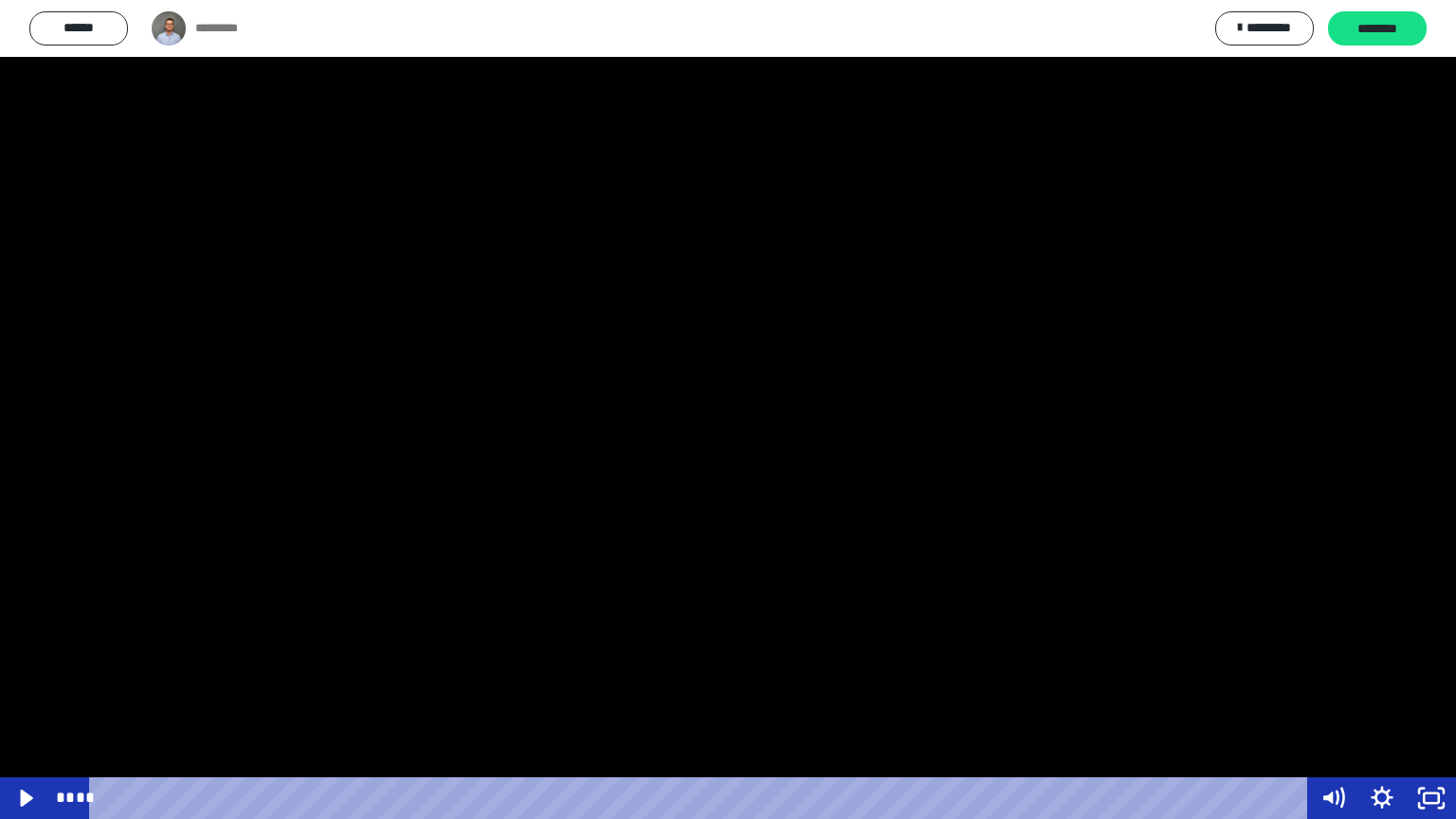 click at bounding box center [728, 410] 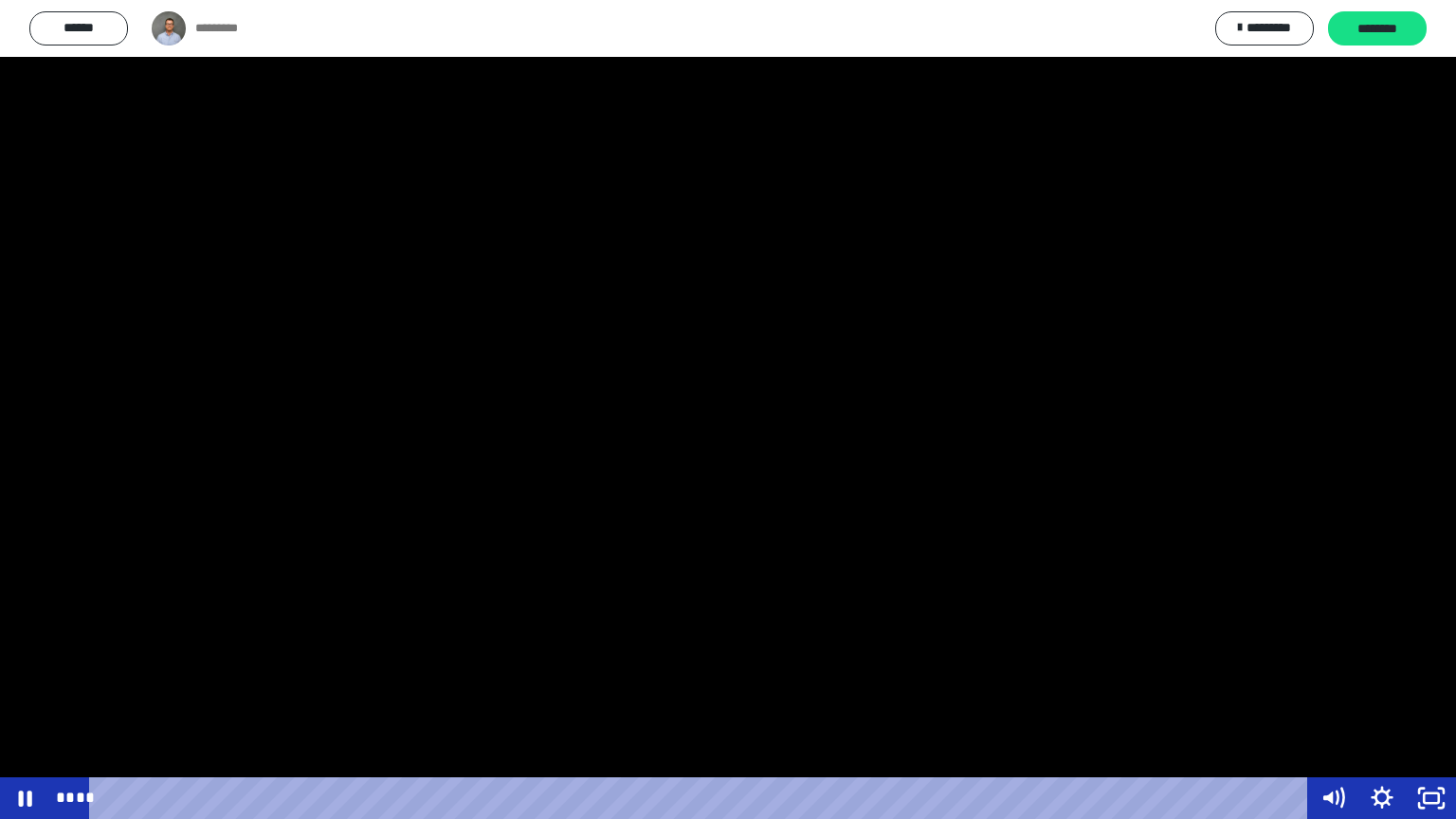 click at bounding box center [728, 410] 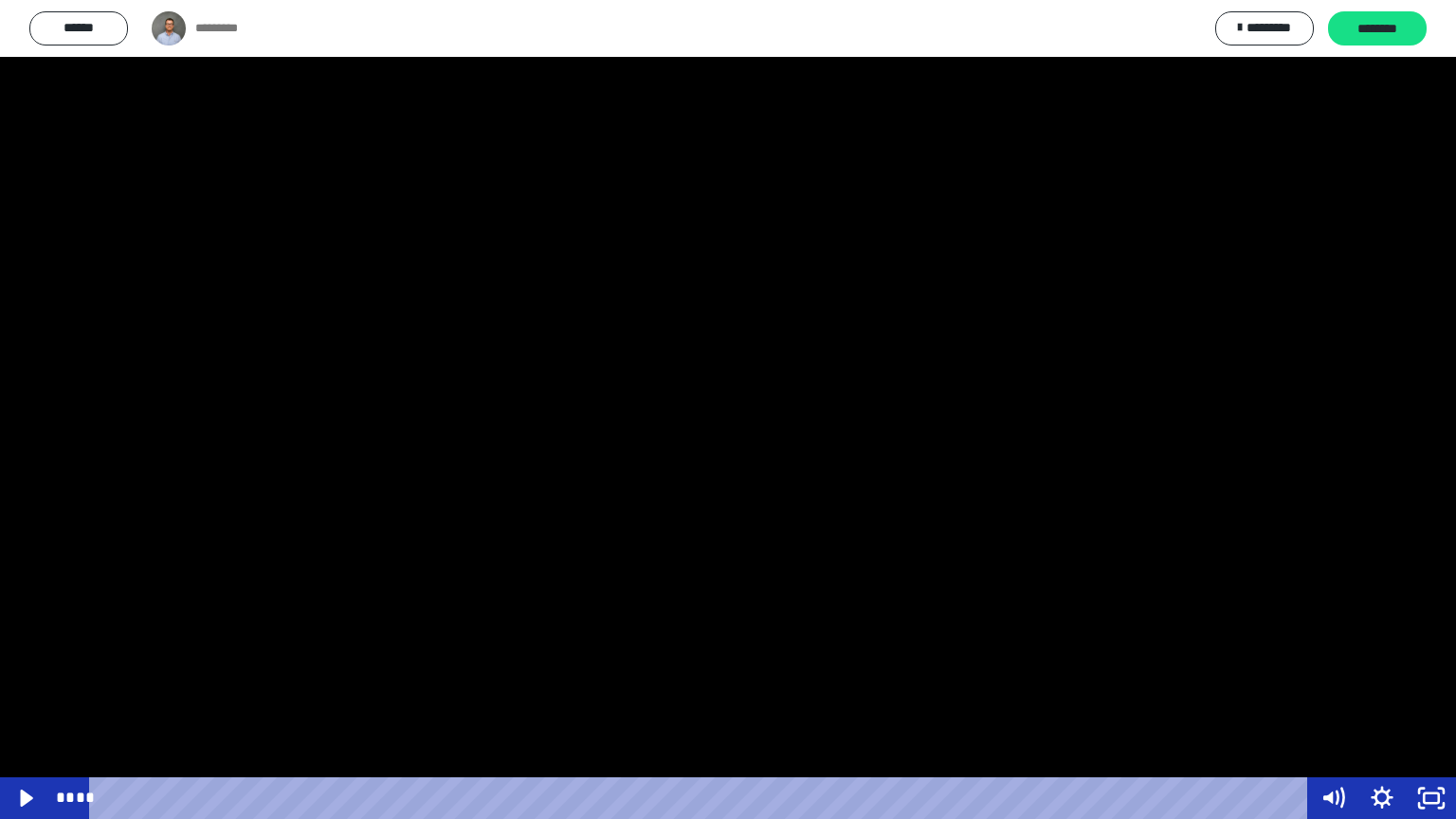 click at bounding box center [728, 410] 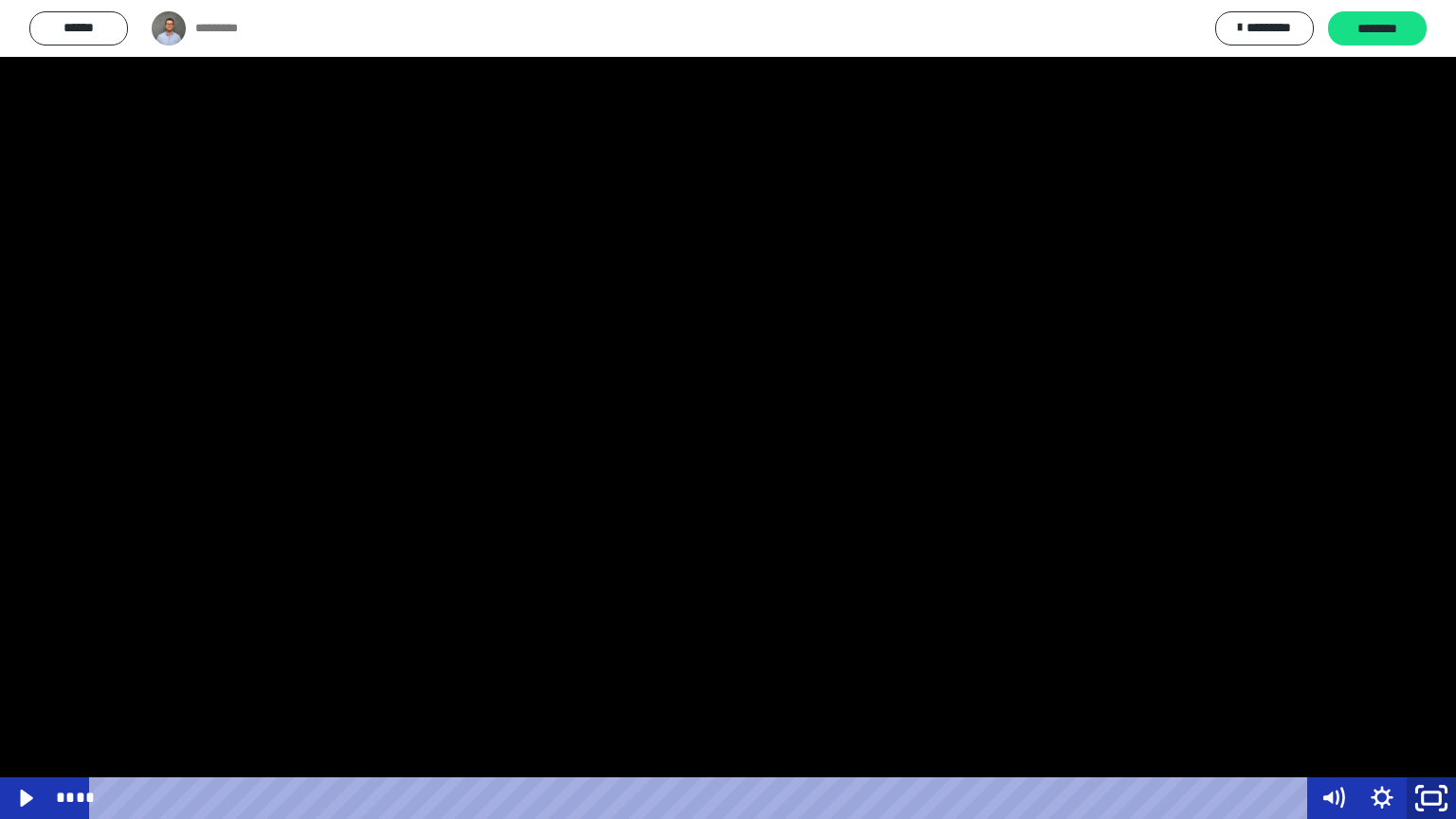 click 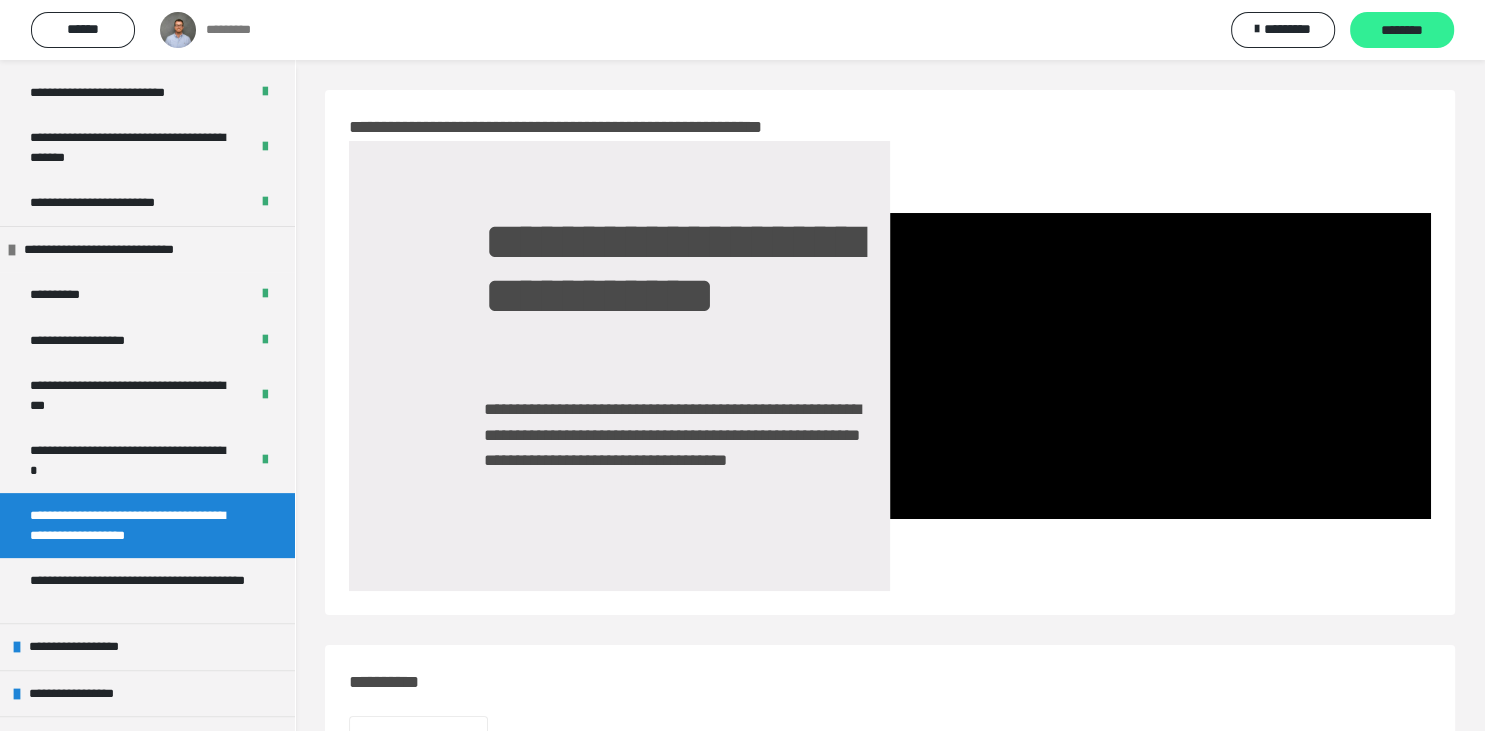 click on "********" at bounding box center [1402, 30] 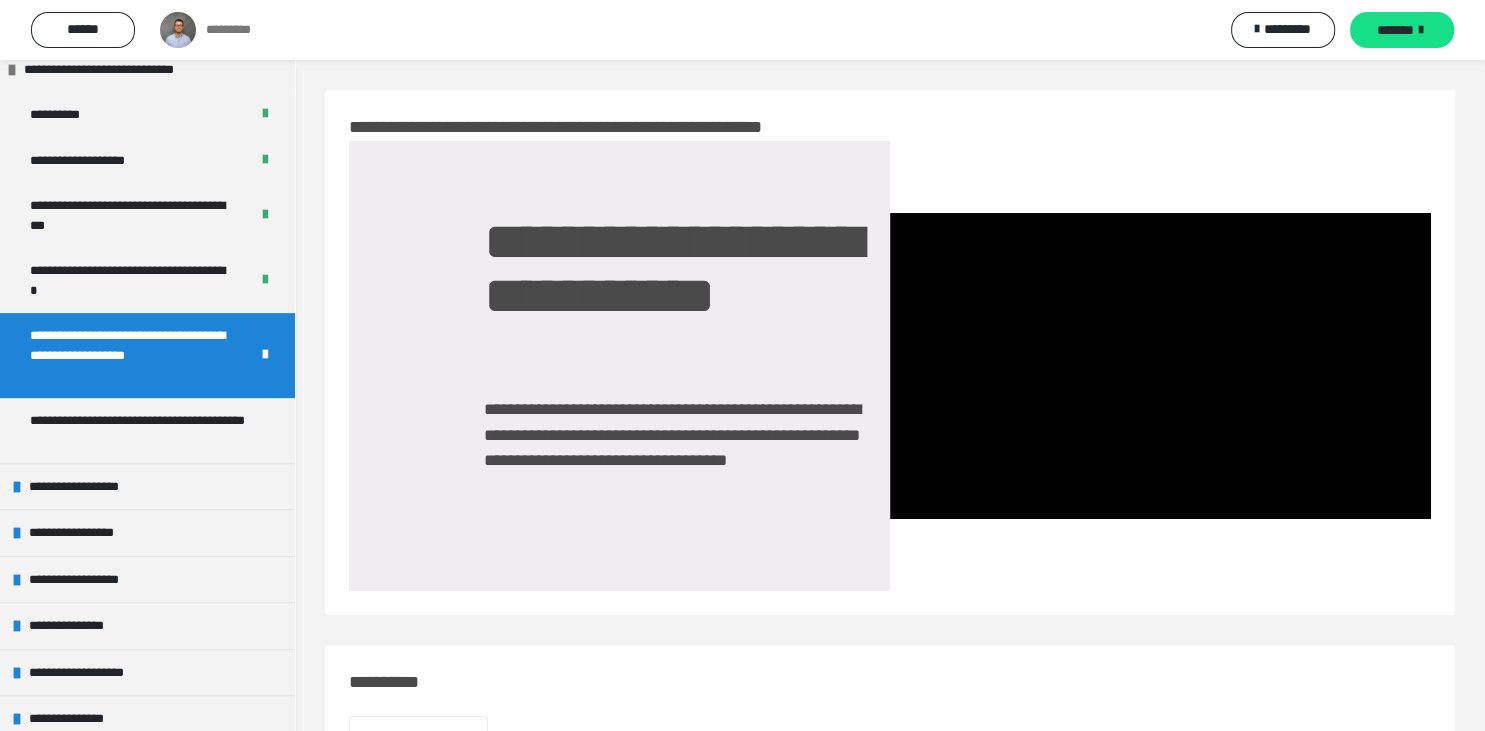 scroll, scrollTop: 690, scrollLeft: 0, axis: vertical 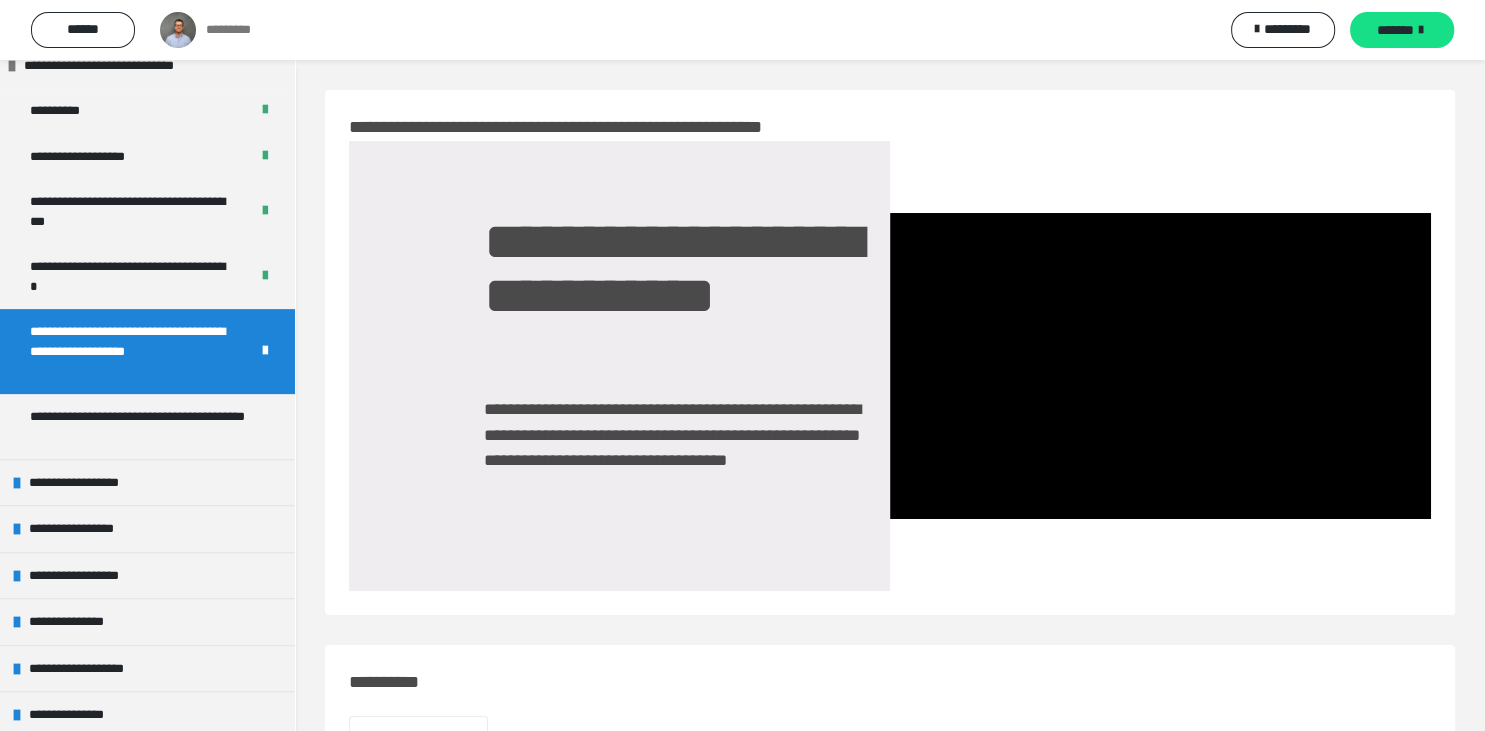 click on "**********" at bounding box center (890, 352) 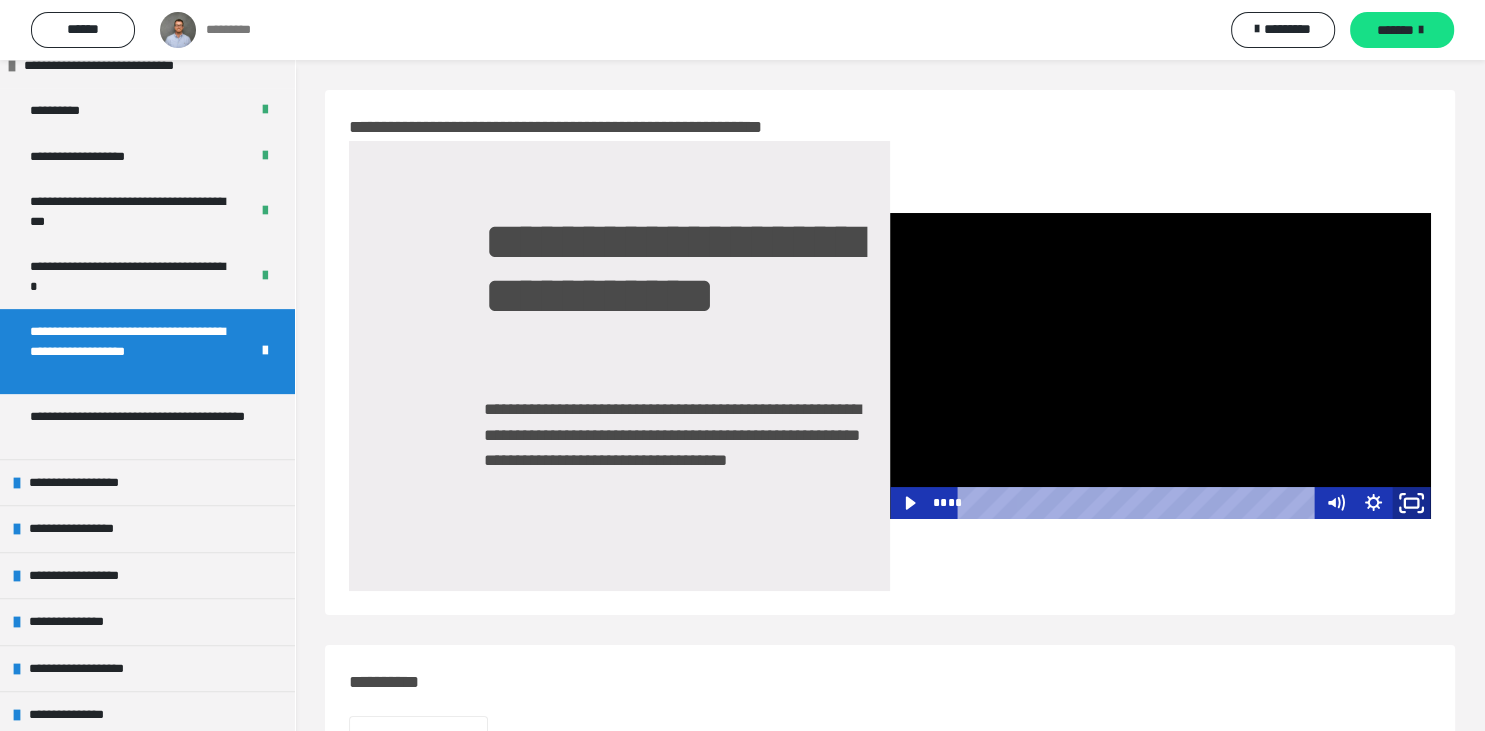 click 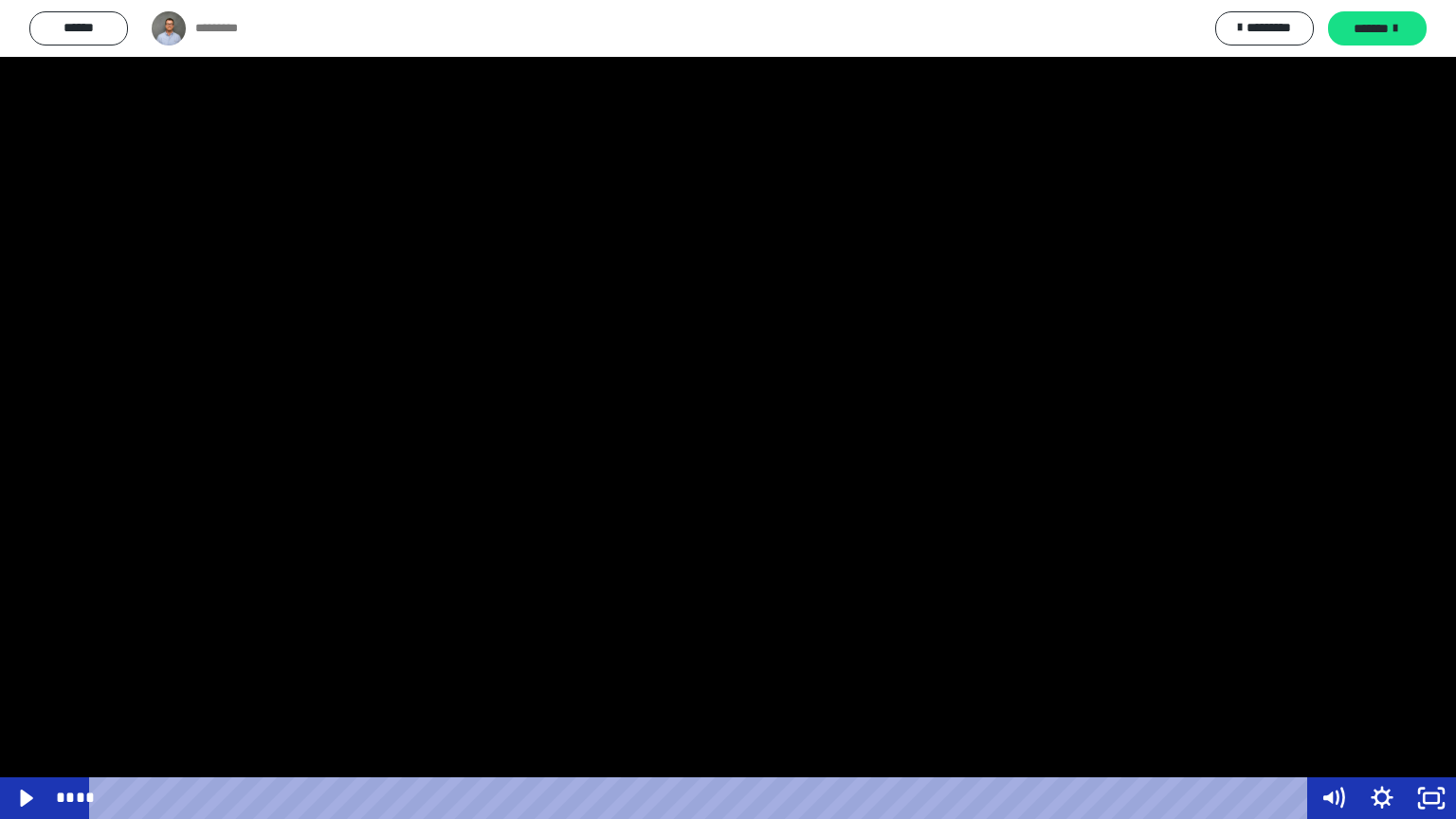 click at bounding box center (728, 410) 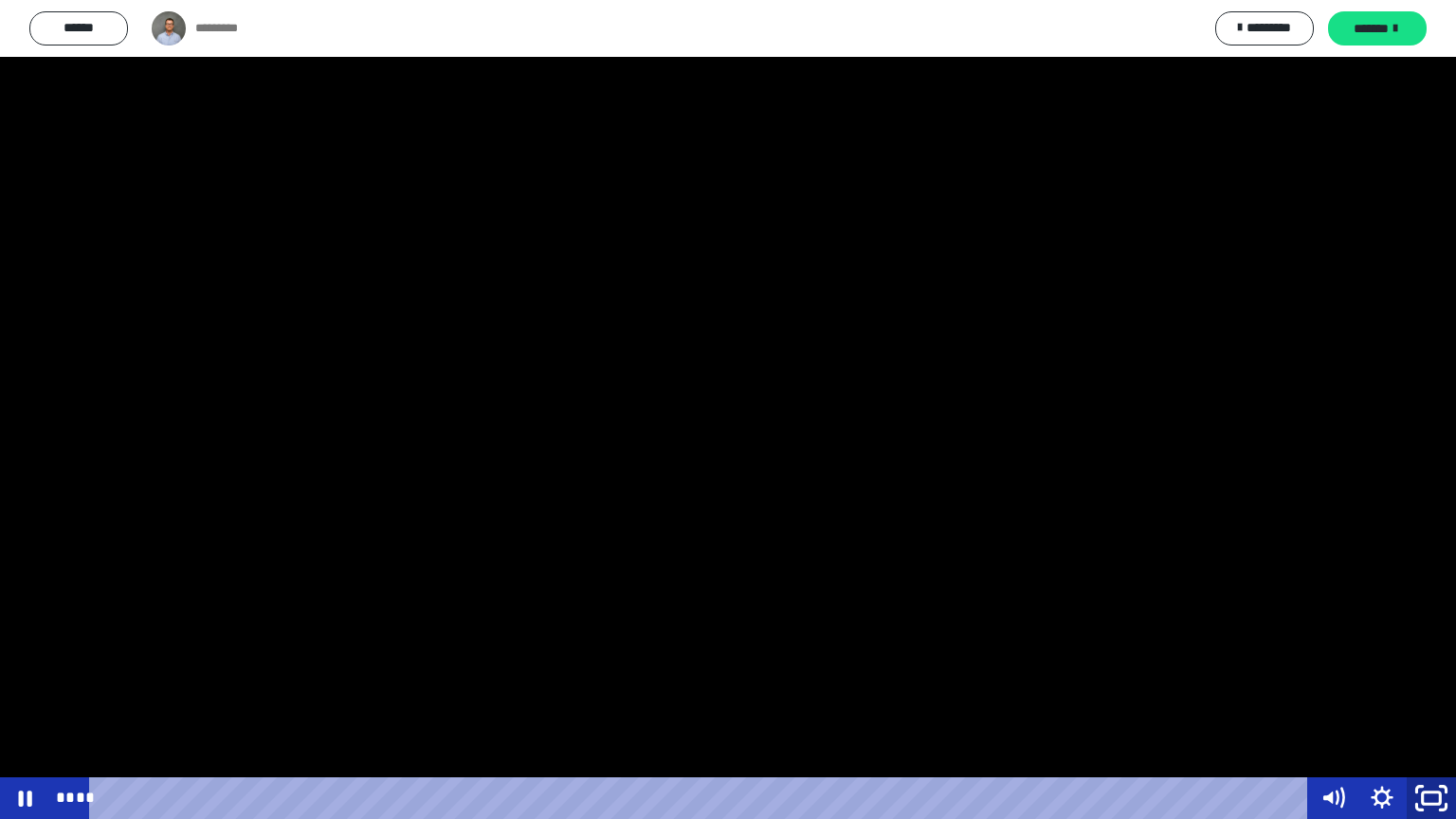 click 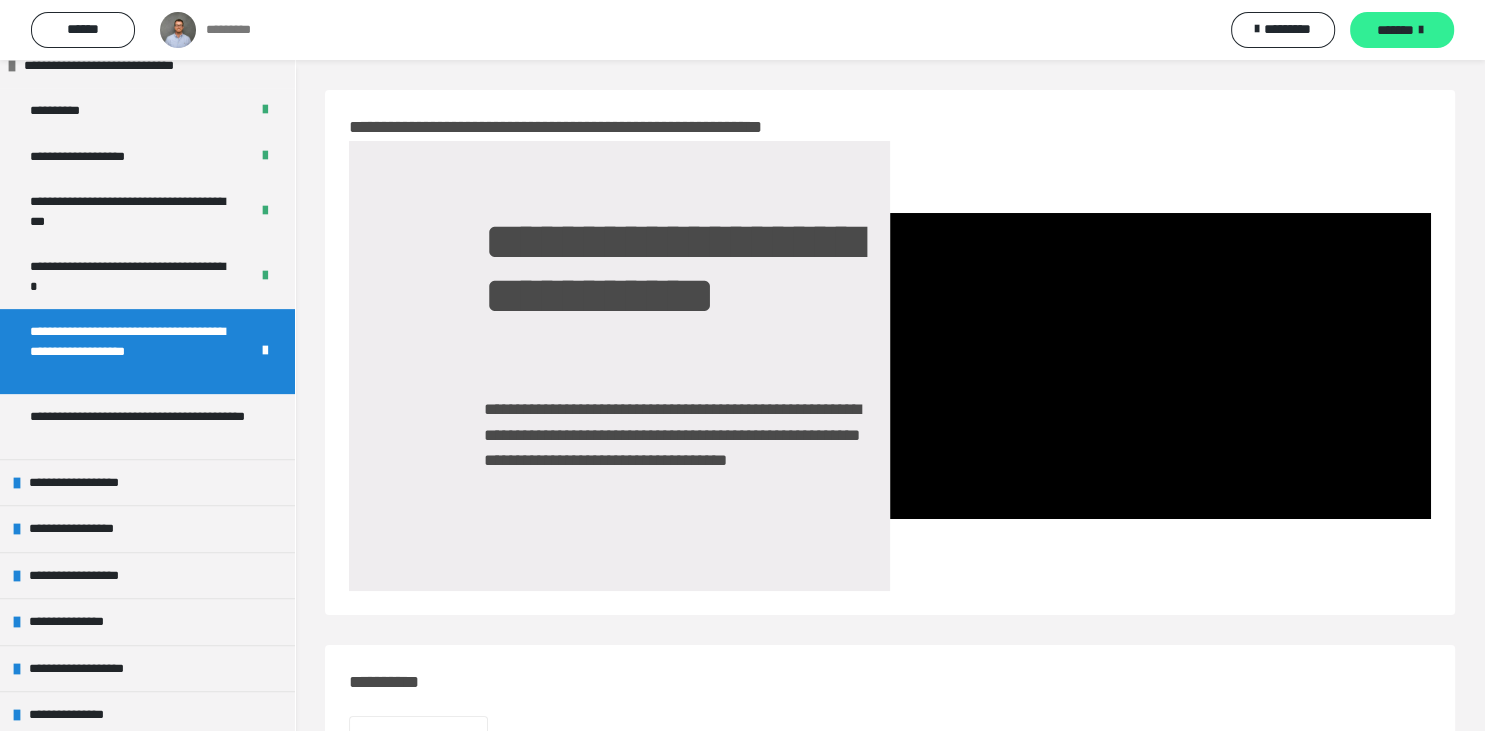 click on "*******" at bounding box center [1395, 30] 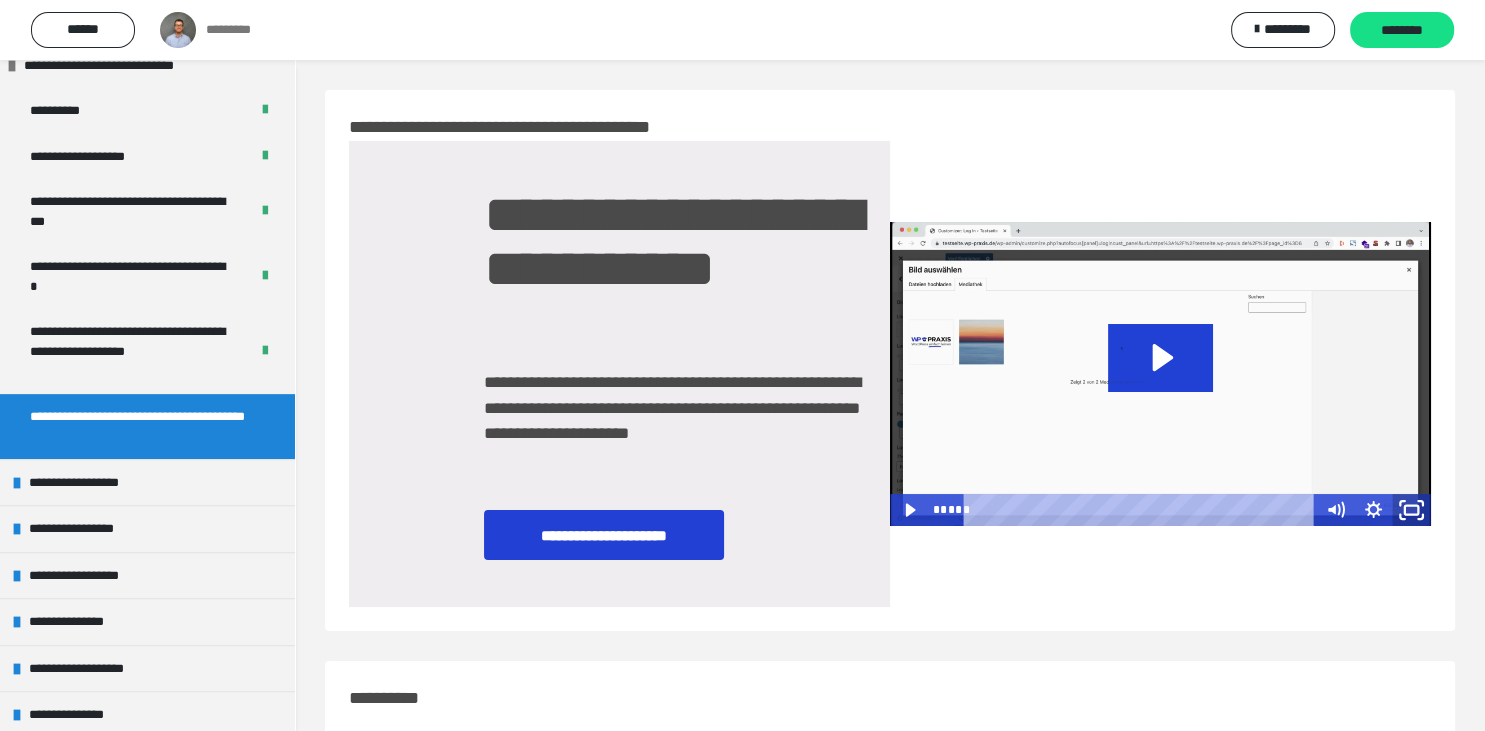 click 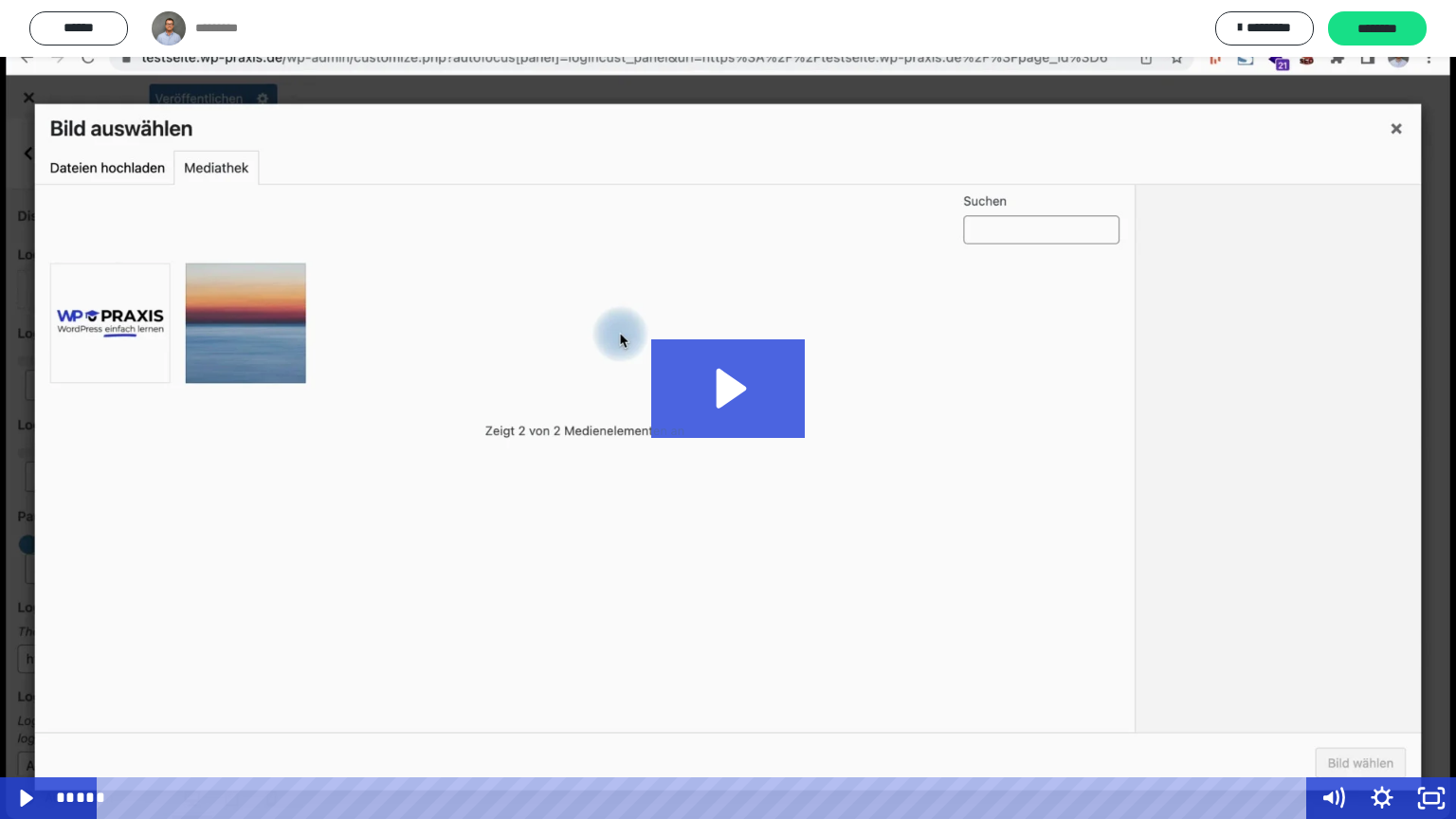click 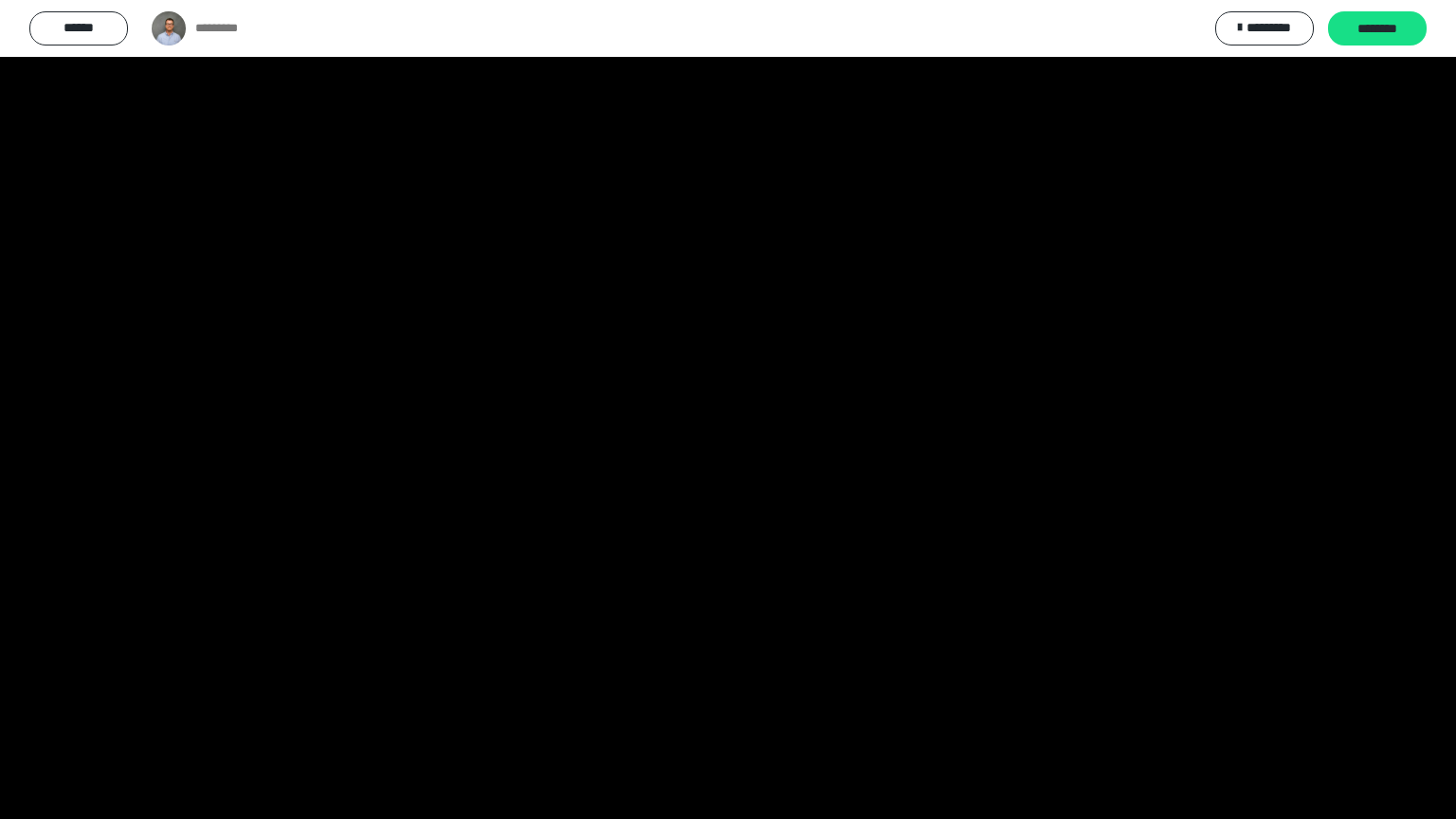 click at bounding box center (728, 410) 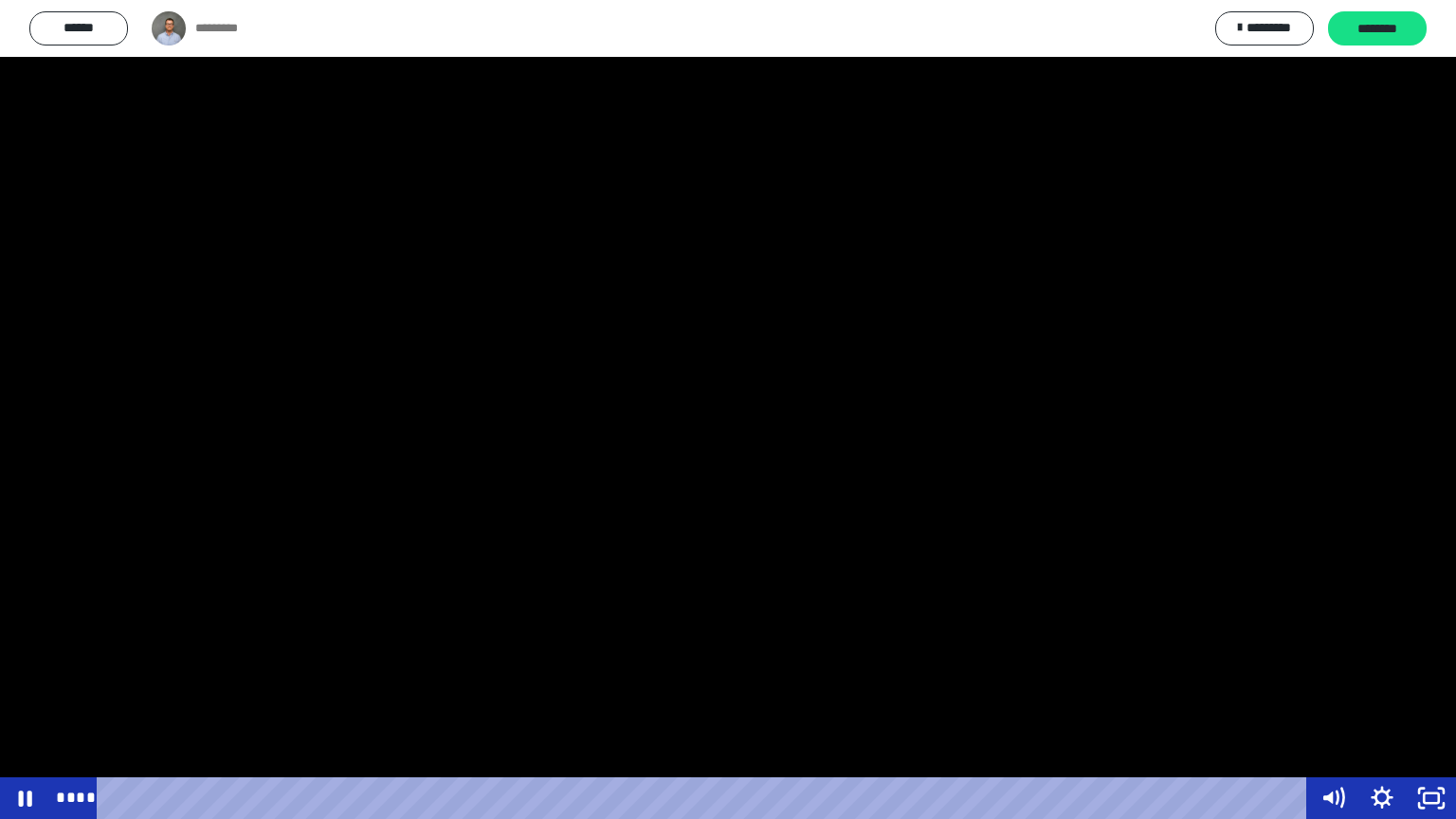 click at bounding box center [728, 410] 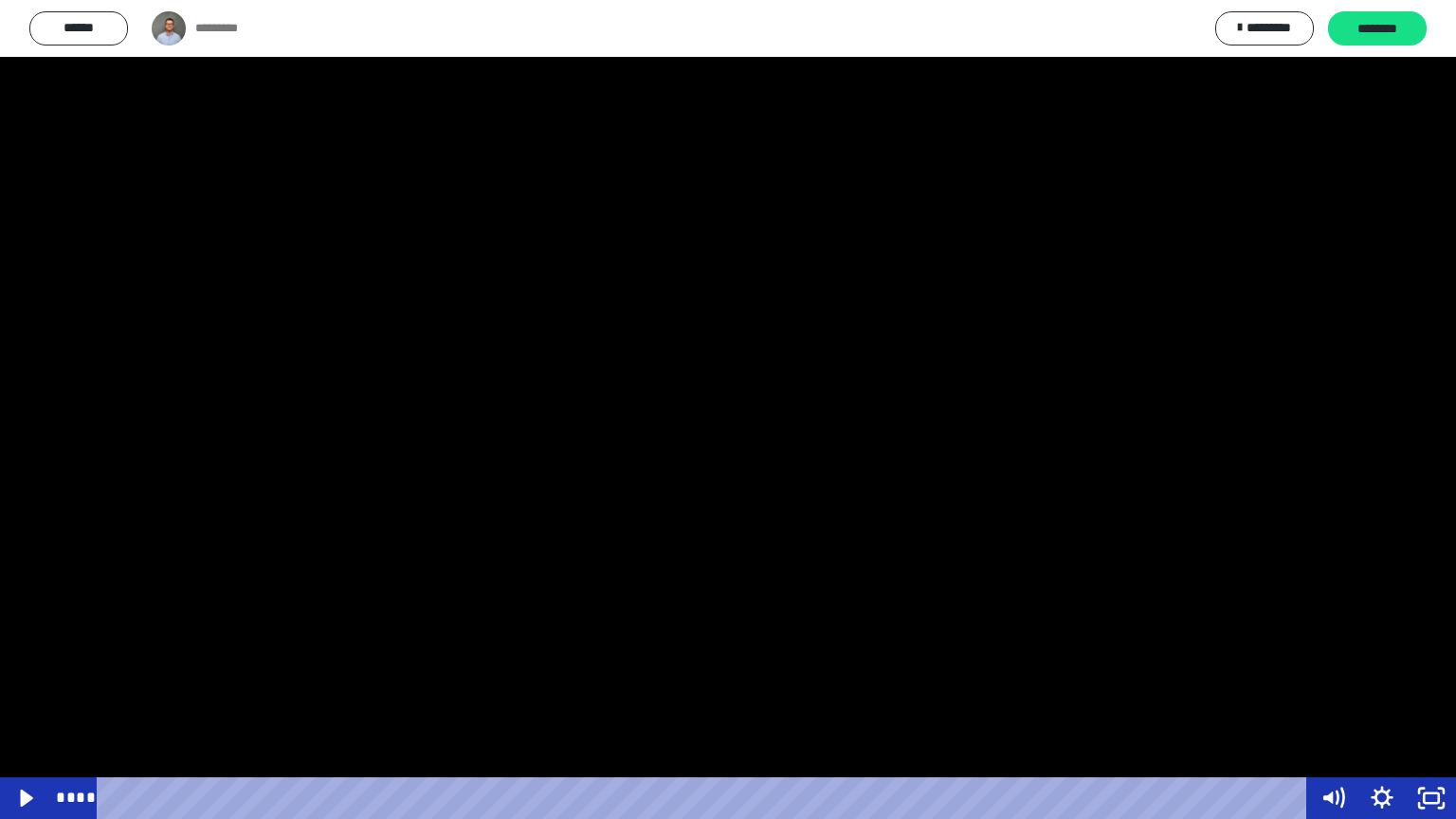 click at bounding box center [728, 410] 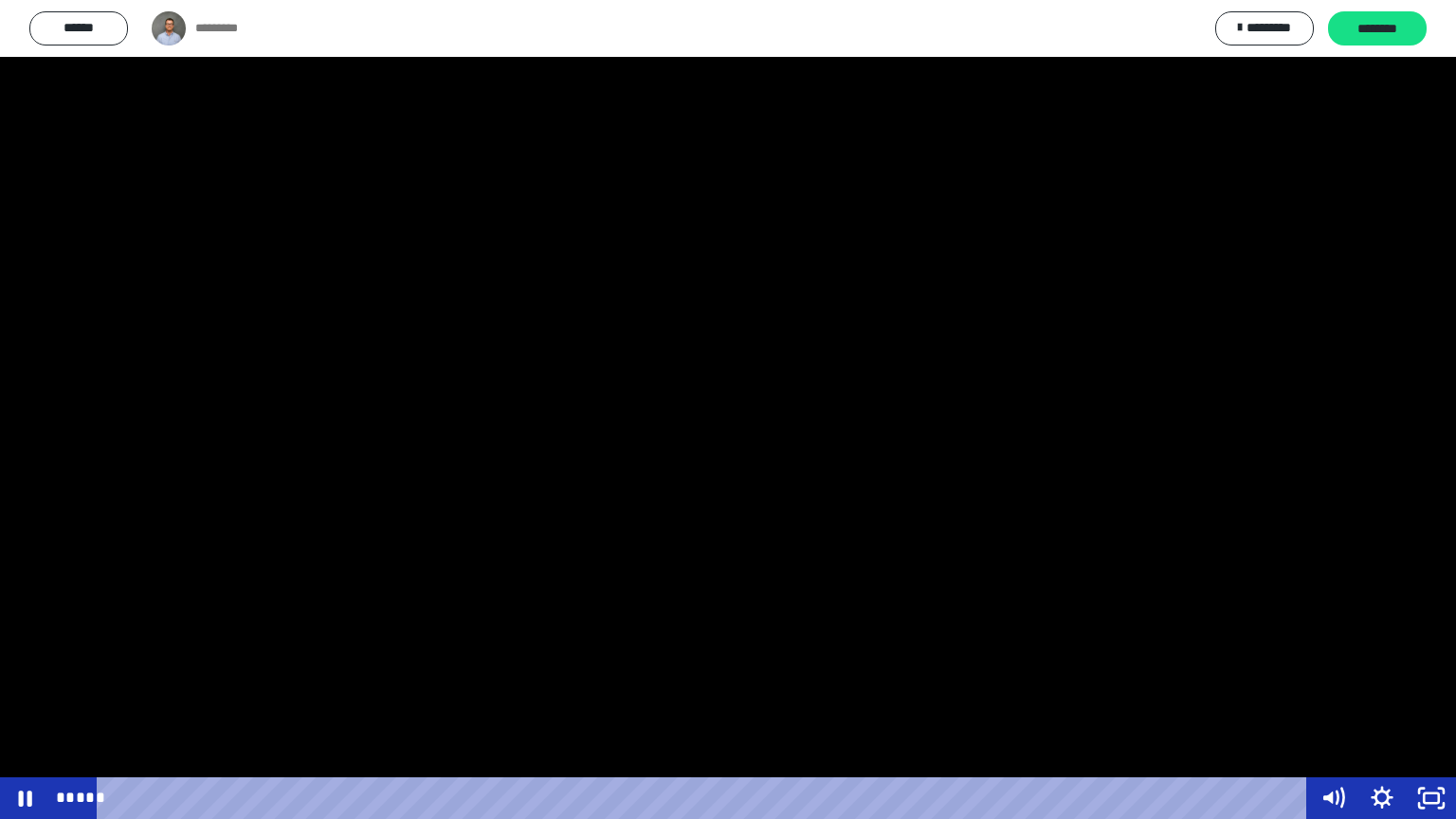 click at bounding box center (728, 410) 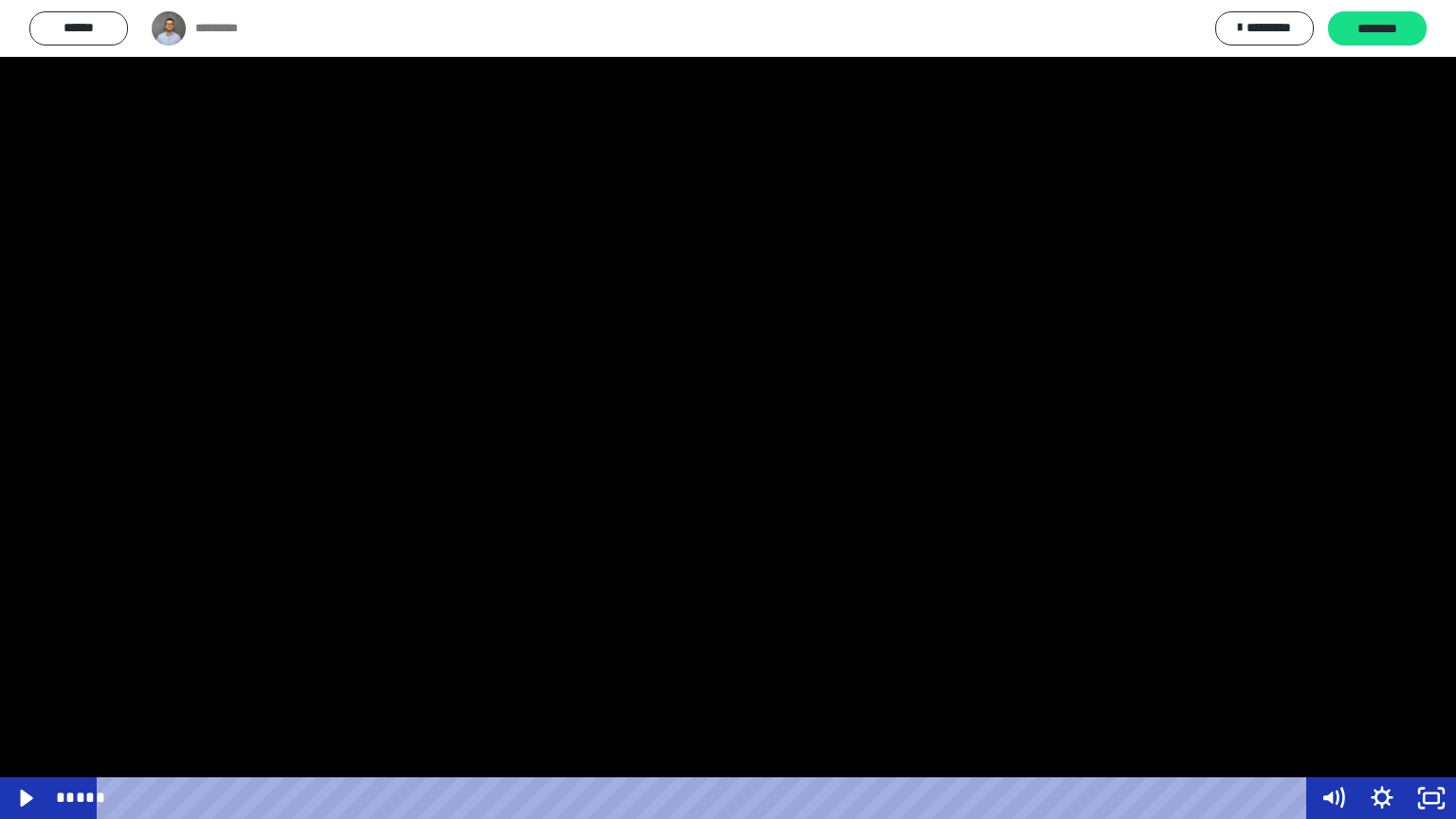 click at bounding box center [728, 410] 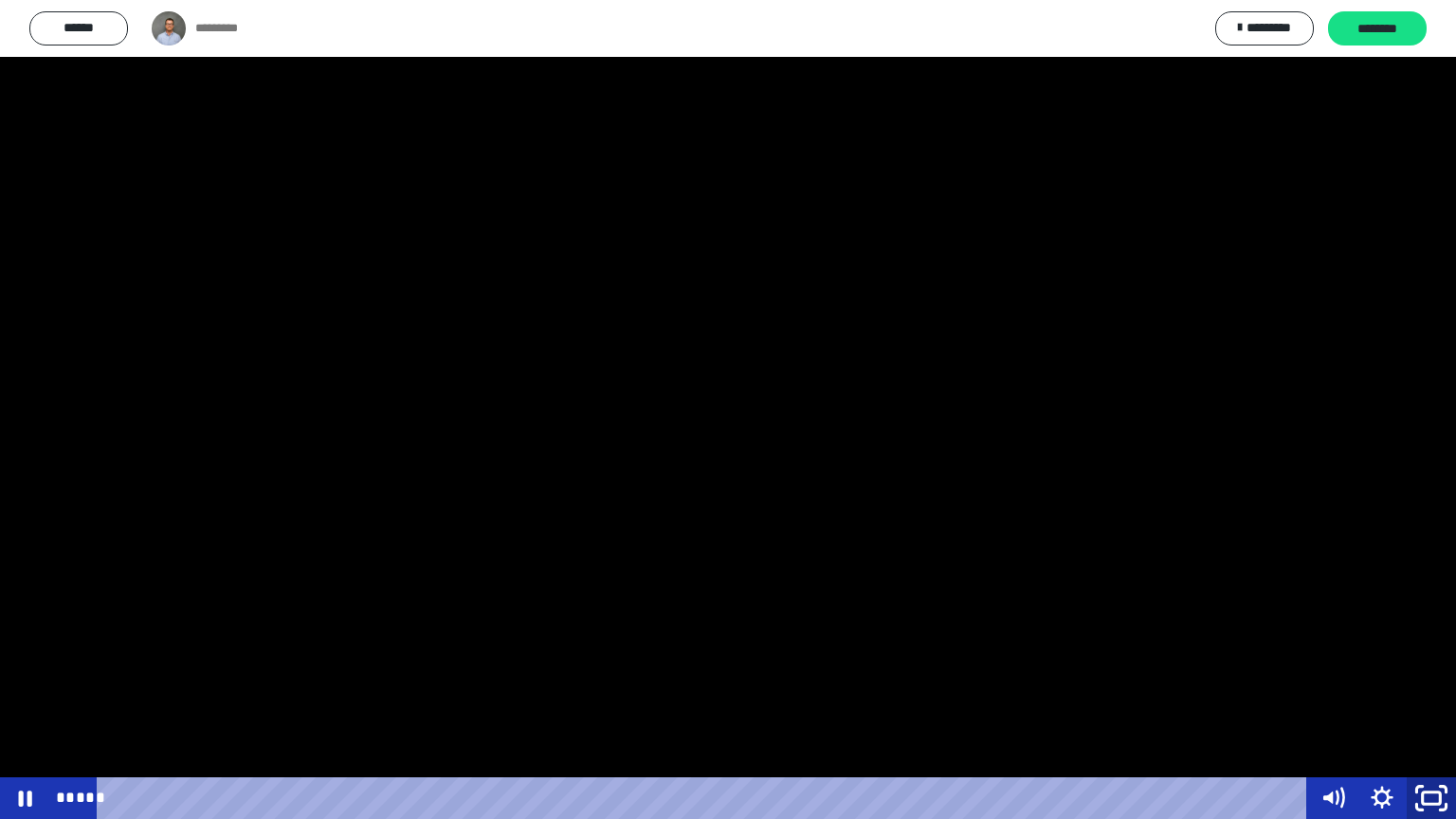 click 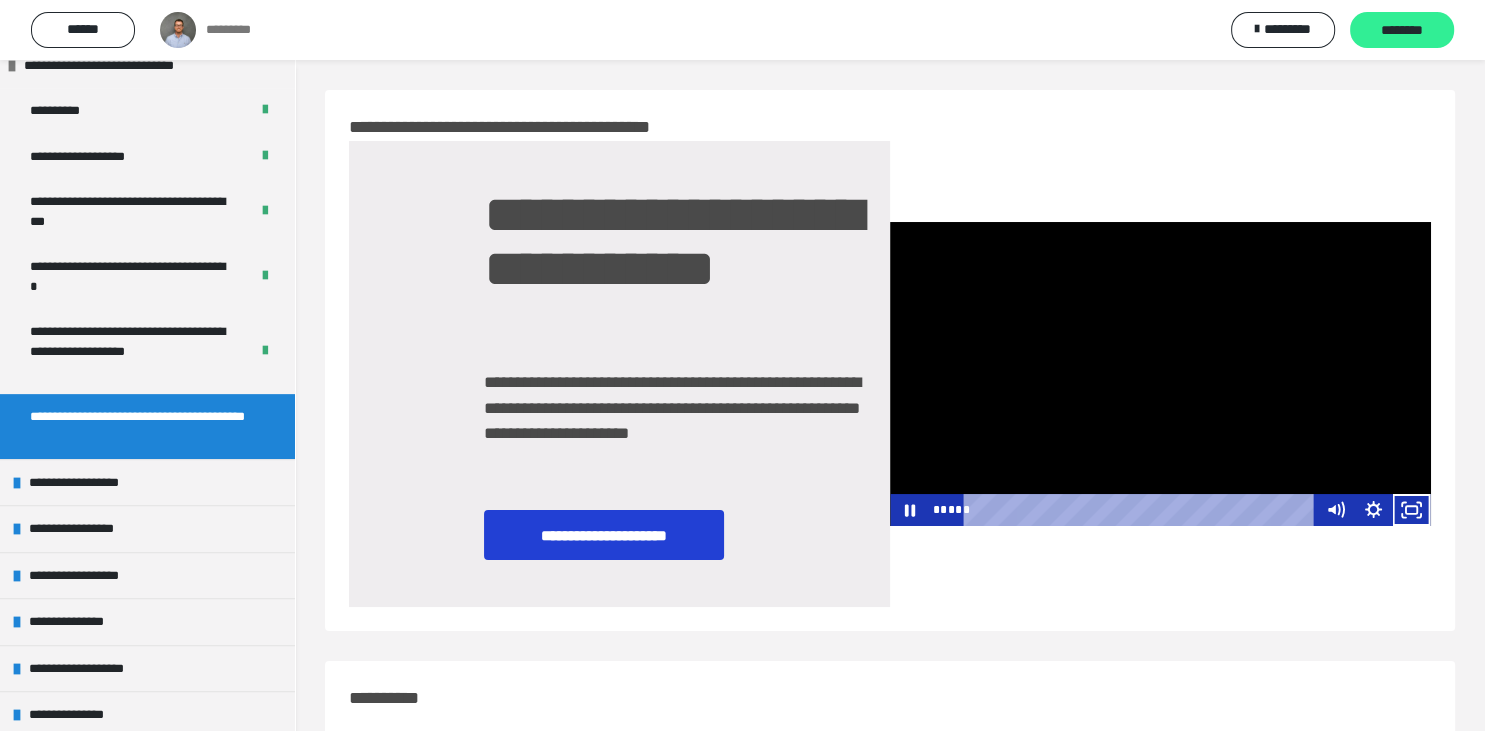 click on "********" at bounding box center (1402, 30) 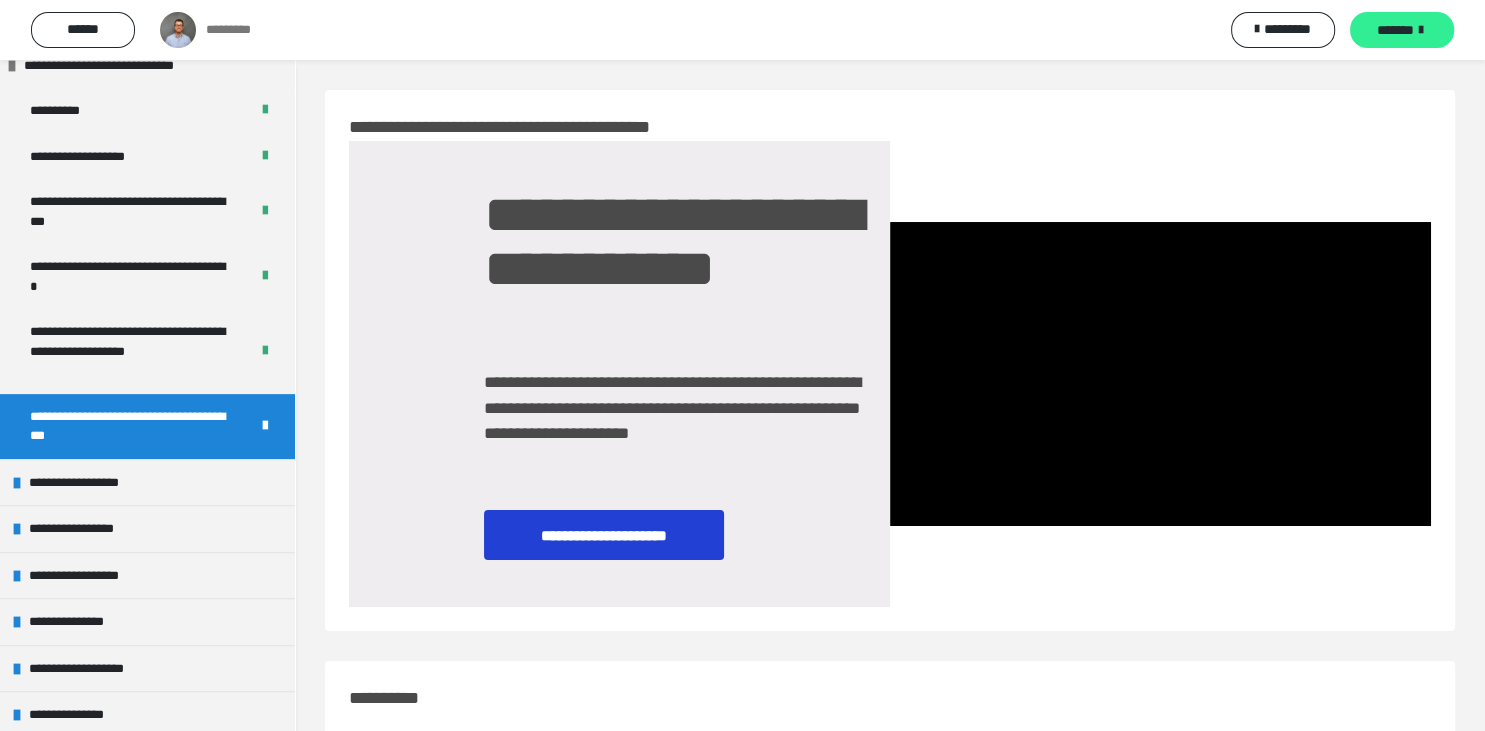 click on "*******" at bounding box center (1395, 30) 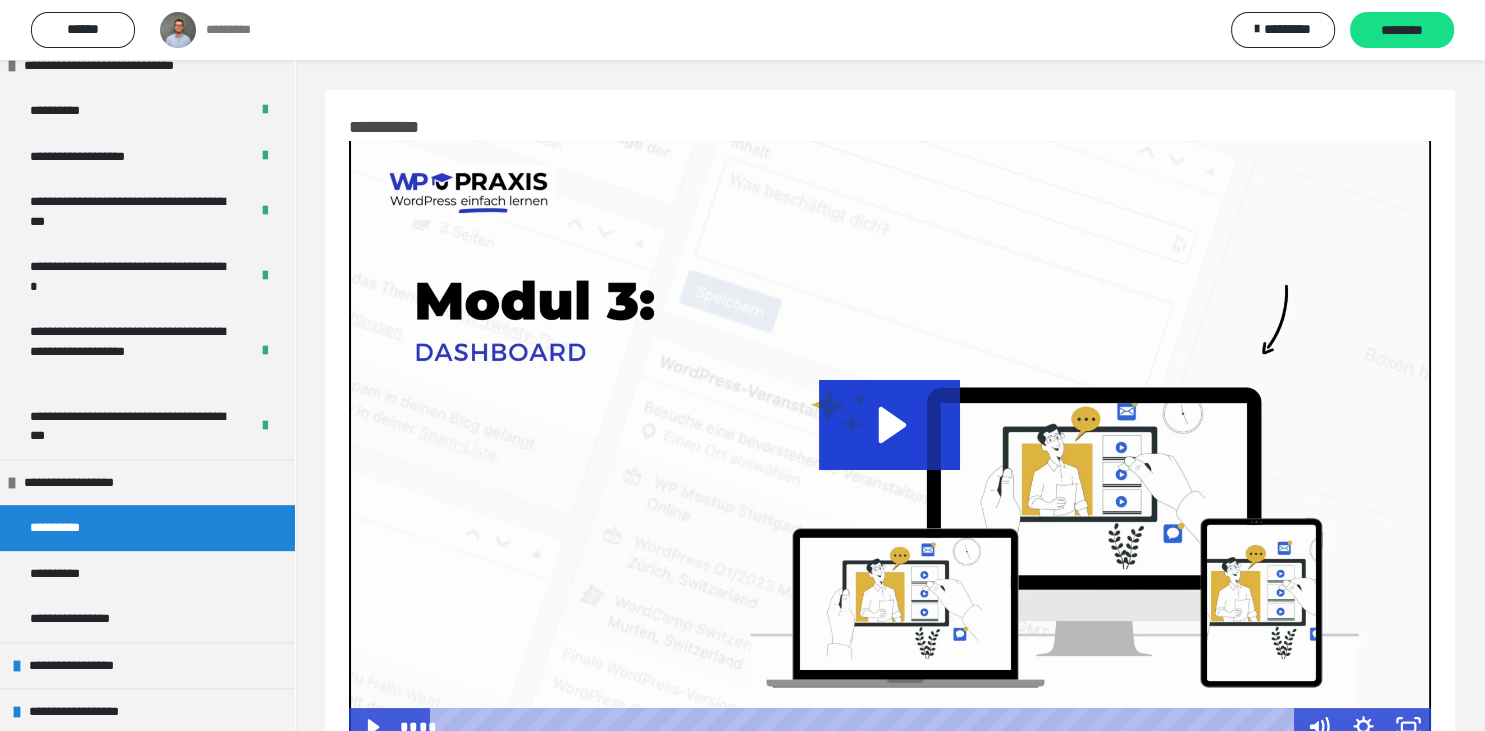 scroll, scrollTop: 70, scrollLeft: 0, axis: vertical 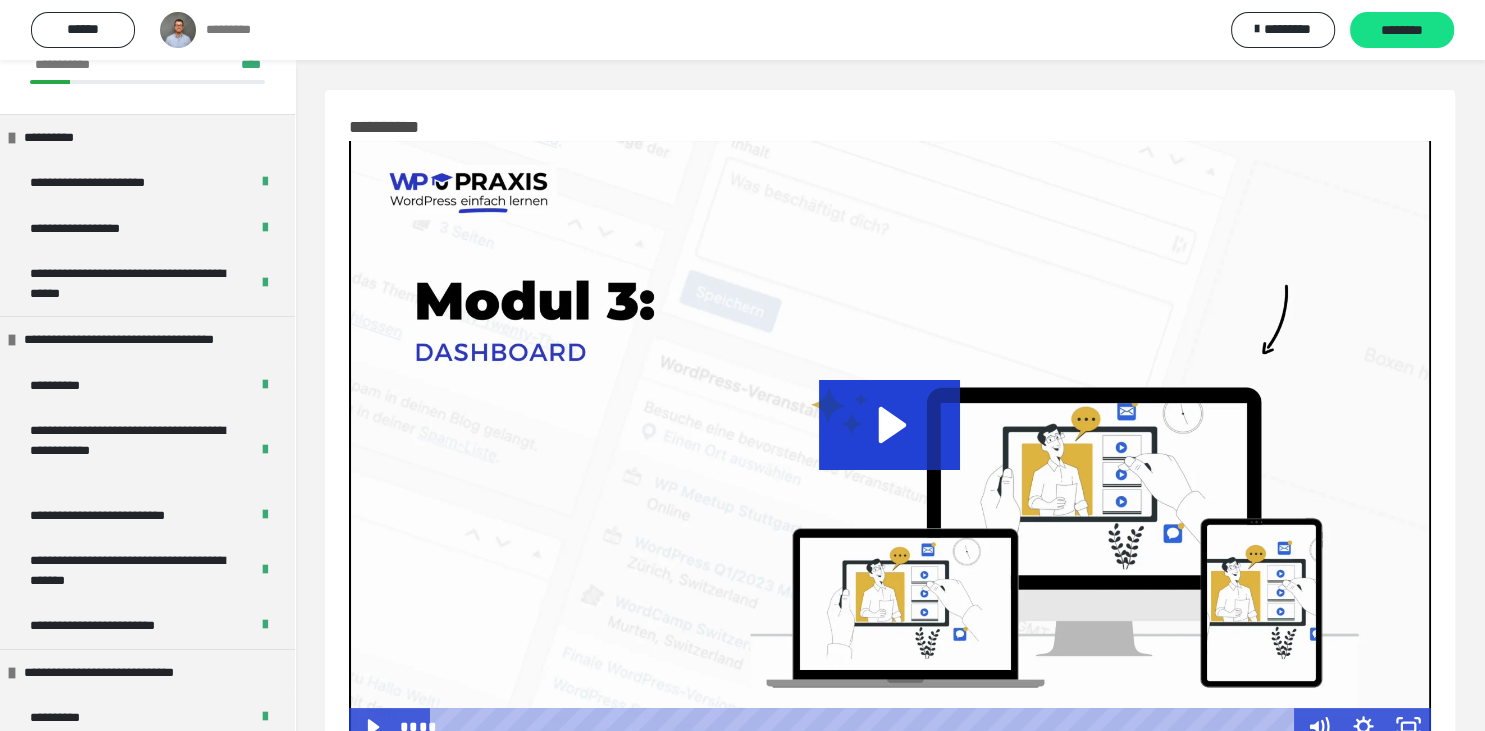 click on "**********" at bounding box center [890, 430] 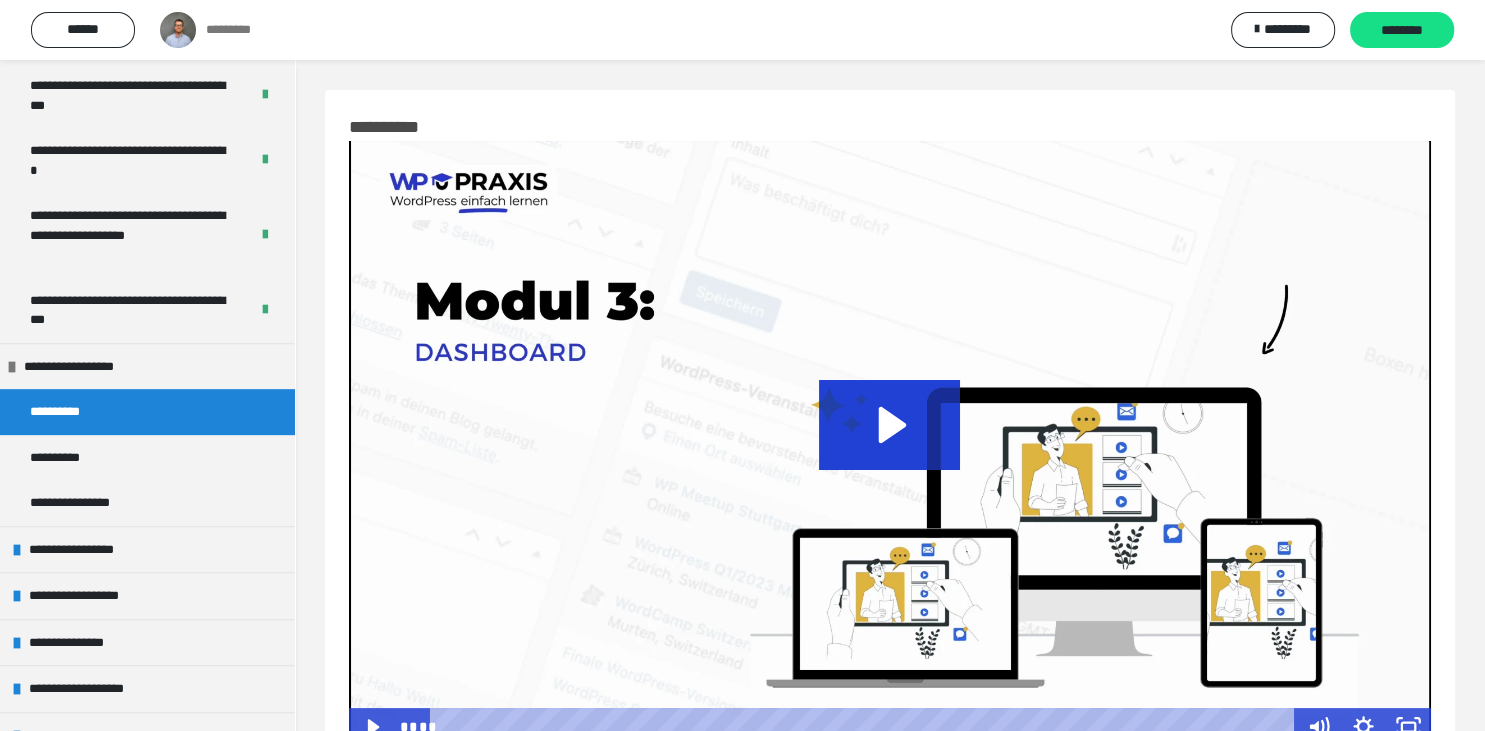 scroll, scrollTop: 819, scrollLeft: 0, axis: vertical 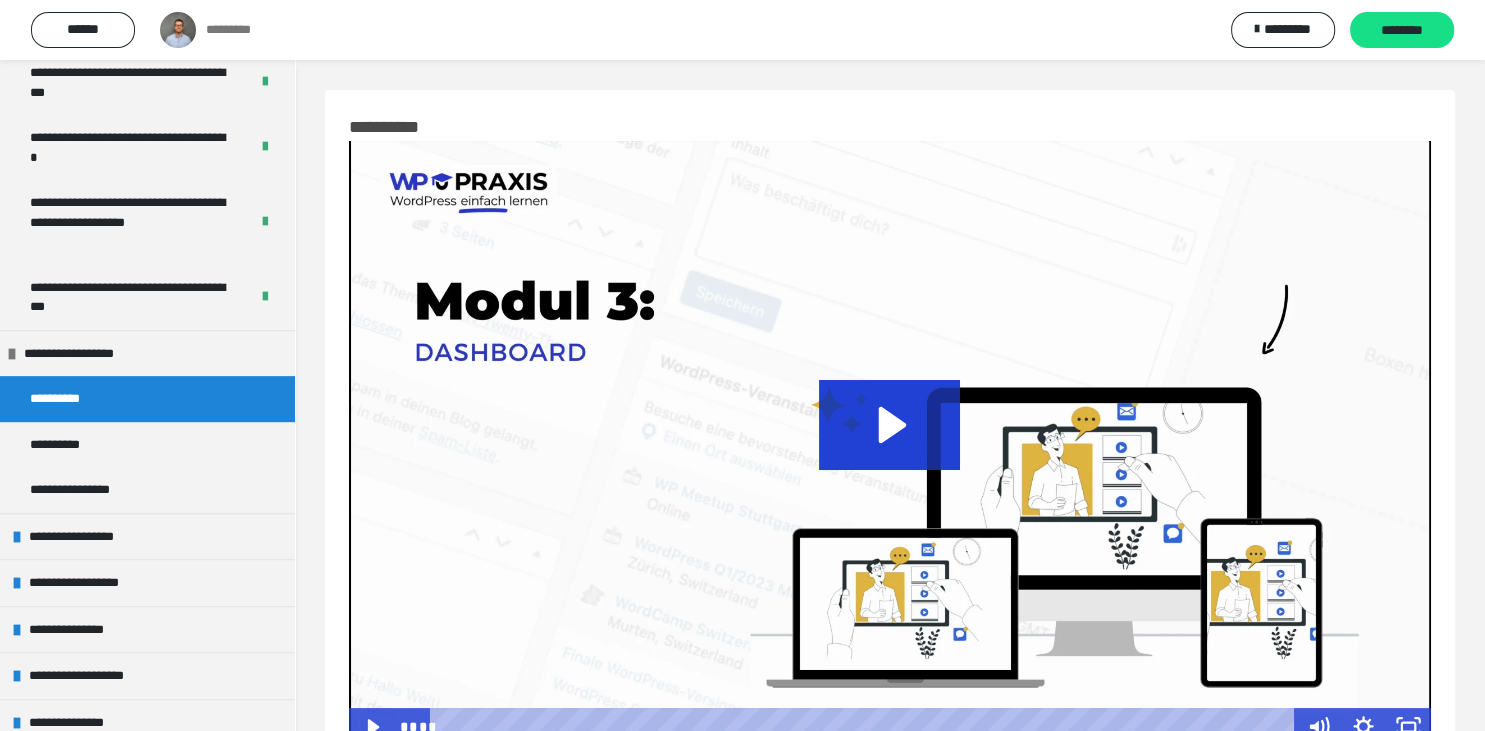 click on "**********" at bounding box center (147, 399) 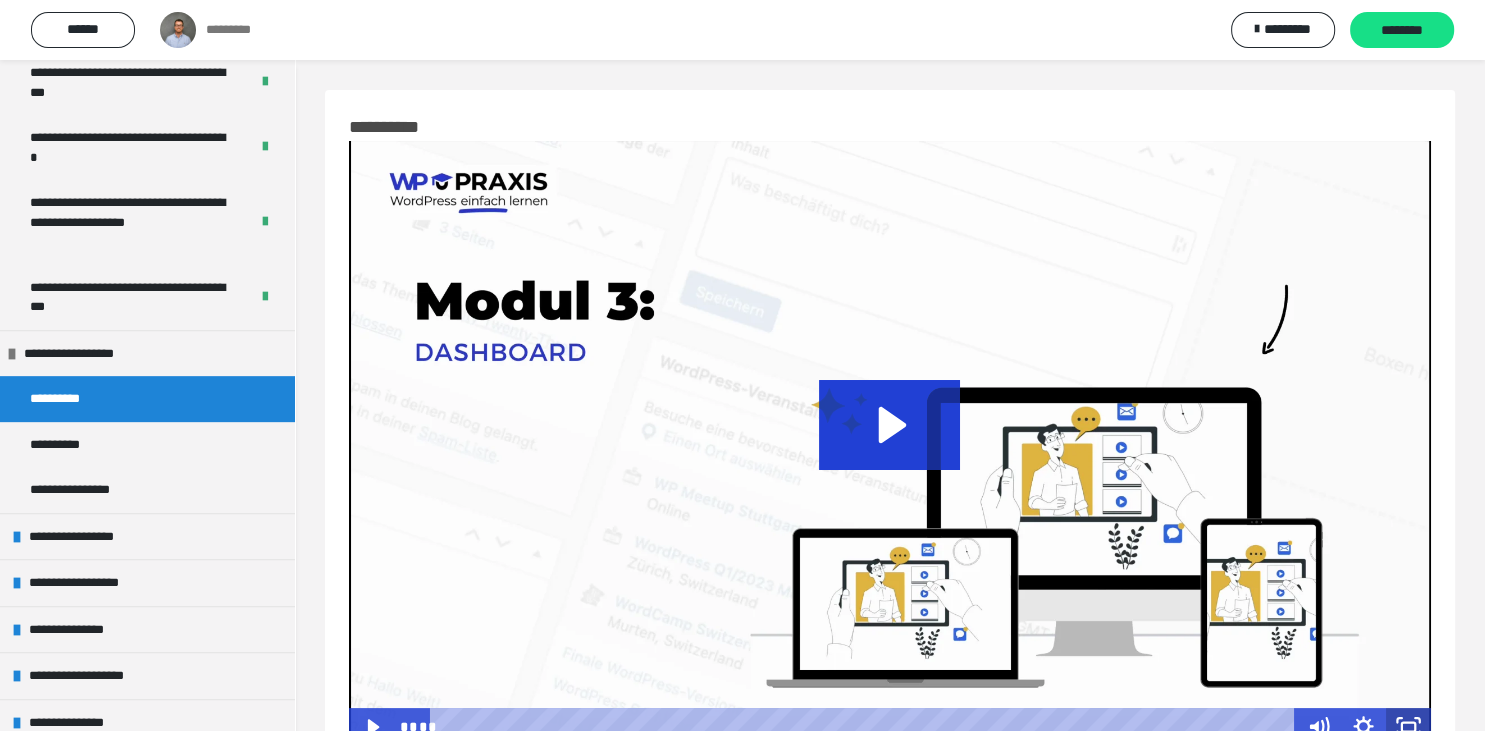 click 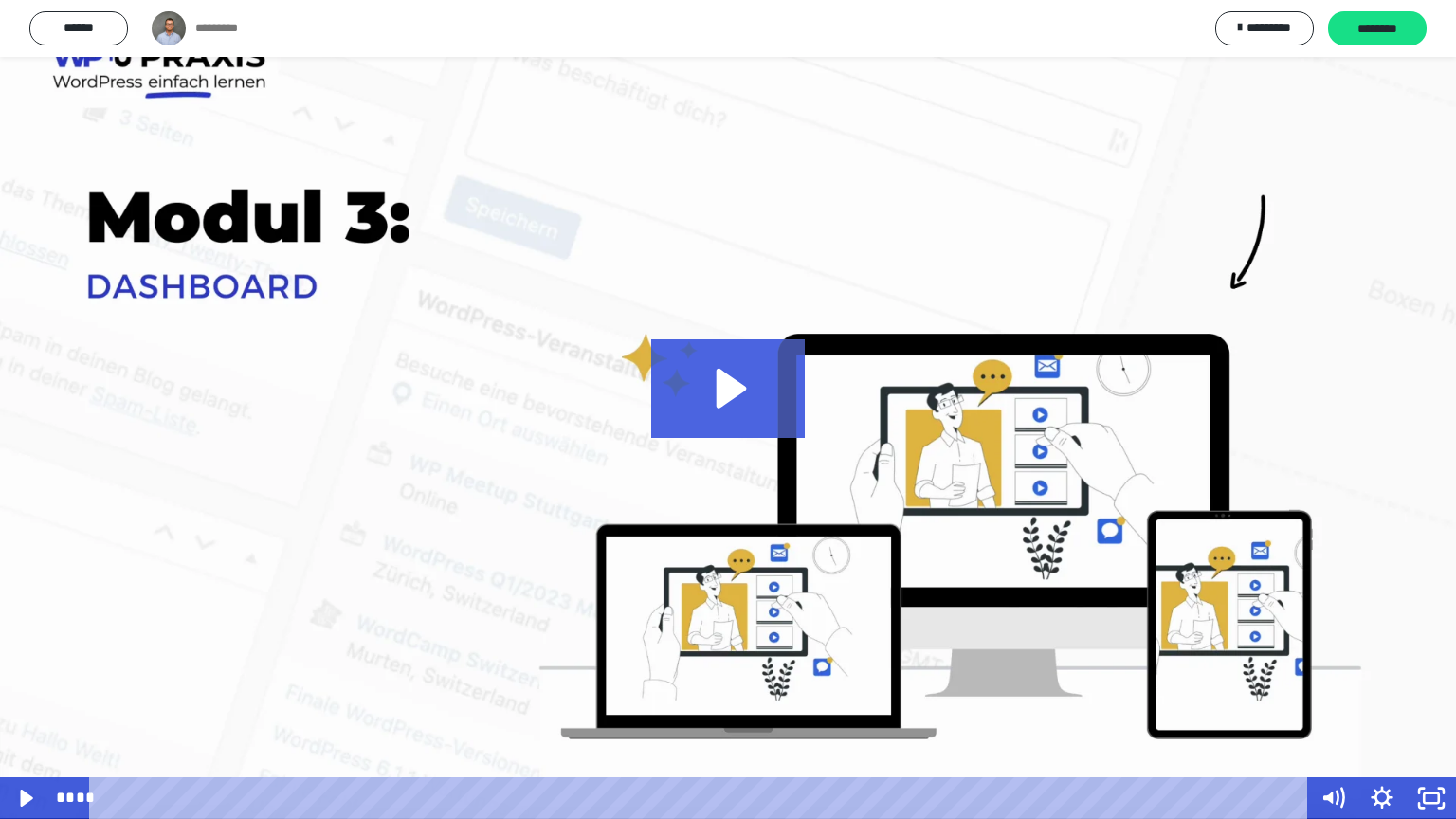 click 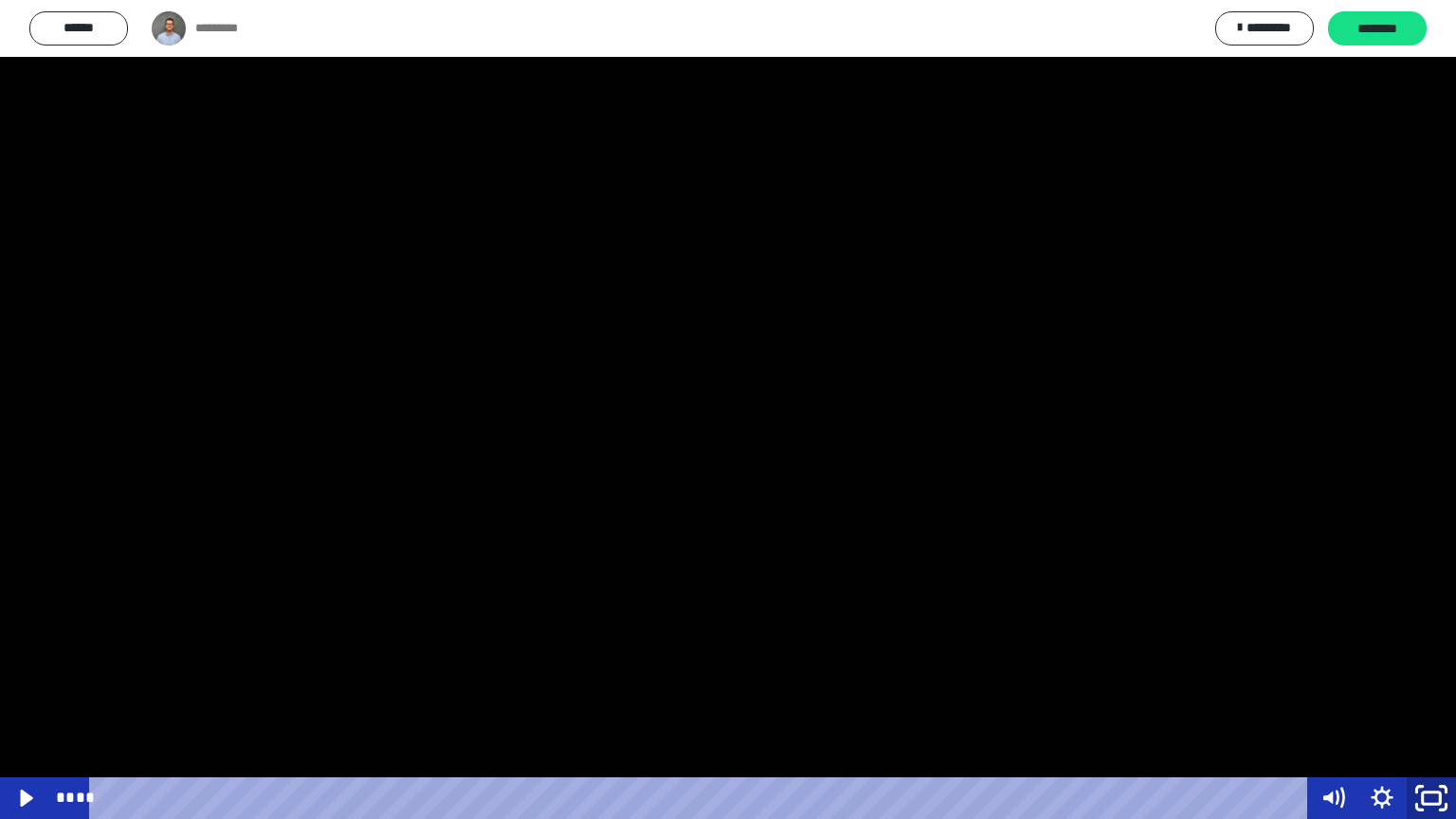 click 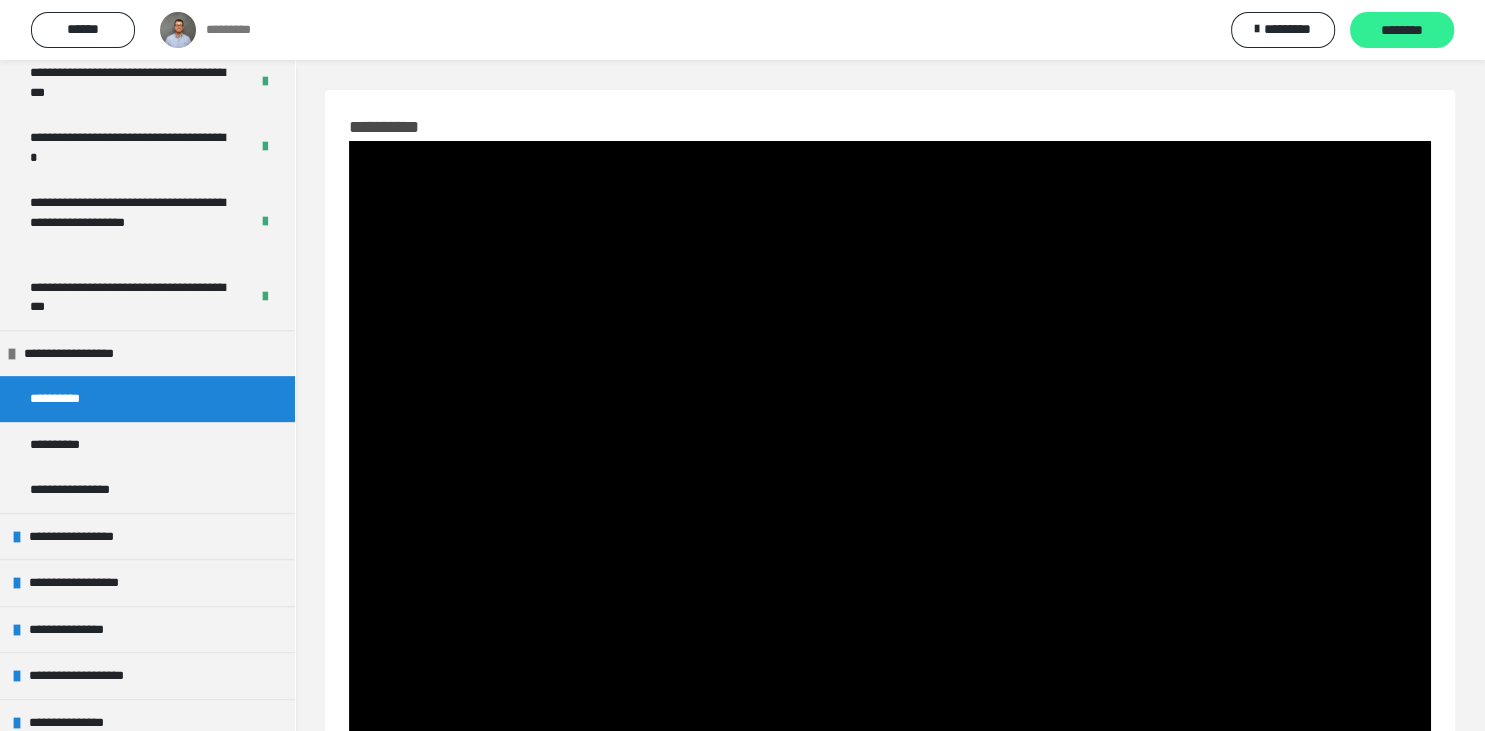 click on "********" at bounding box center (1402, 31) 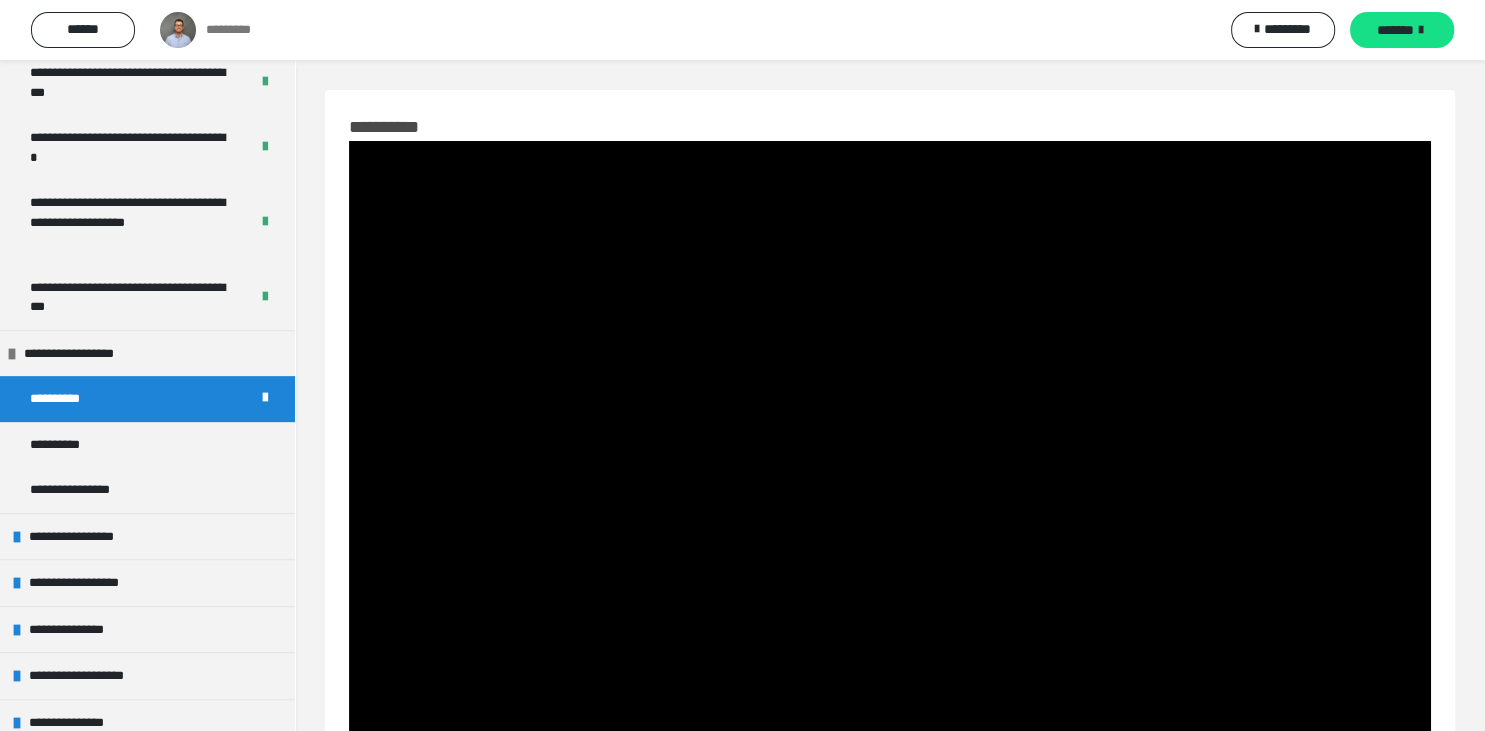 click at bounding box center (1421, 30) 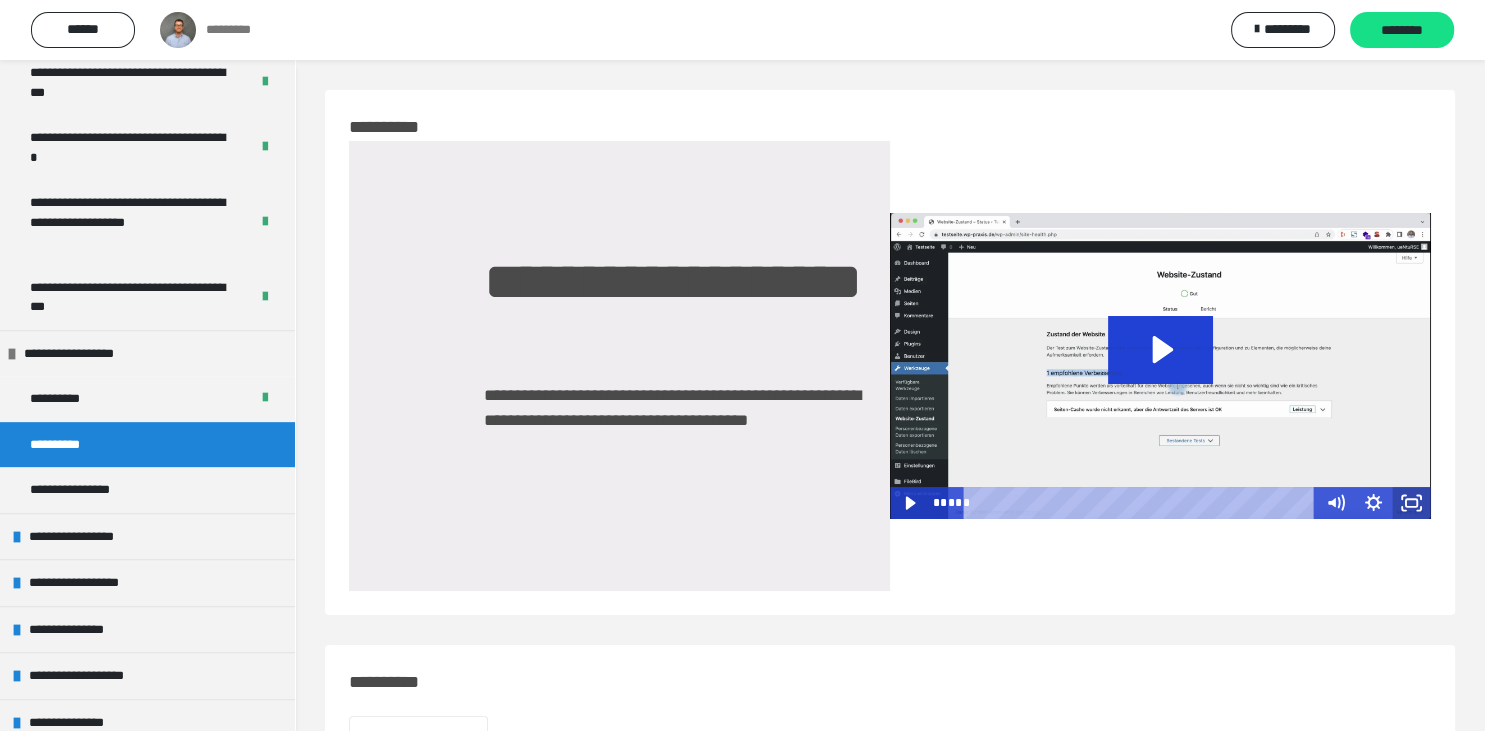click 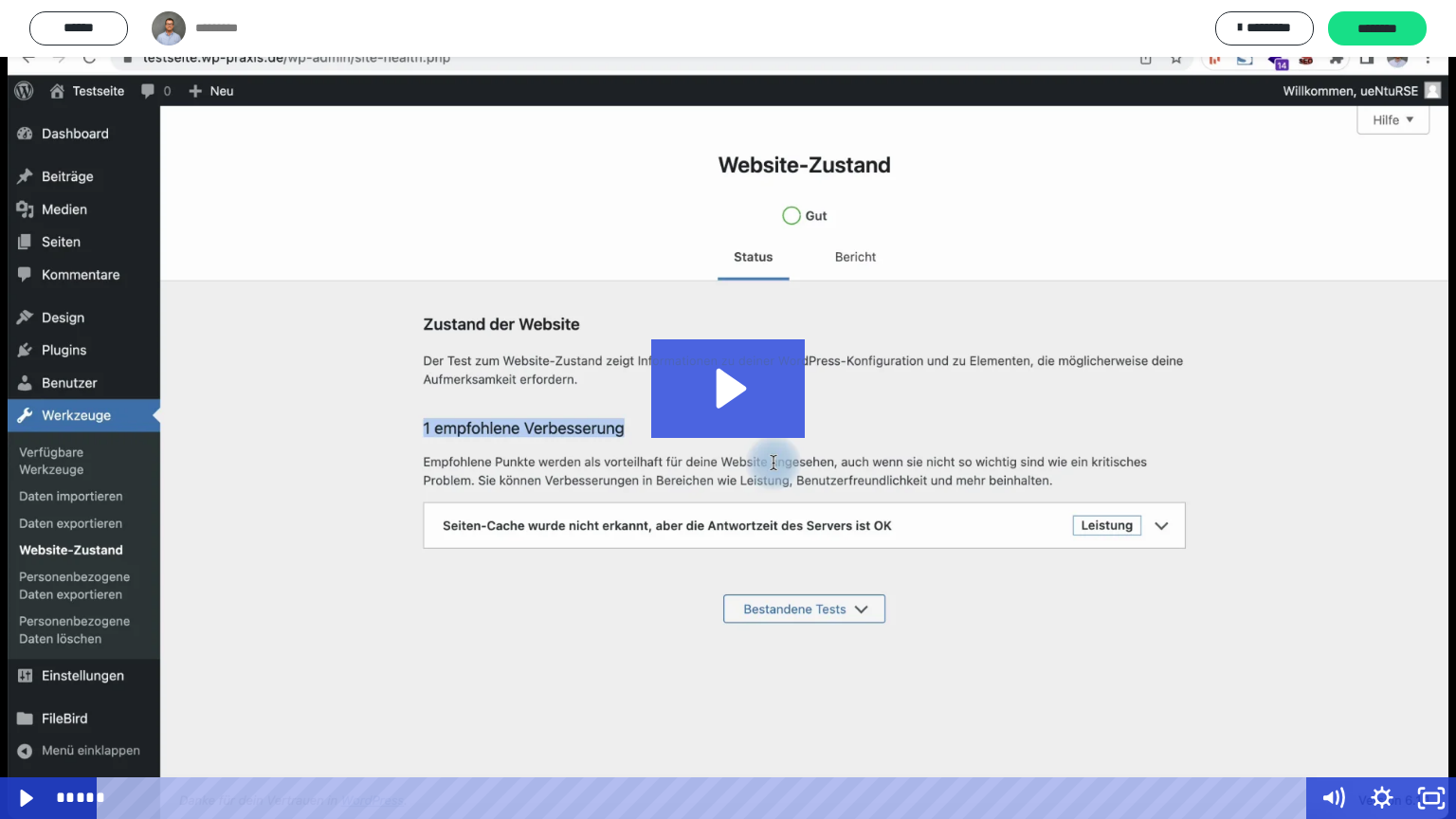 click 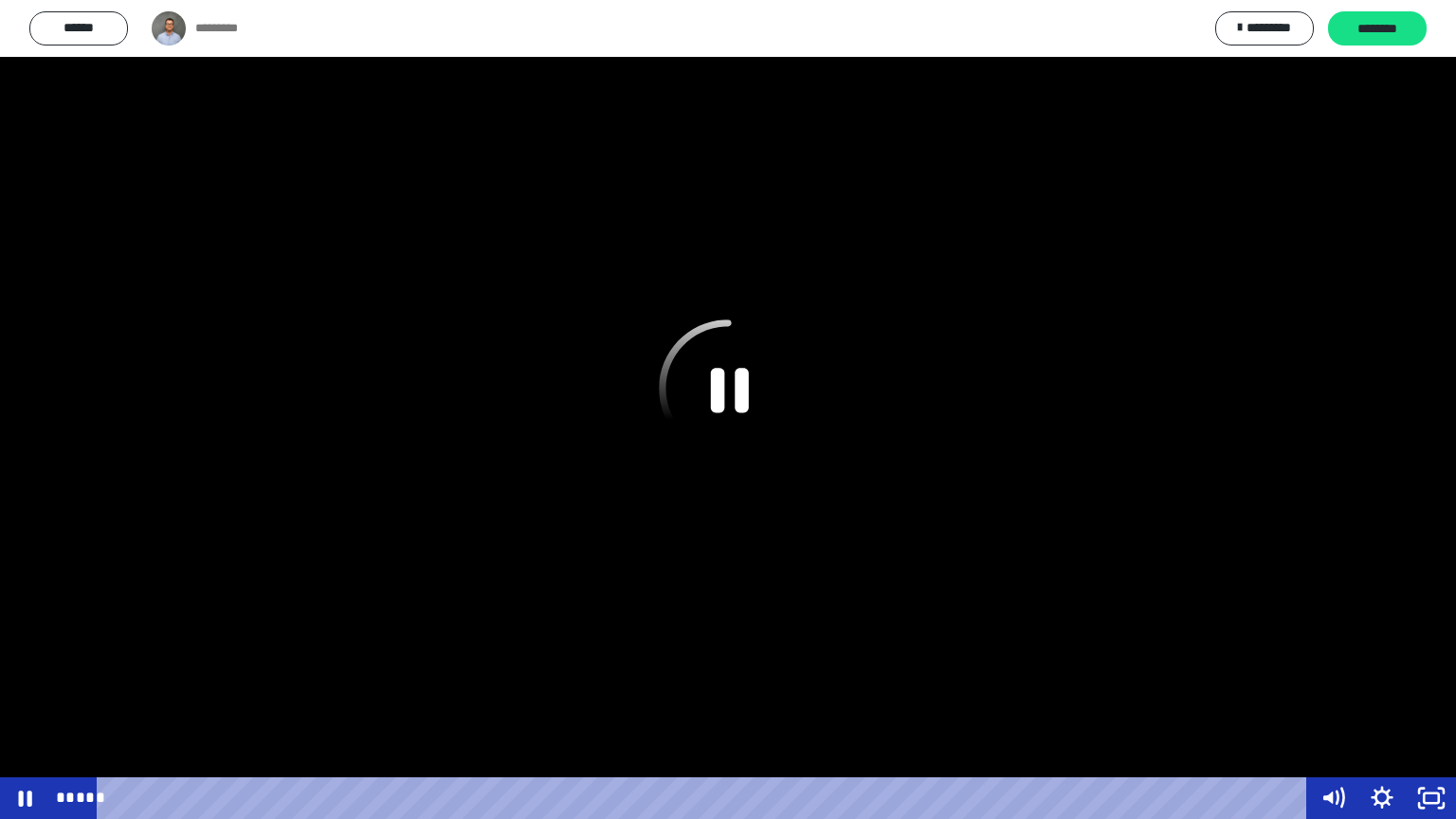 click at bounding box center [728, 410] 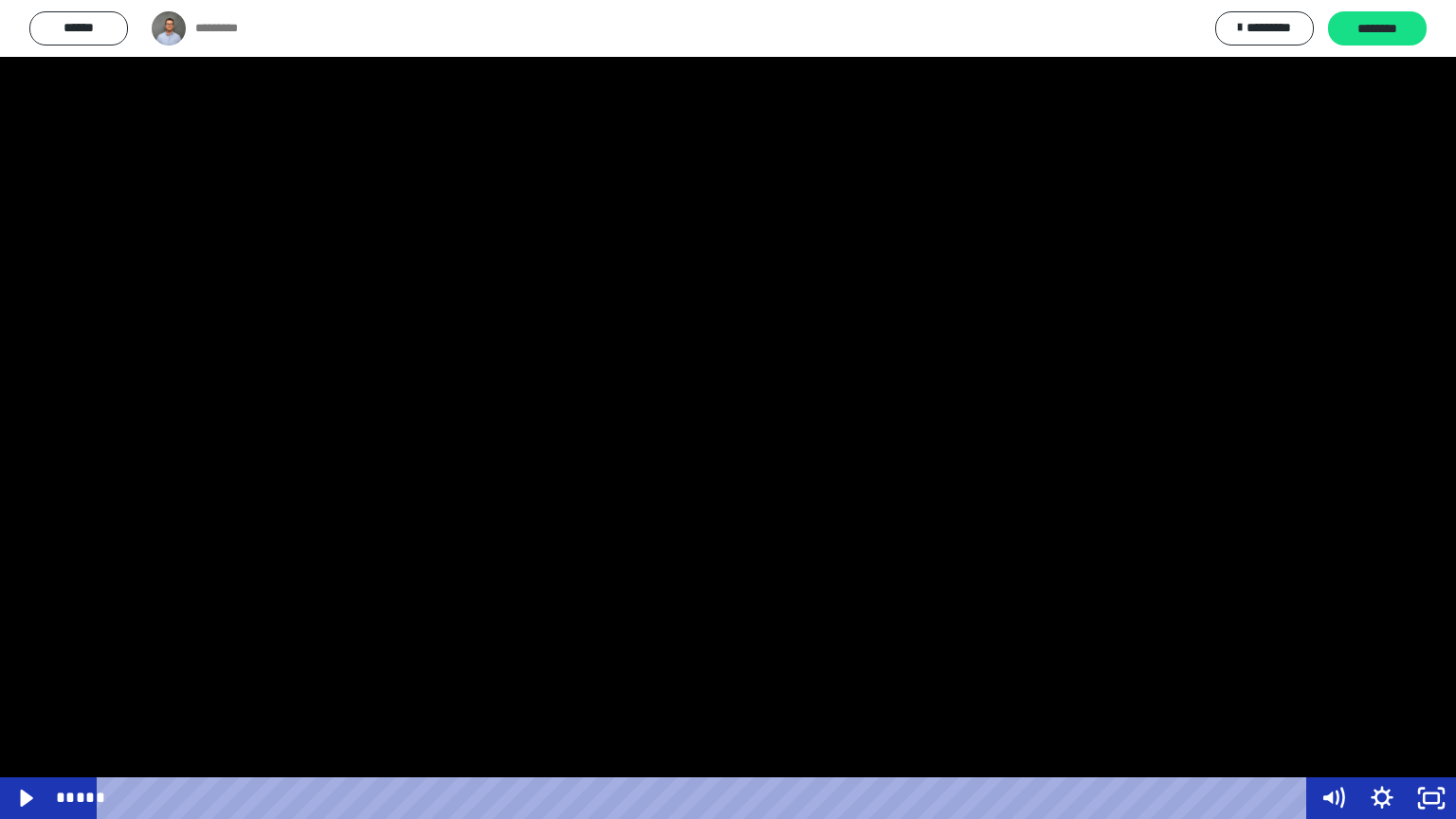click at bounding box center (728, 410) 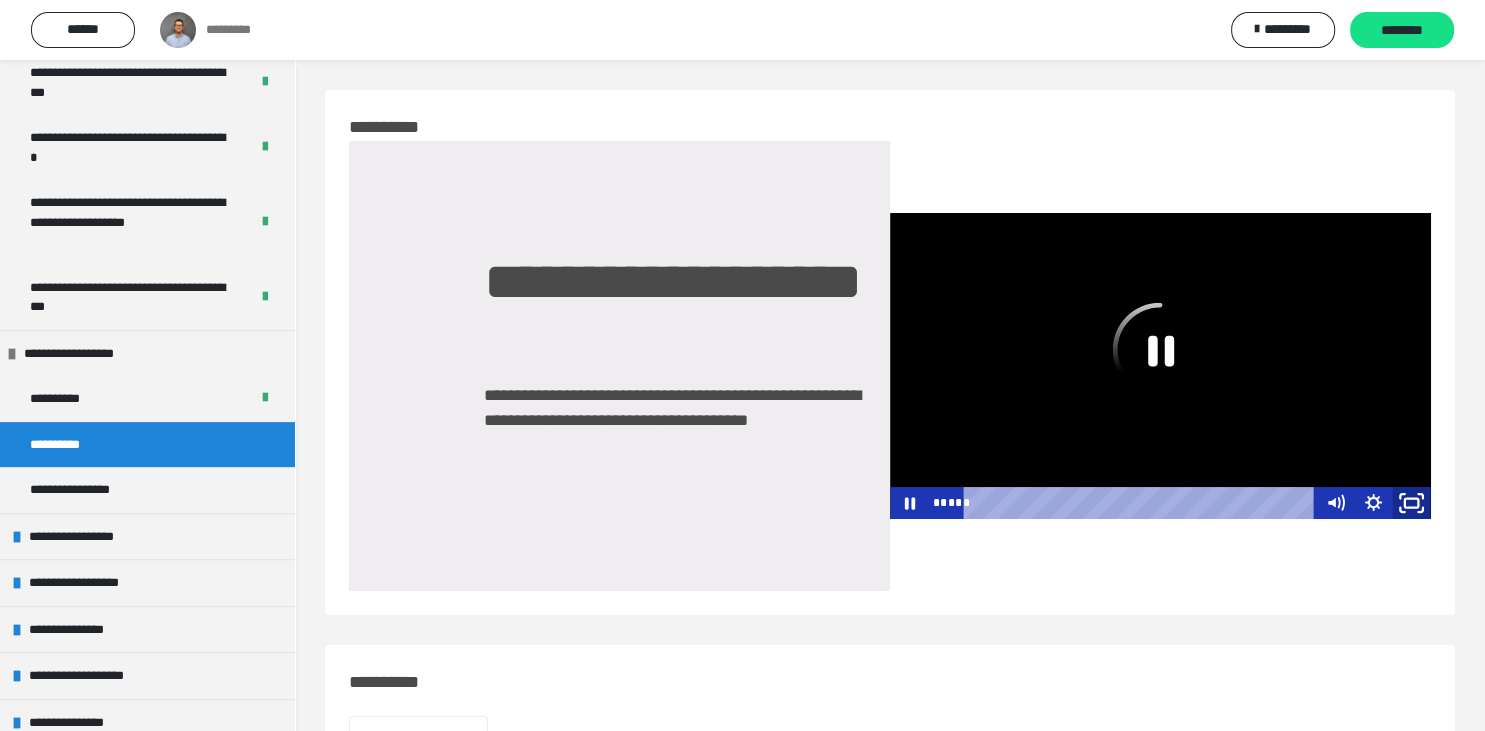 click 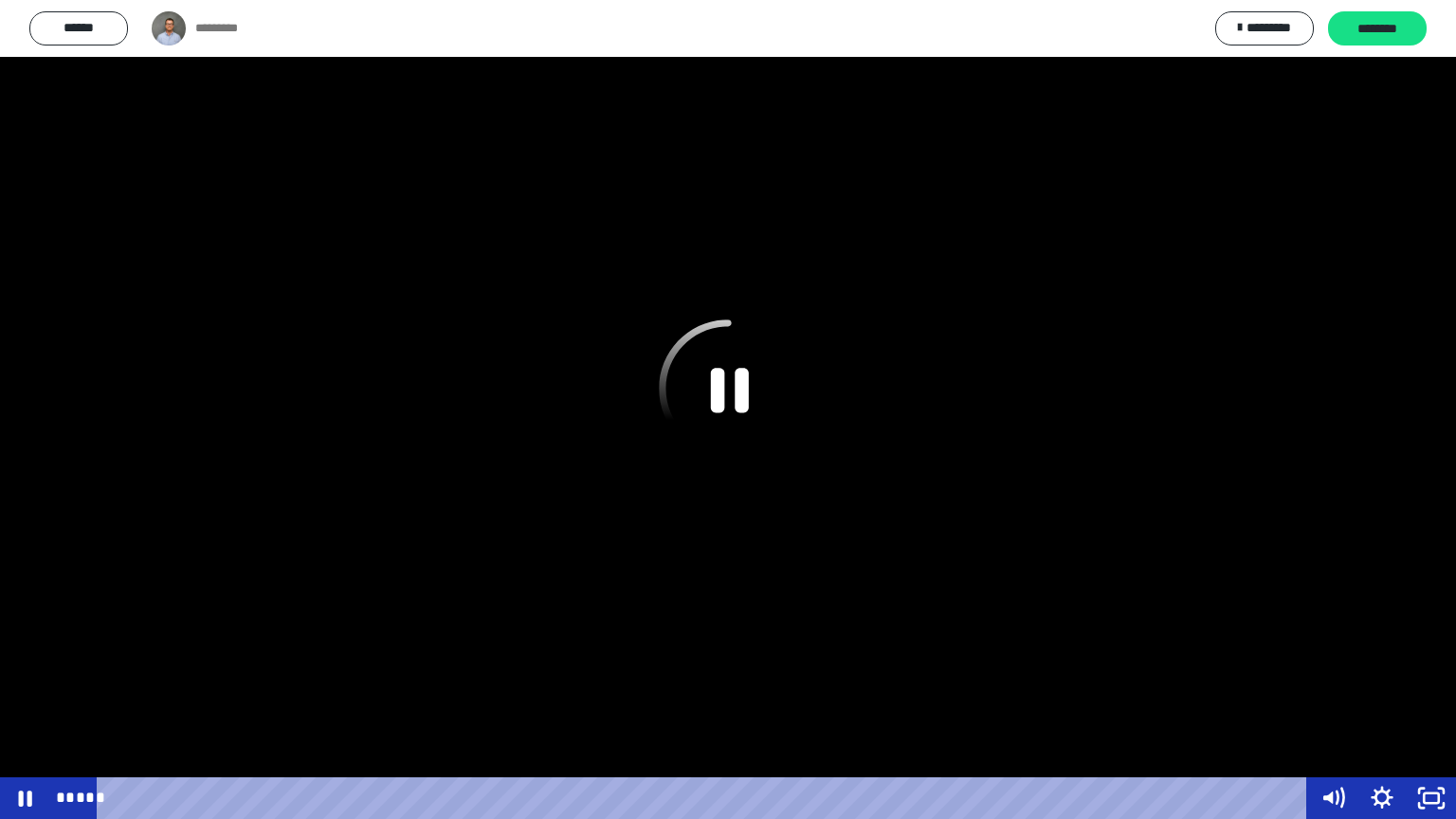 click 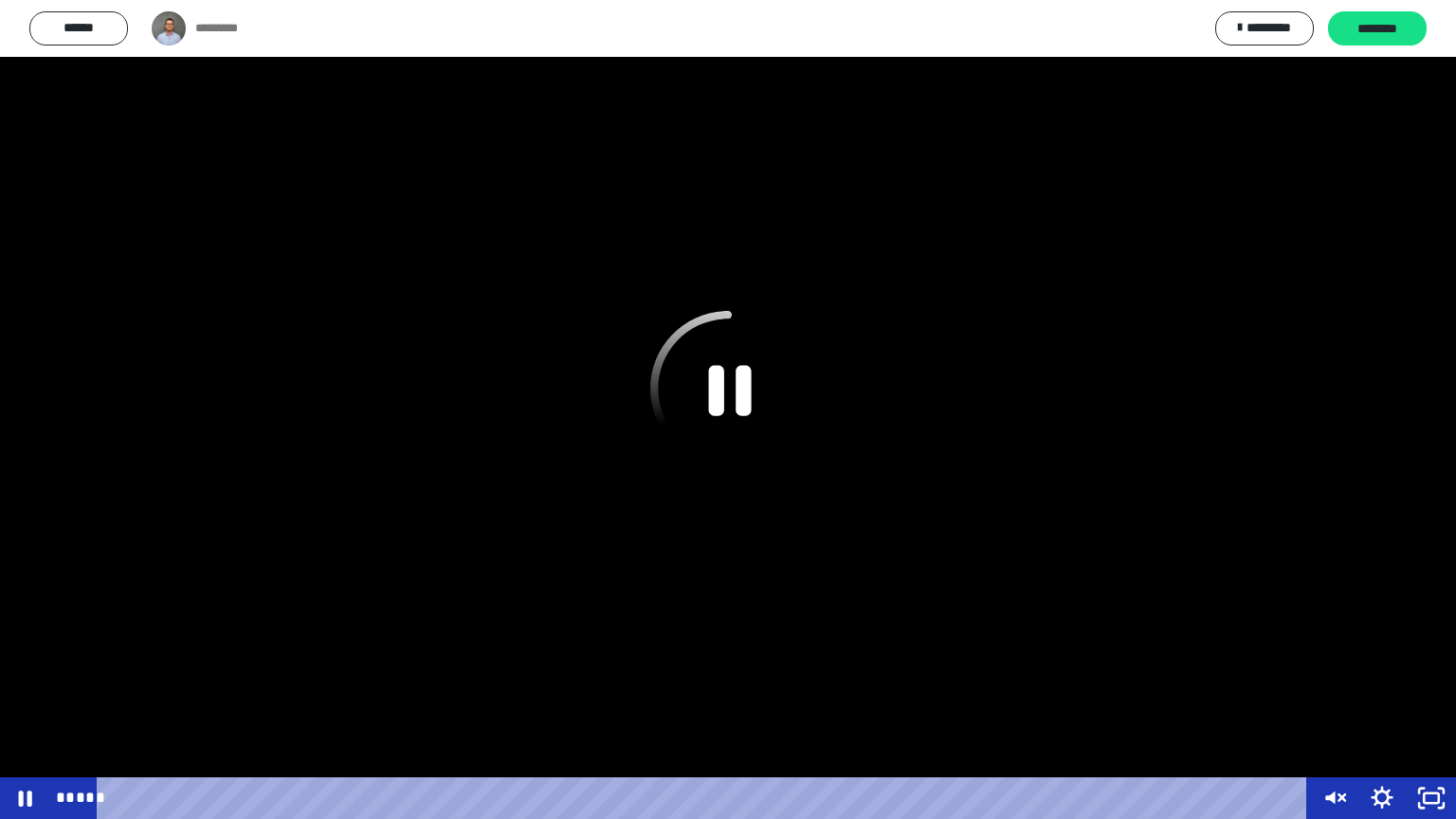 click 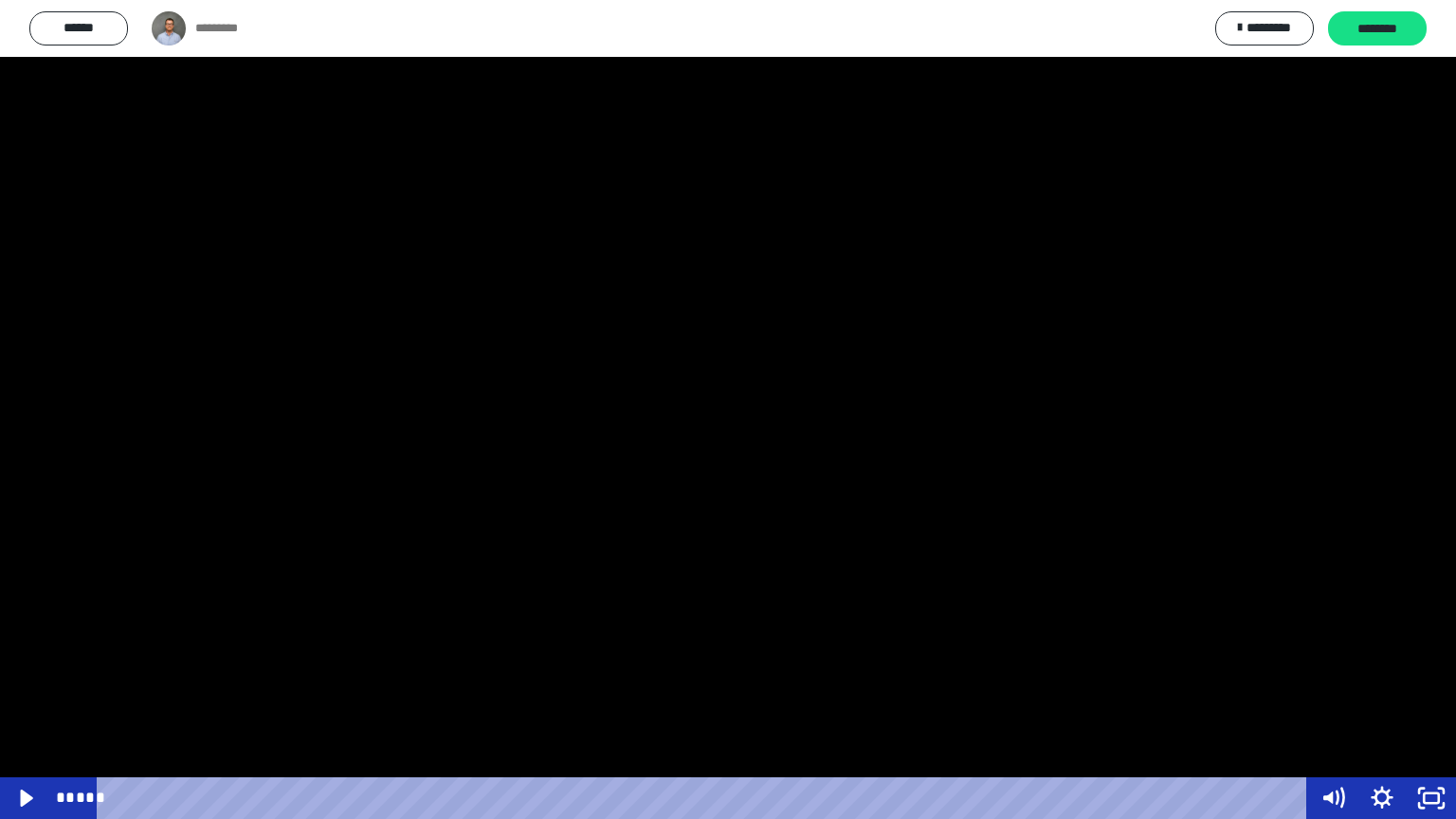 click at bounding box center (728, 410) 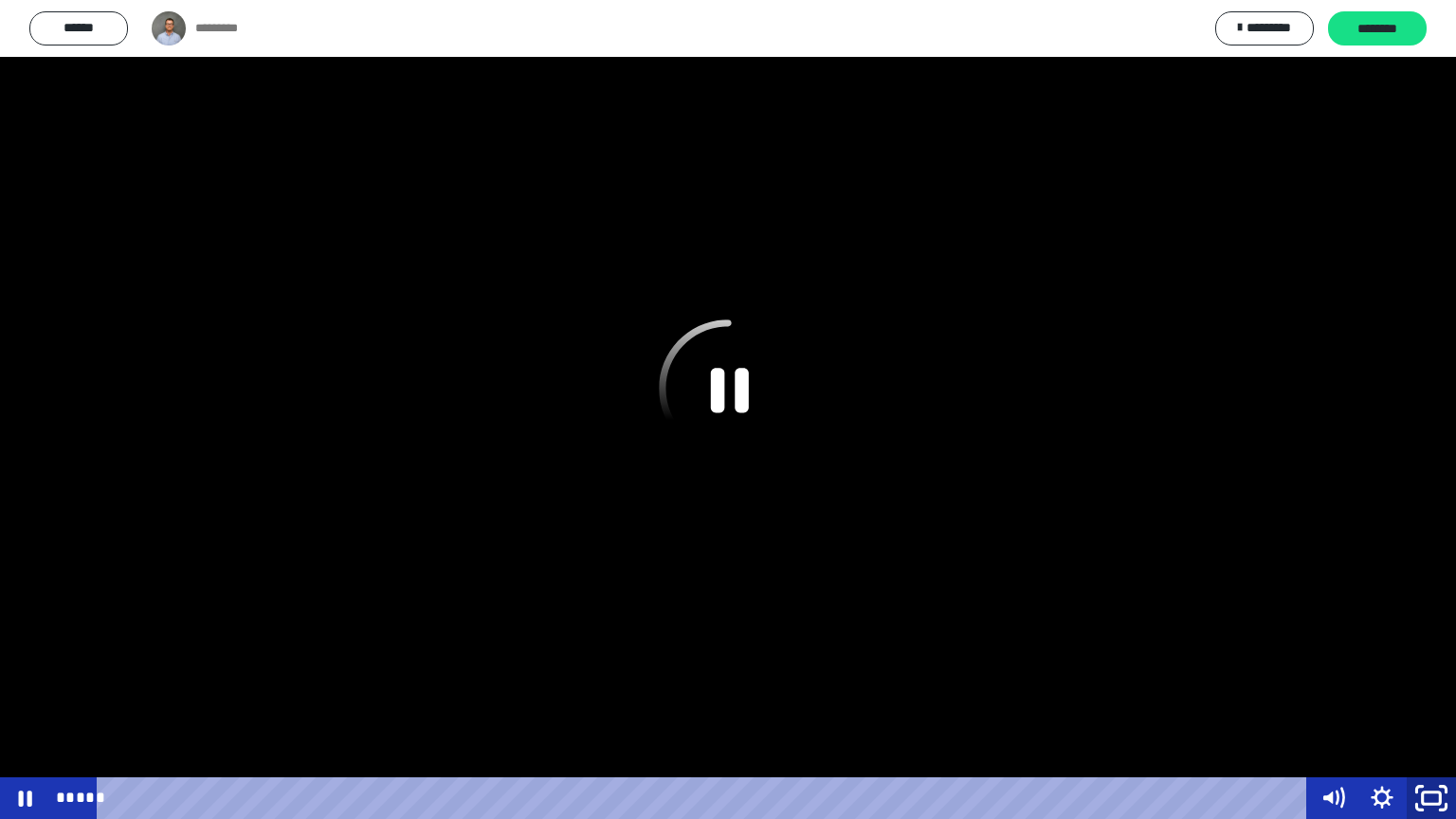 click 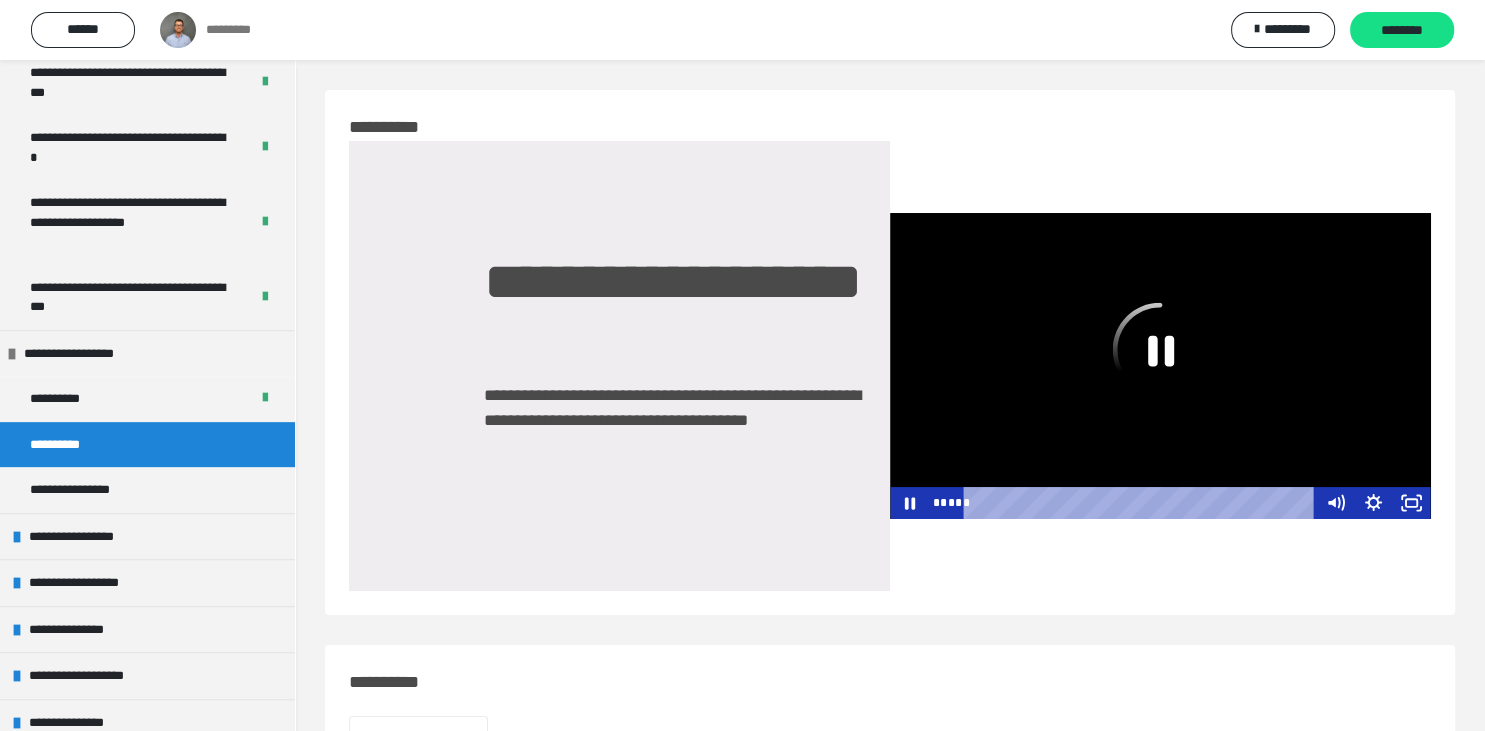 click at bounding box center [1160, 366] 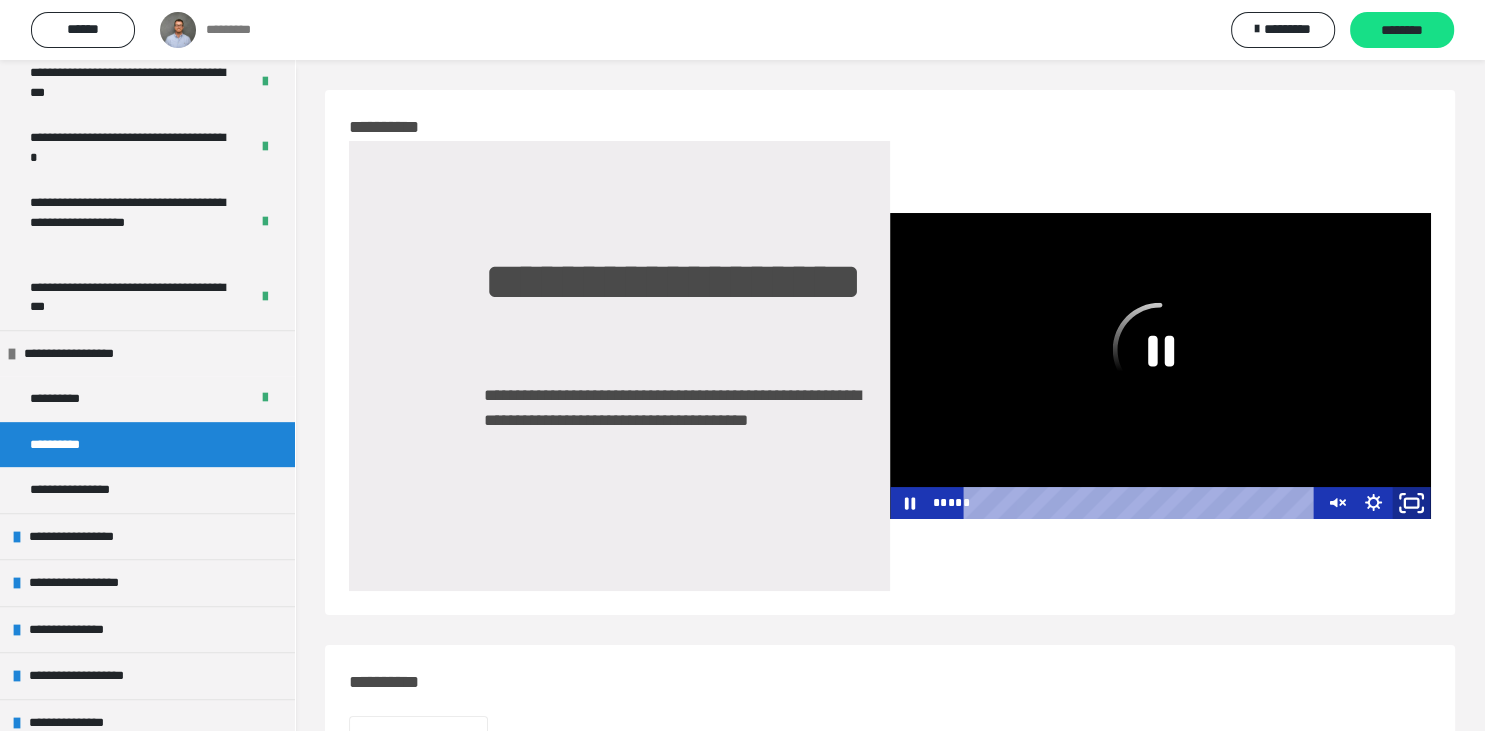 click 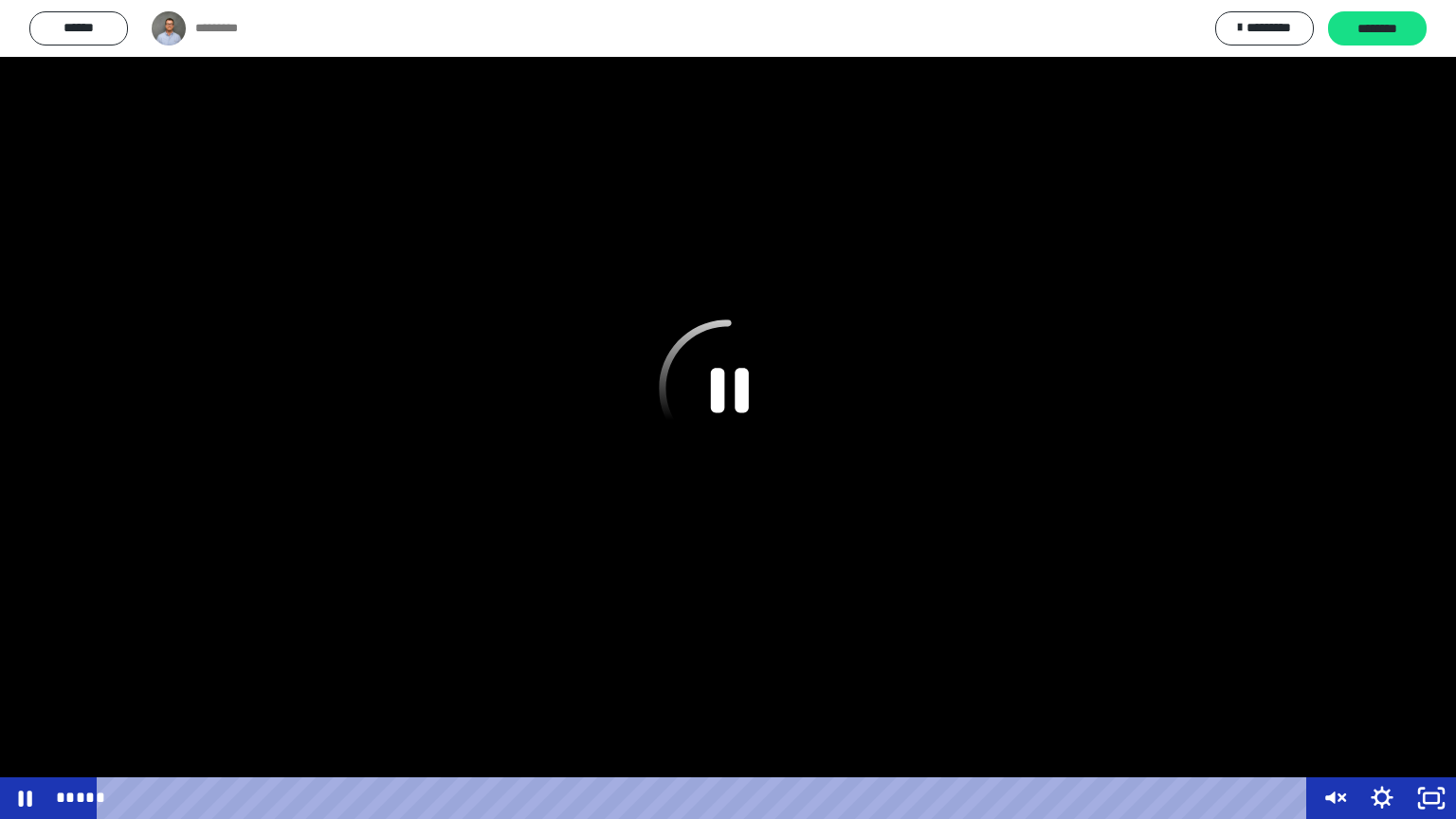 click 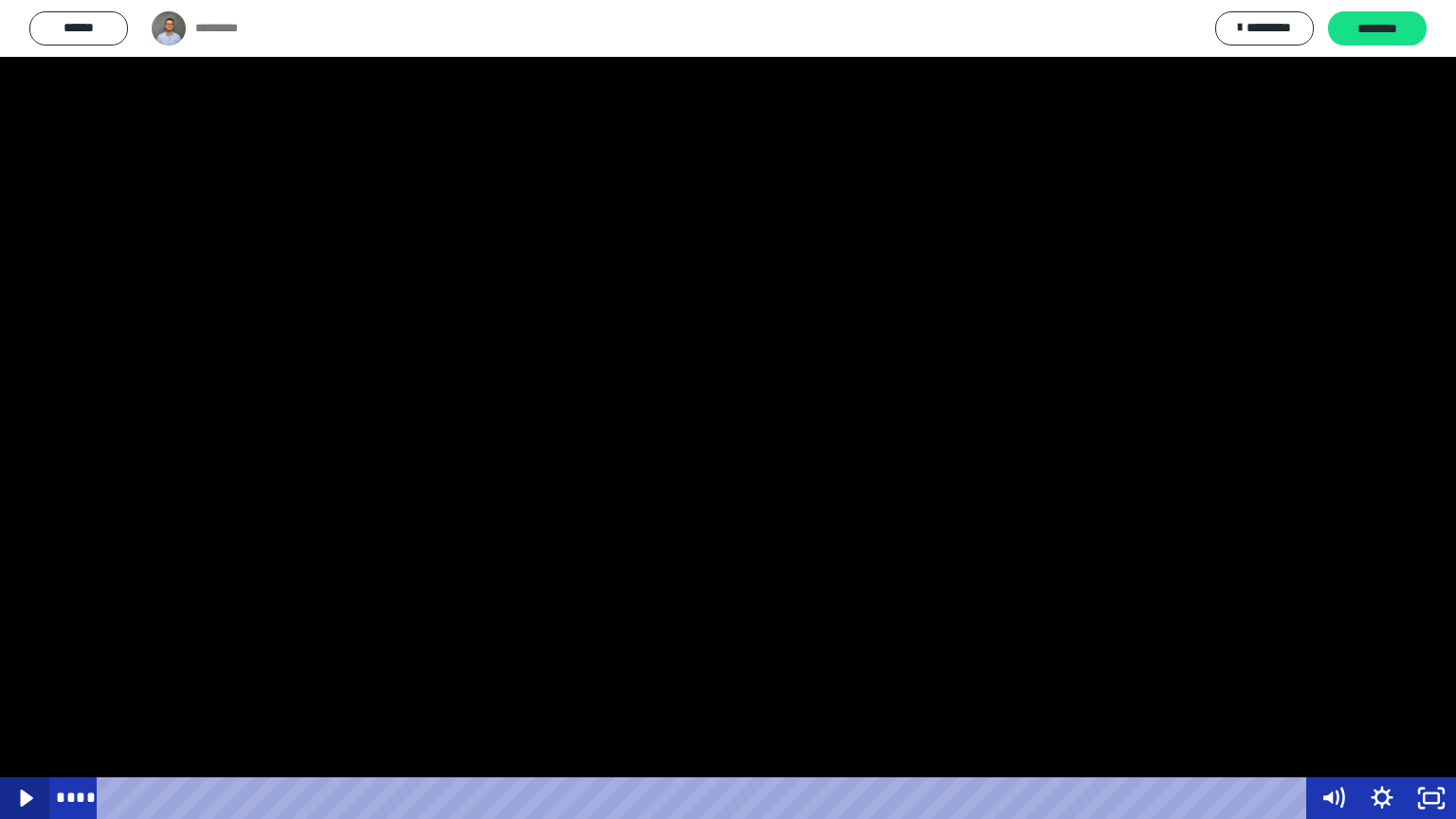 click 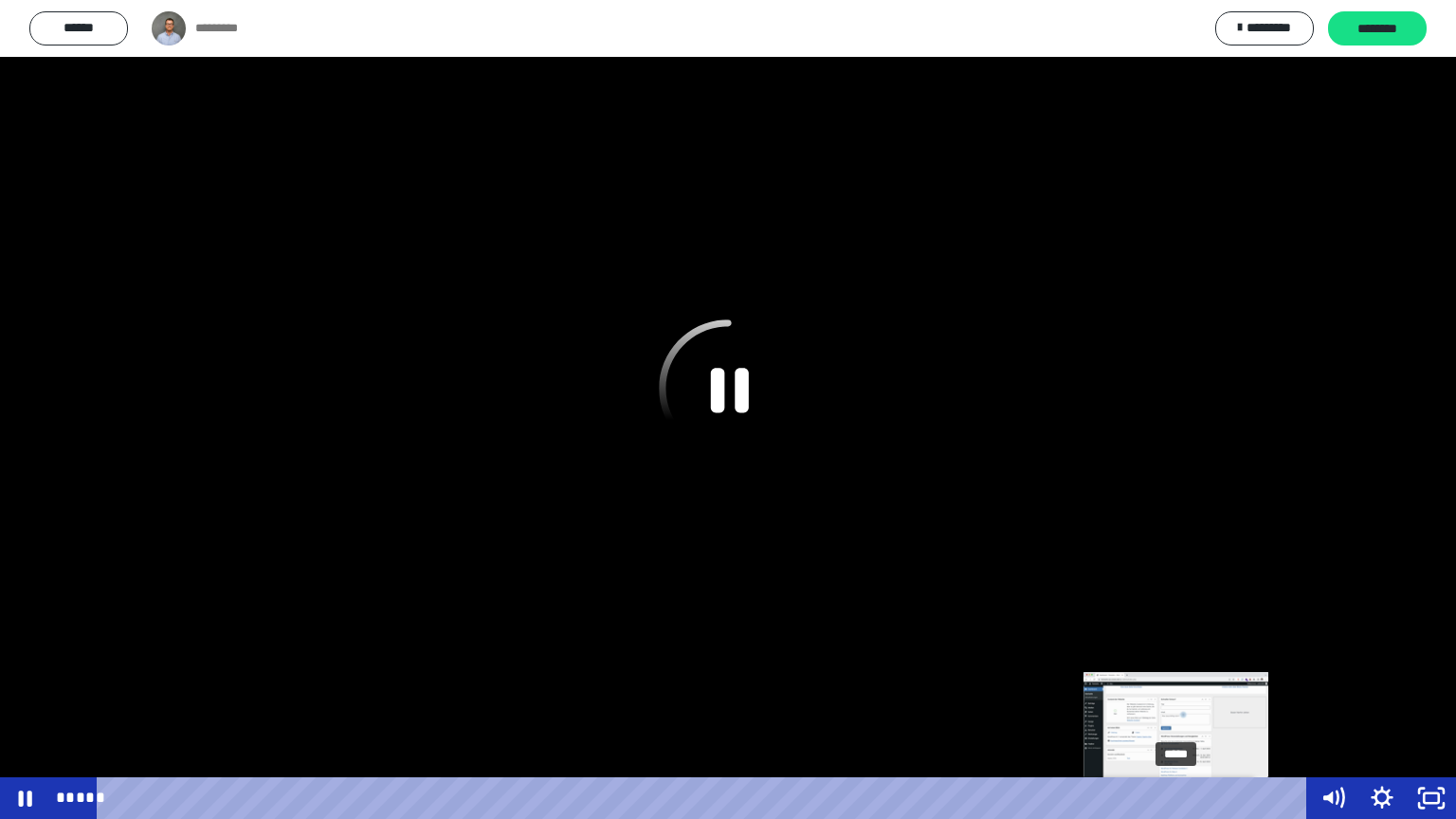 click on "*****" at bounding box center (705, 798) 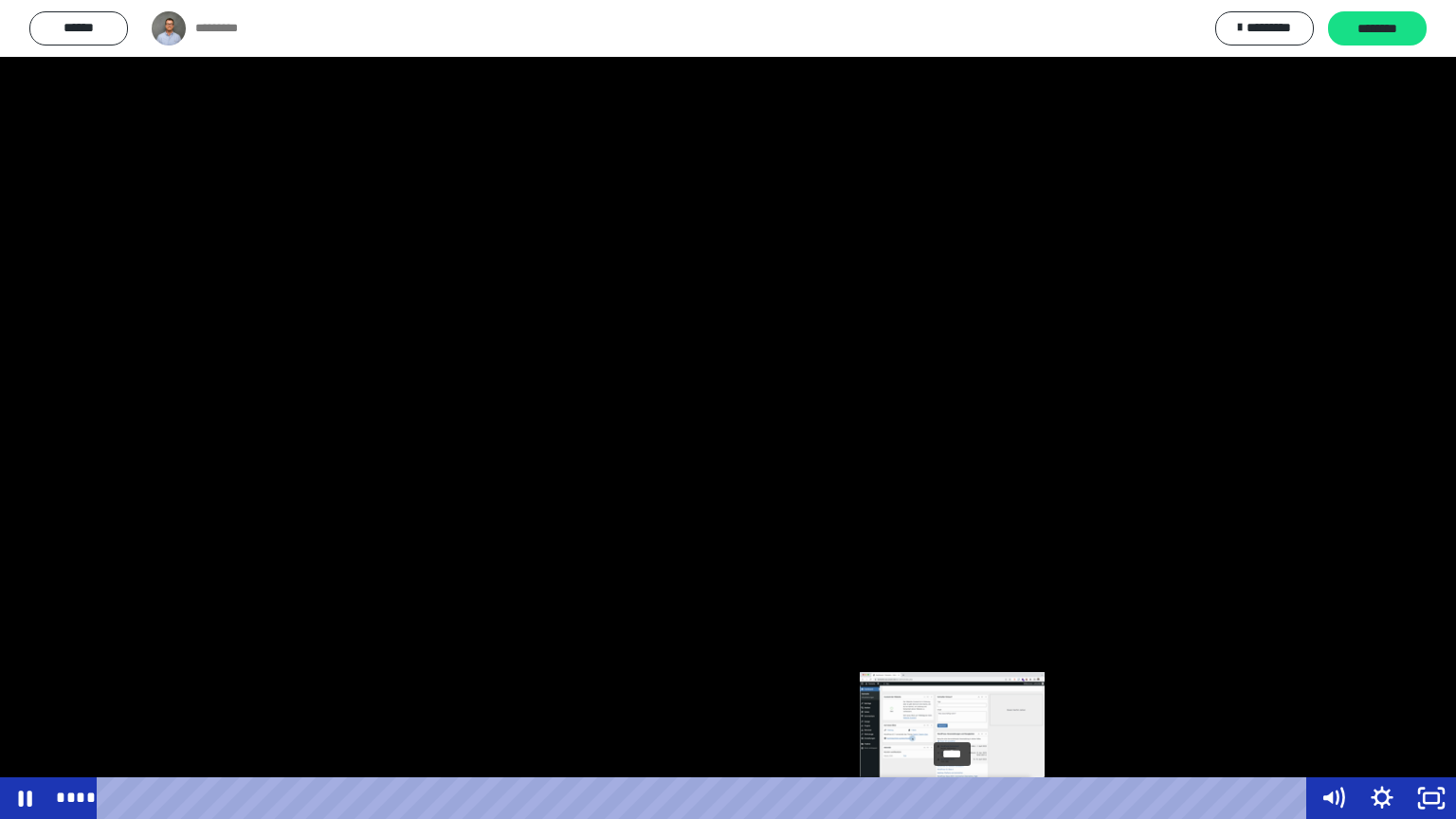 click on "****" at bounding box center (705, 798) 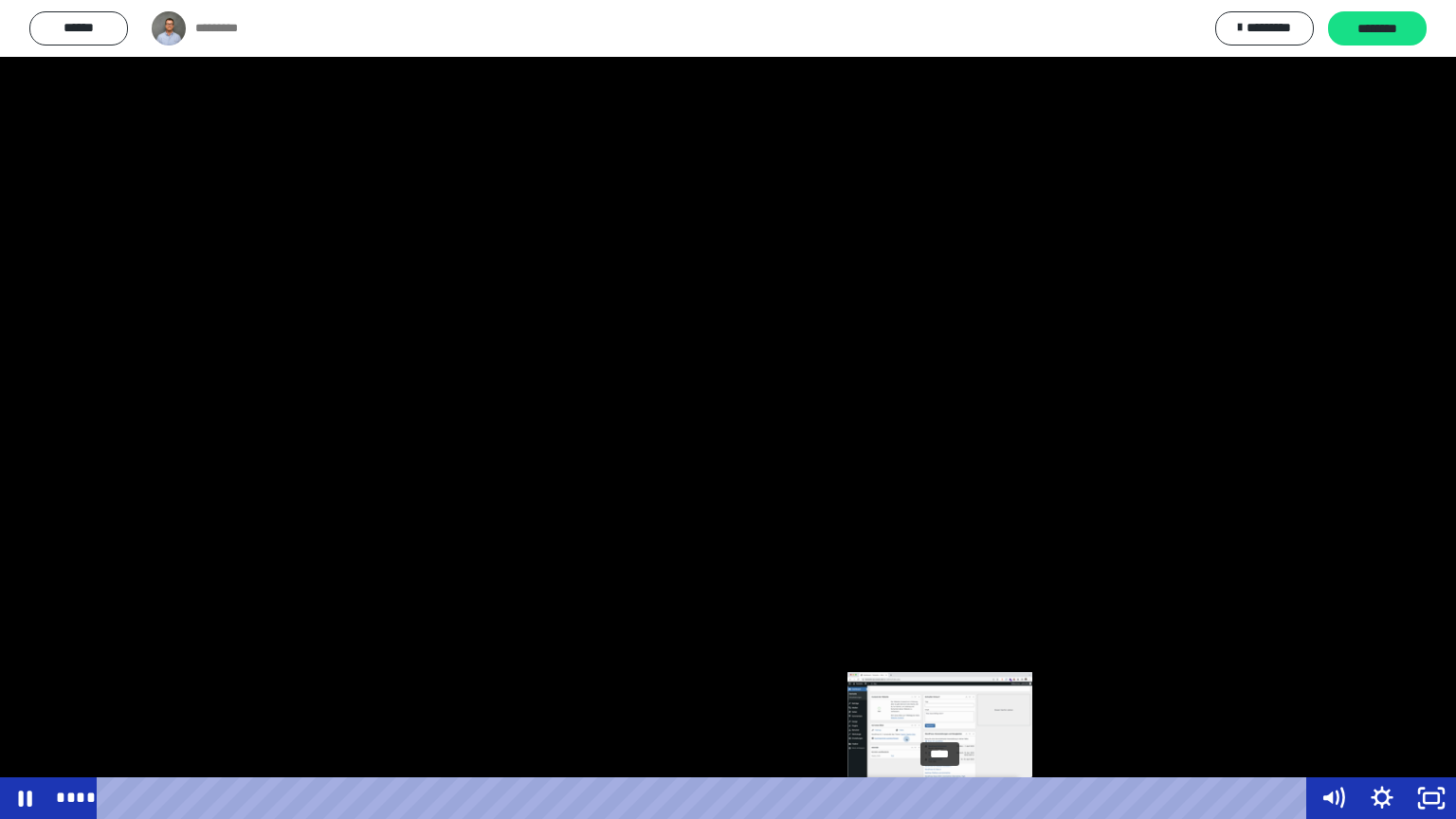 click at bounding box center (940, 798) 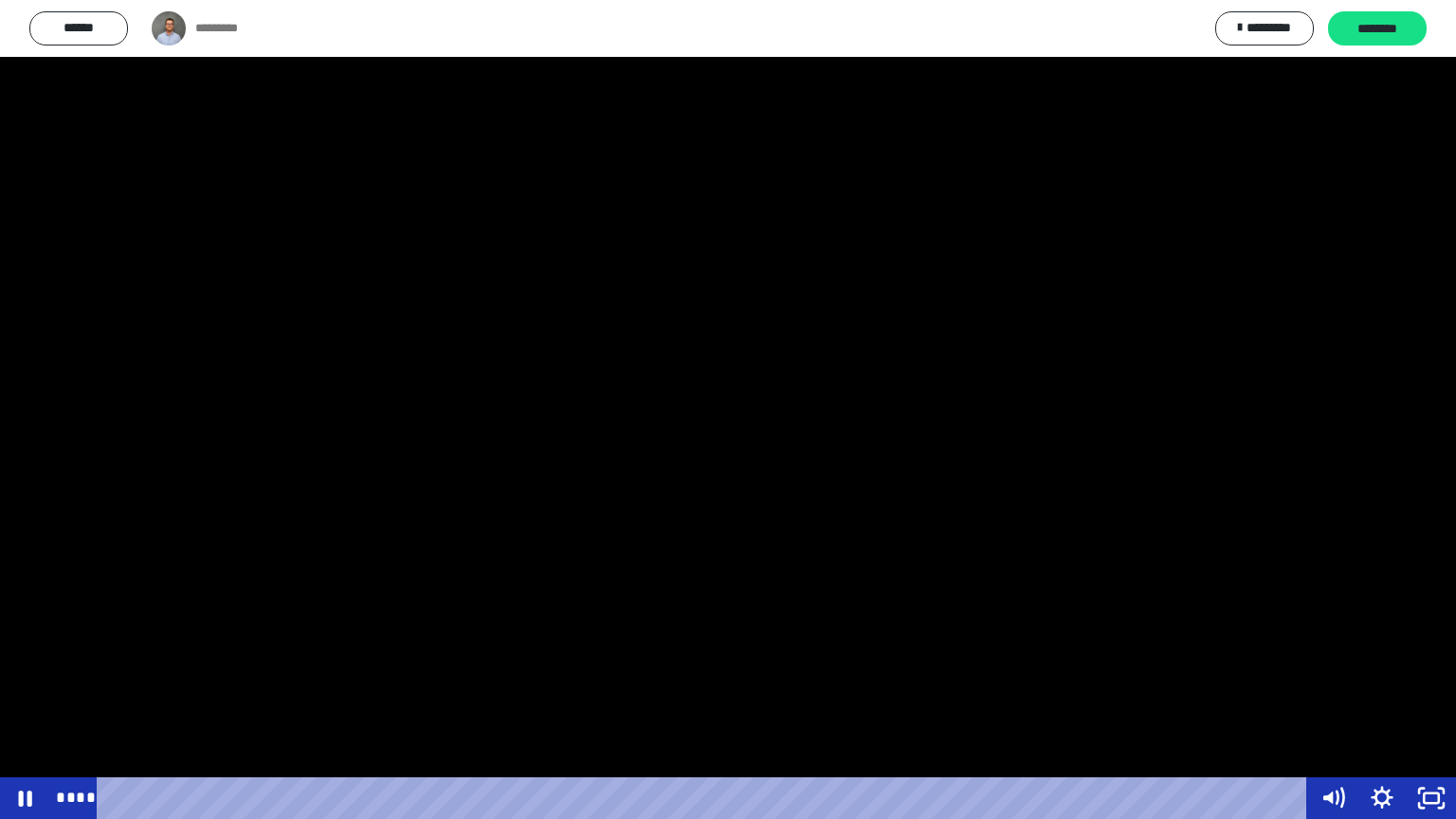 drag, startPoint x: 946, startPoint y: 800, endPoint x: 1012, endPoint y: 769, distance: 72.917762 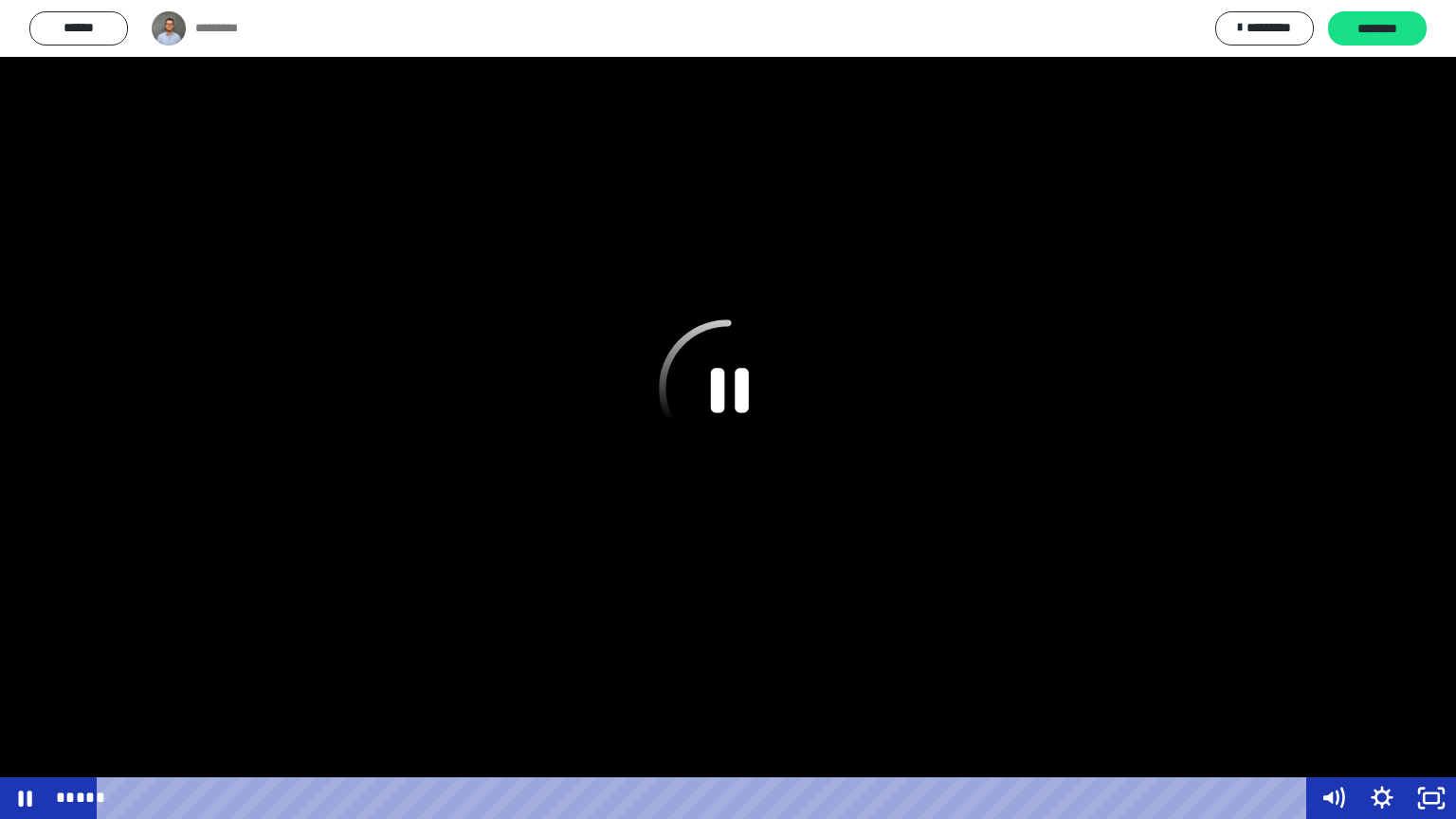 click 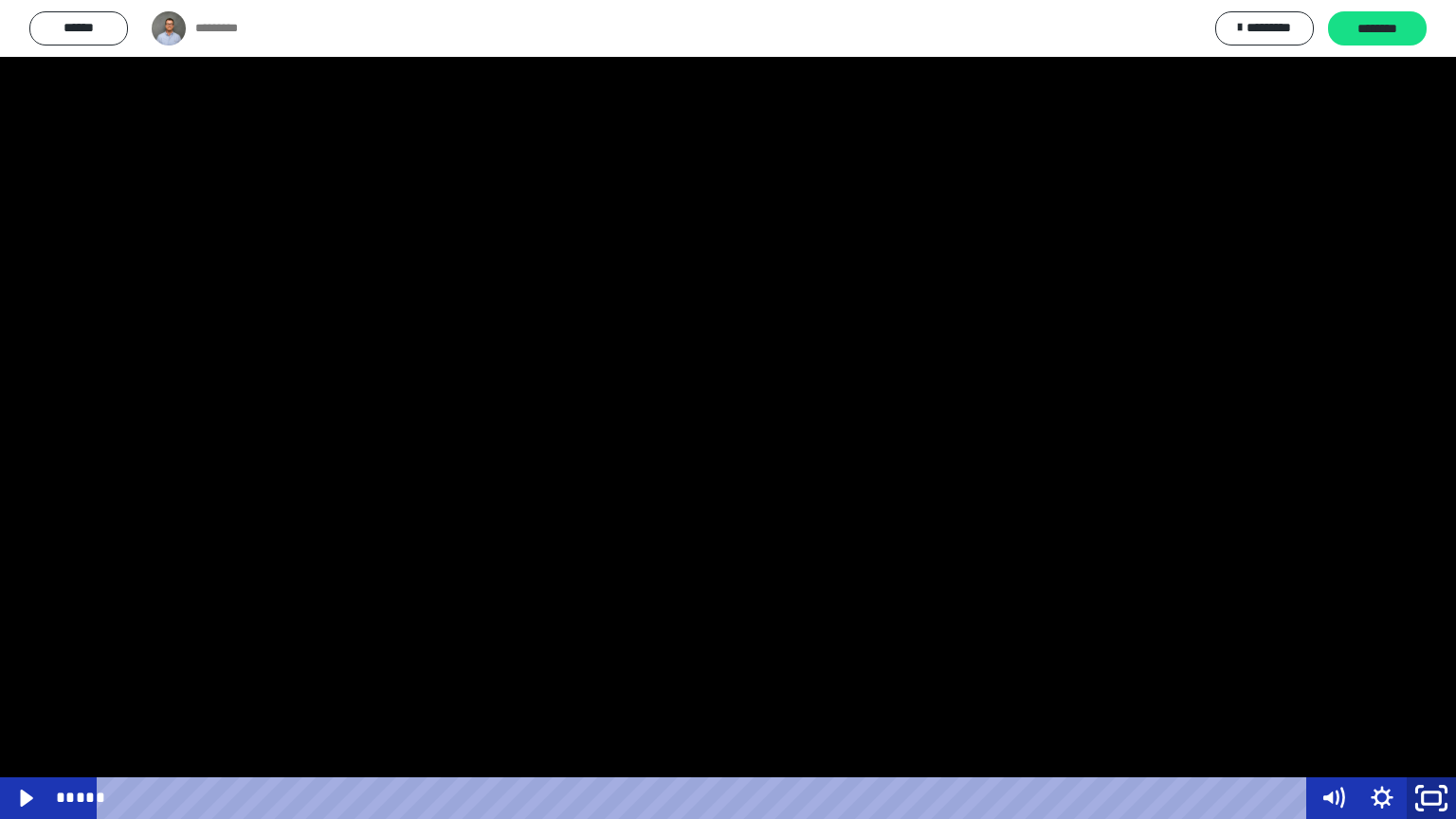 click 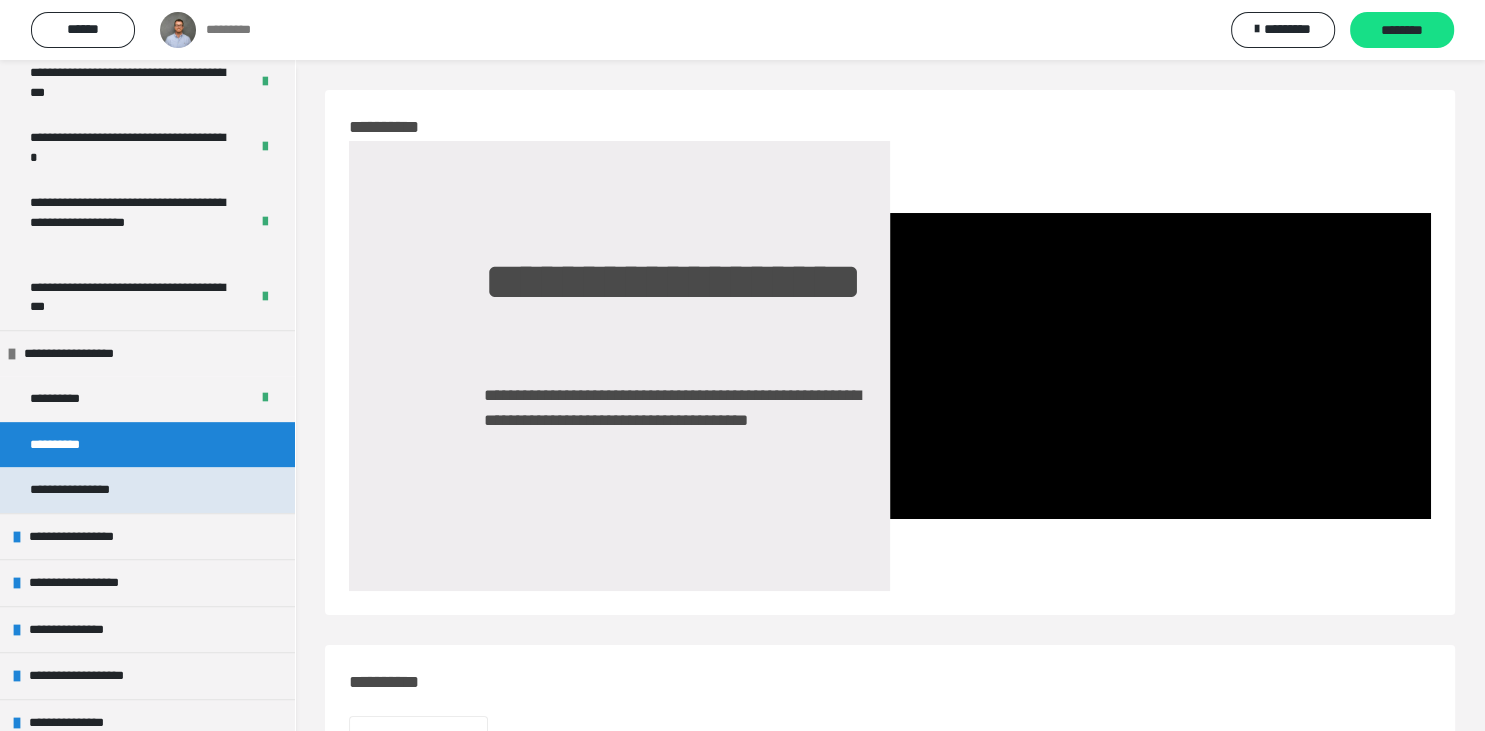 click on "**********" at bounding box center (86, 490) 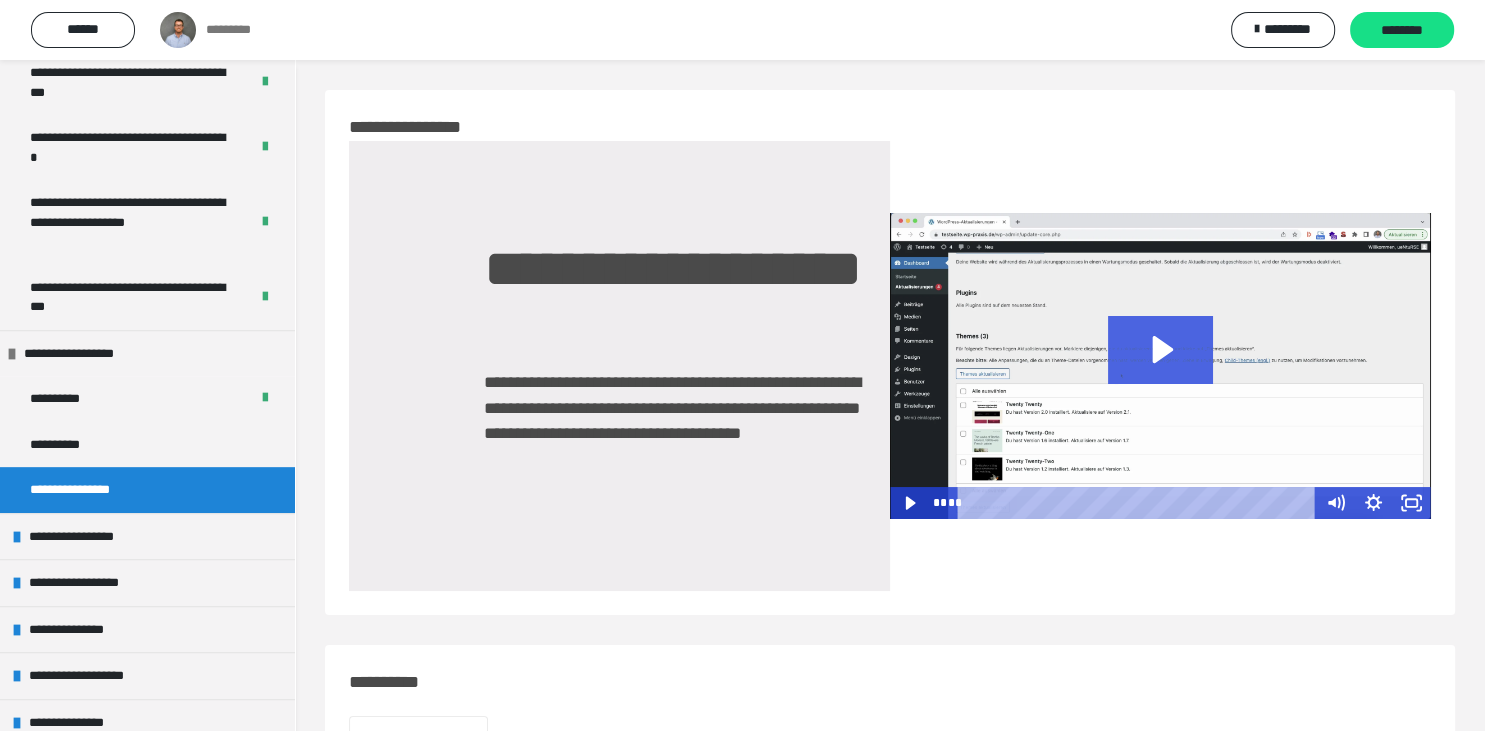 click 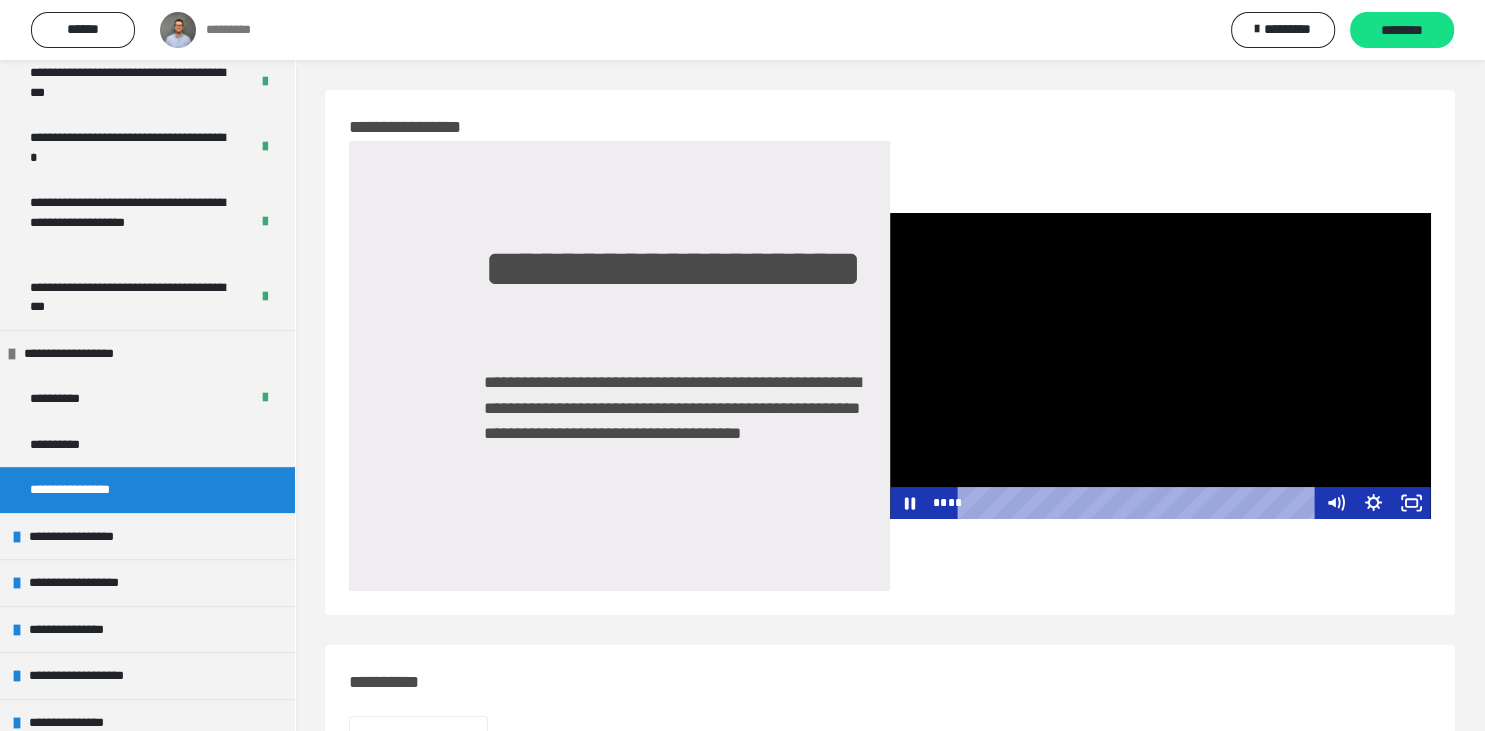 click at bounding box center (1160, 366) 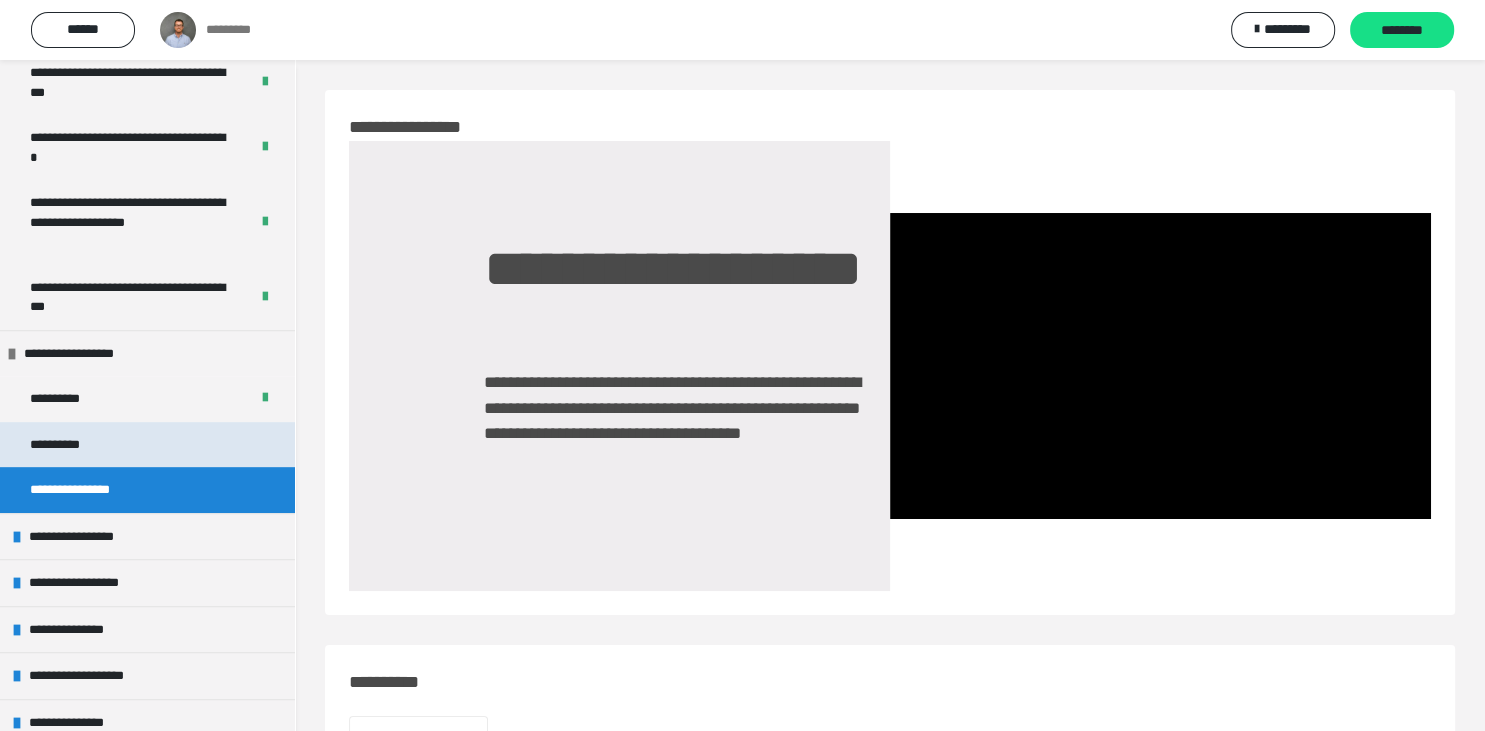 click on "**********" at bounding box center (61, 445) 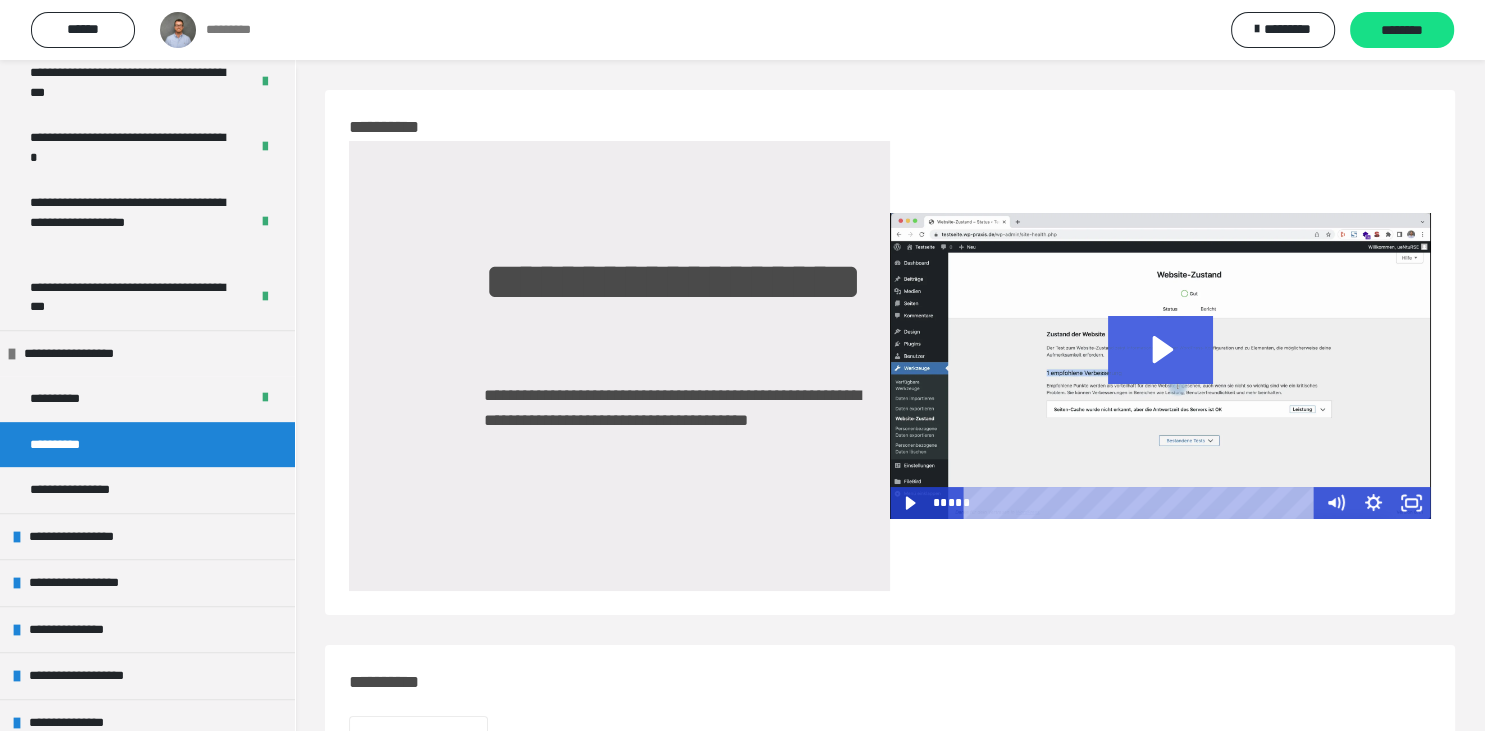 click 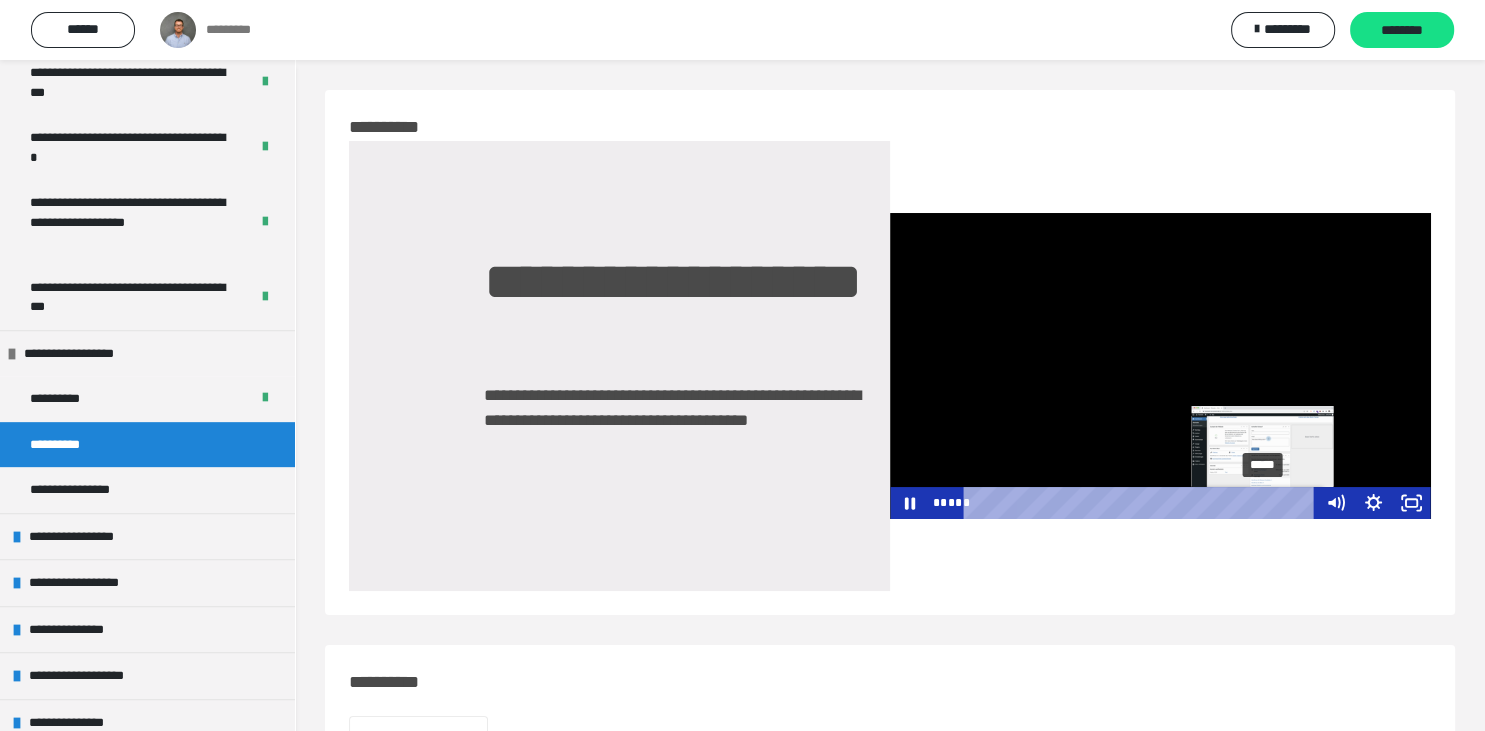 drag, startPoint x: 1245, startPoint y: 503, endPoint x: 1265, endPoint y: 503, distance: 20 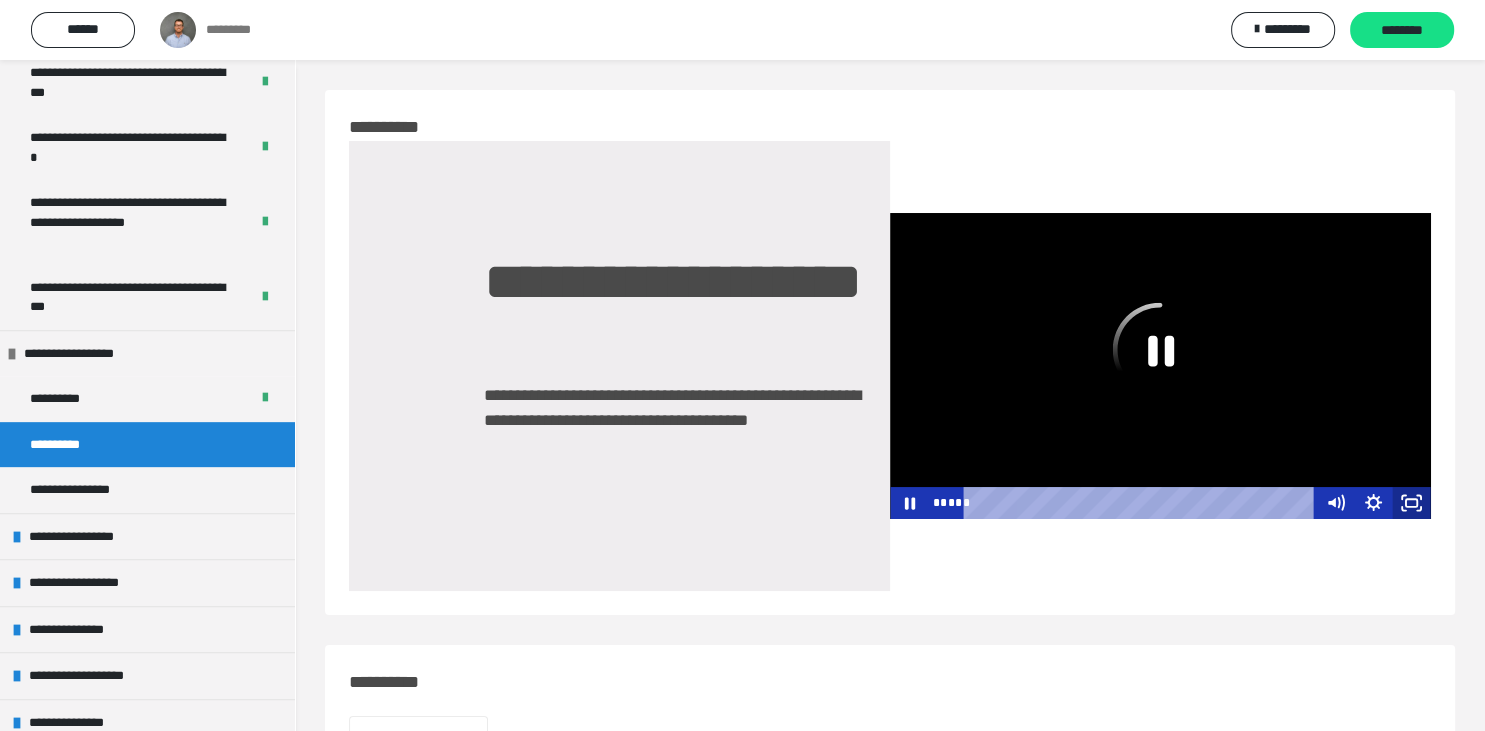 click 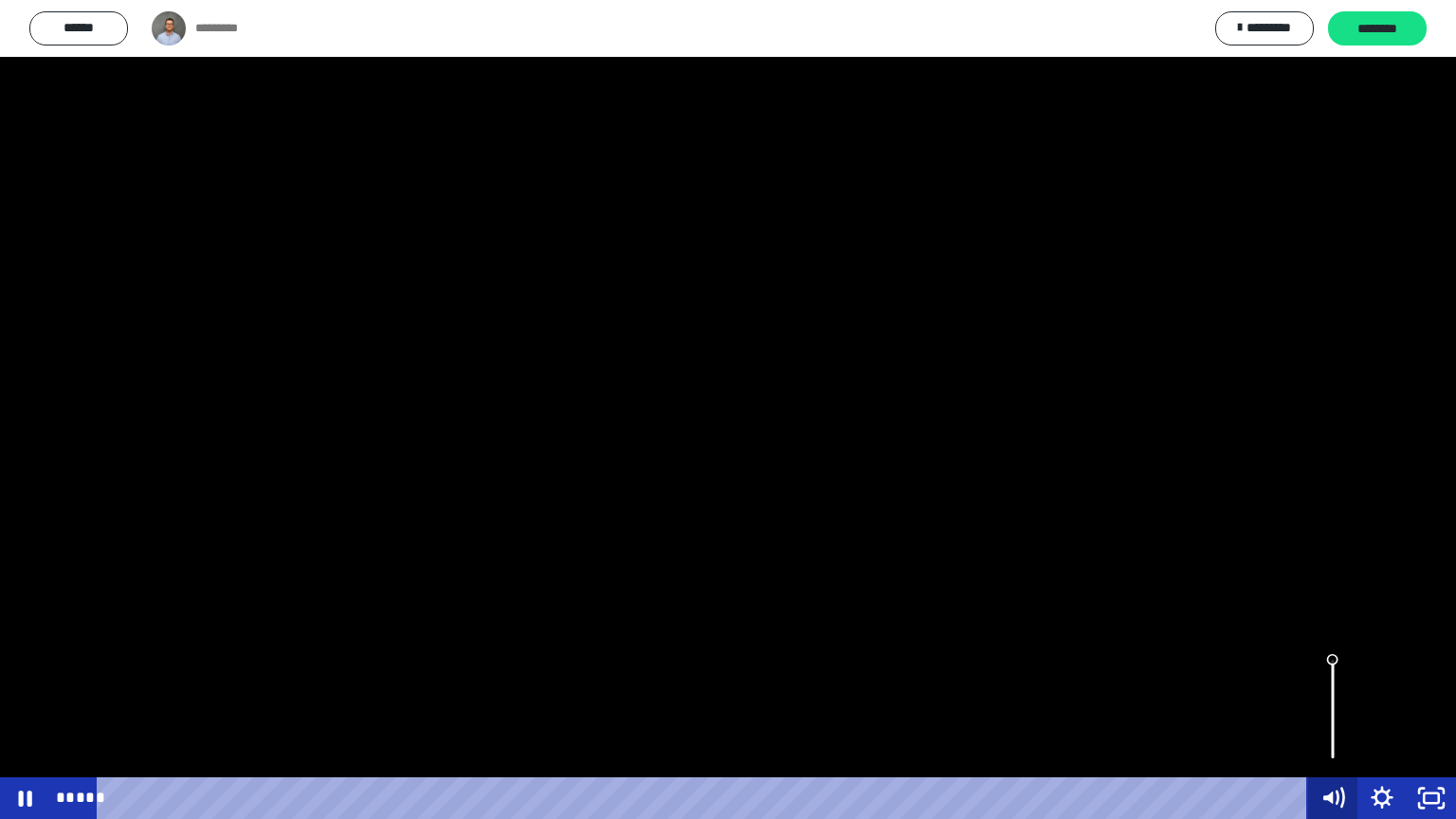 drag, startPoint x: 1142, startPoint y: 801, endPoint x: 1320, endPoint y: 784, distance: 178.80995 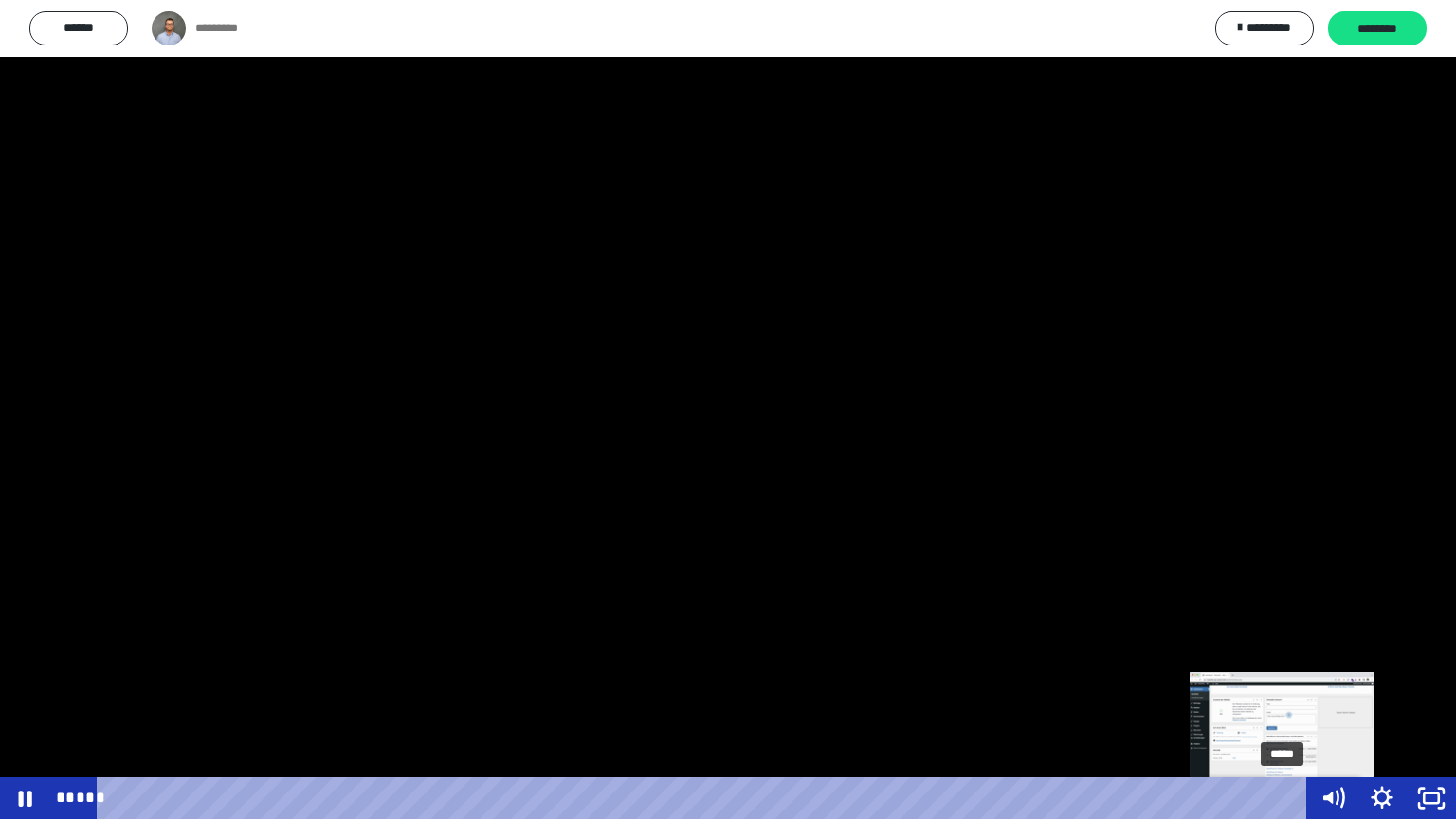 click on "*****" at bounding box center (705, 798) 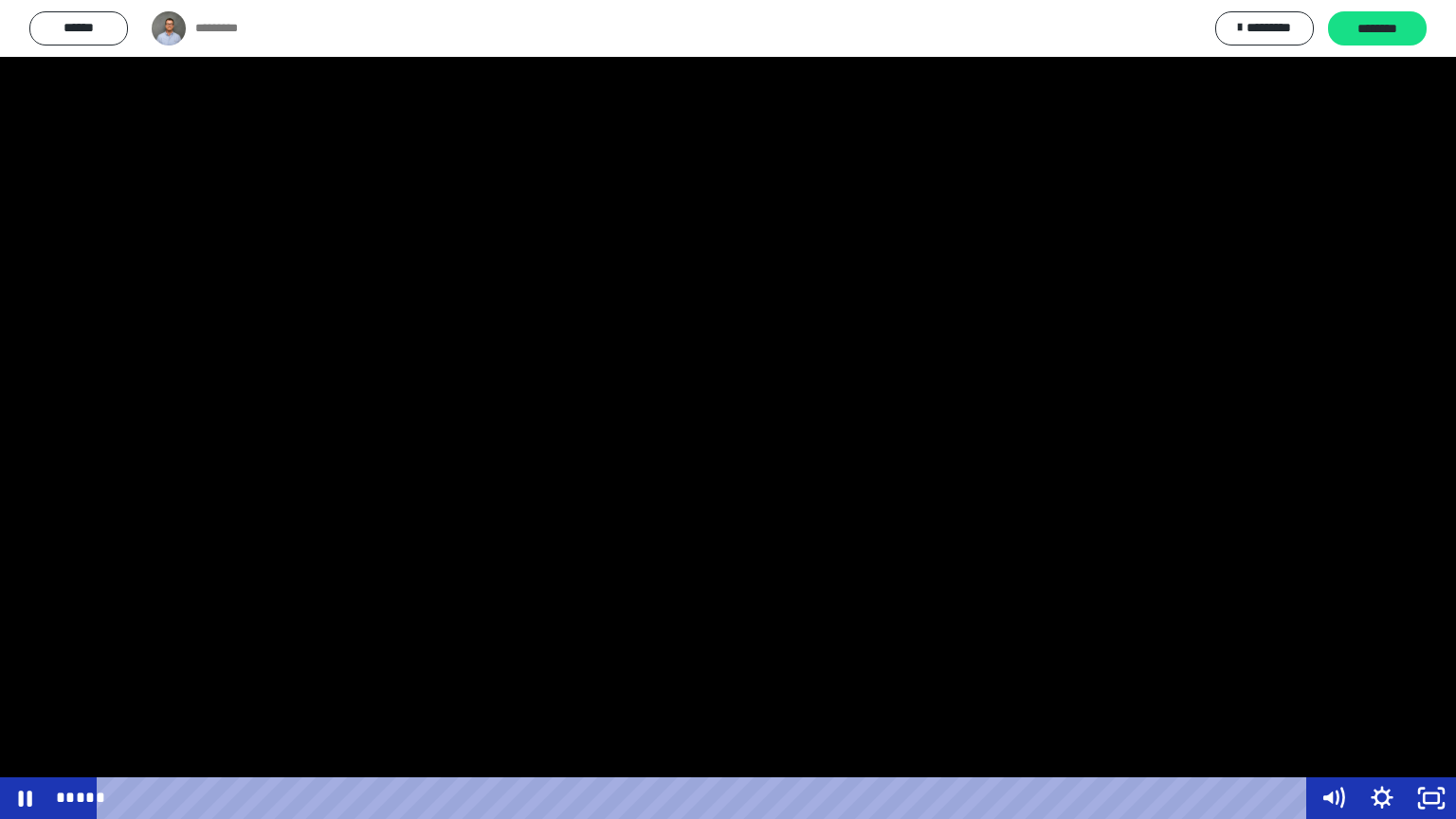 click at bounding box center [728, 410] 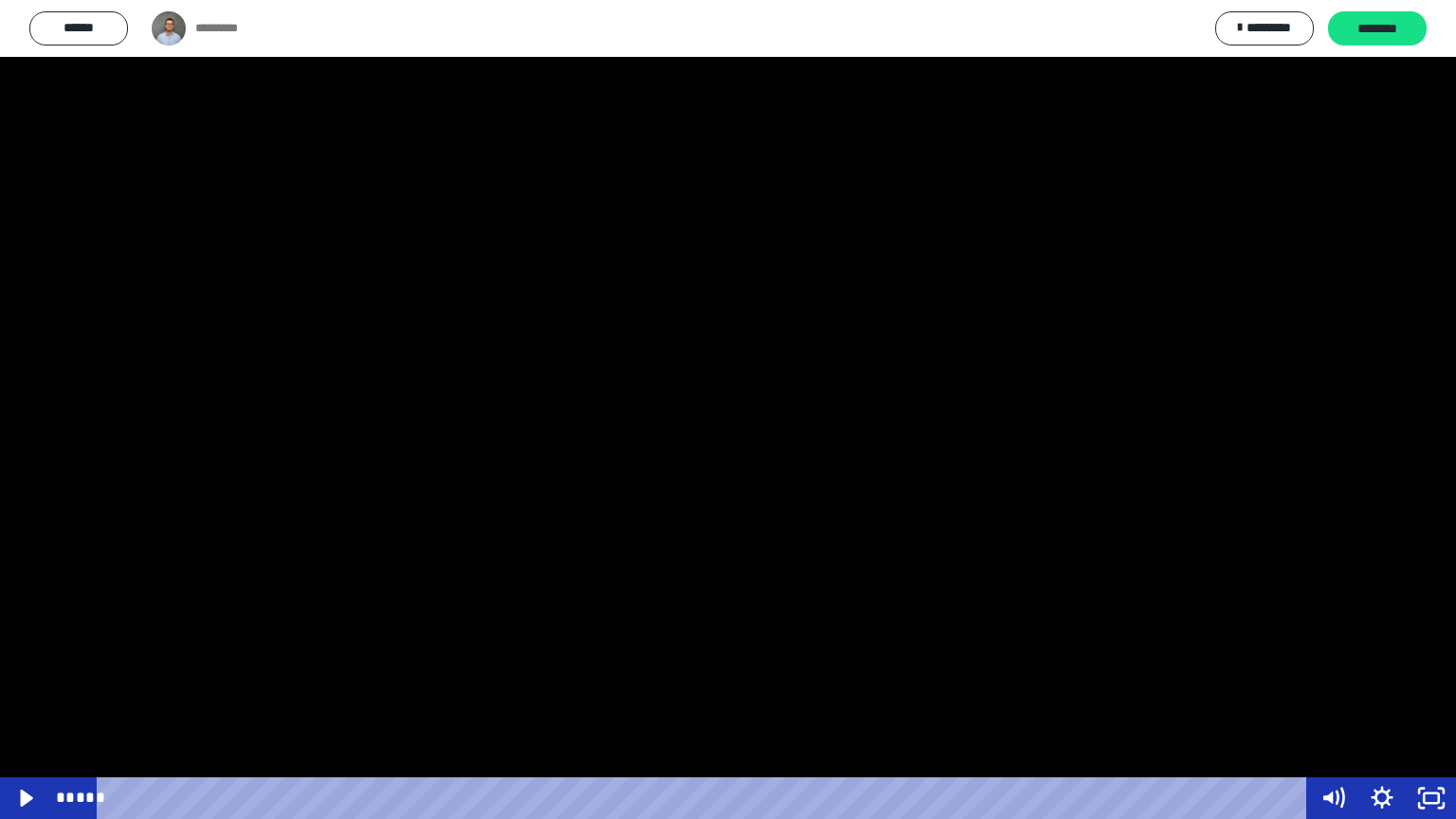 click at bounding box center (728, 410) 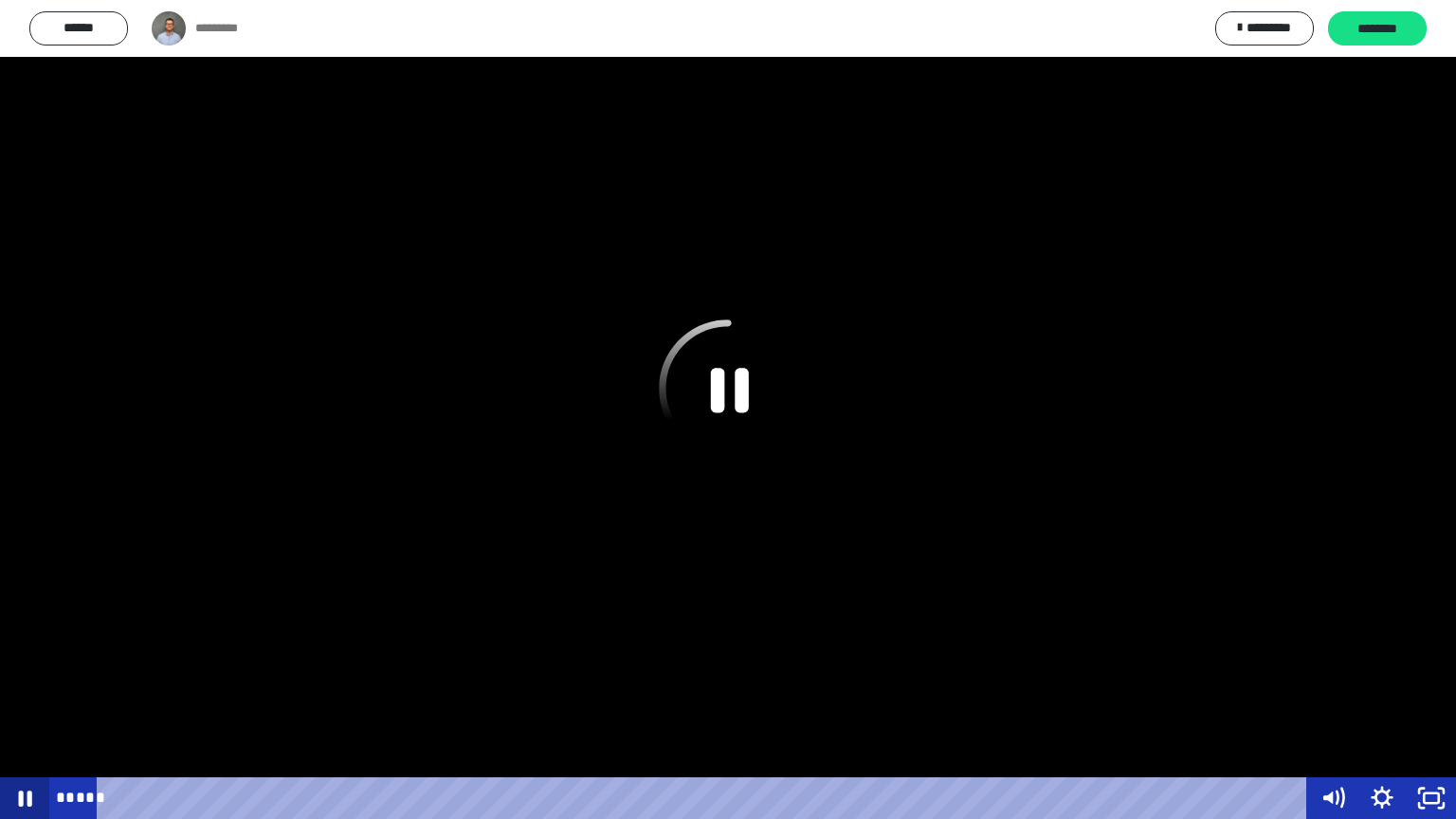 click 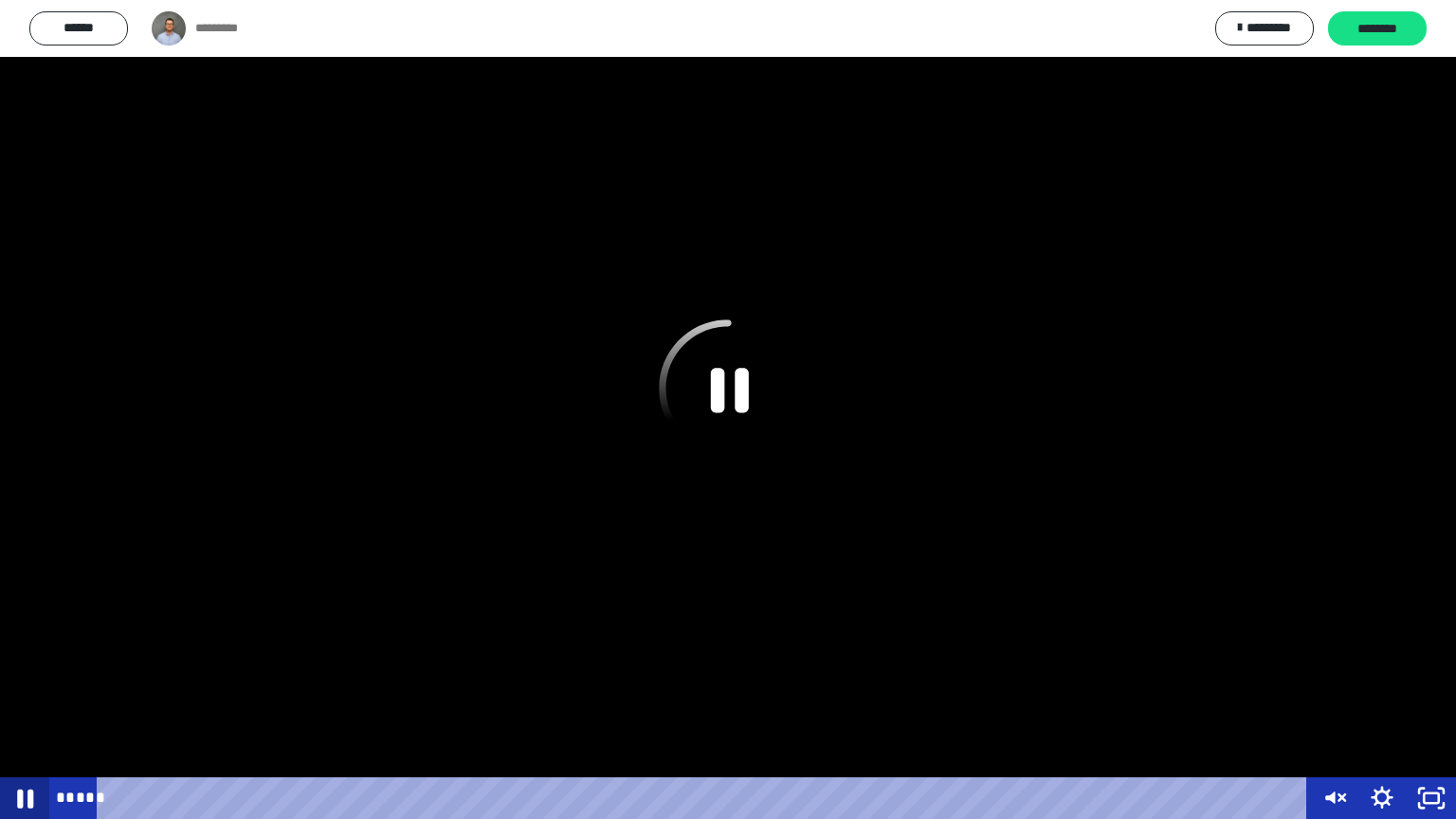 click 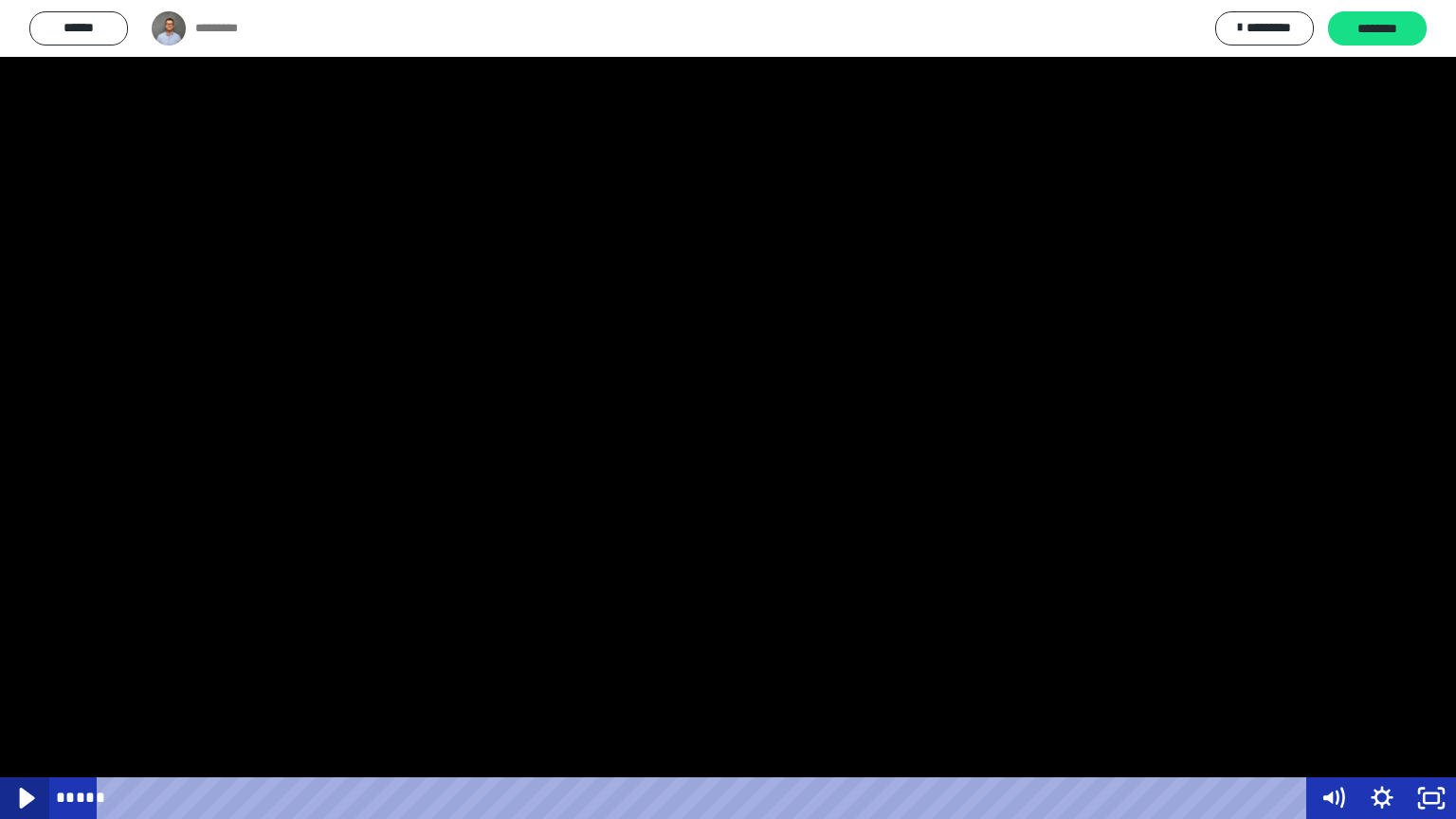 click 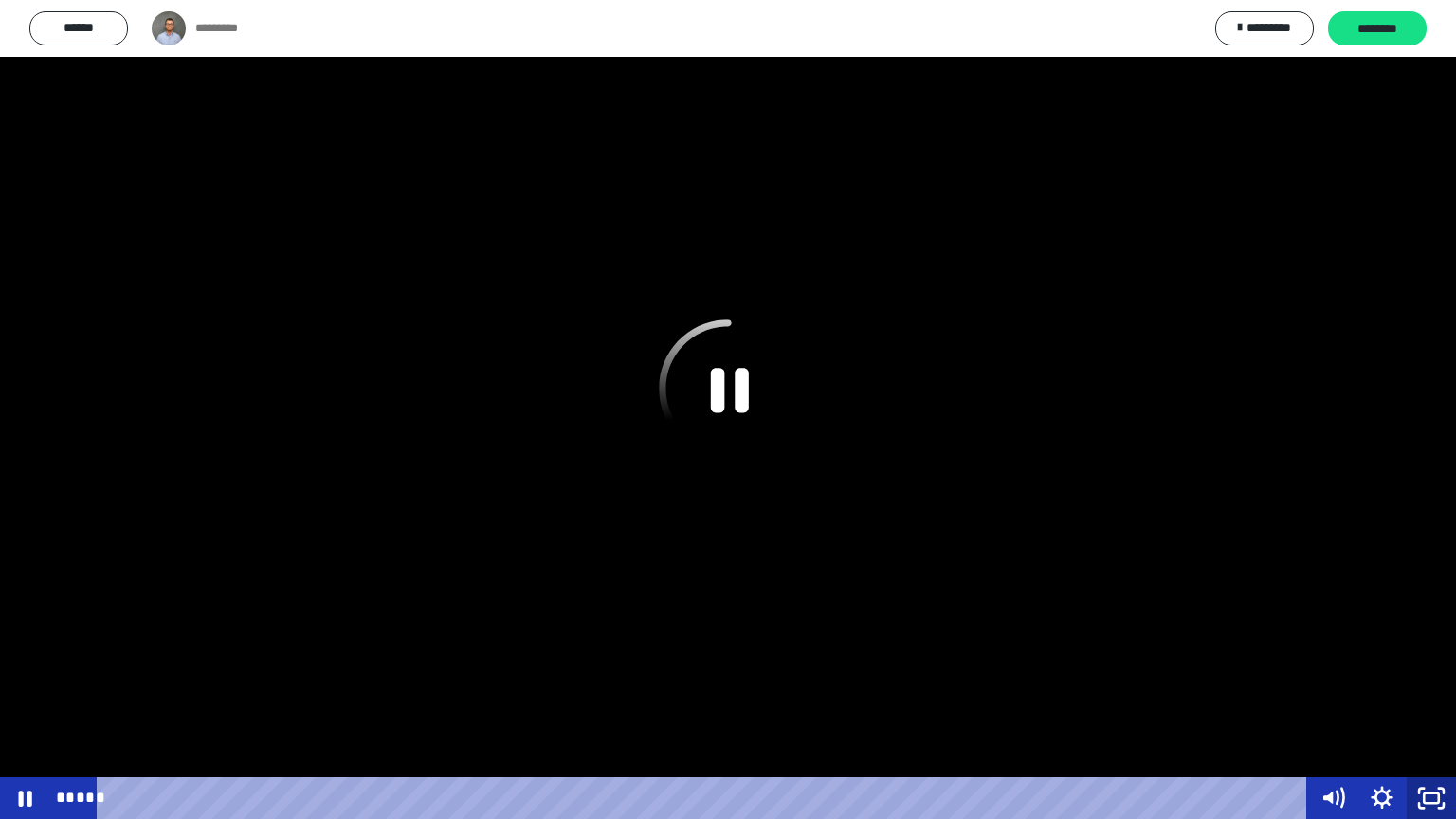 click 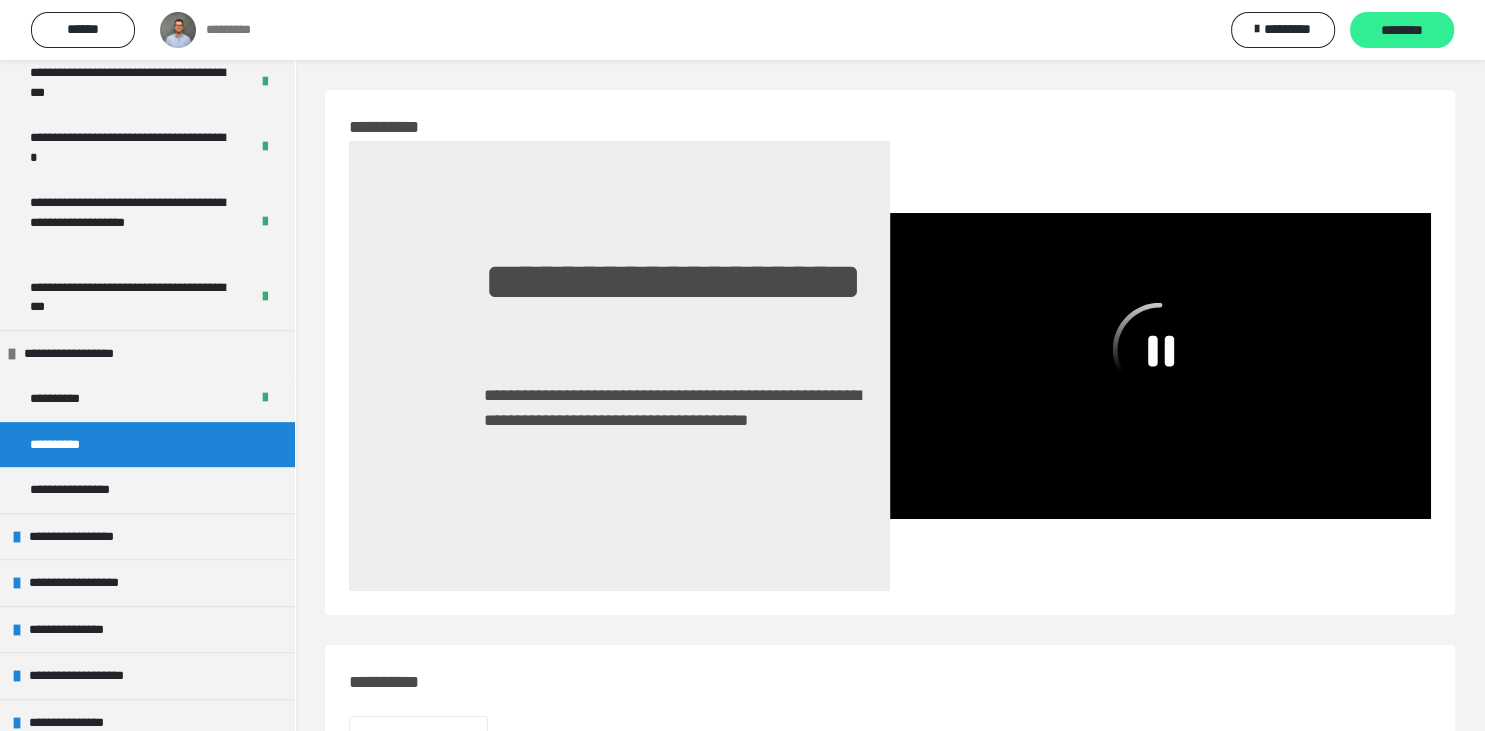 click on "********" at bounding box center (1402, 31) 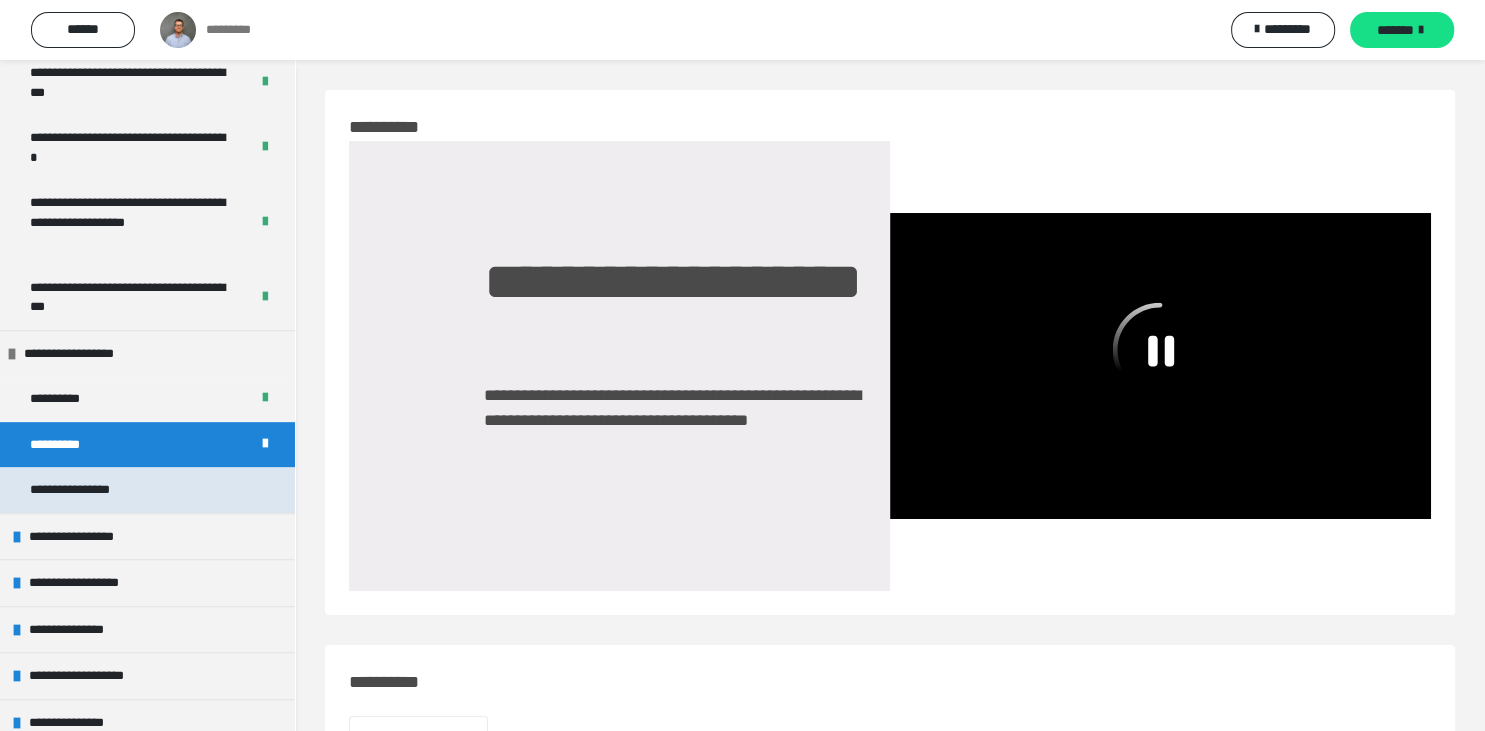 click on "**********" at bounding box center (86, 490) 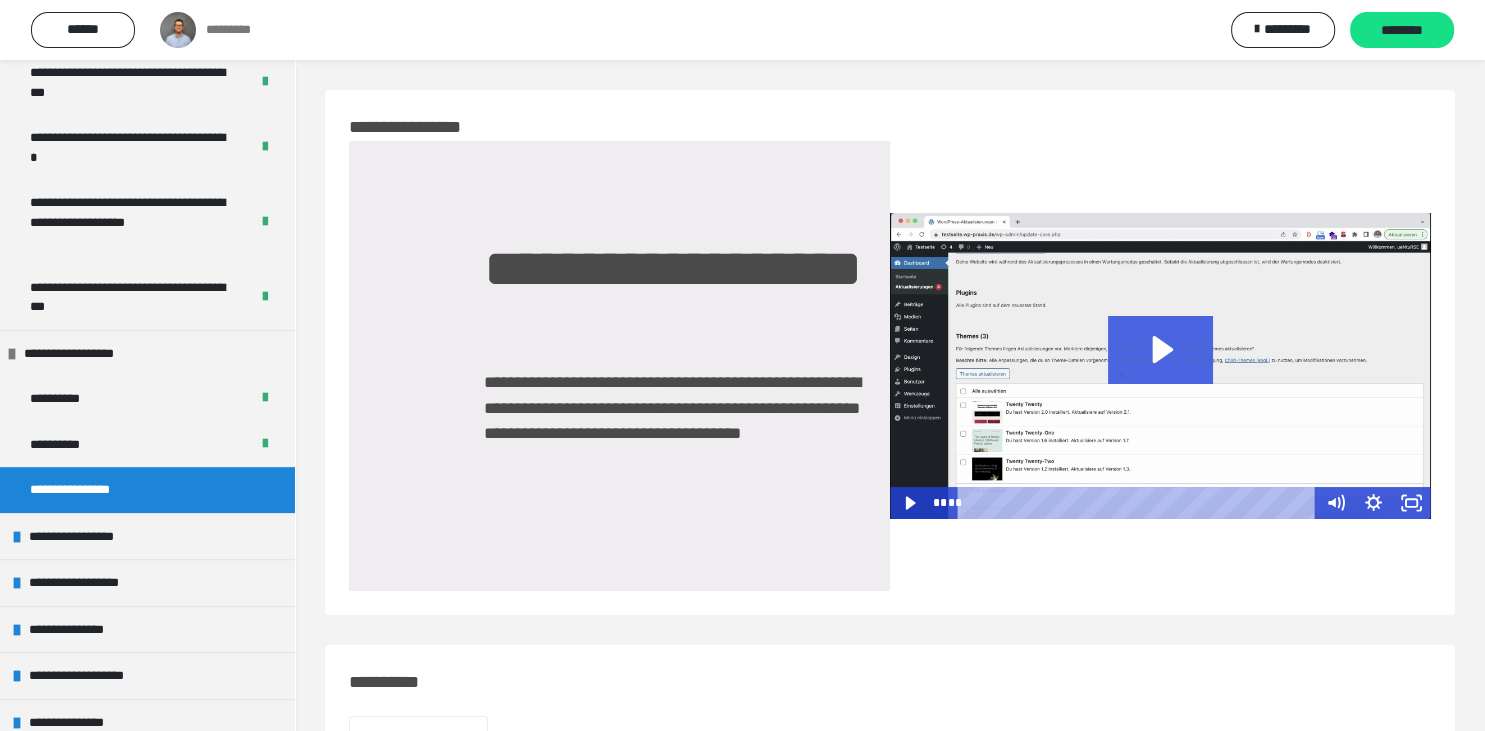 click 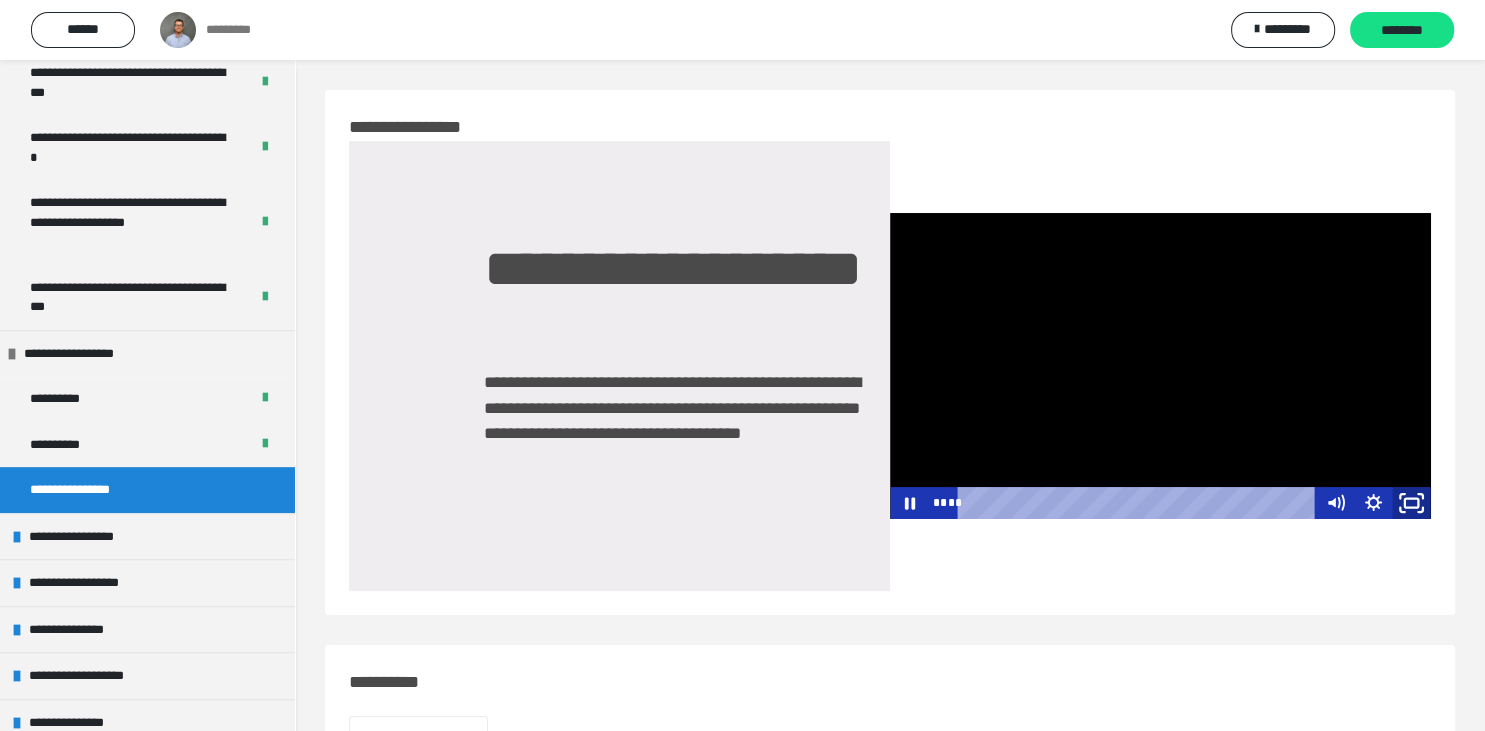 click 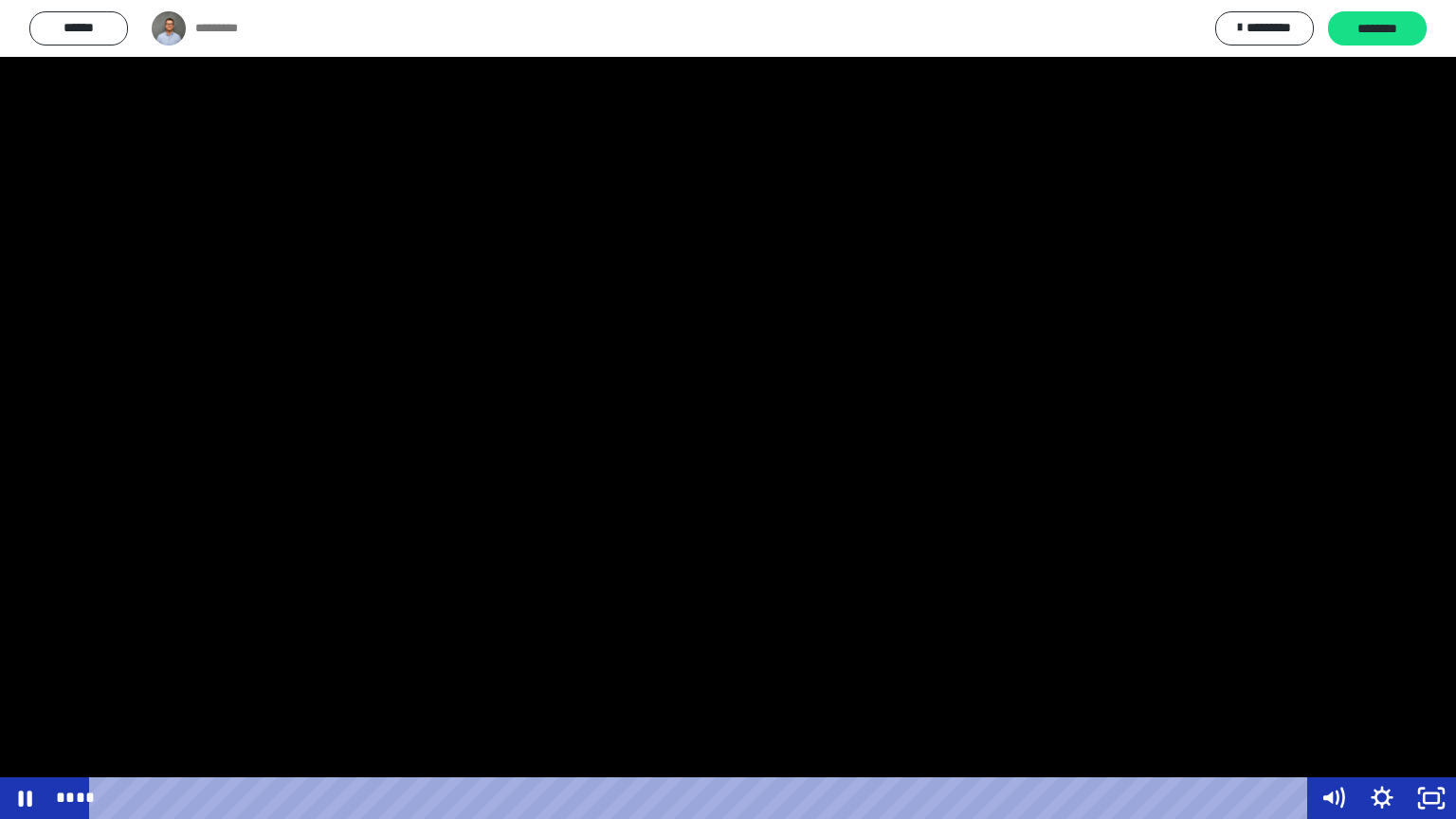 click at bounding box center (728, 410) 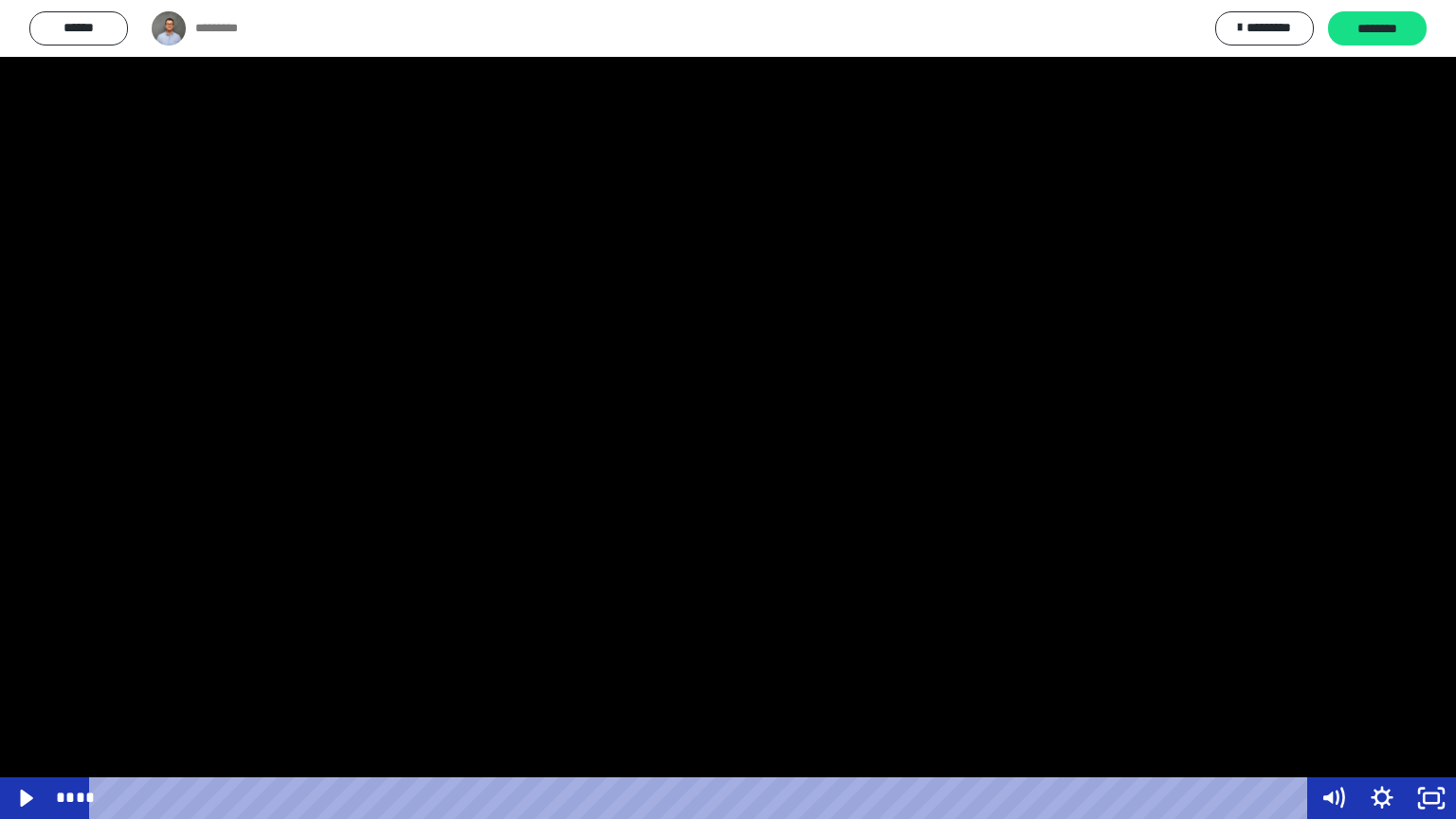 click at bounding box center [728, 410] 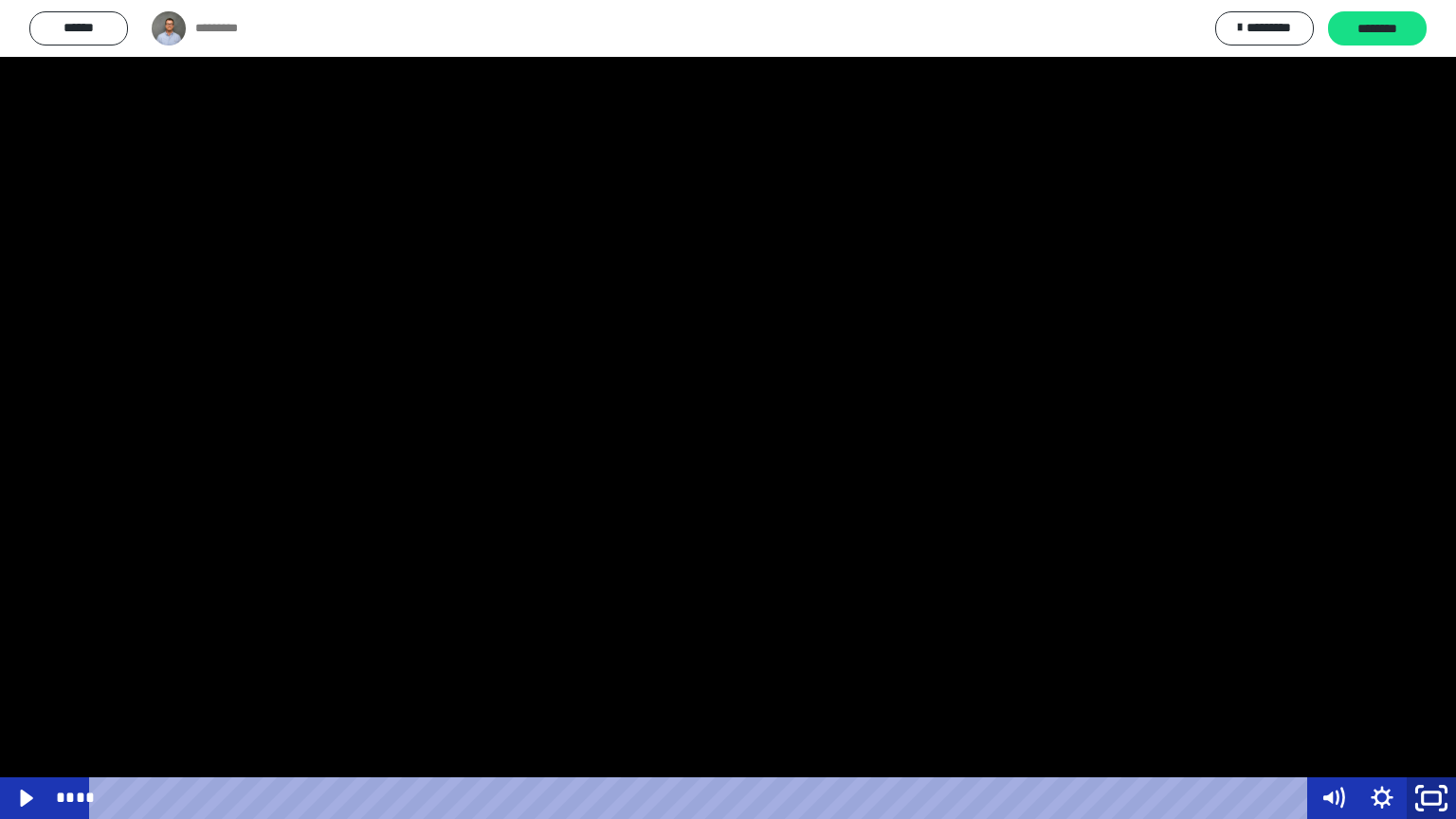 click 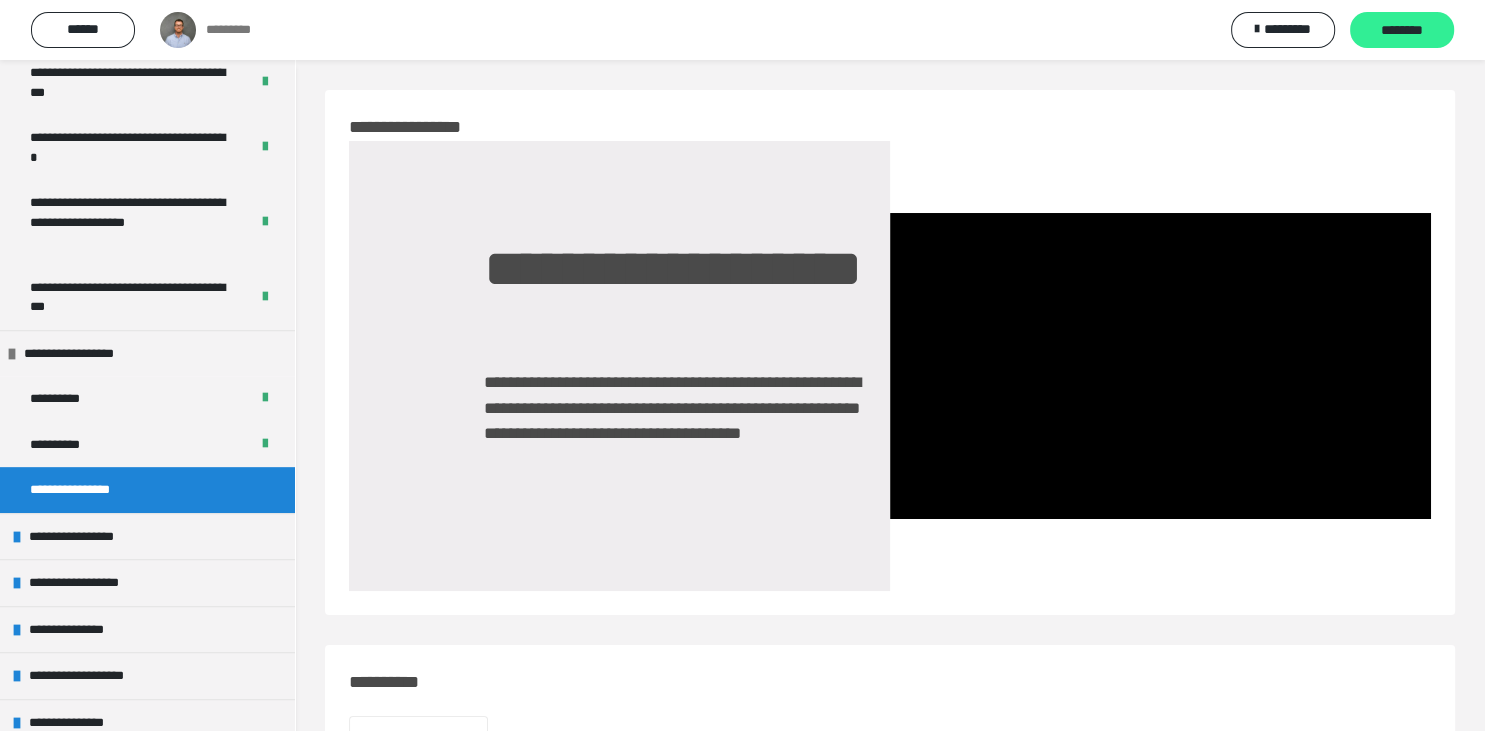 click on "********" at bounding box center [1402, 30] 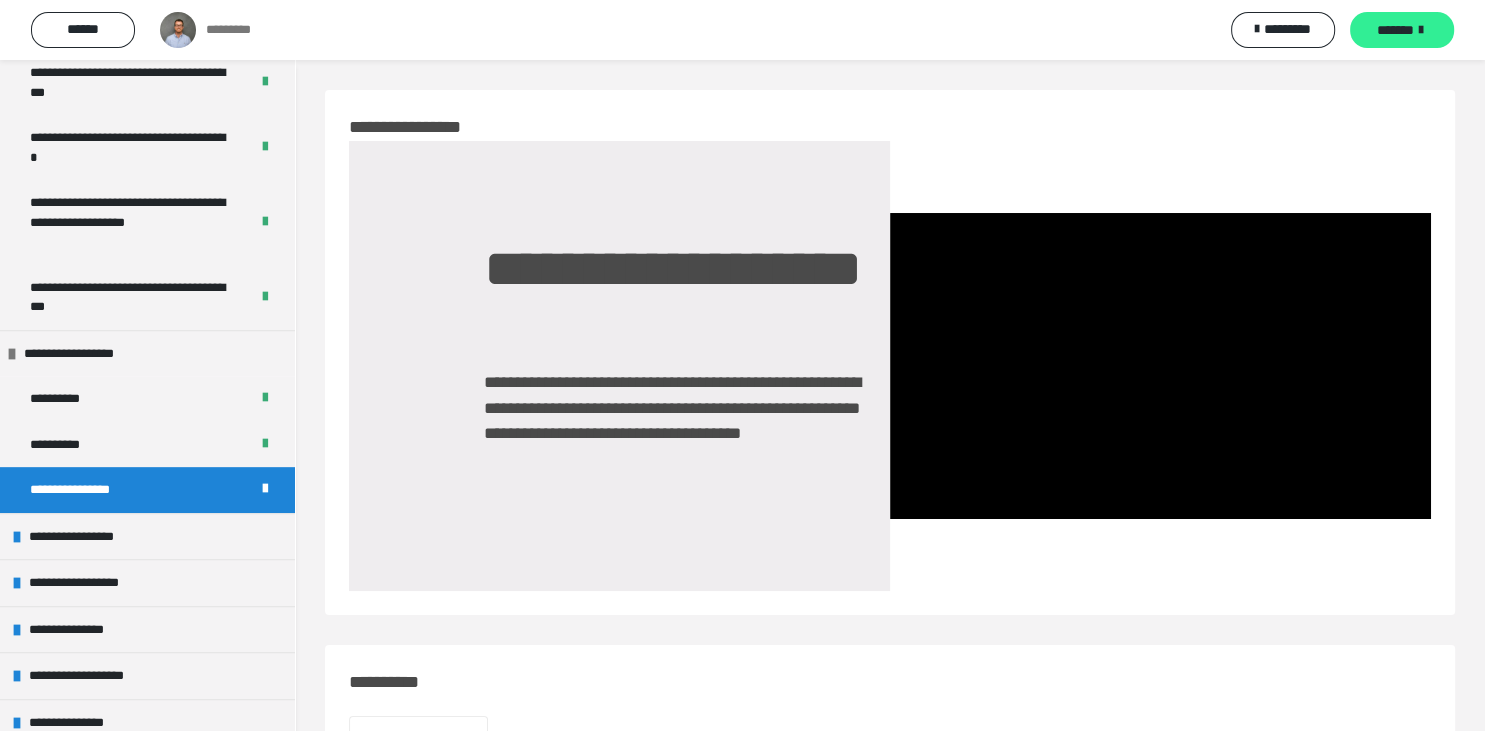 click on "*******" at bounding box center (1402, 30) 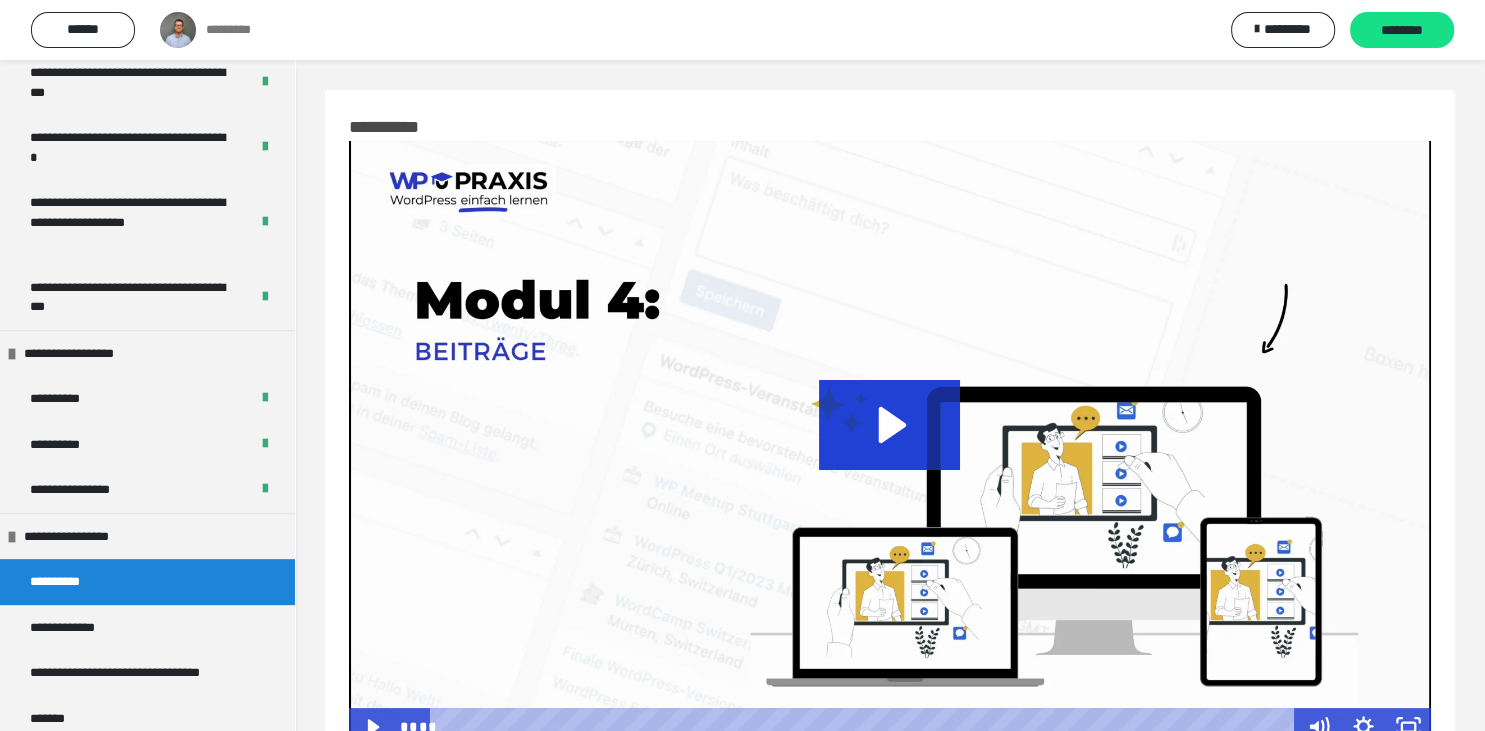 scroll, scrollTop: 70, scrollLeft: 0, axis: vertical 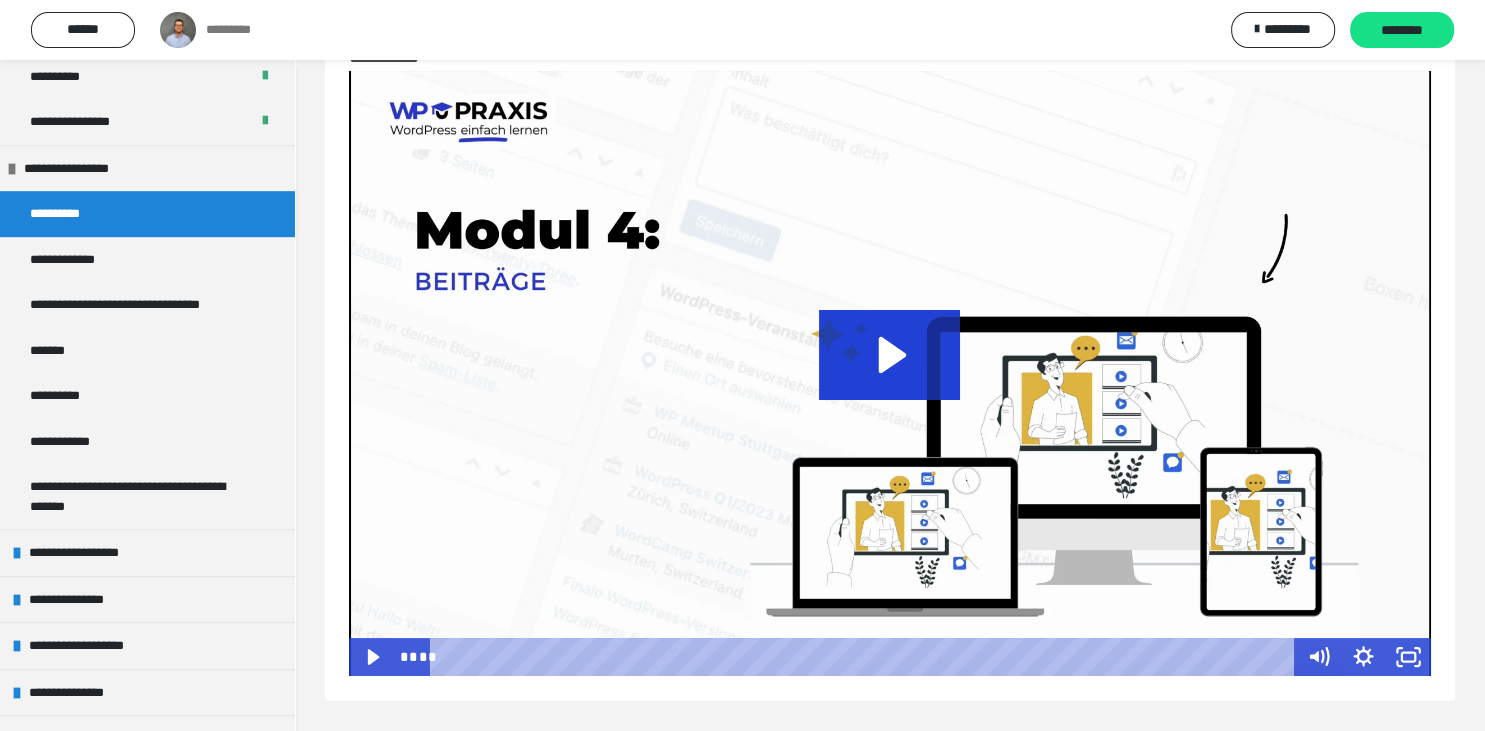 click on "**********" at bounding box center [64, 214] 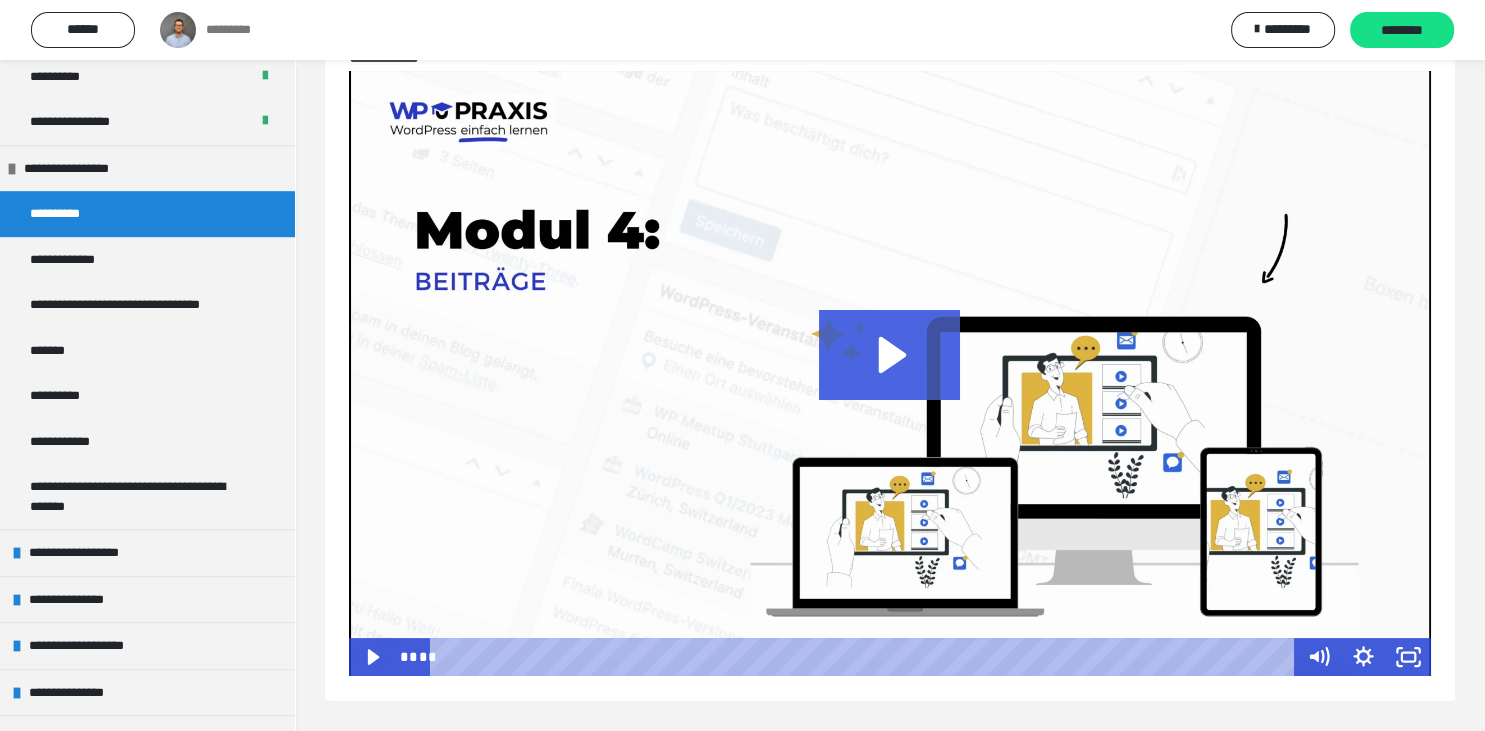 click 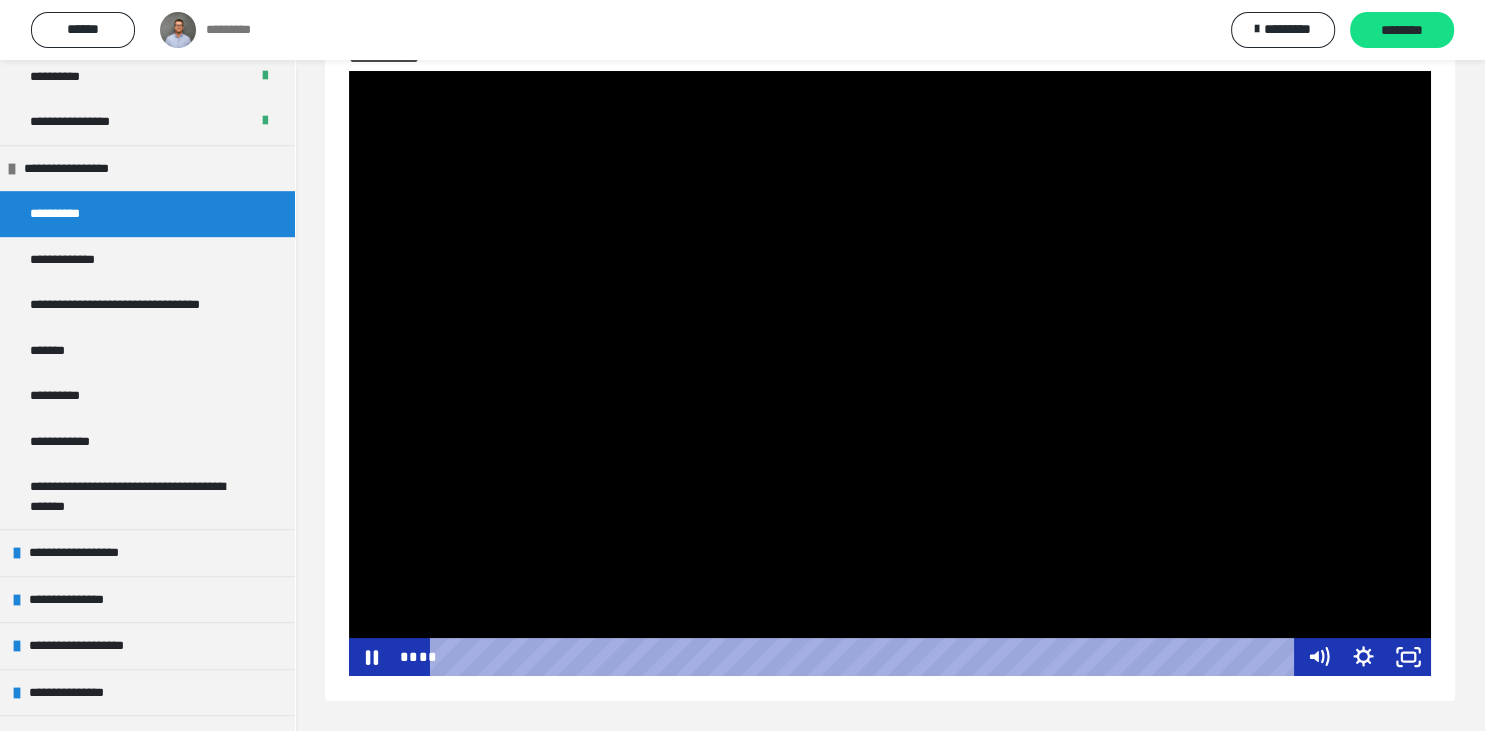 click at bounding box center [890, 373] 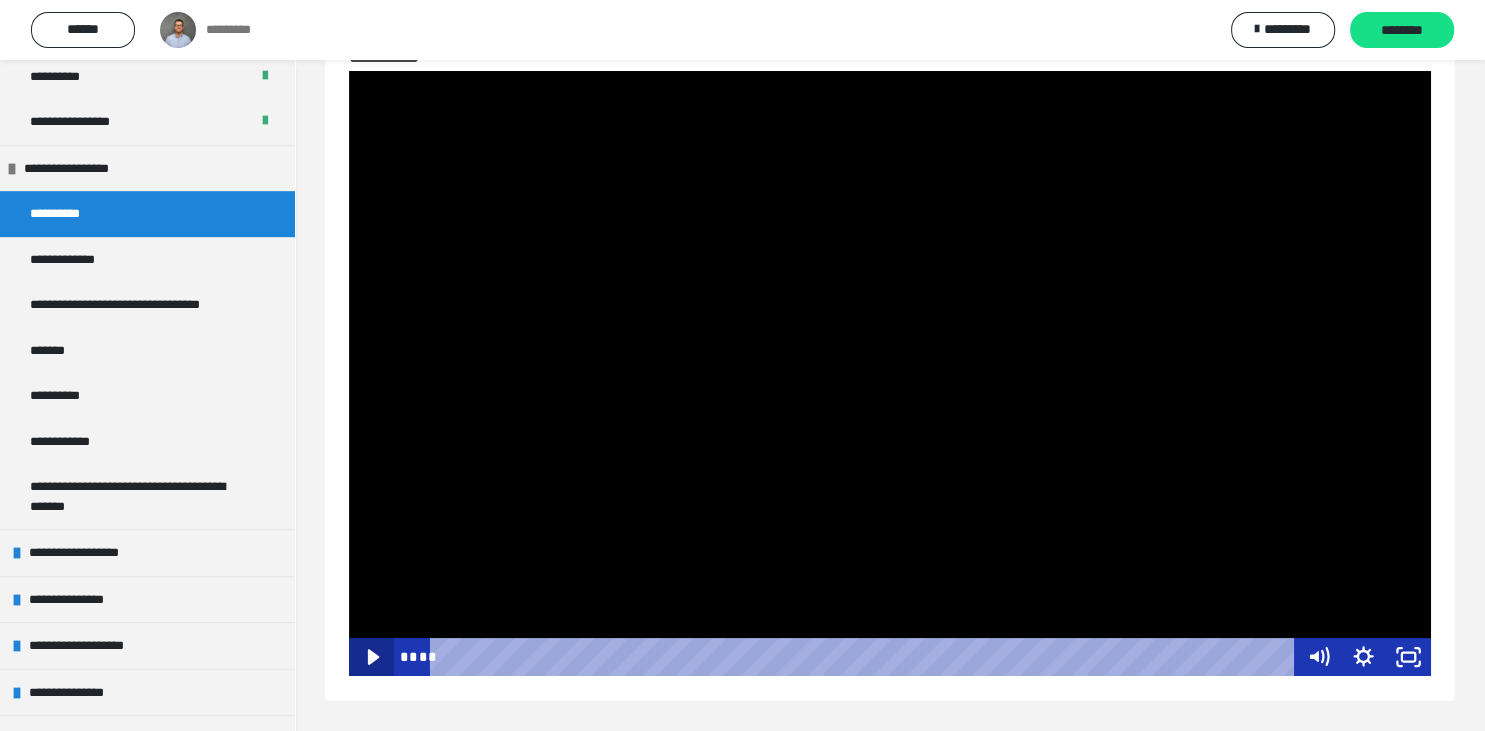 click 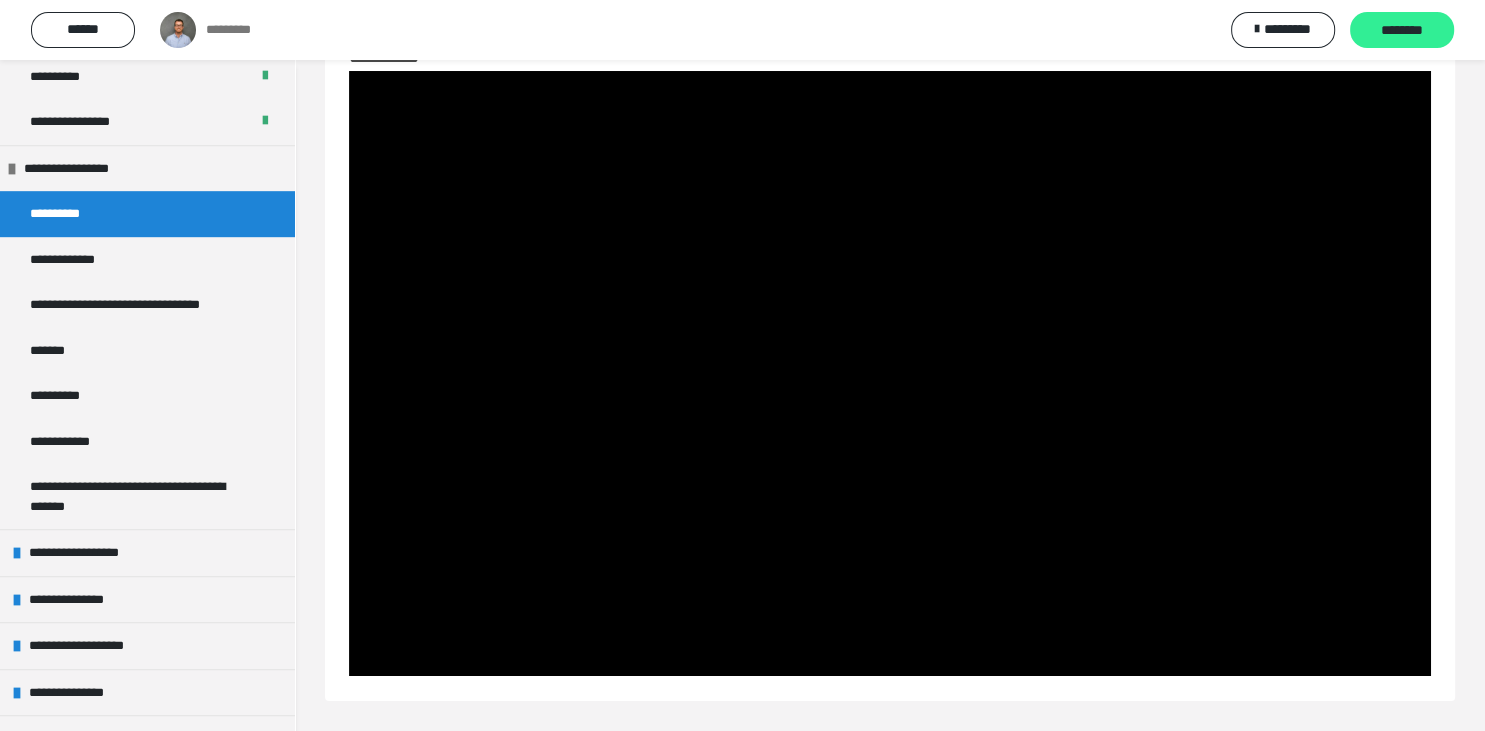 click on "********" at bounding box center (1402, 31) 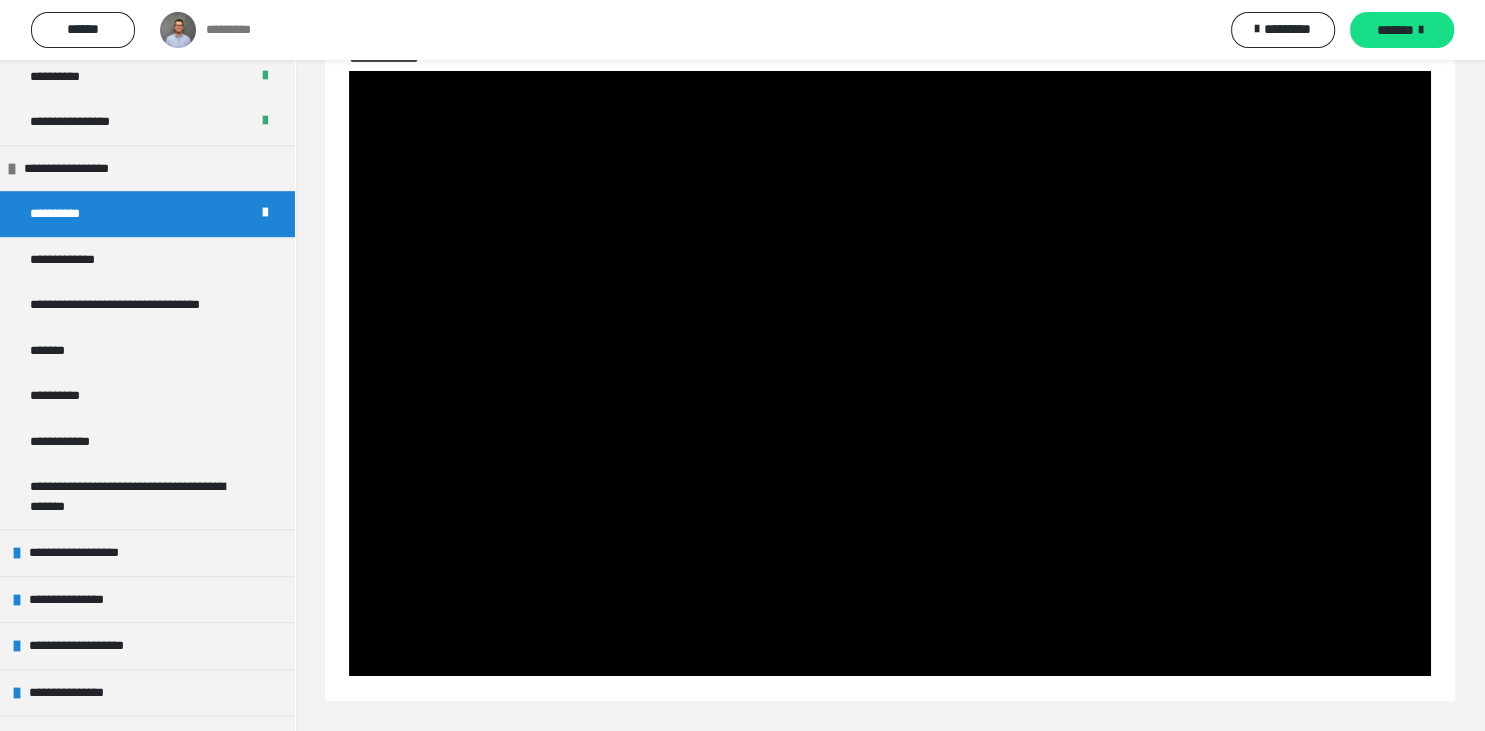 click on "*******" at bounding box center [1395, 30] 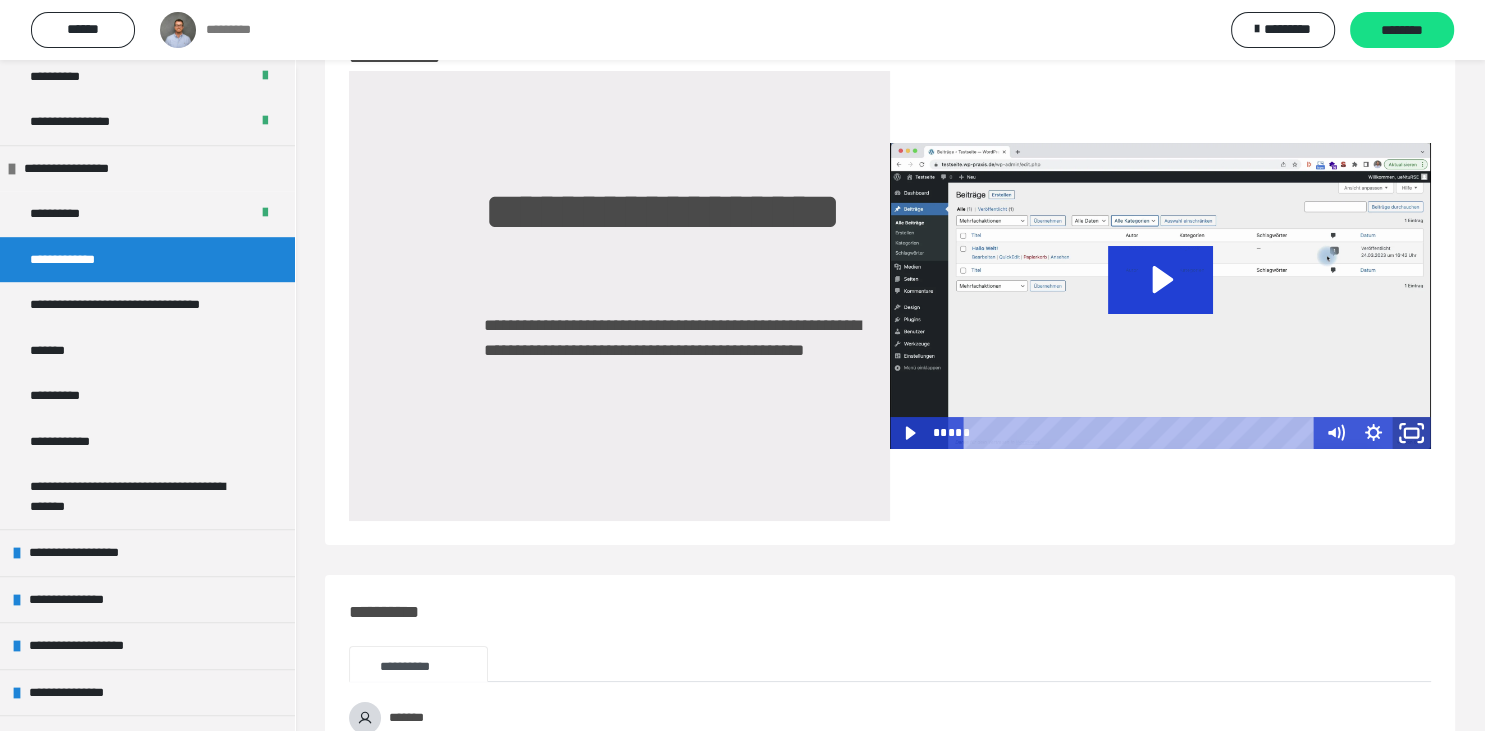 click 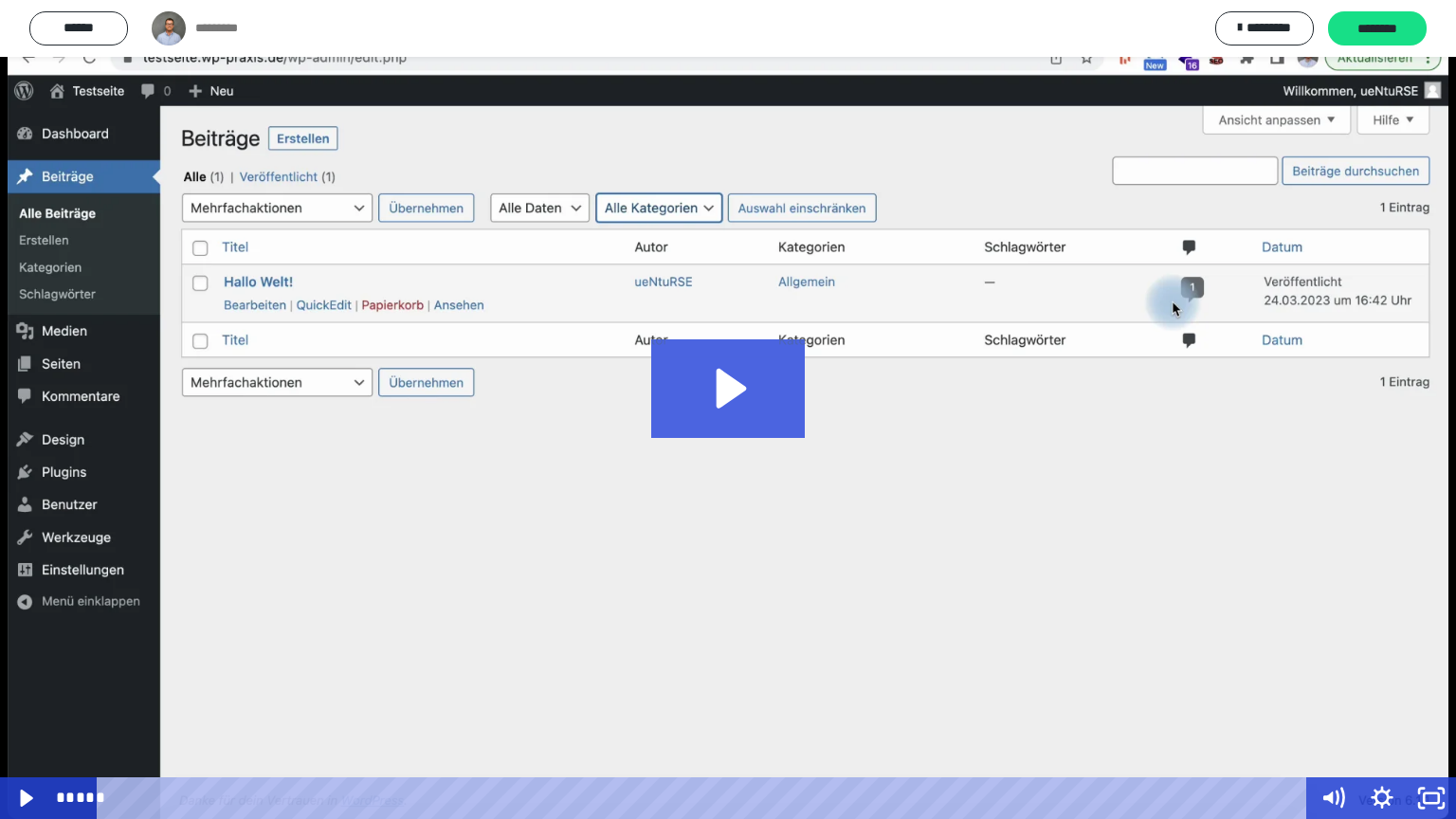 click 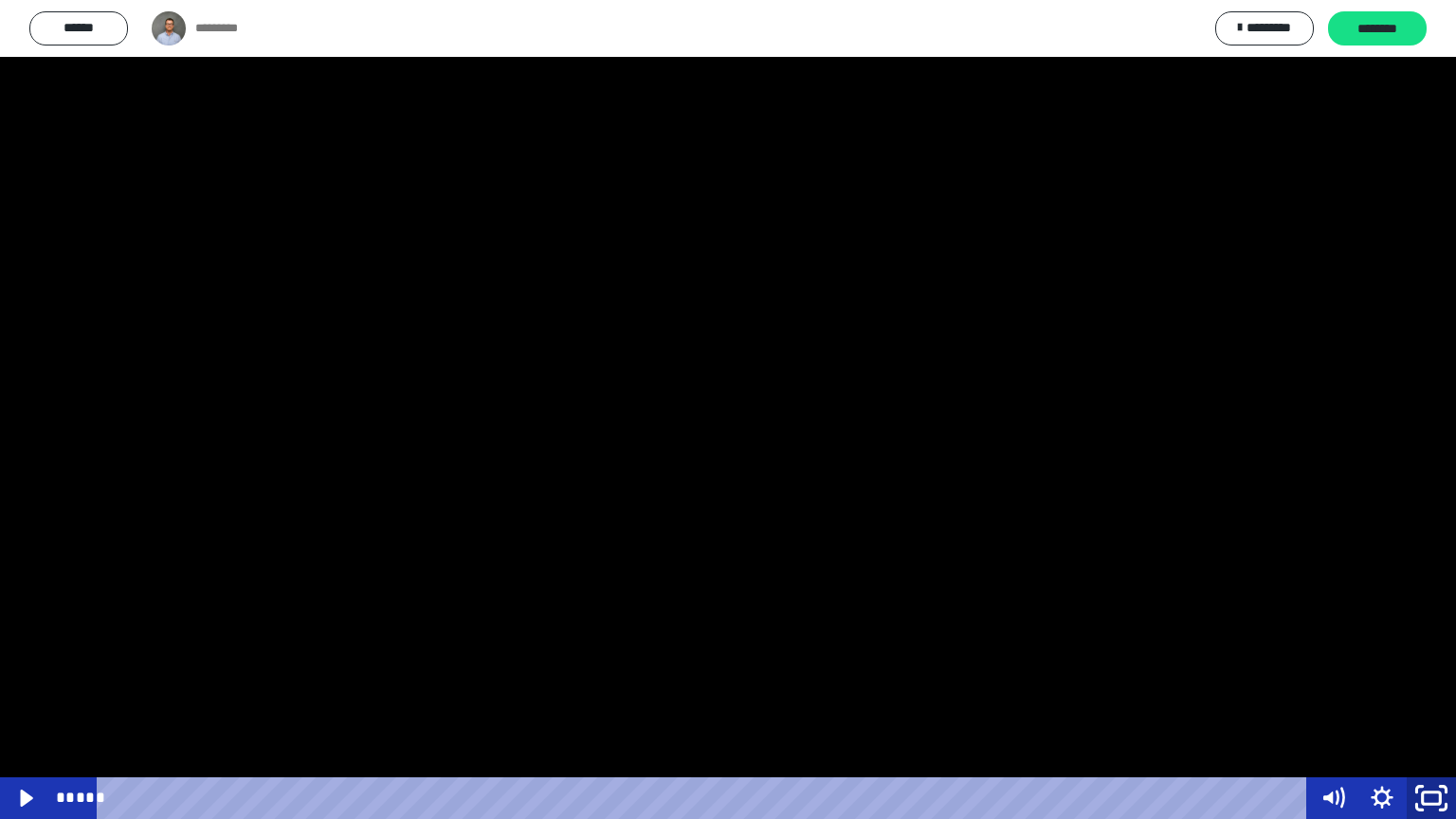click 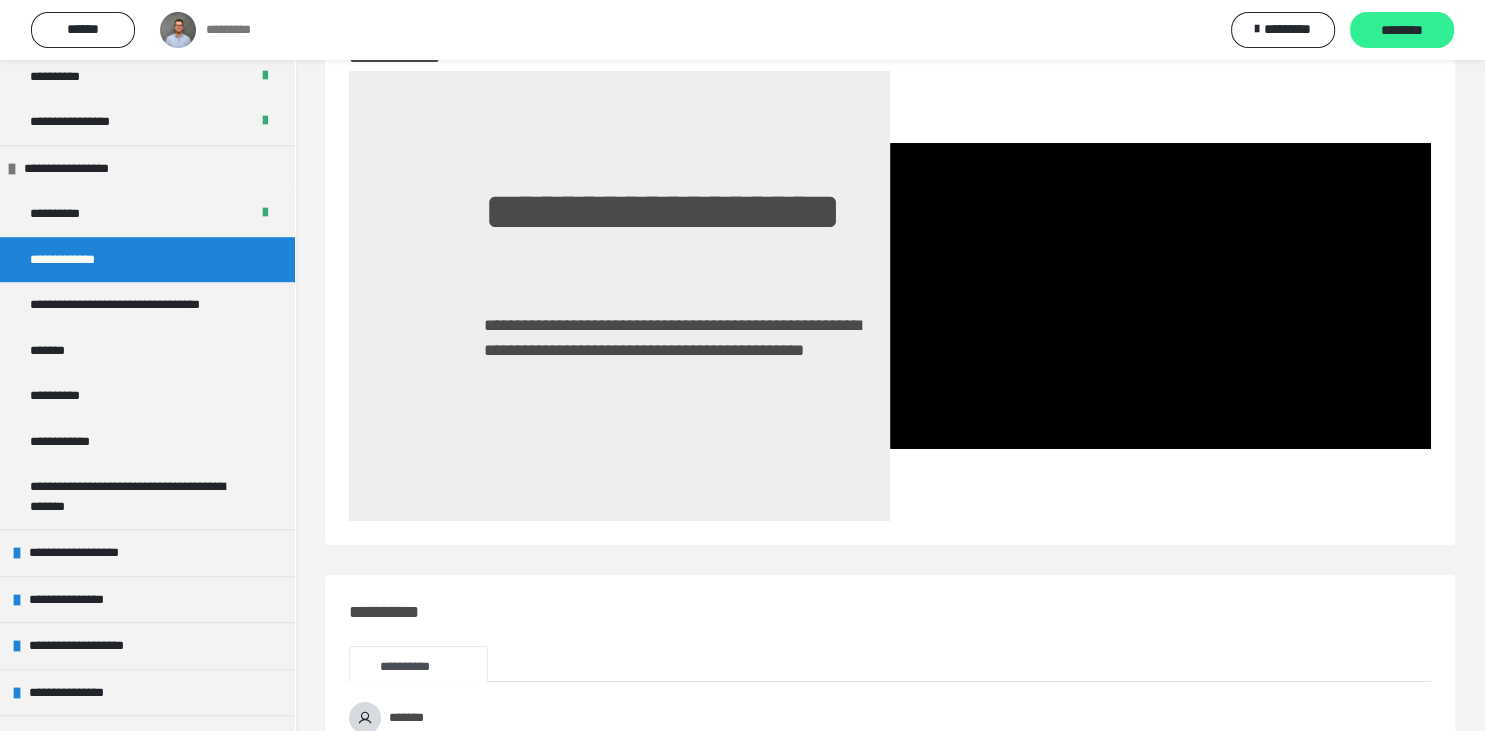 click on "********" at bounding box center (1402, 31) 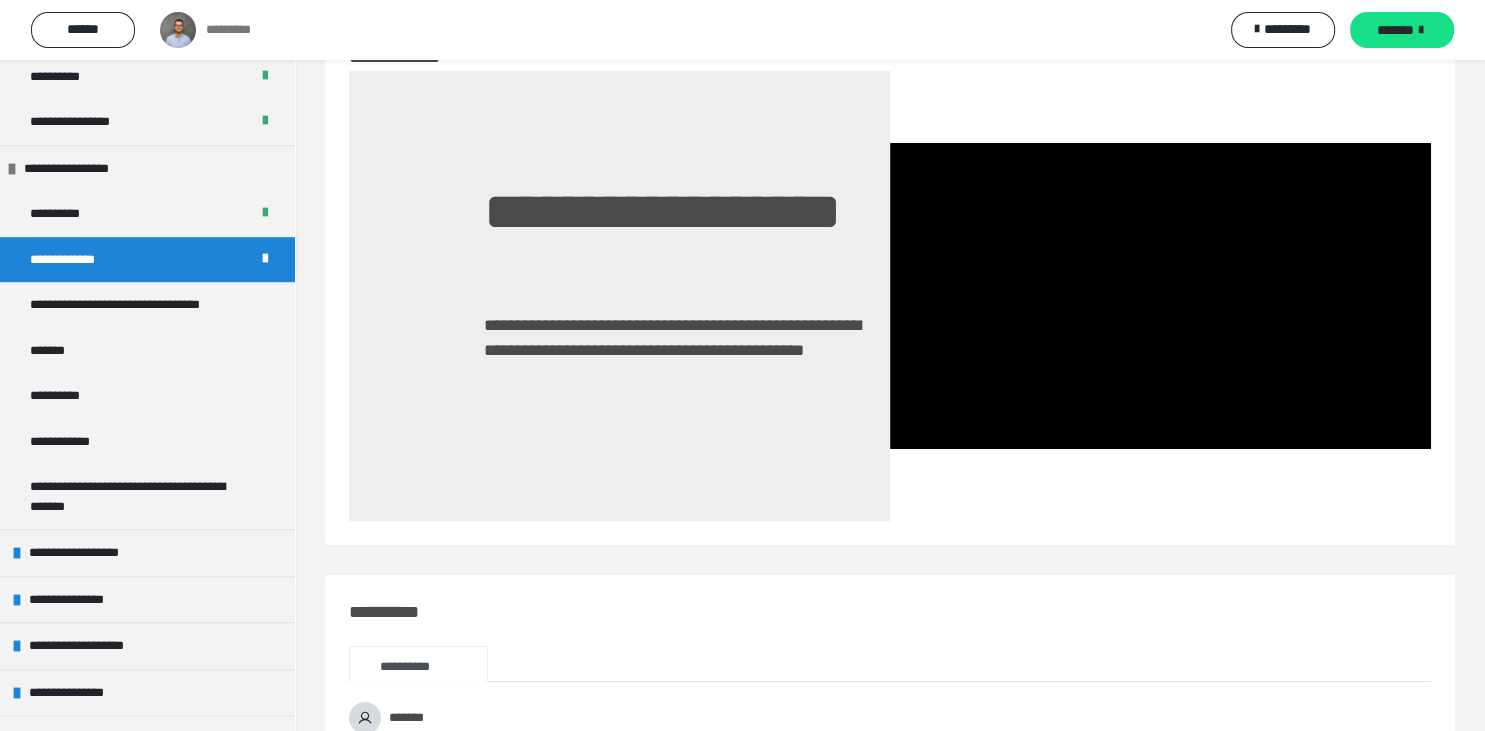 click on "*******" at bounding box center [1395, 30] 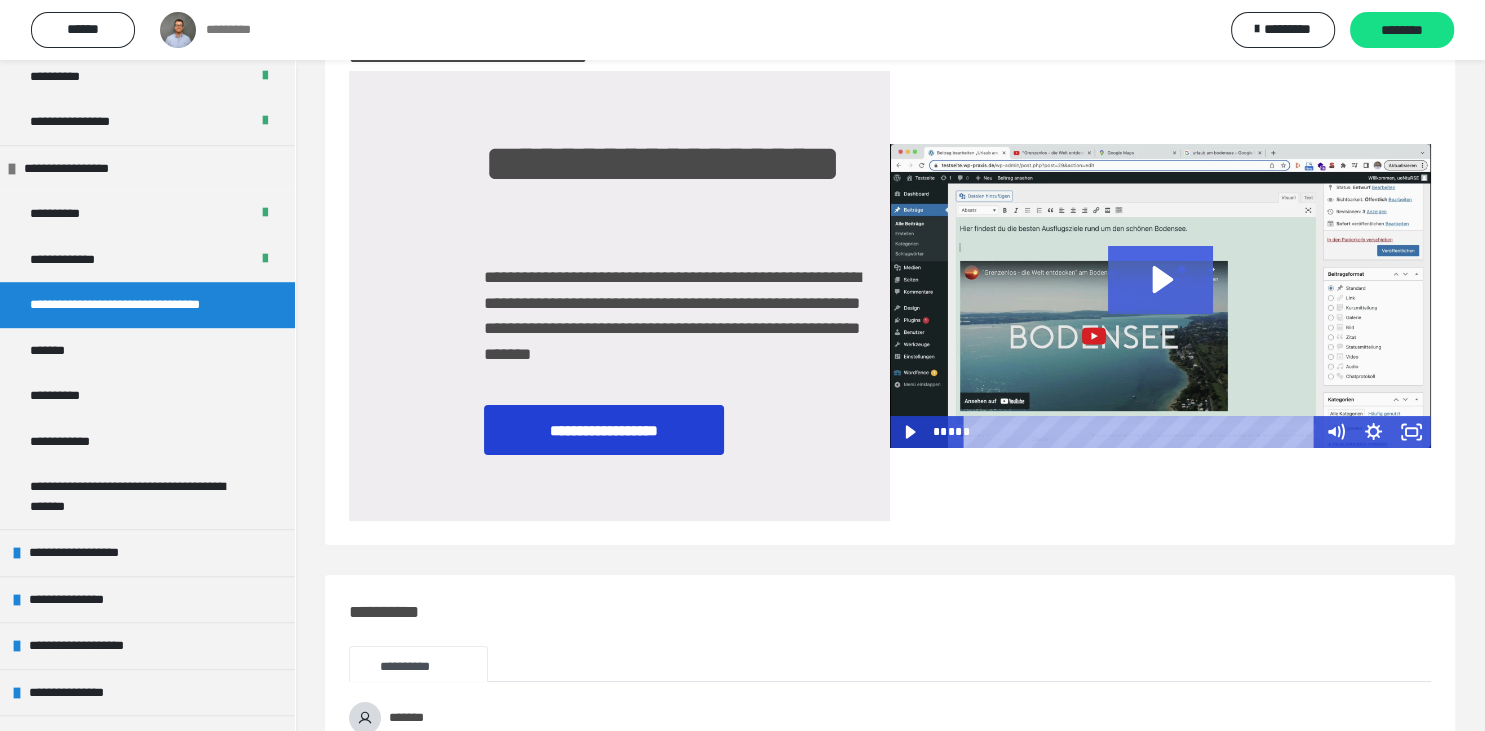 click 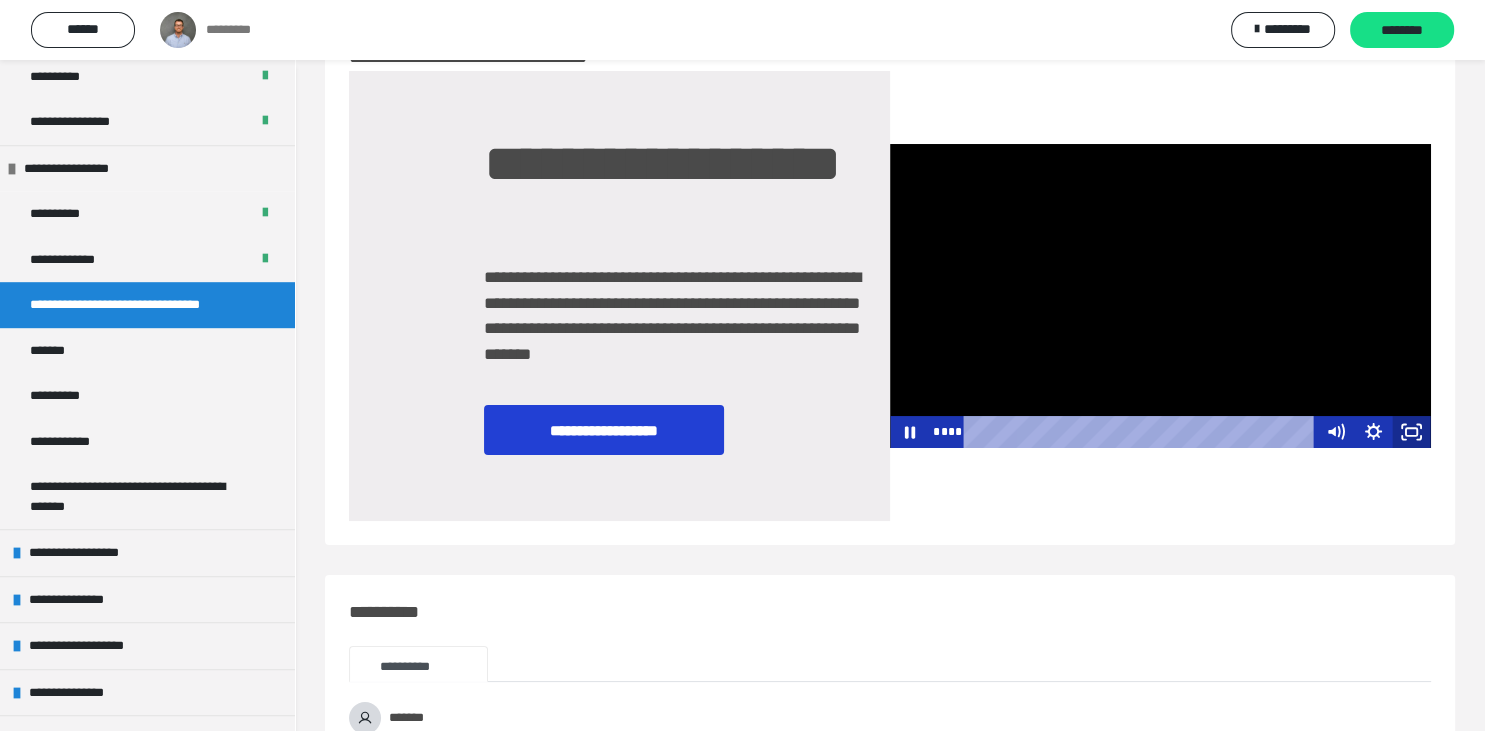 click 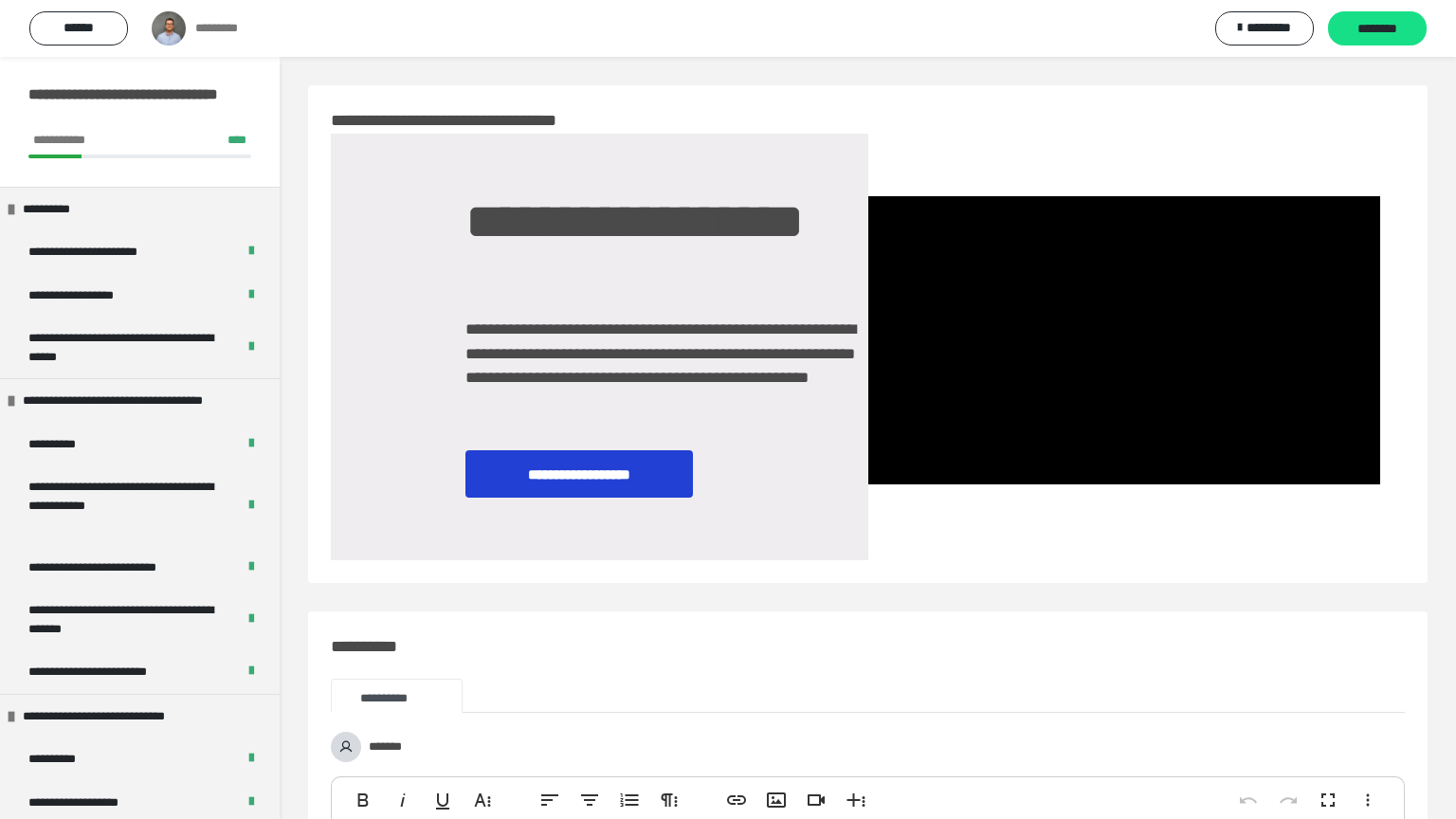 scroll, scrollTop: 66, scrollLeft: 0, axis: vertical 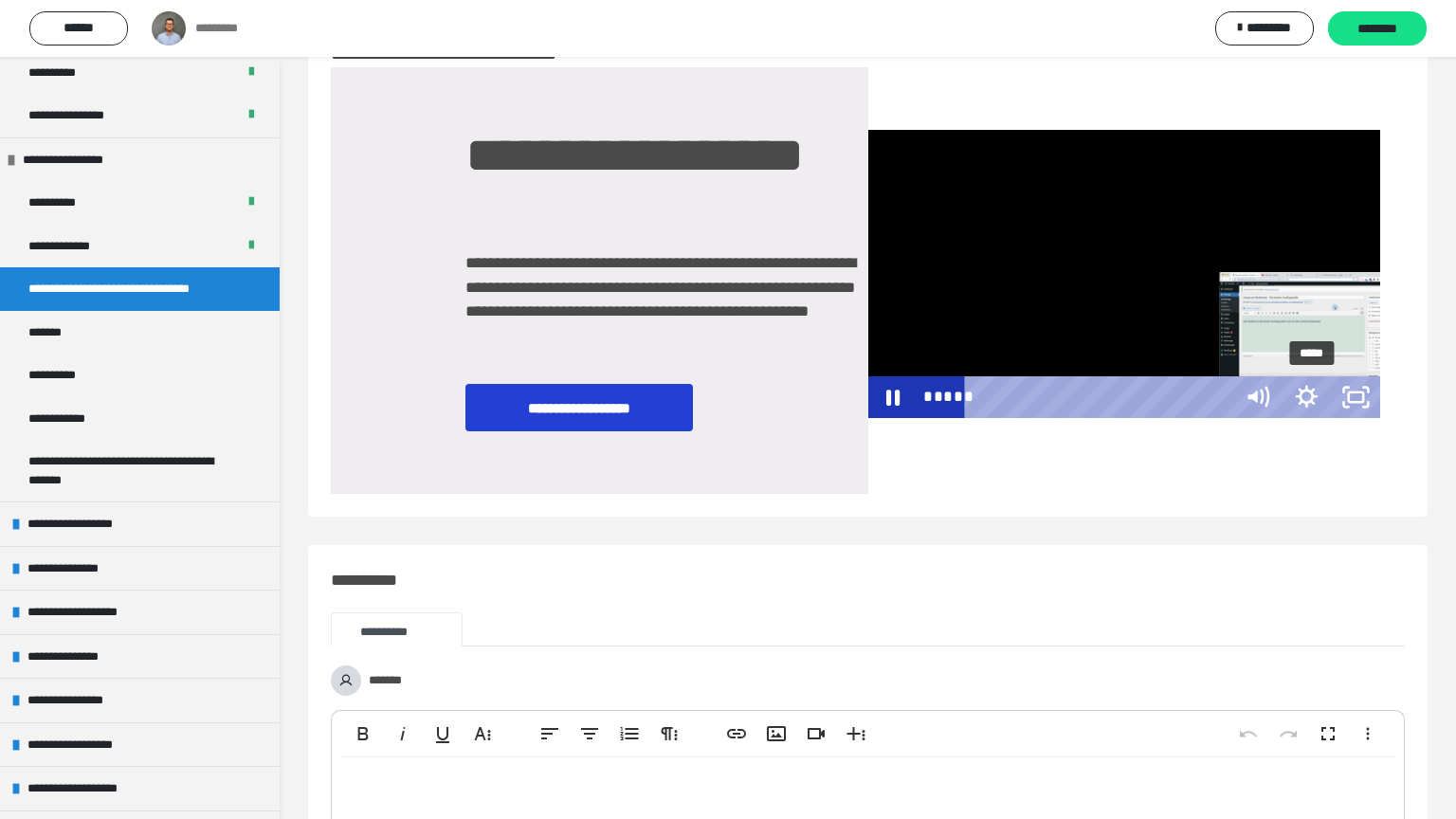 drag, startPoint x: 482, startPoint y: 801, endPoint x: 445, endPoint y: 805, distance: 37.21559 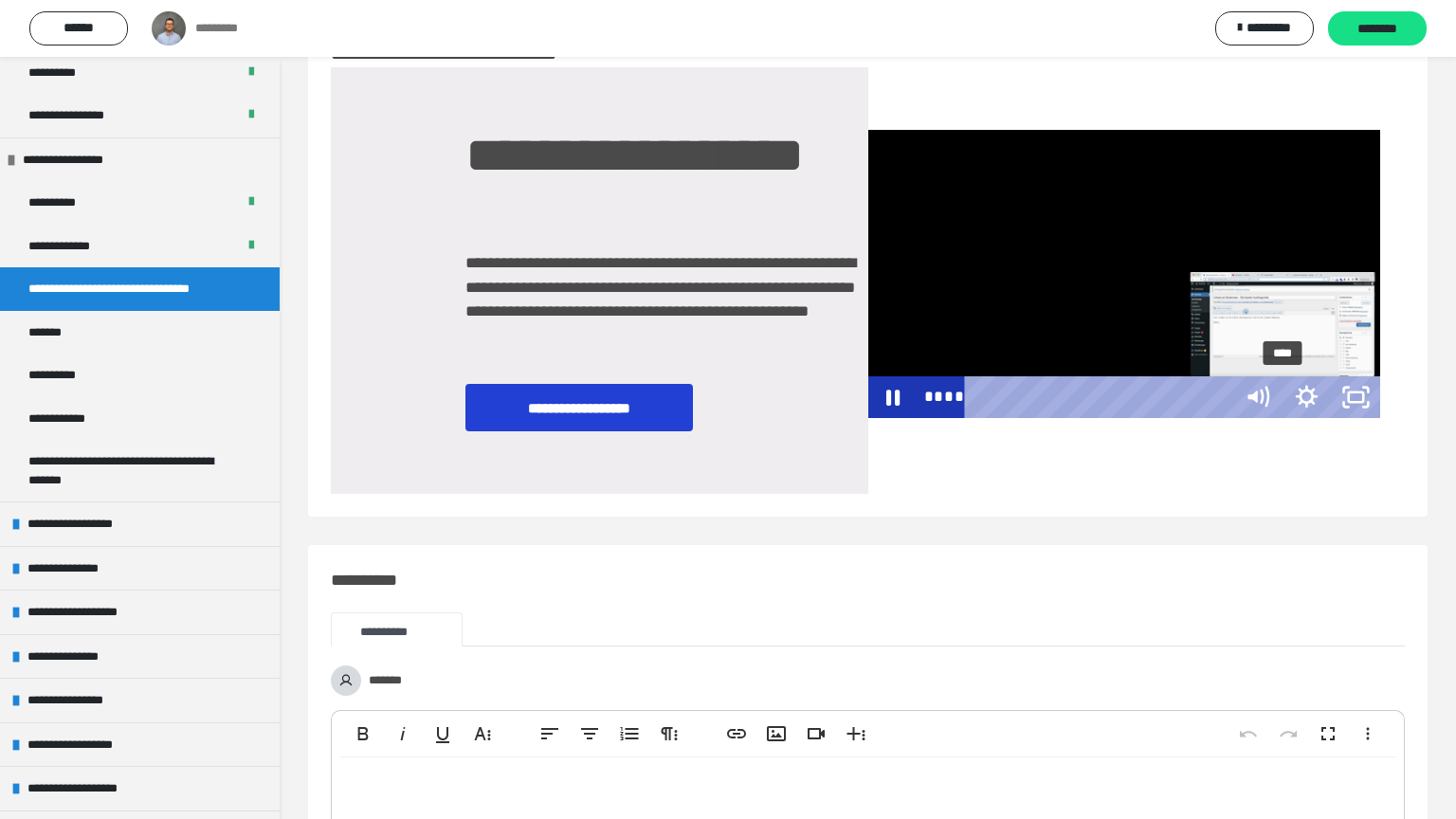 click on "****" at bounding box center [1101, 397] 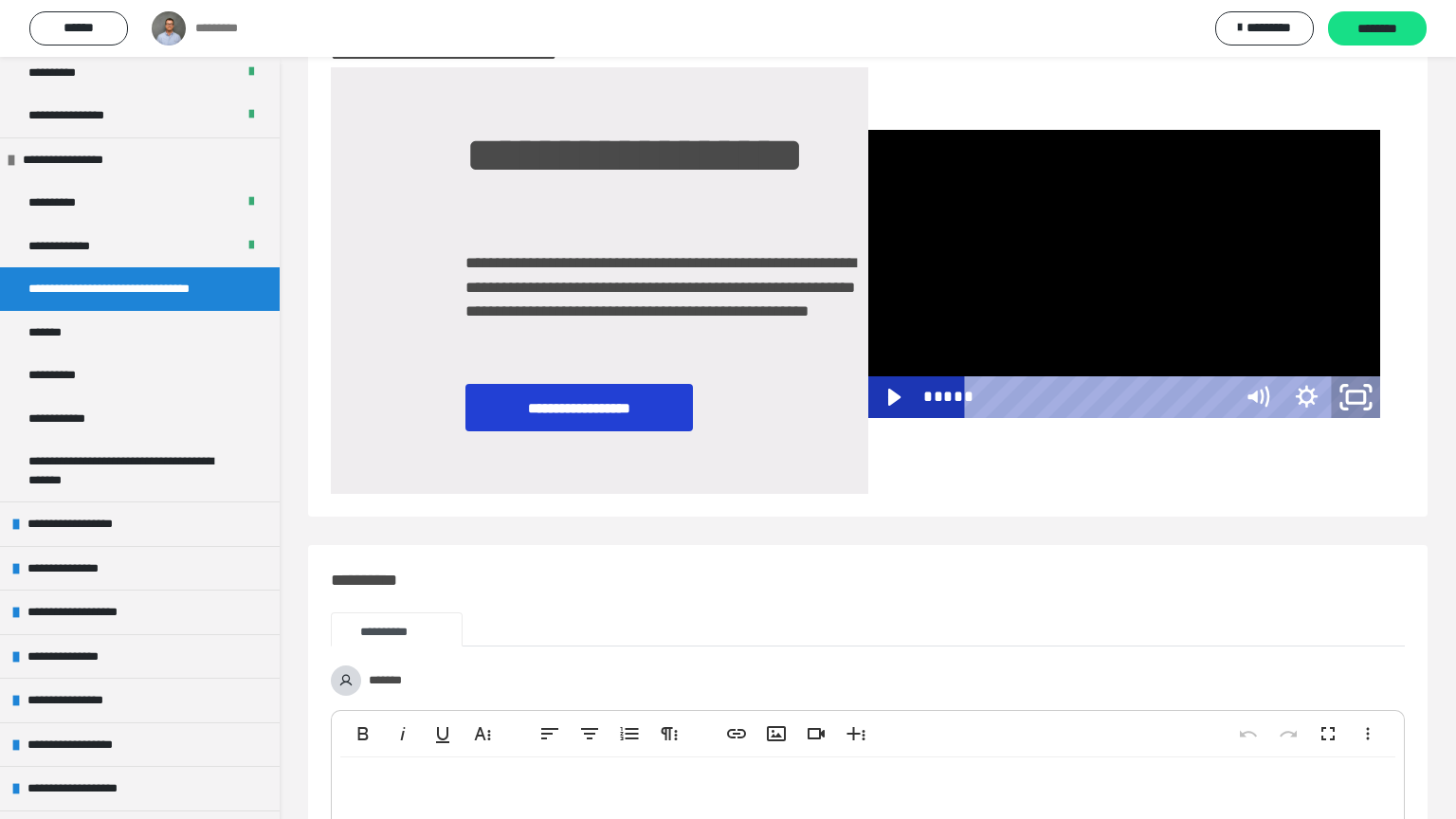 click 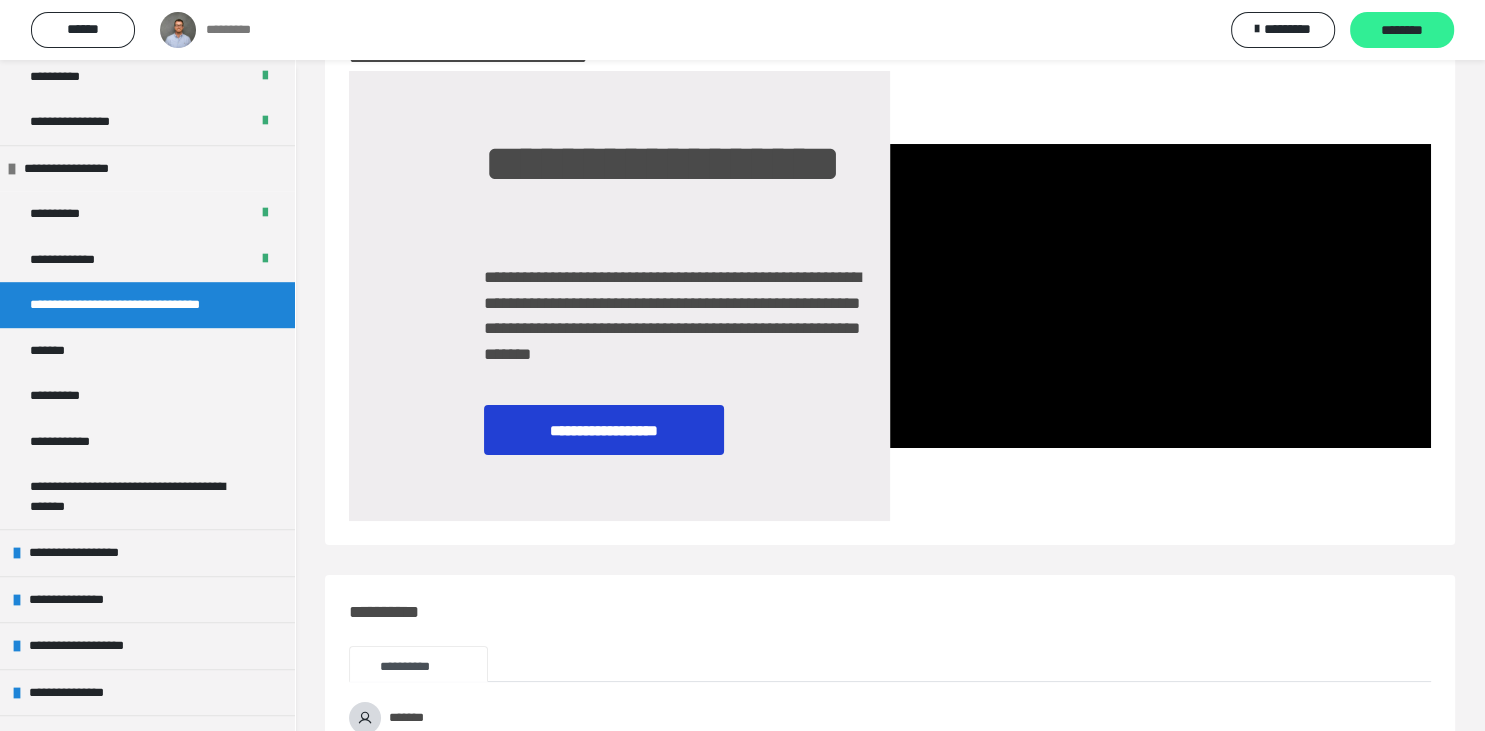 click on "********" at bounding box center [1402, 31] 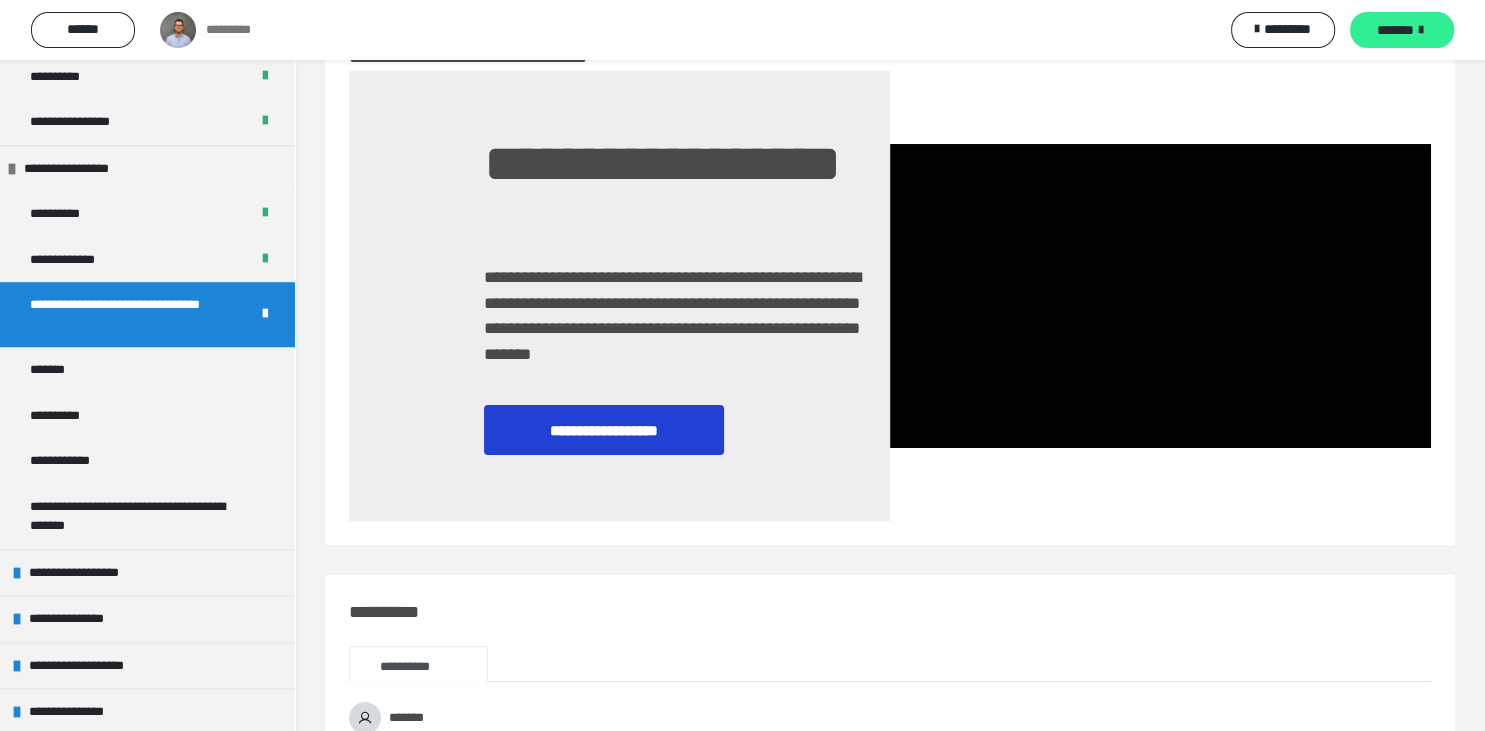click on "*******" at bounding box center (1395, 30) 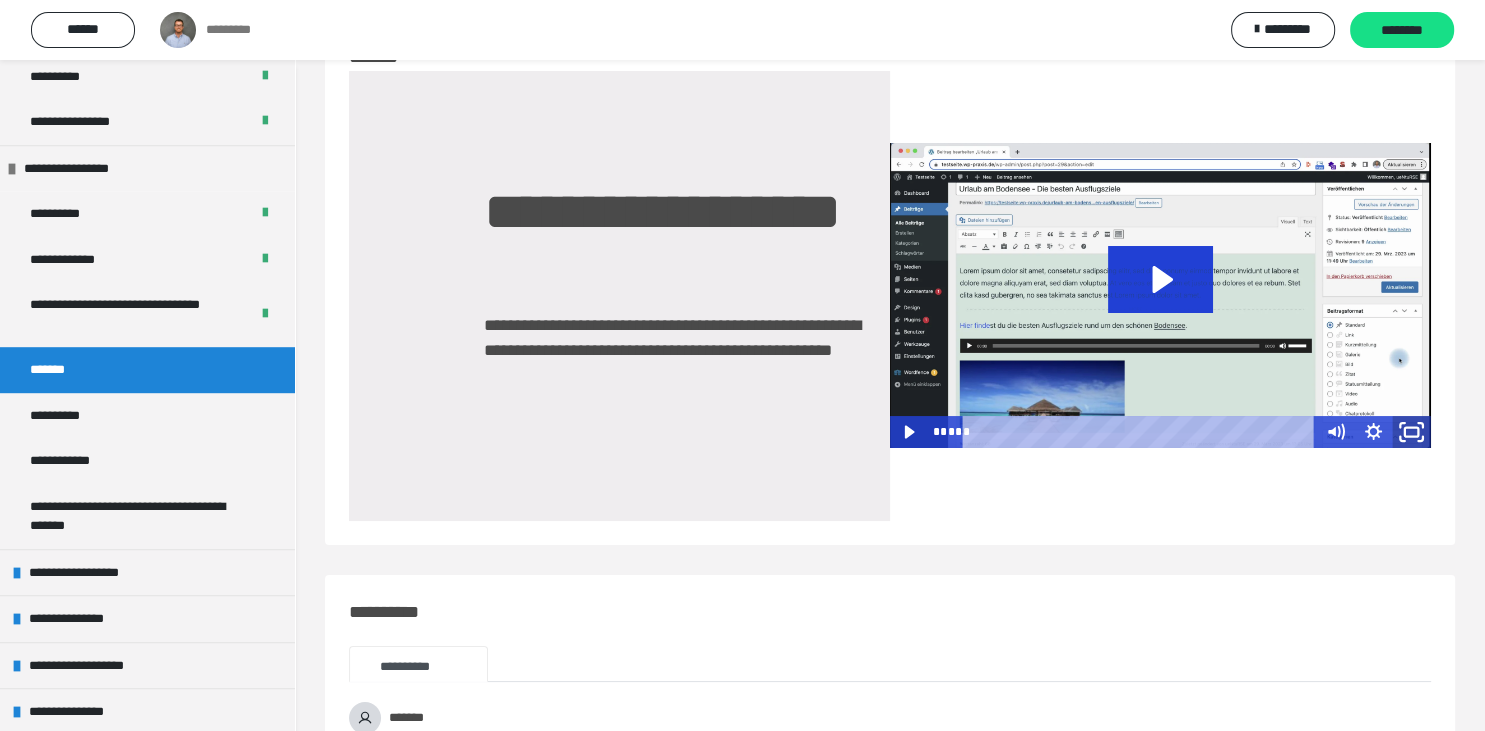 click 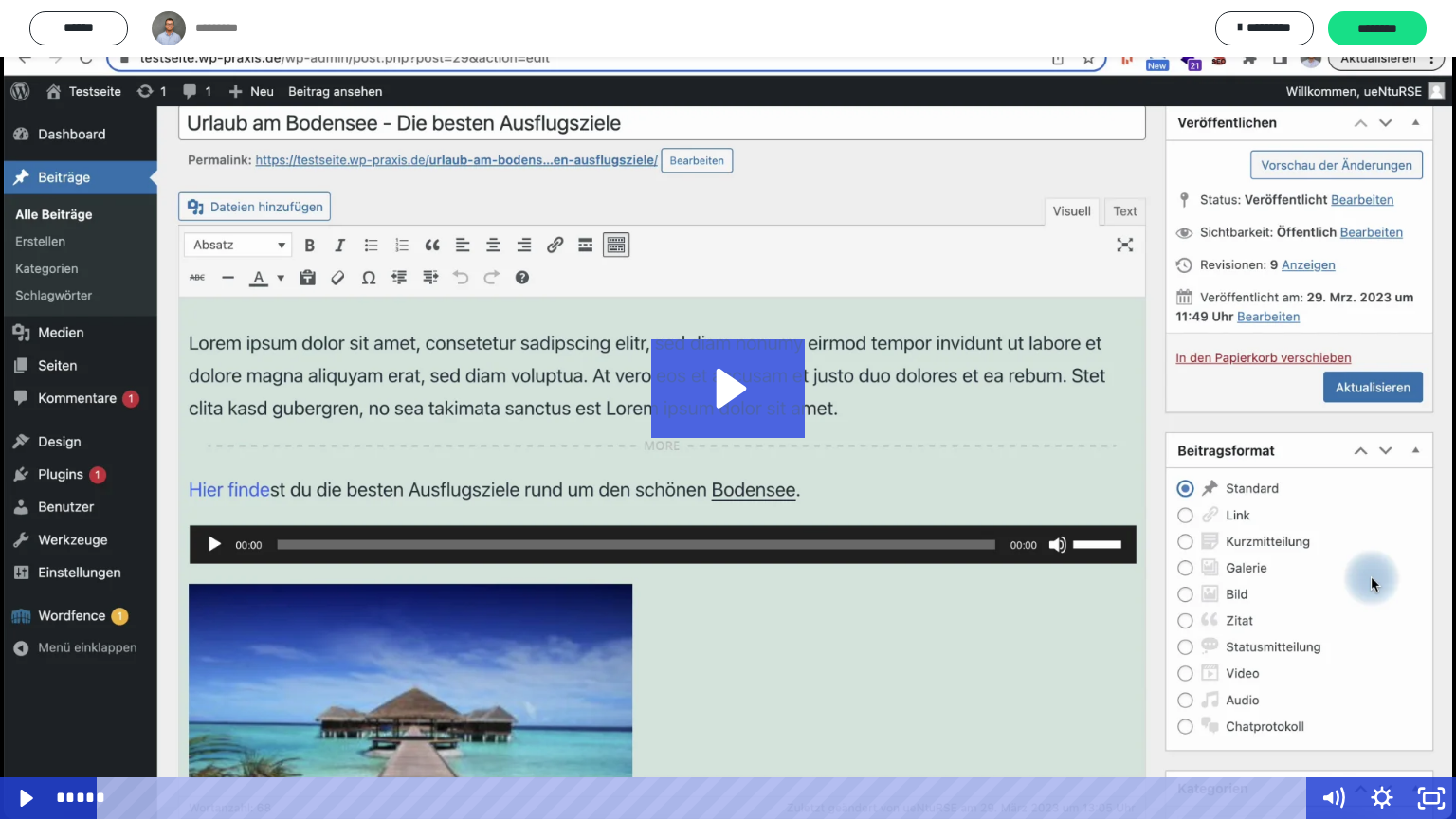 click 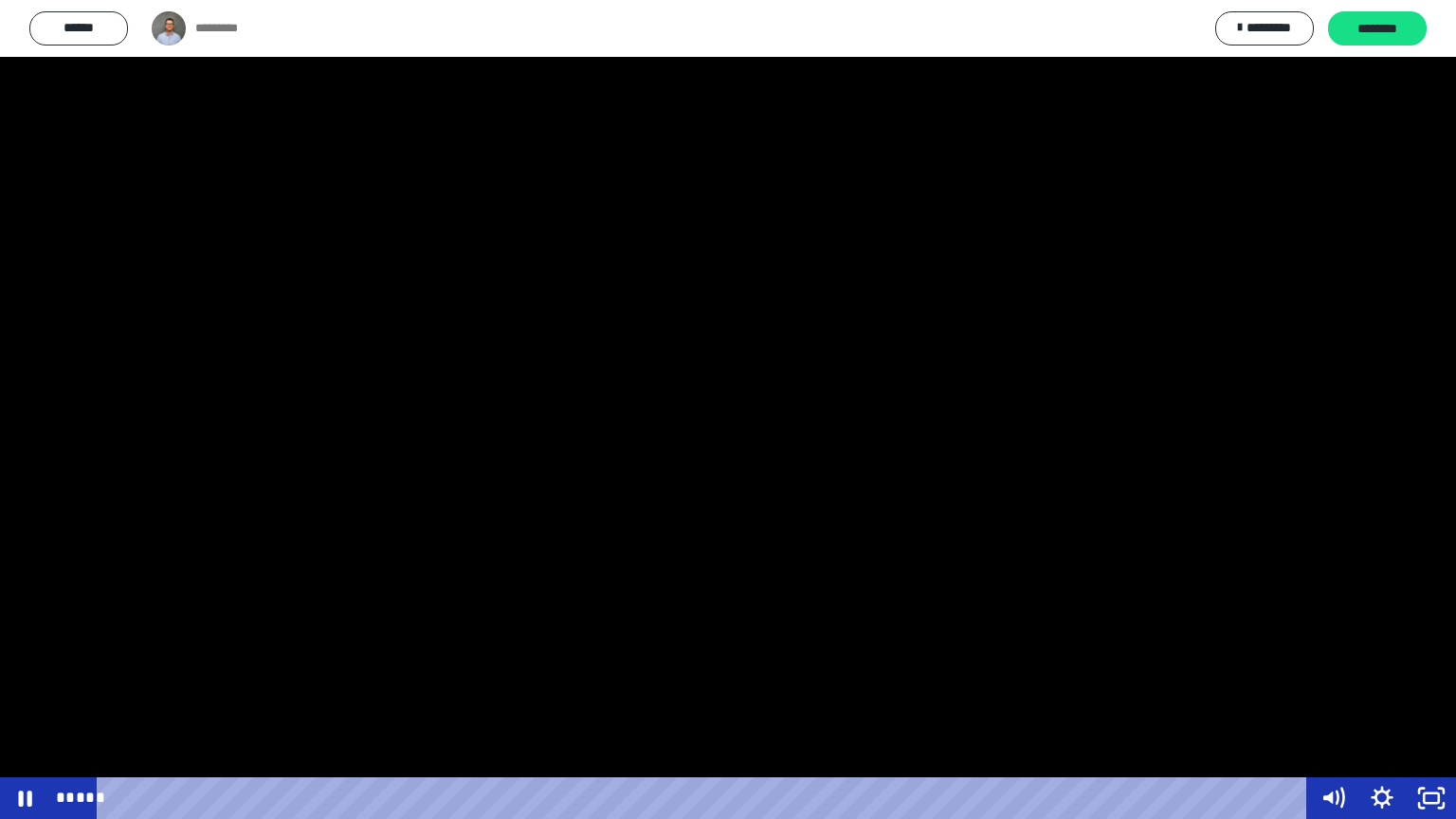 click at bounding box center (728, 410) 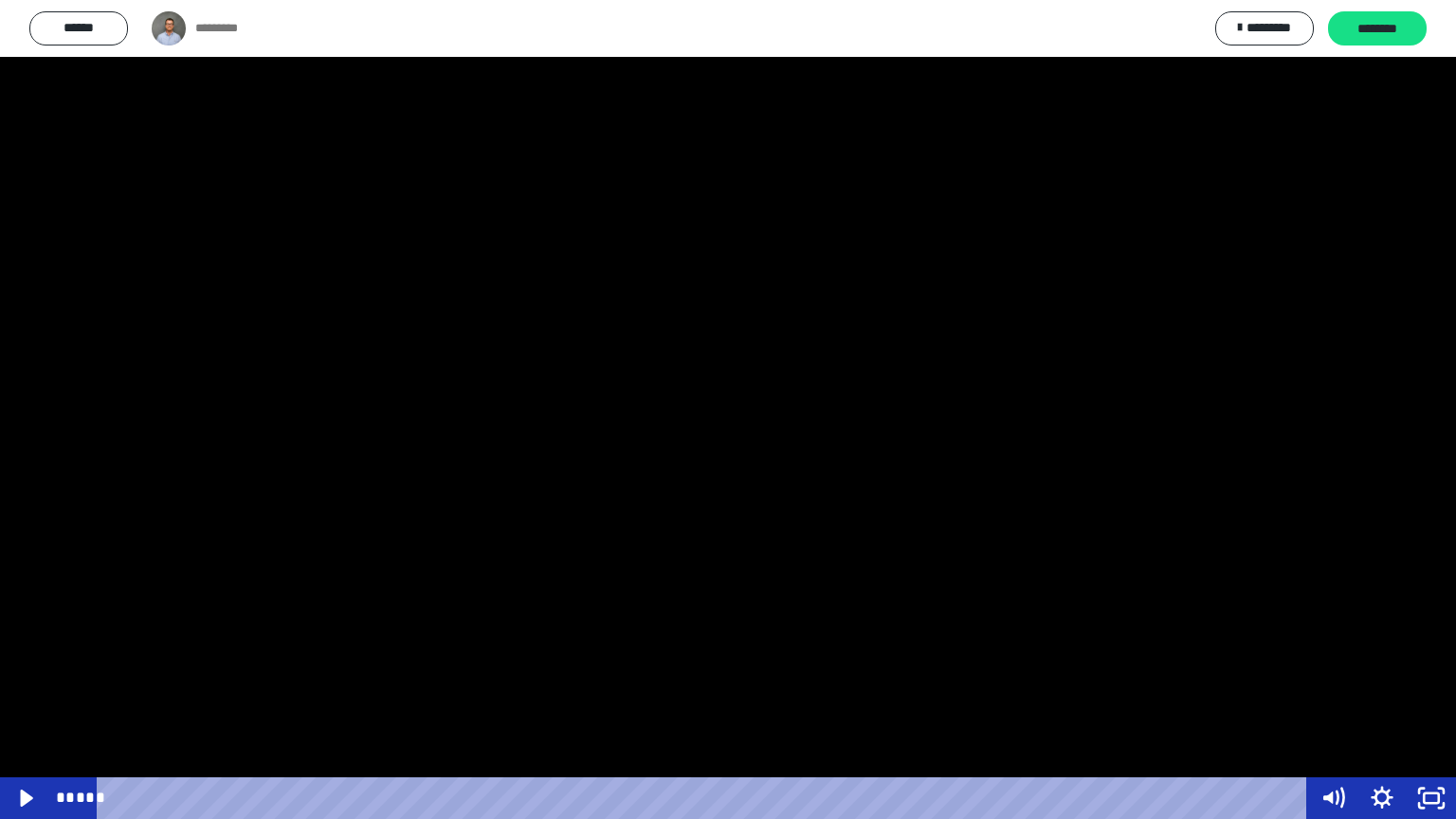 click at bounding box center (728, 410) 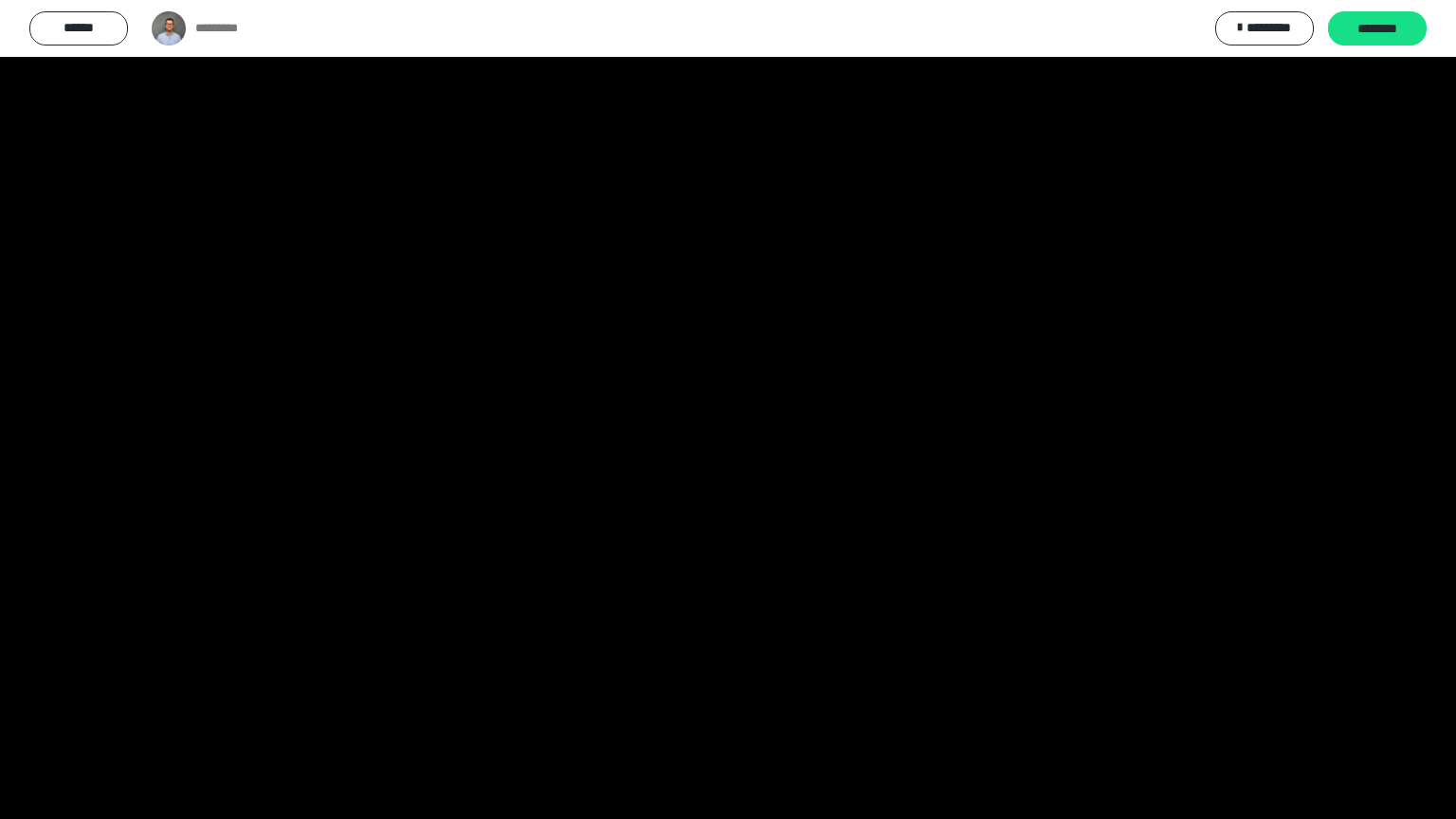 click at bounding box center (728, 410) 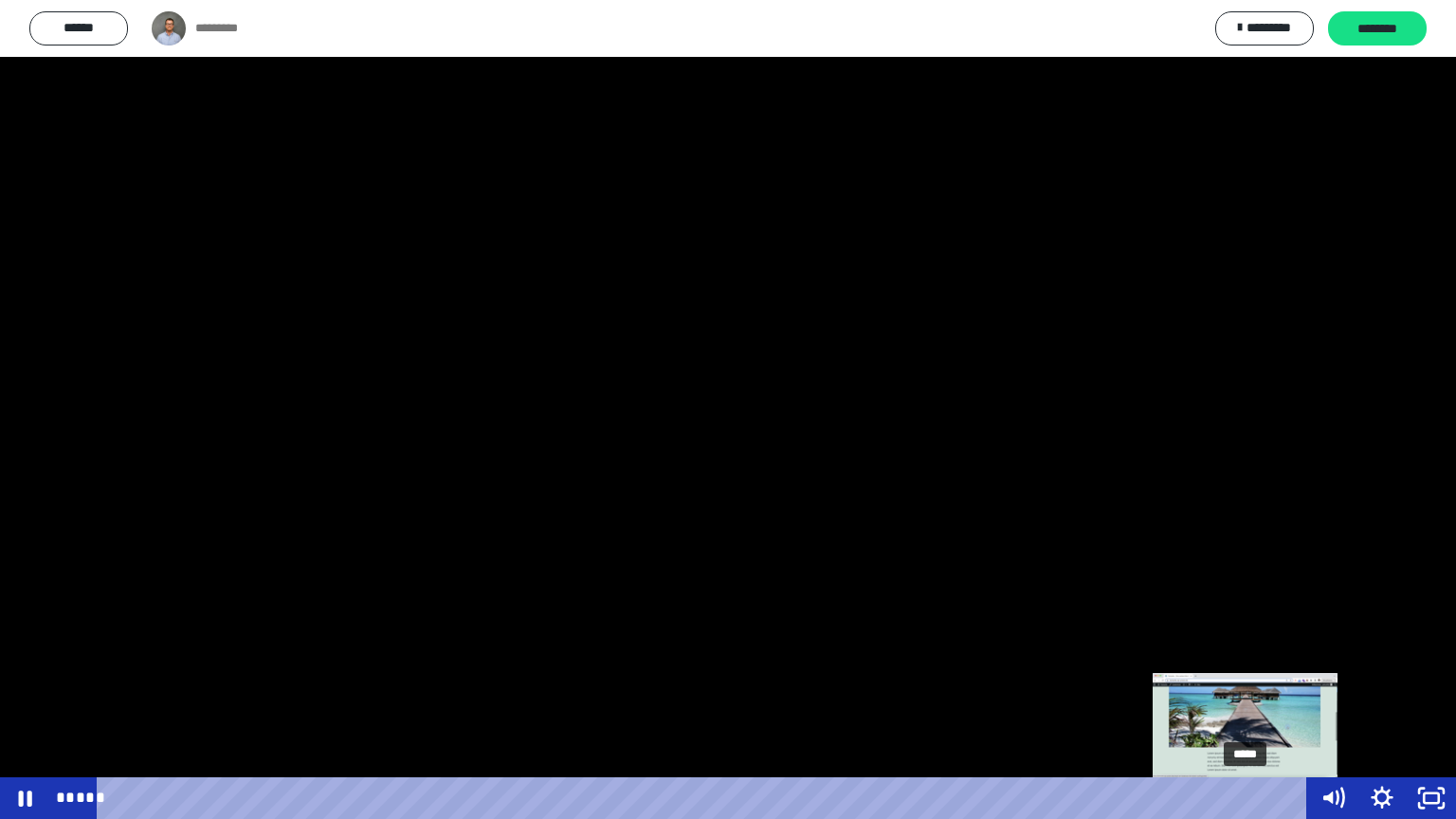 drag, startPoint x: 1270, startPoint y: 798, endPoint x: 1248, endPoint y: 800, distance: 22.090722 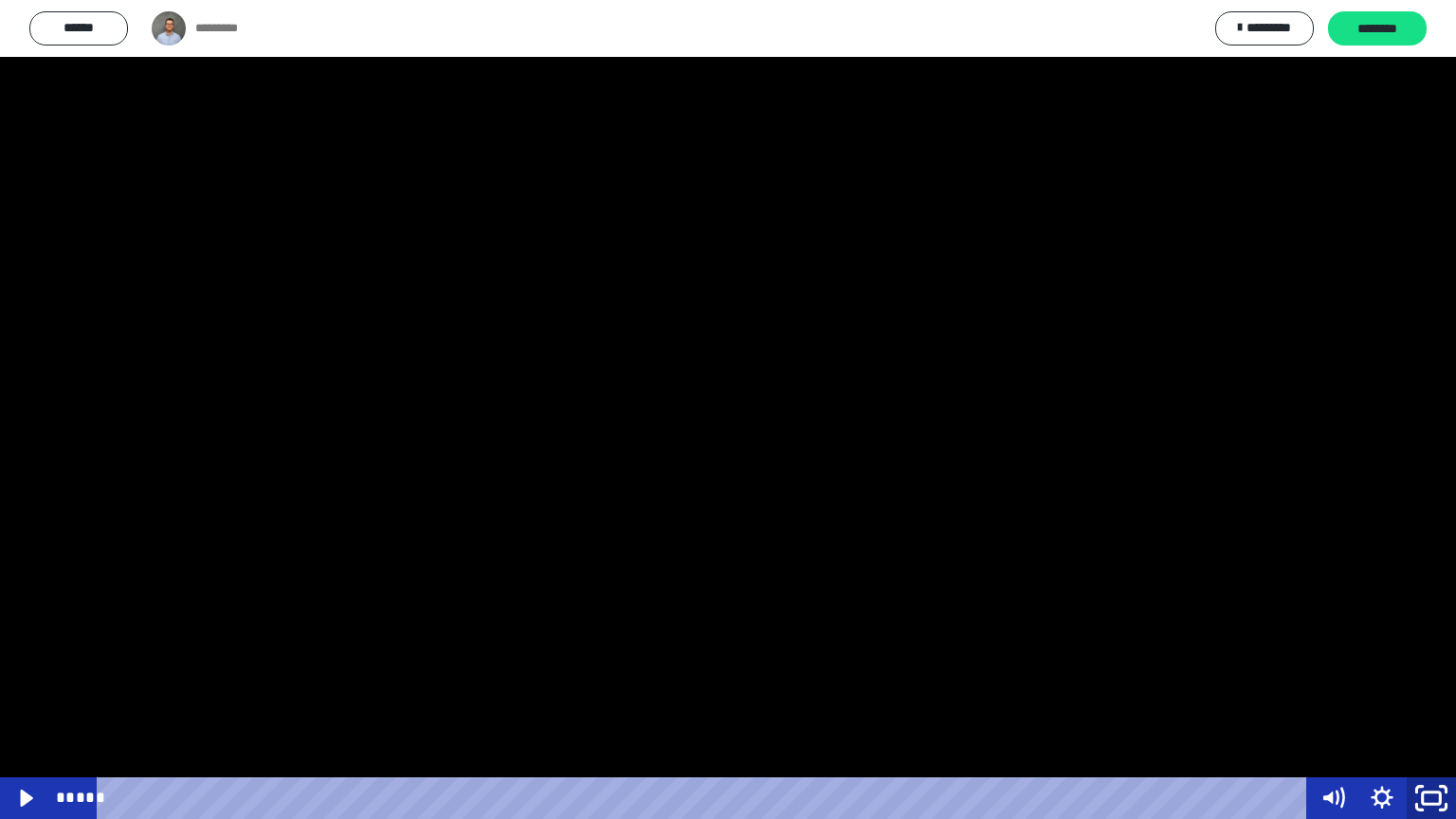 click 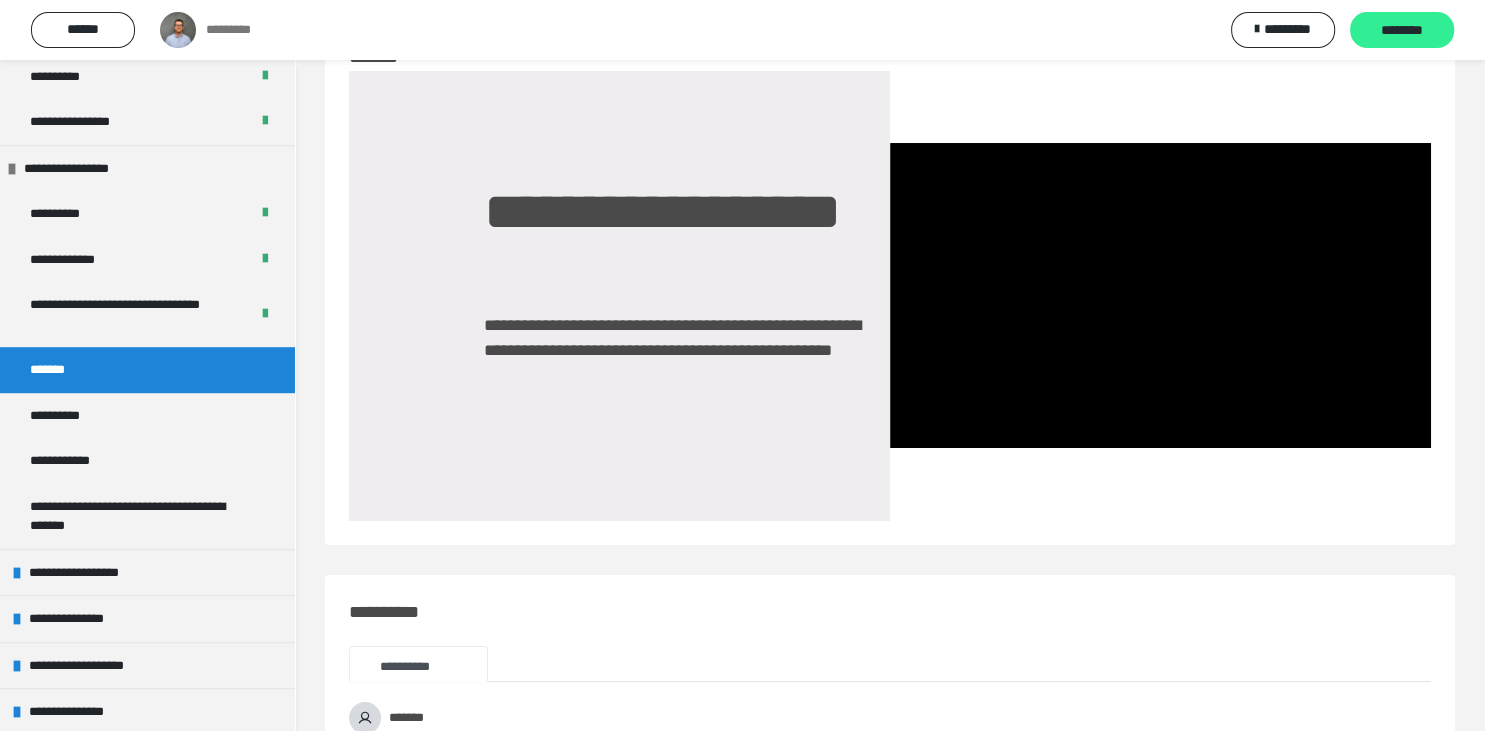 click on "********" at bounding box center [1402, 31] 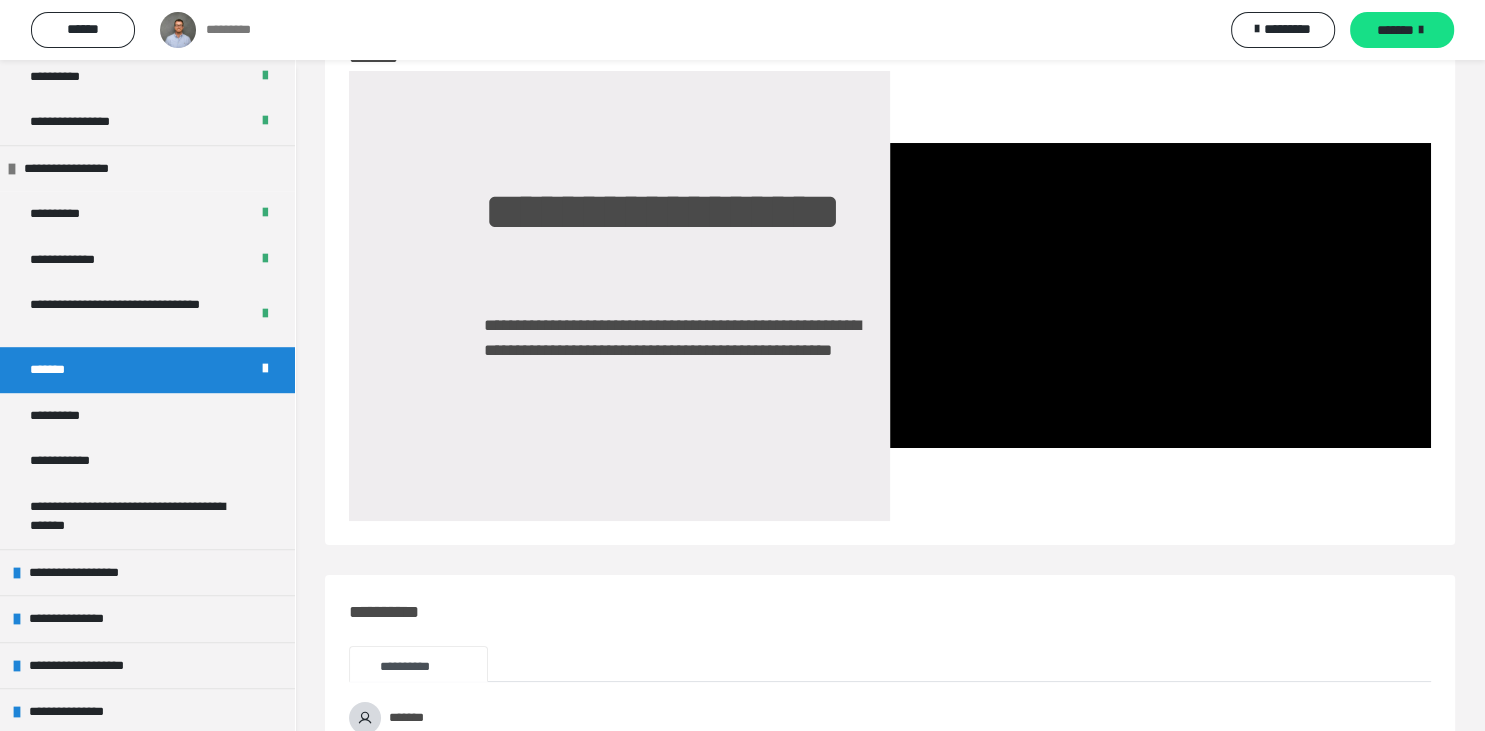 click on "*******" at bounding box center (1395, 30) 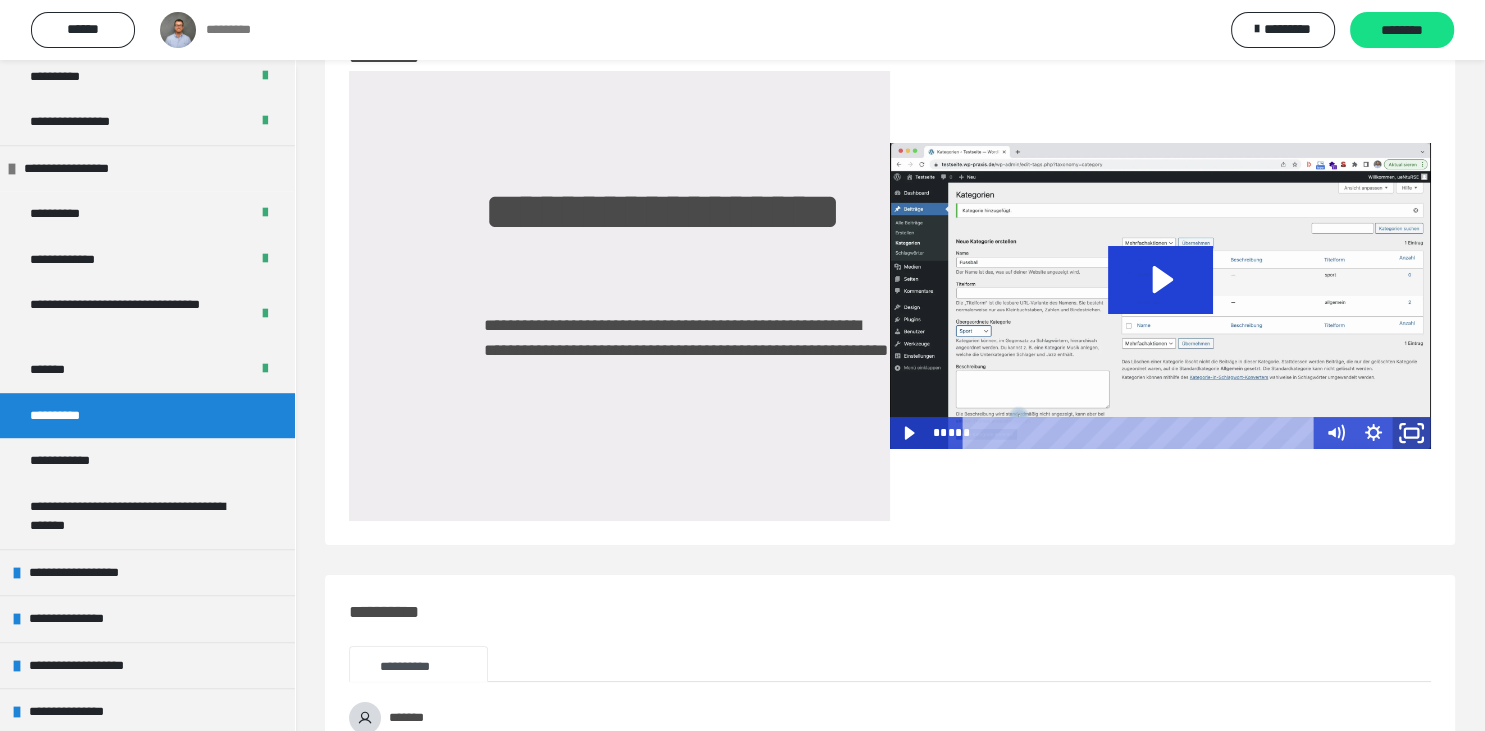 click 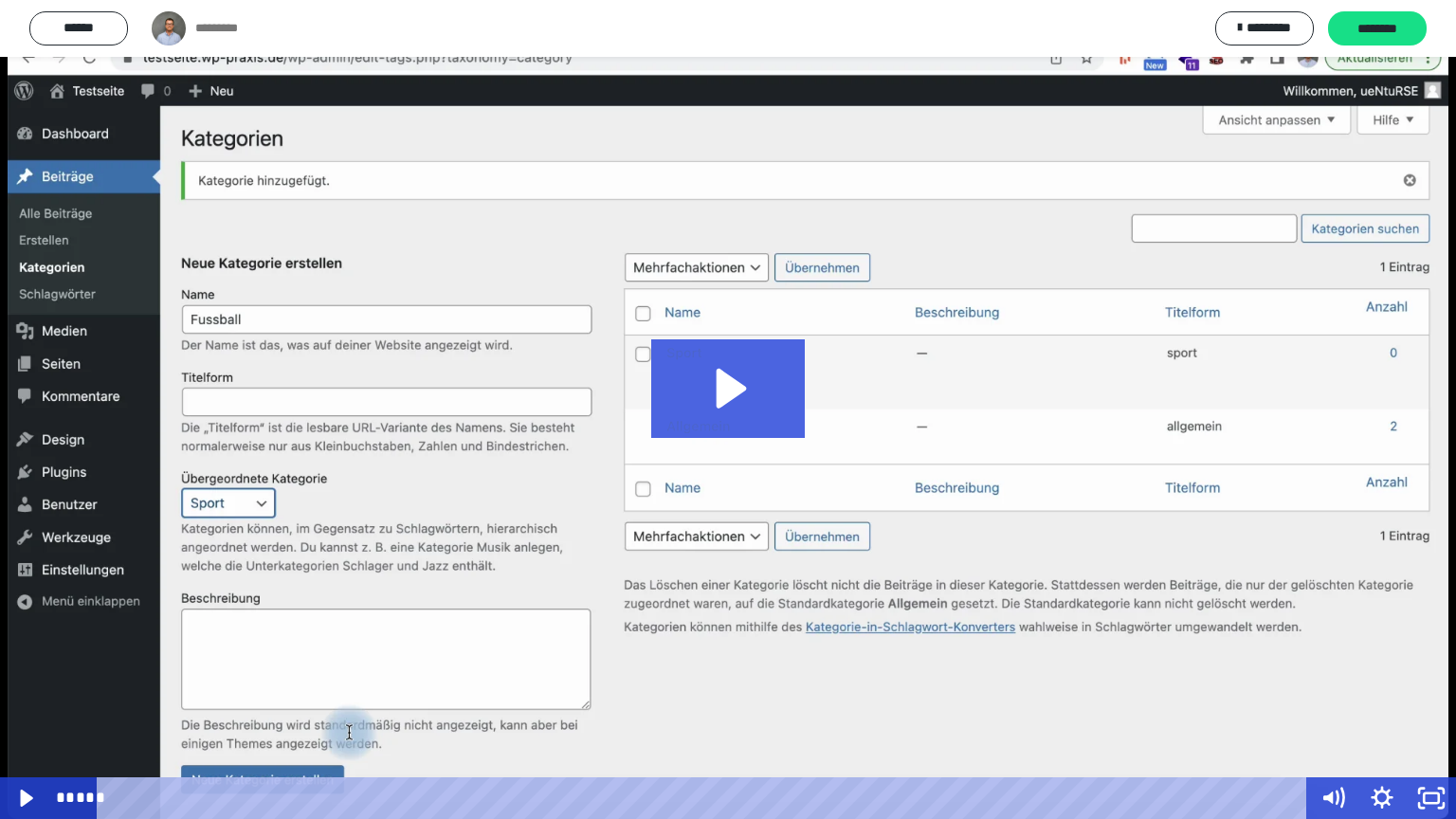 click 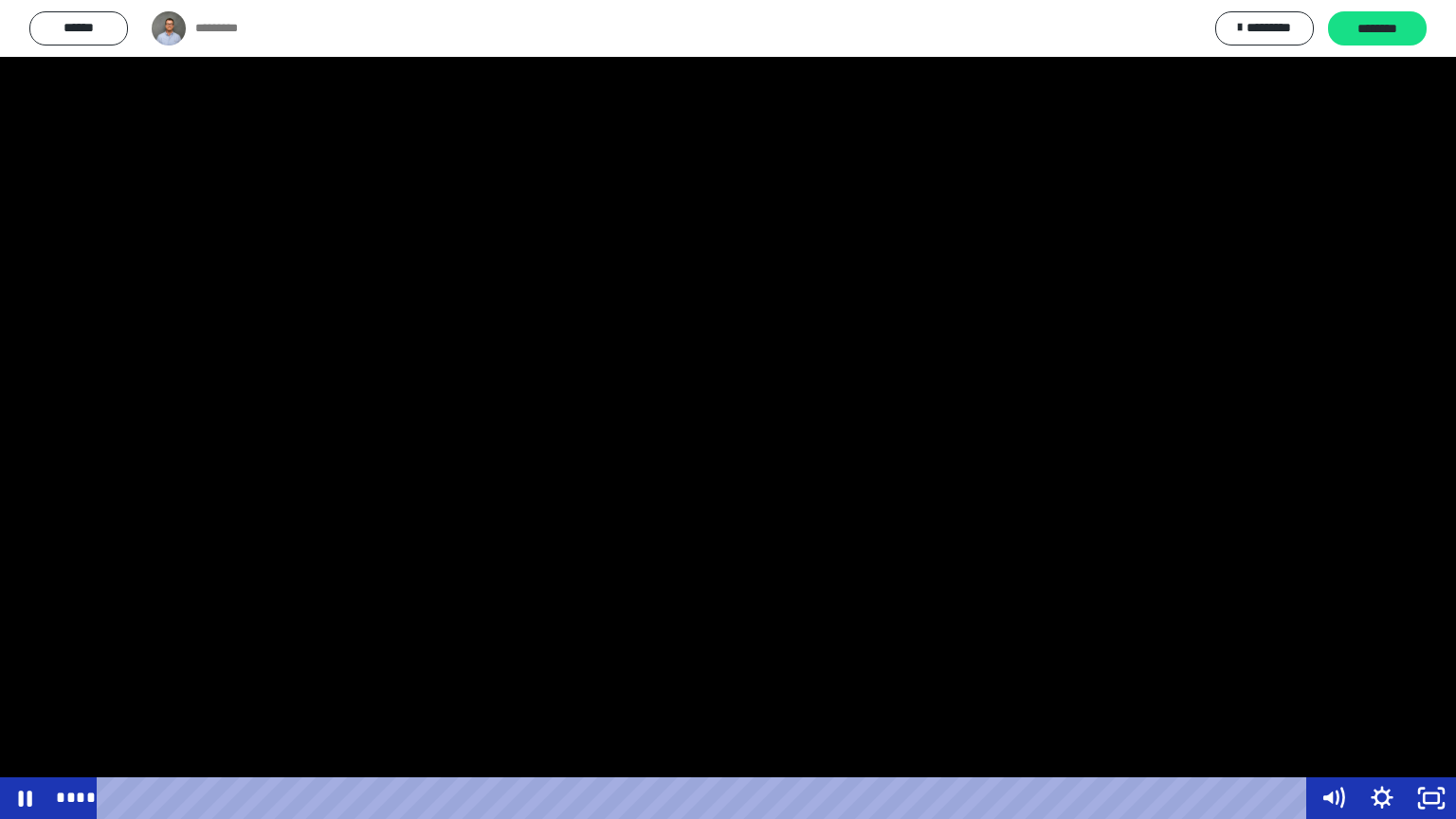 click at bounding box center (728, 410) 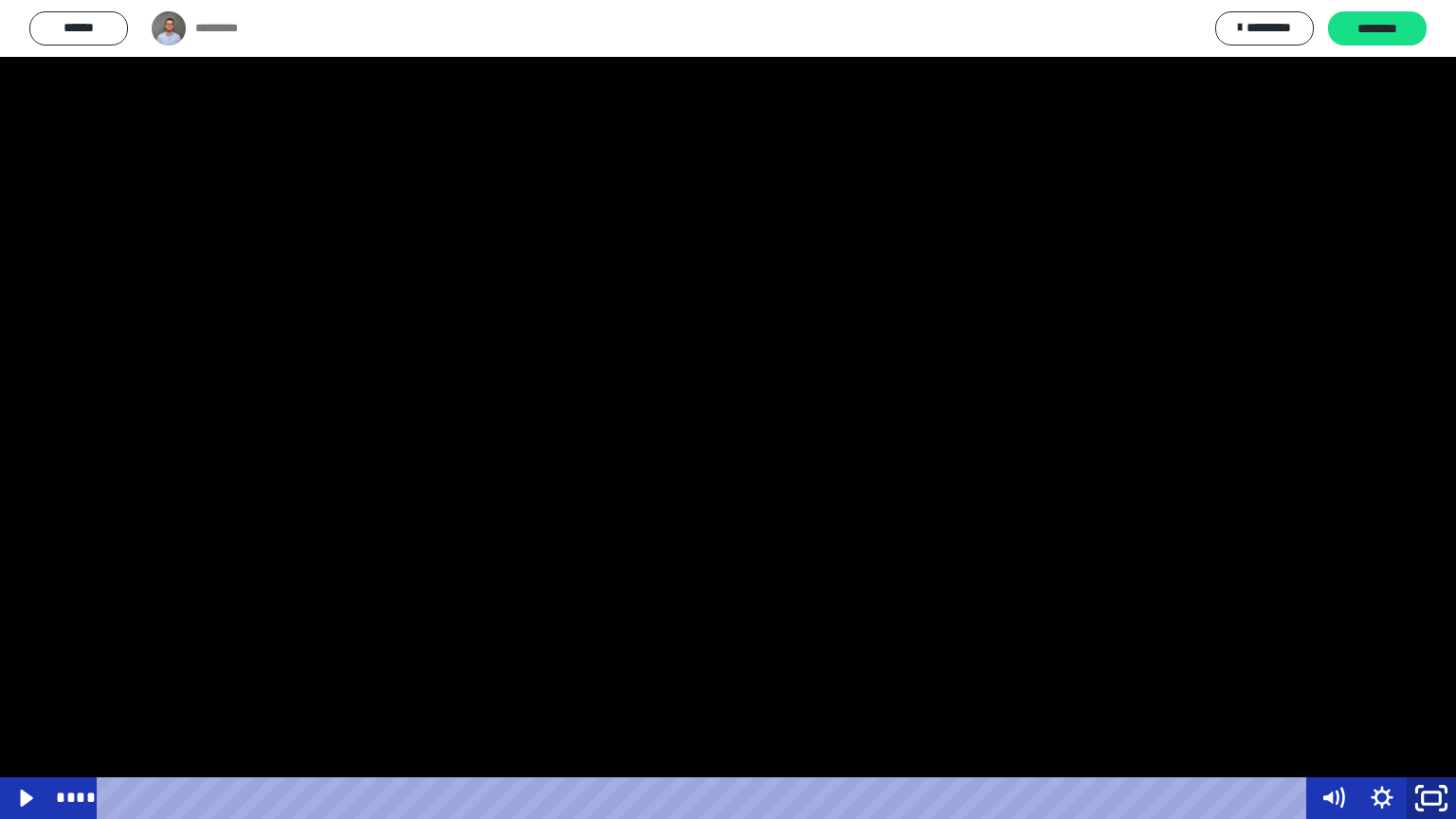 click 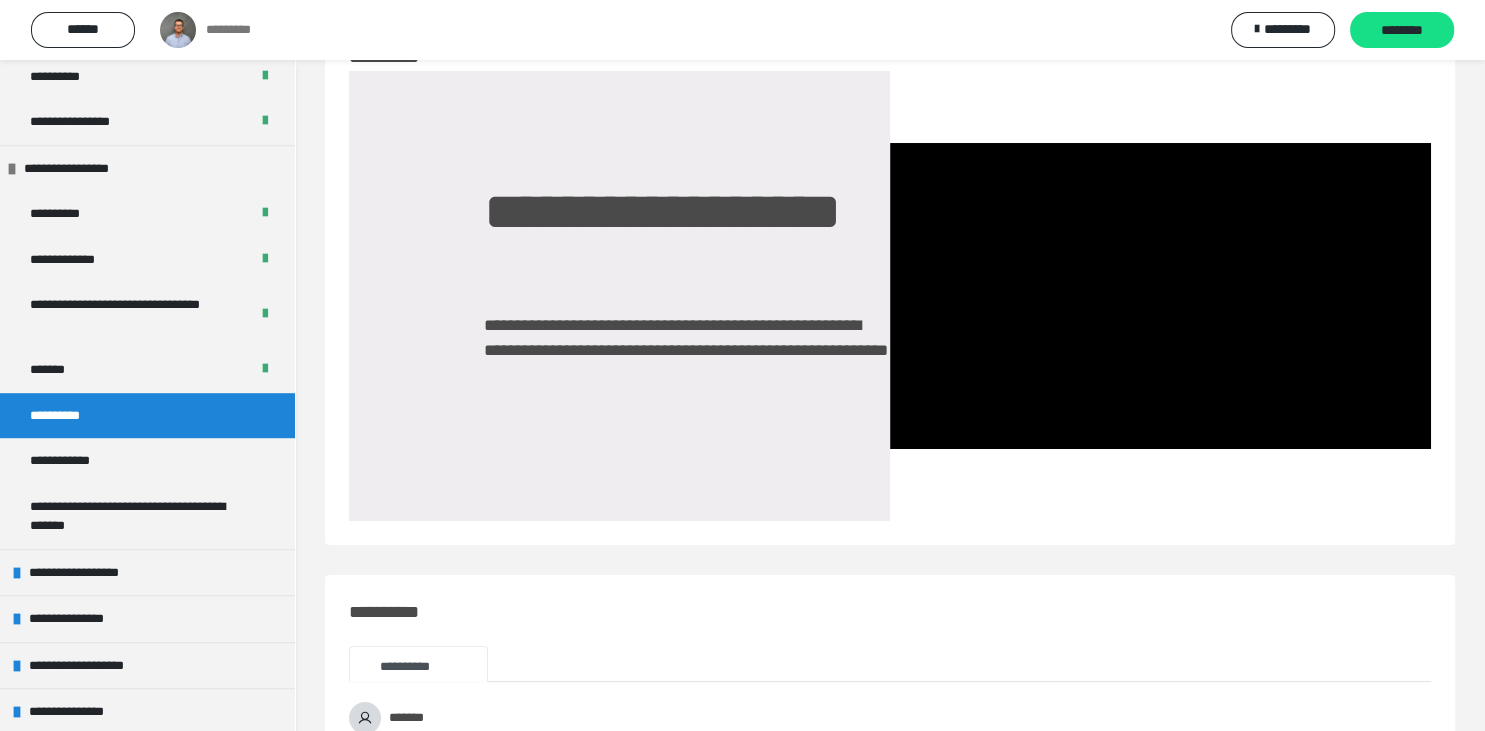 click on "**********" at bounding box center [890, 797] 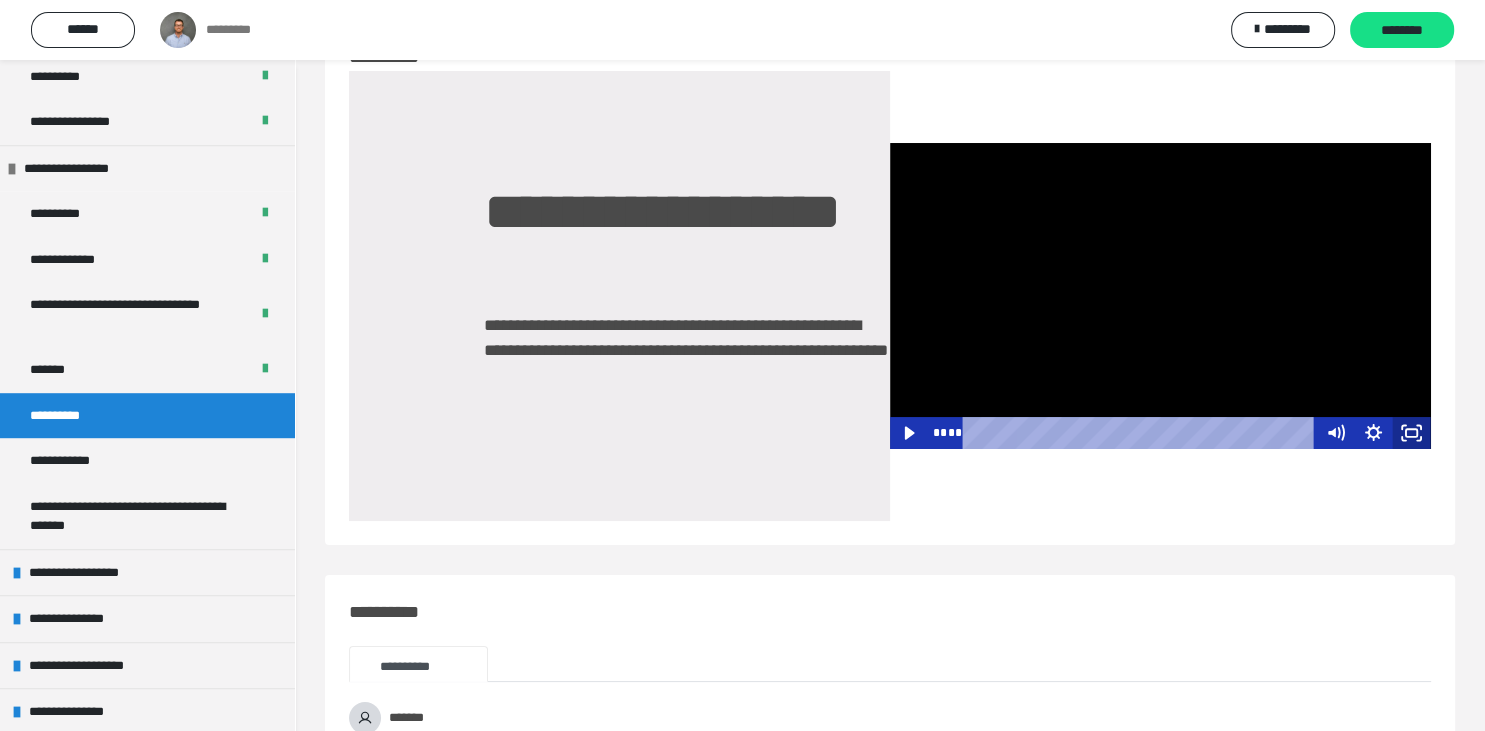 click 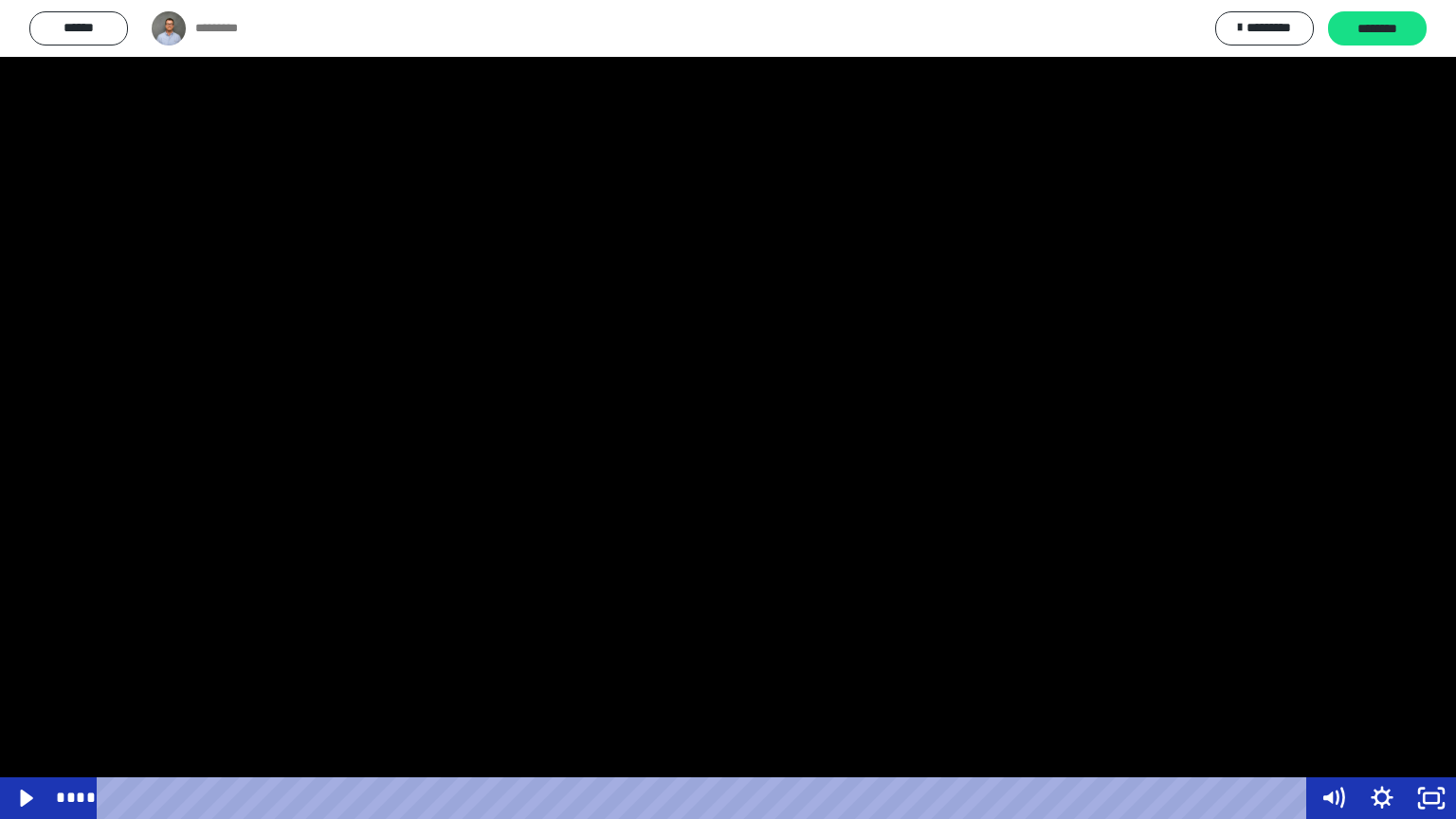 click at bounding box center [728, 410] 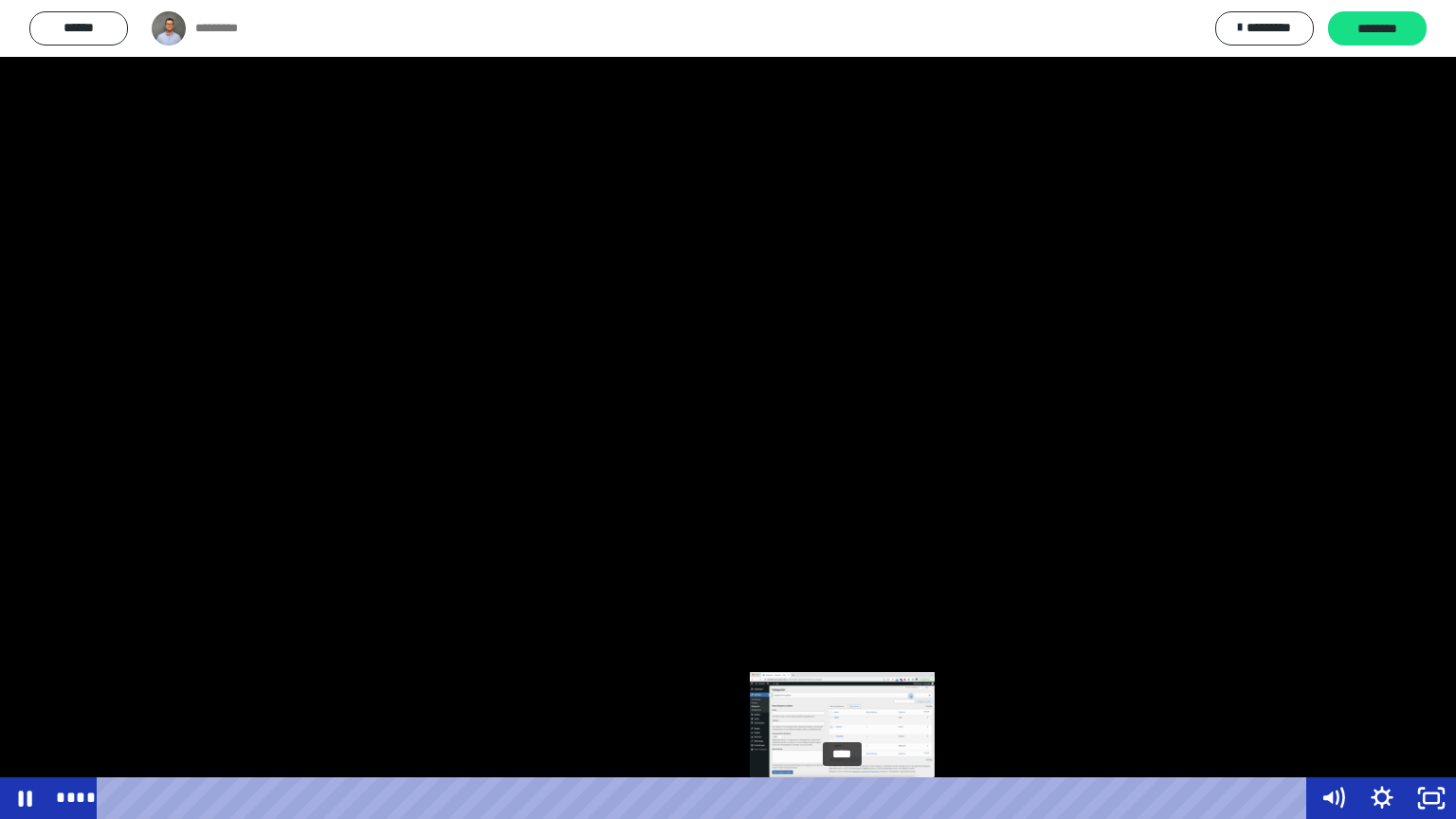 click on "****" at bounding box center (705, 798) 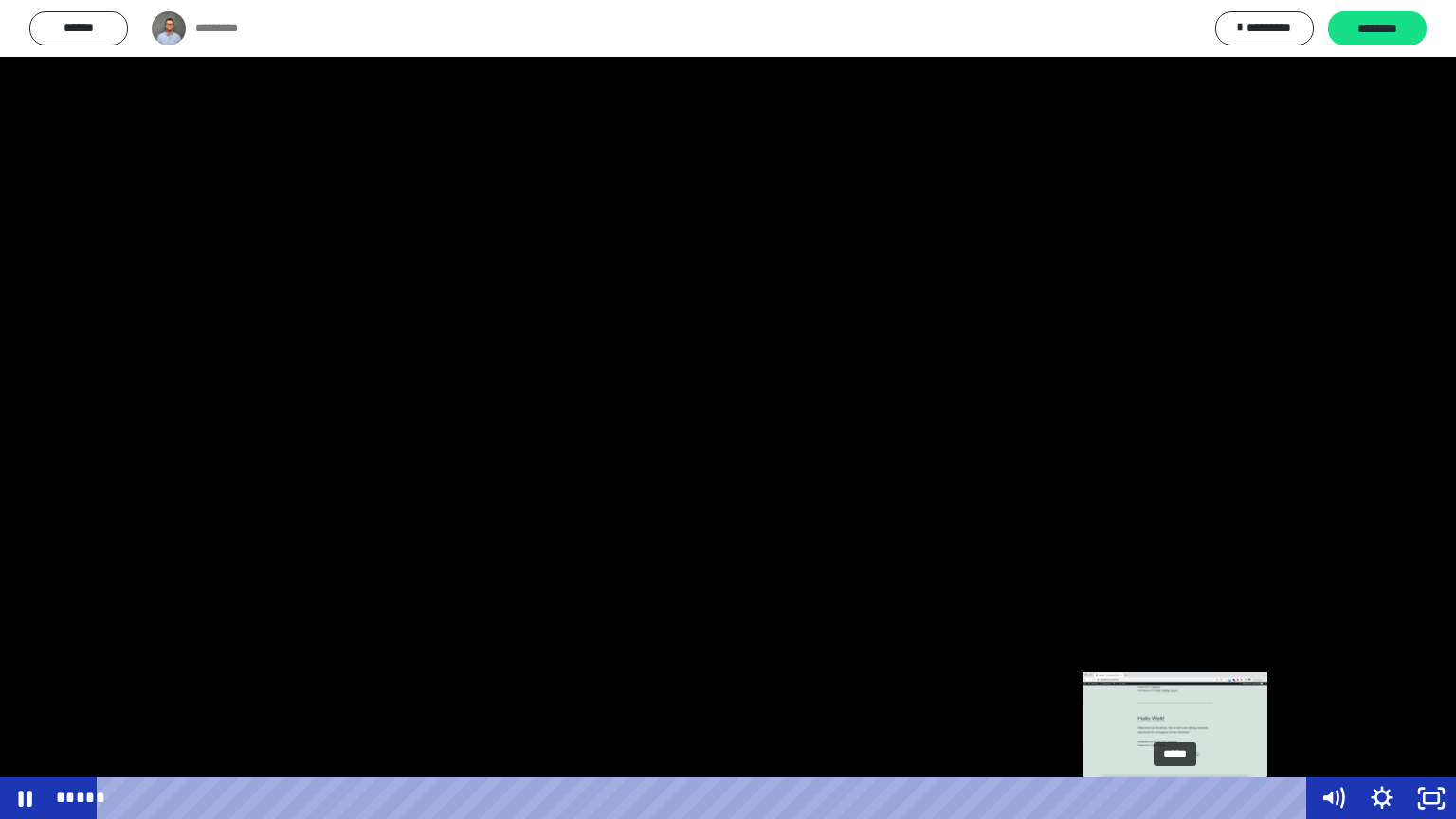 drag, startPoint x: 551, startPoint y: 802, endPoint x: 1310, endPoint y: 810, distance: 759.04 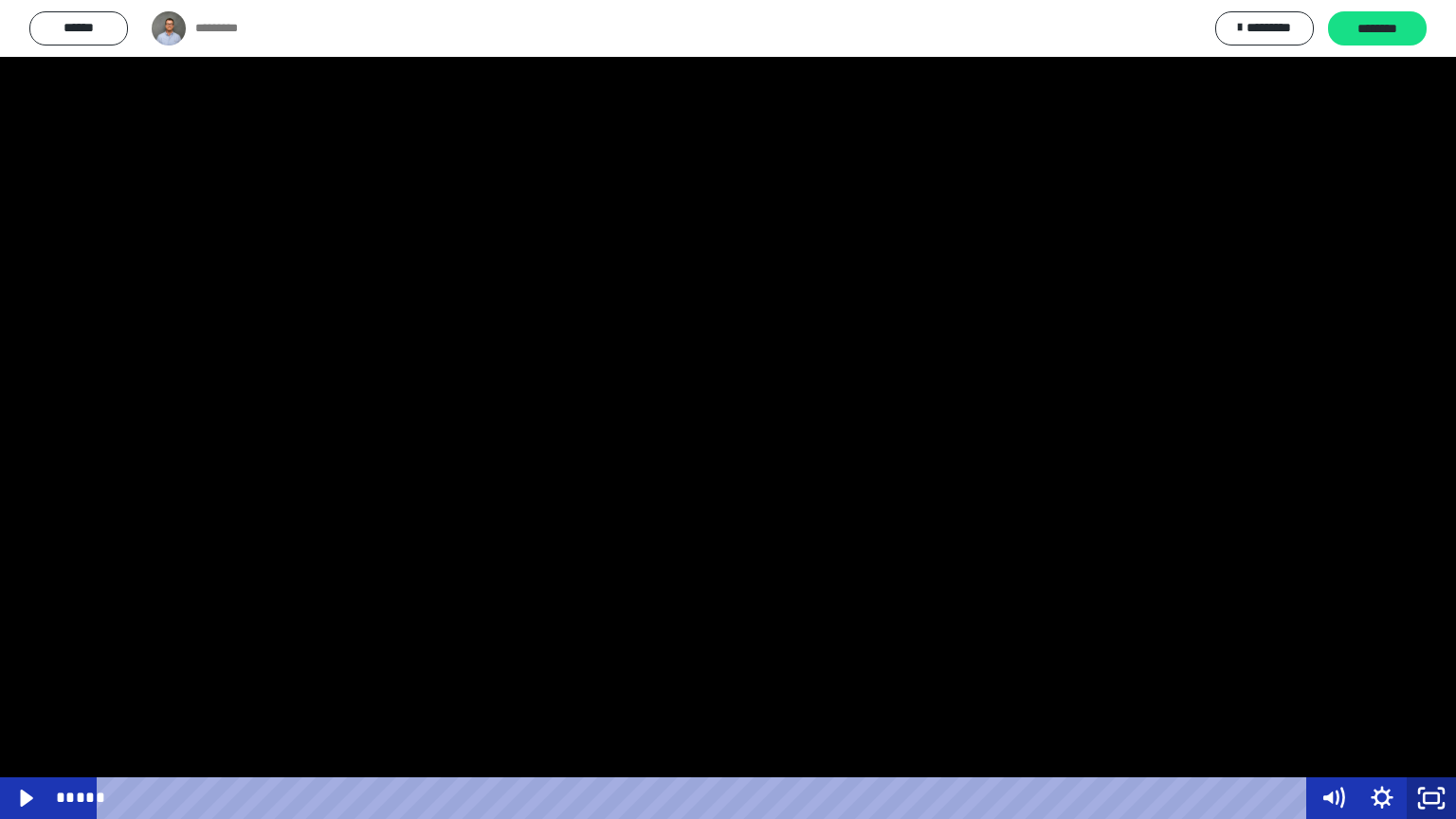 click 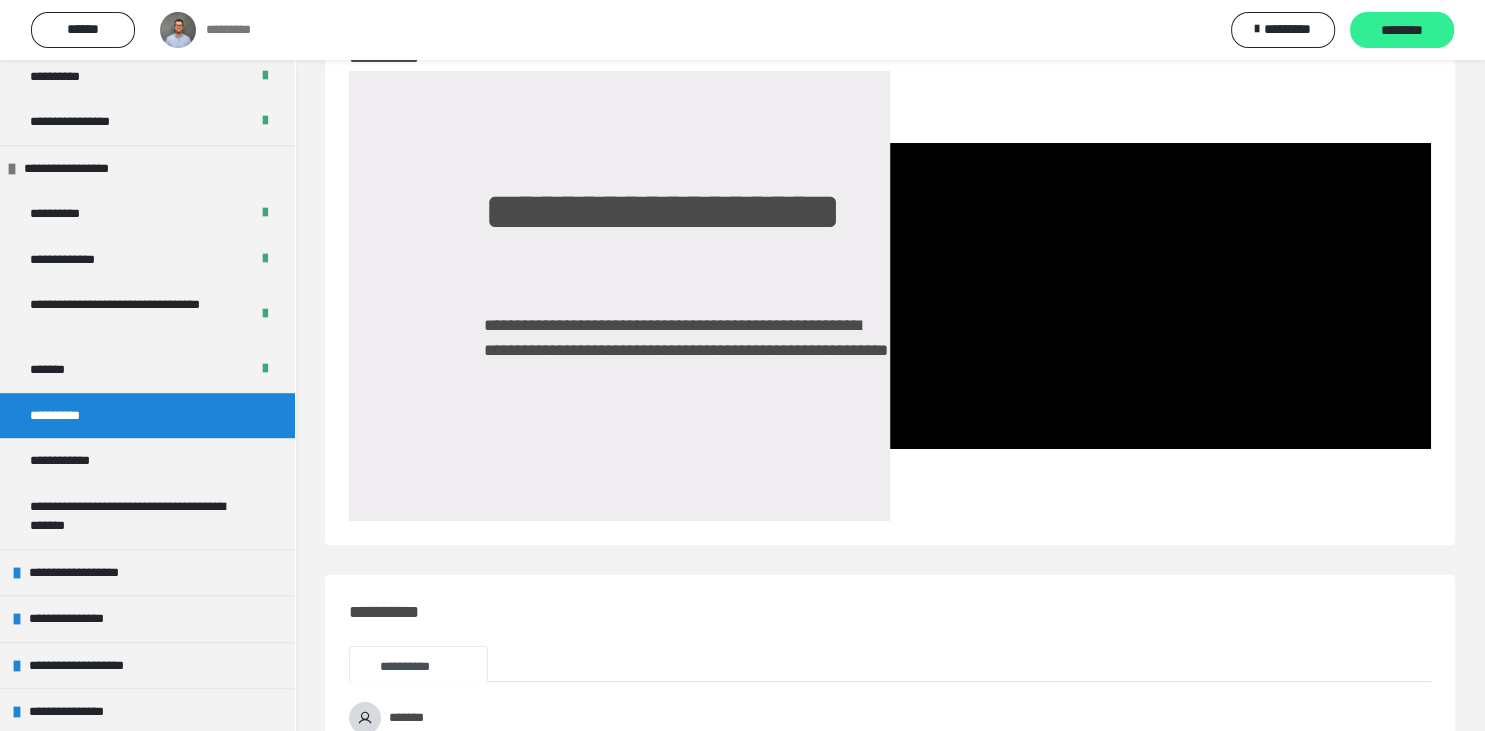 click on "********" at bounding box center (1402, 31) 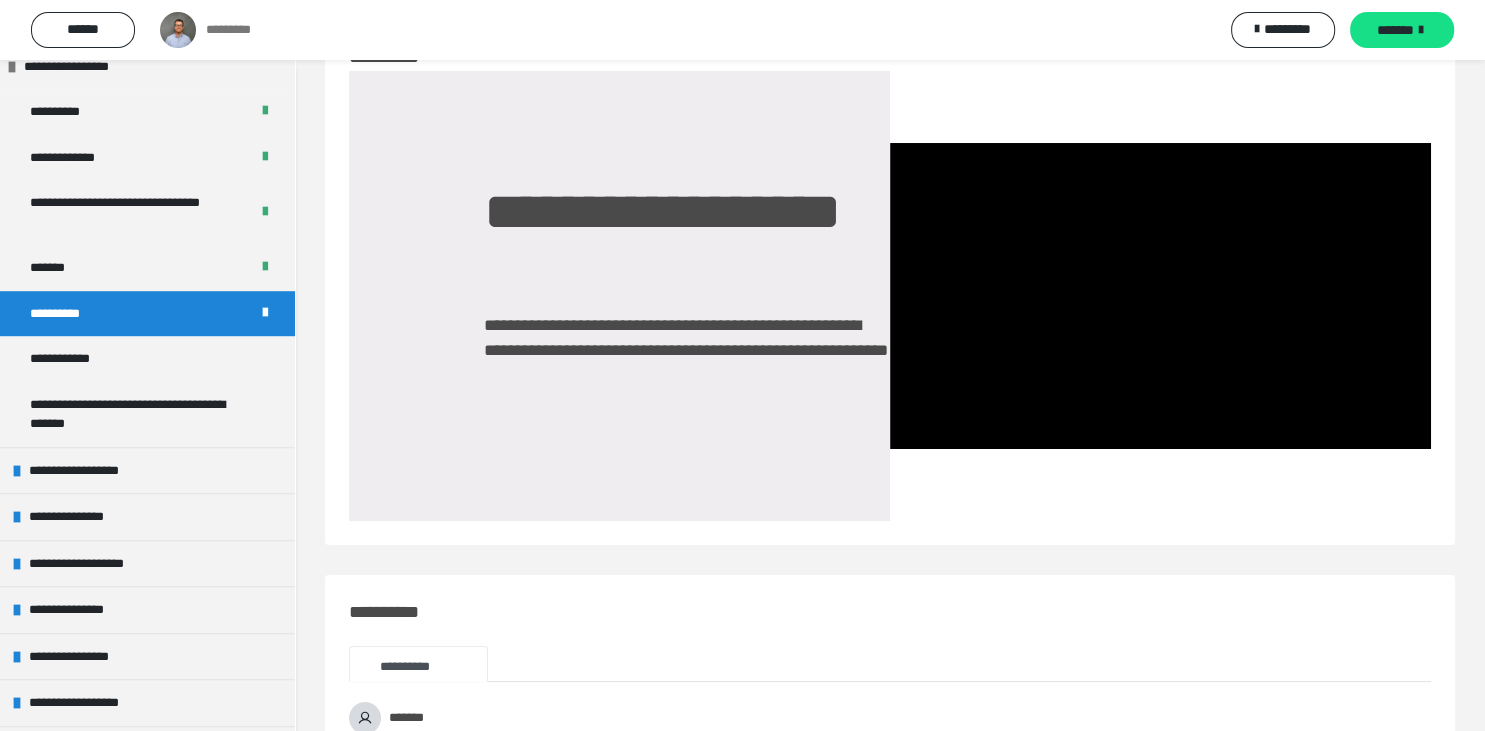 scroll, scrollTop: 1286, scrollLeft: 0, axis: vertical 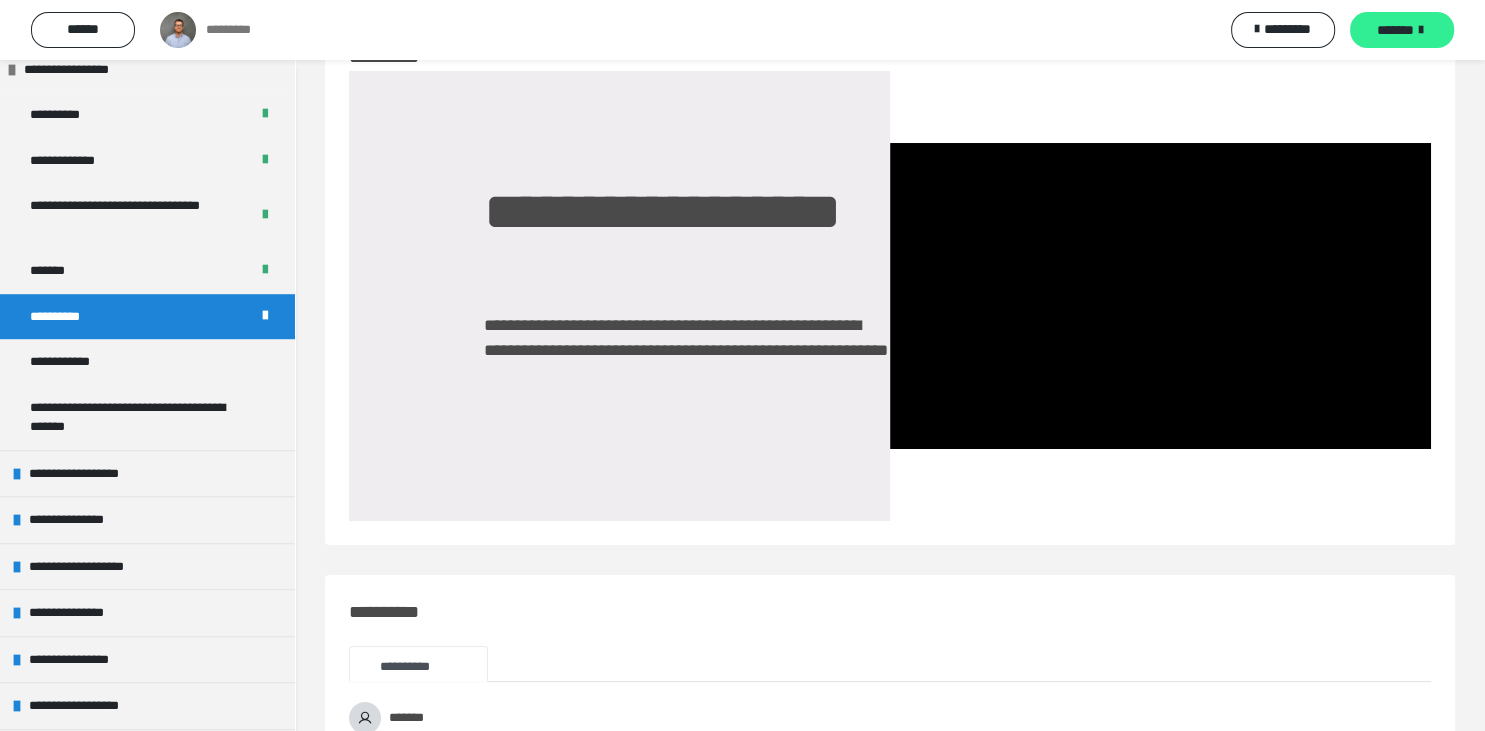 click on "*******" at bounding box center [1395, 30] 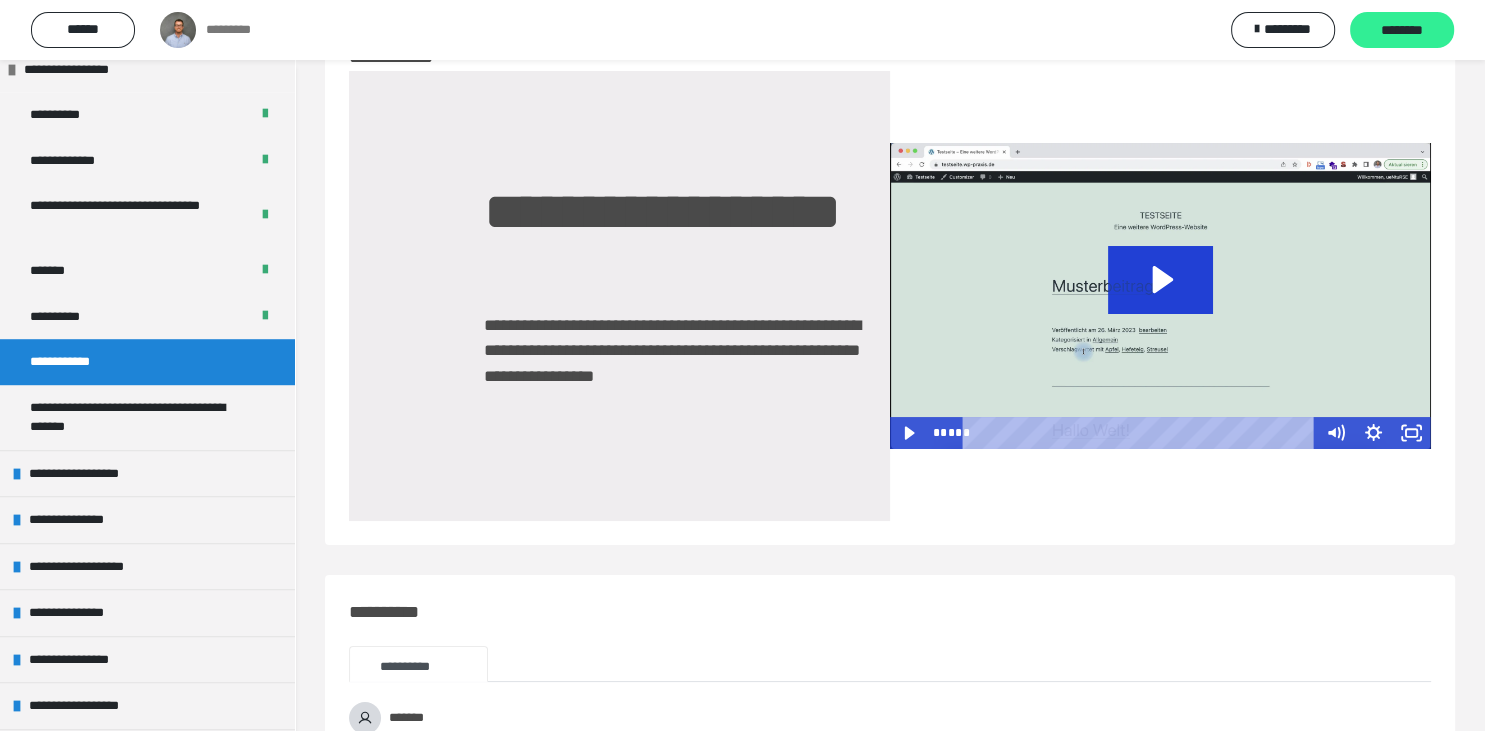 click on "********" at bounding box center (1402, 31) 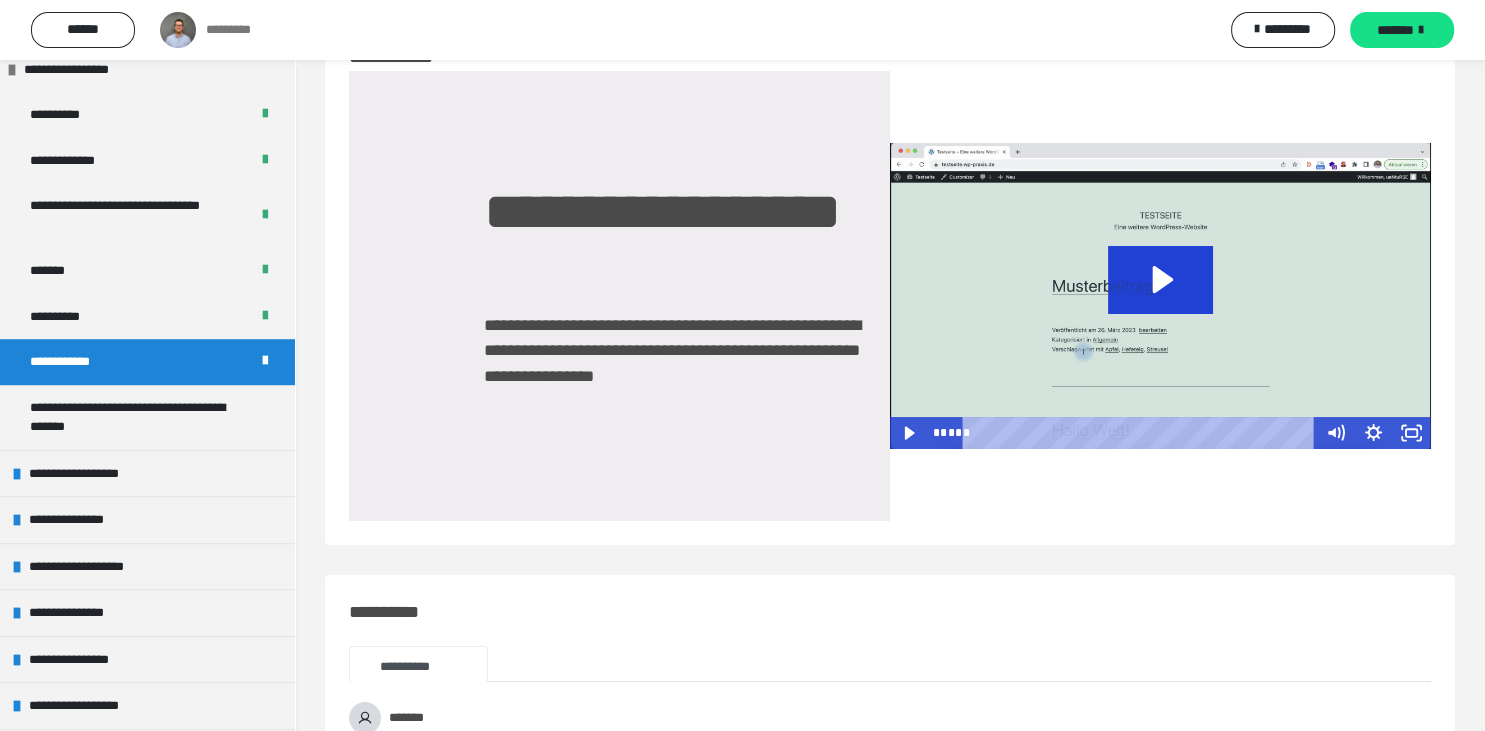 click on "*******" at bounding box center (1395, 30) 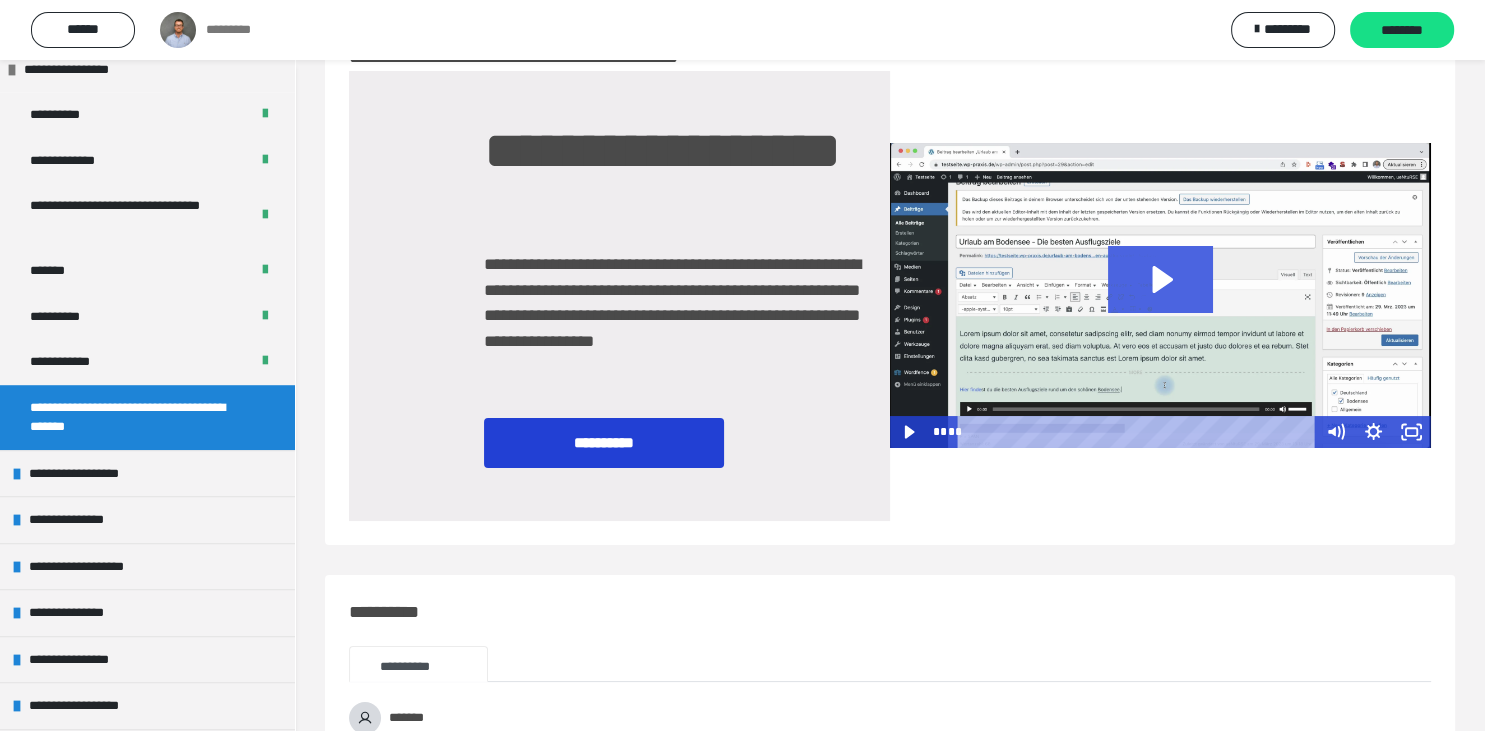 click 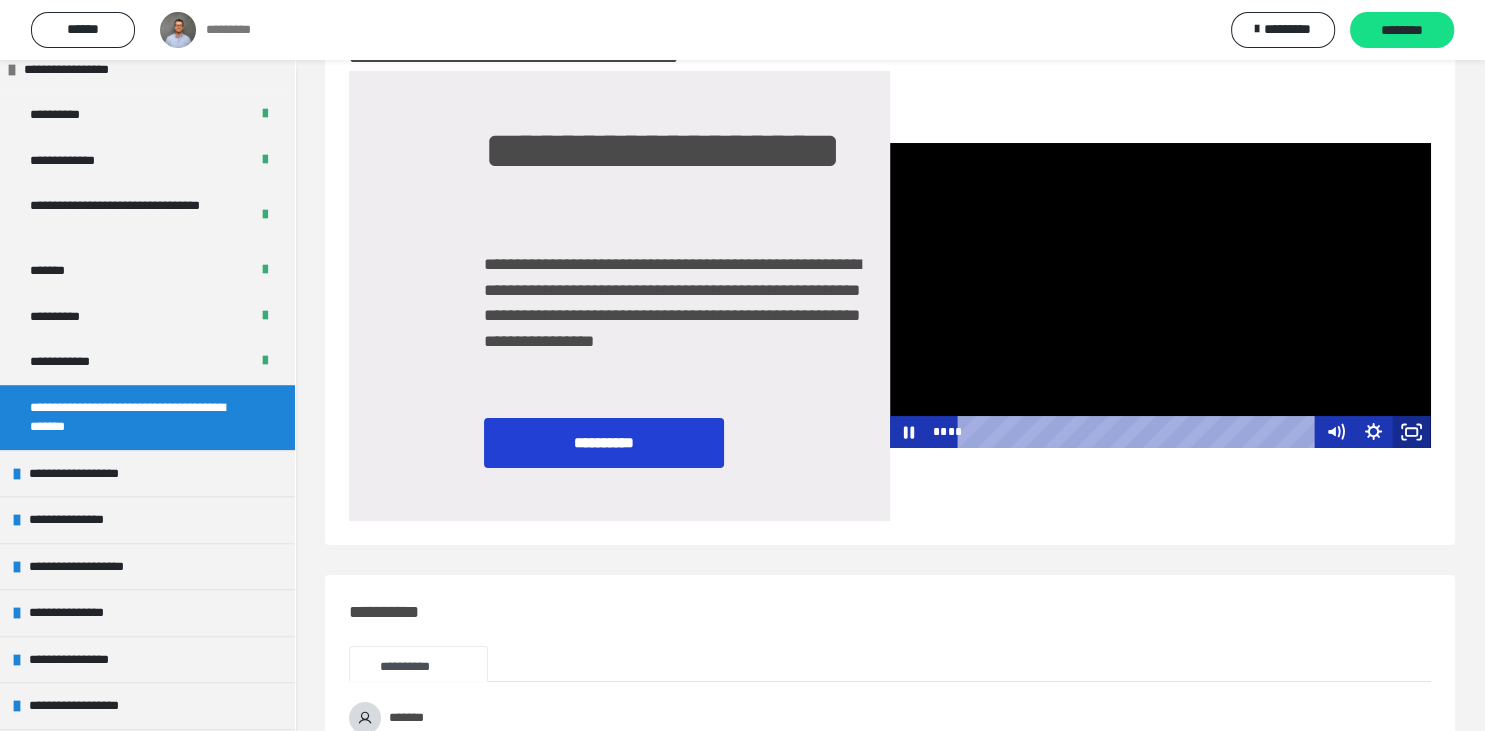 drag, startPoint x: 1178, startPoint y: 260, endPoint x: 1411, endPoint y: 438, distance: 293.21152 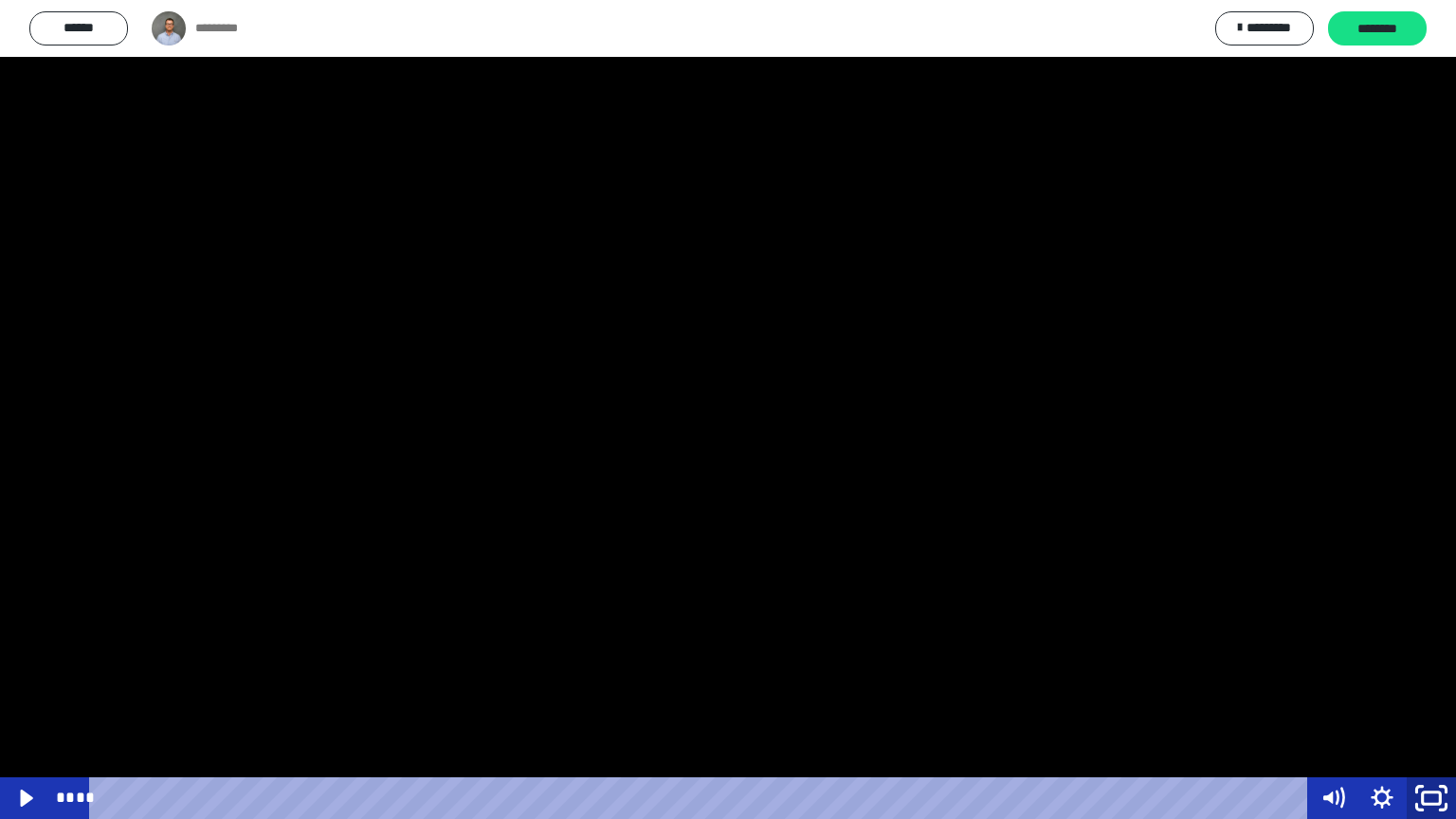 click 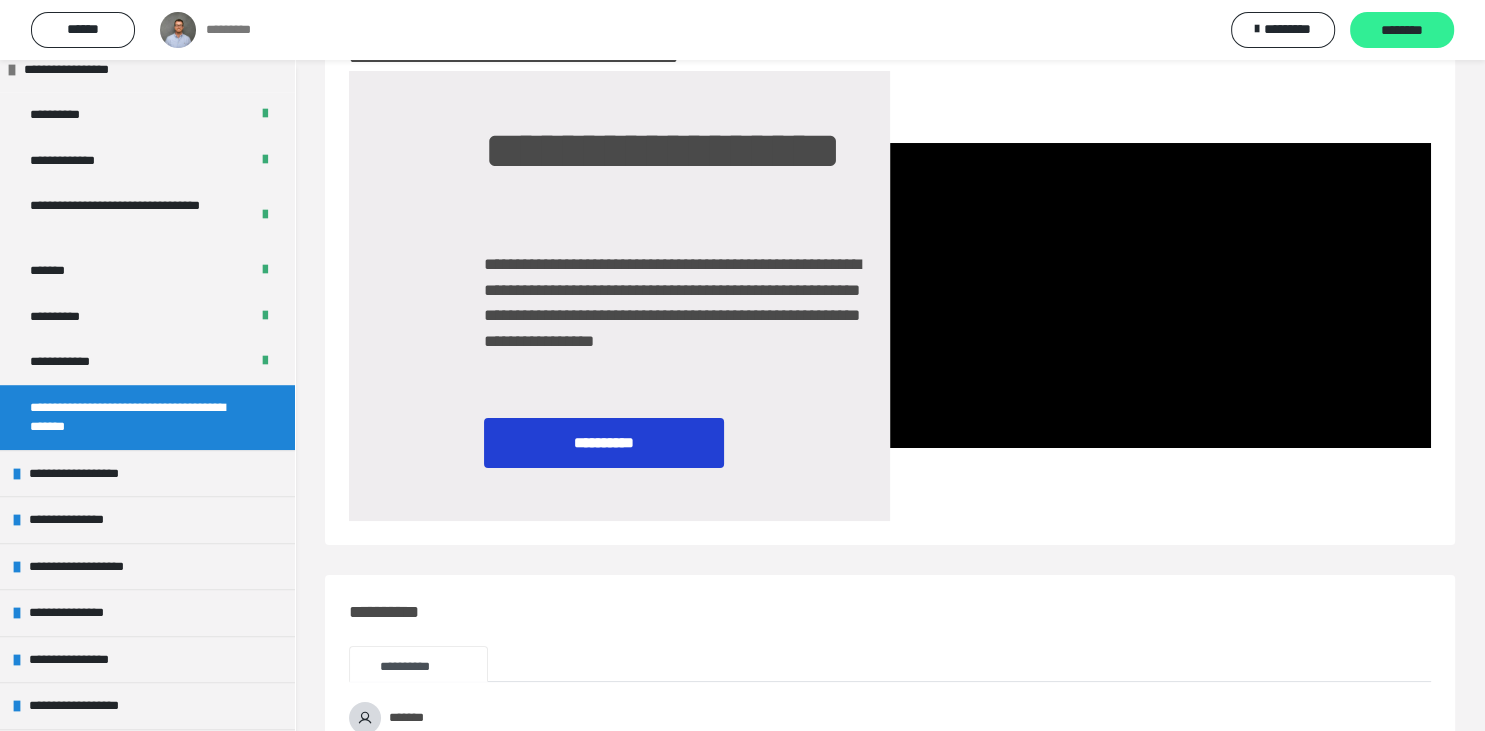 click on "********" at bounding box center [1402, 31] 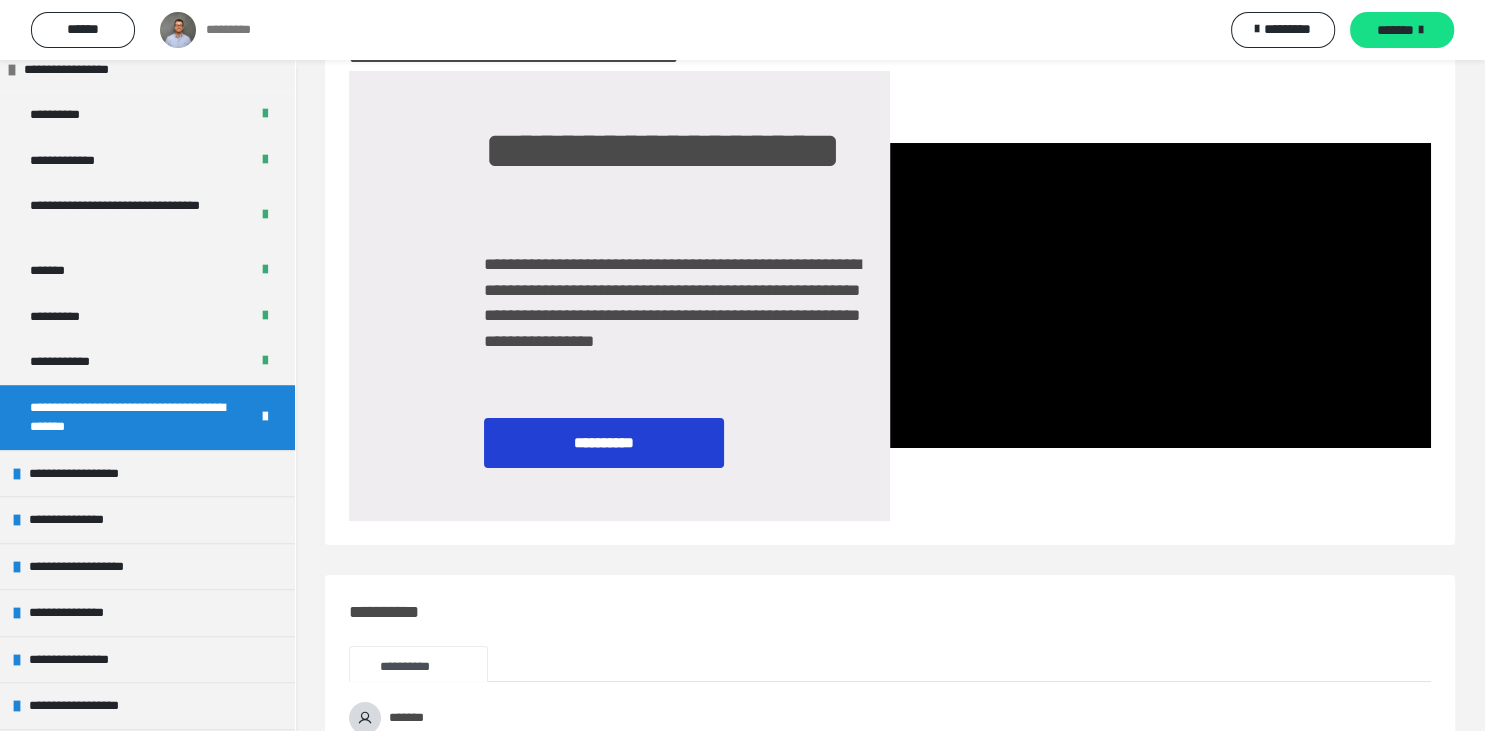 click at bounding box center (1421, 30) 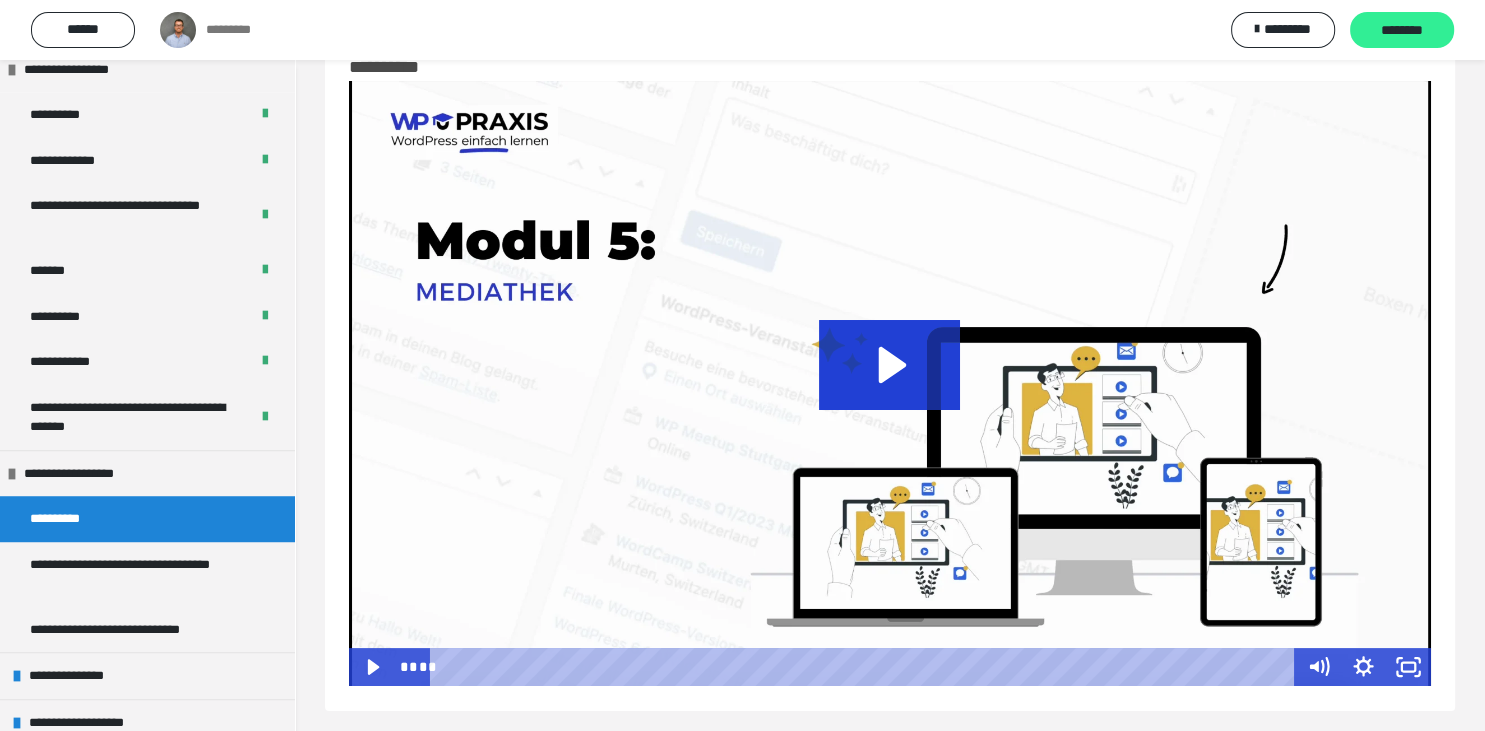 click on "********" at bounding box center [1402, 31] 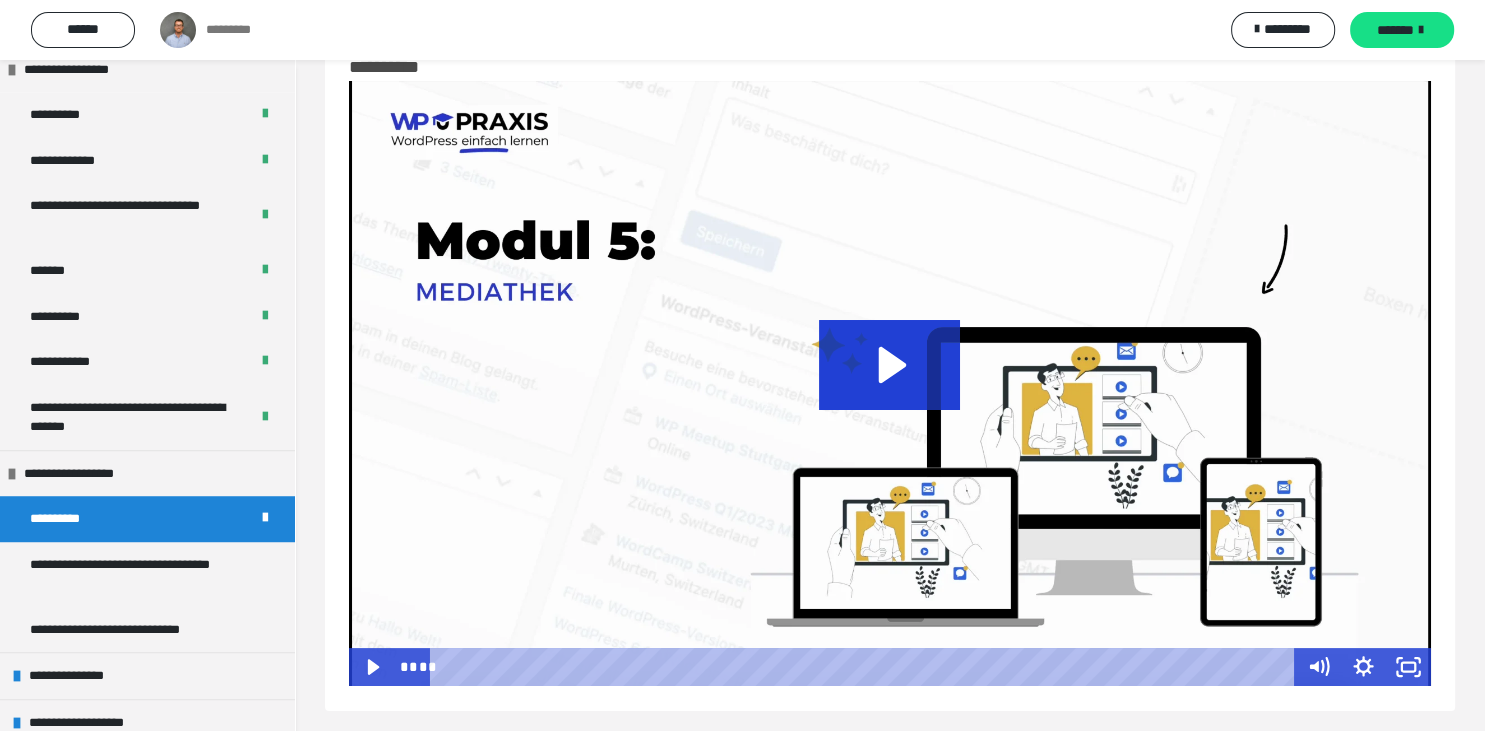 click on "*******" at bounding box center [1402, 30] 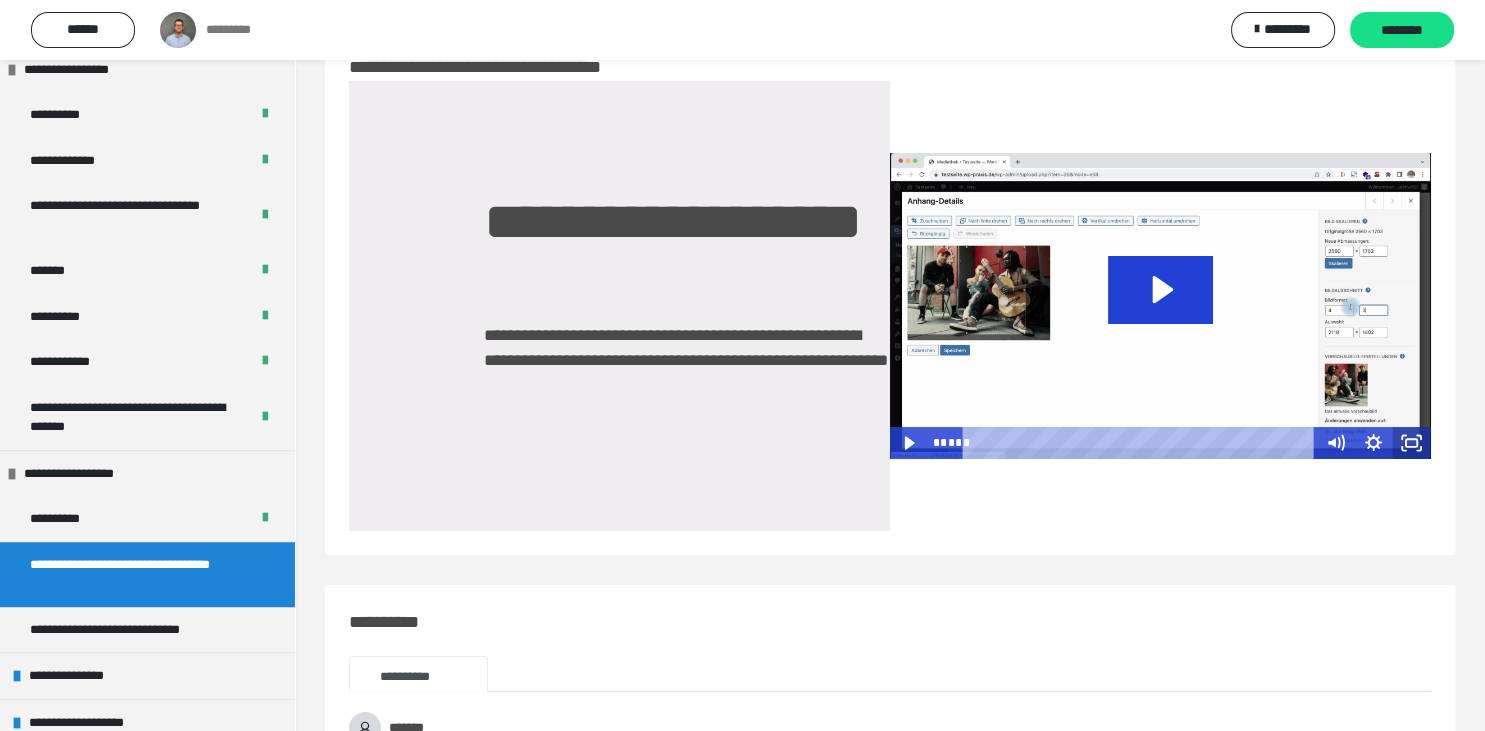 click 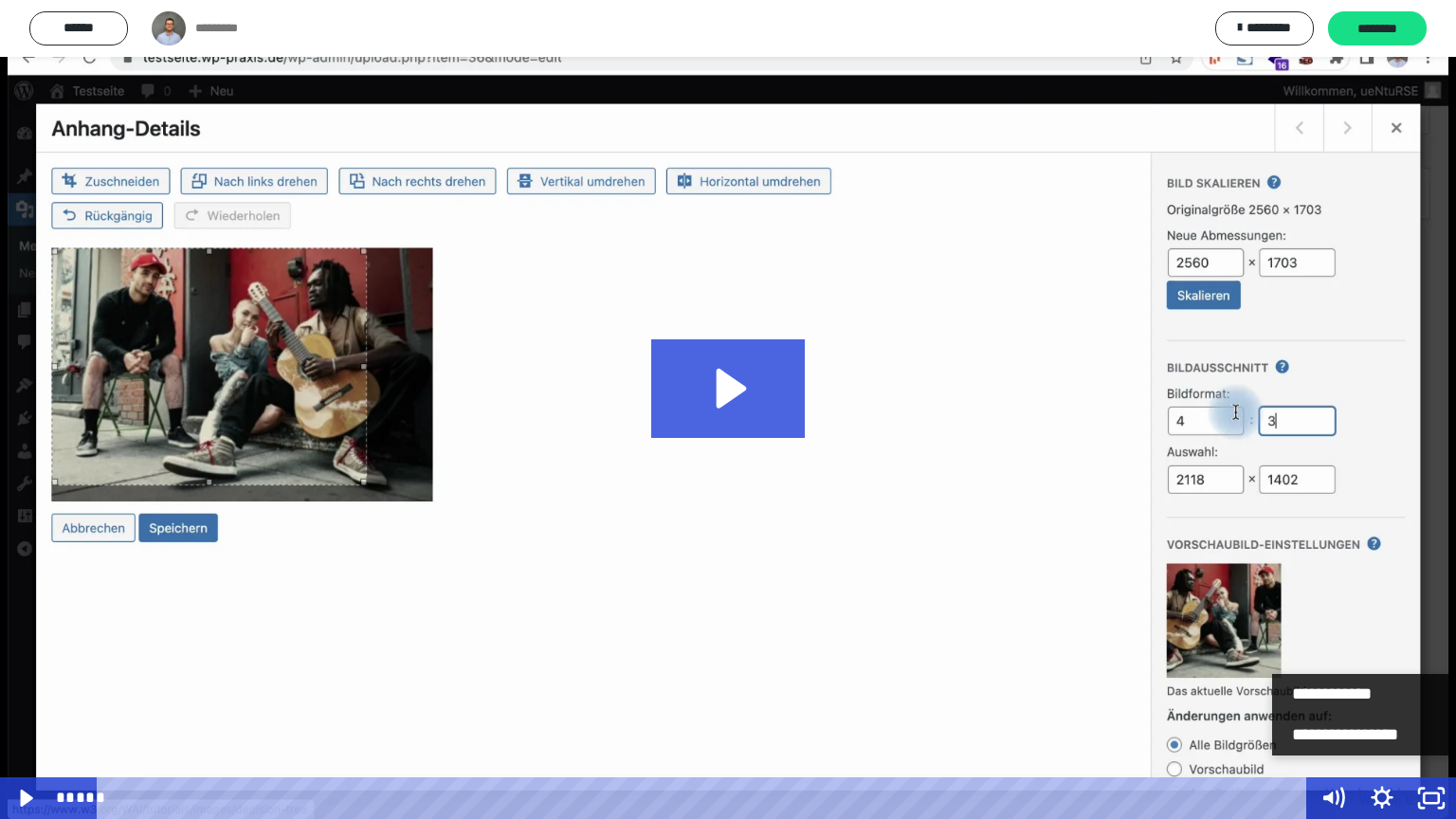 click 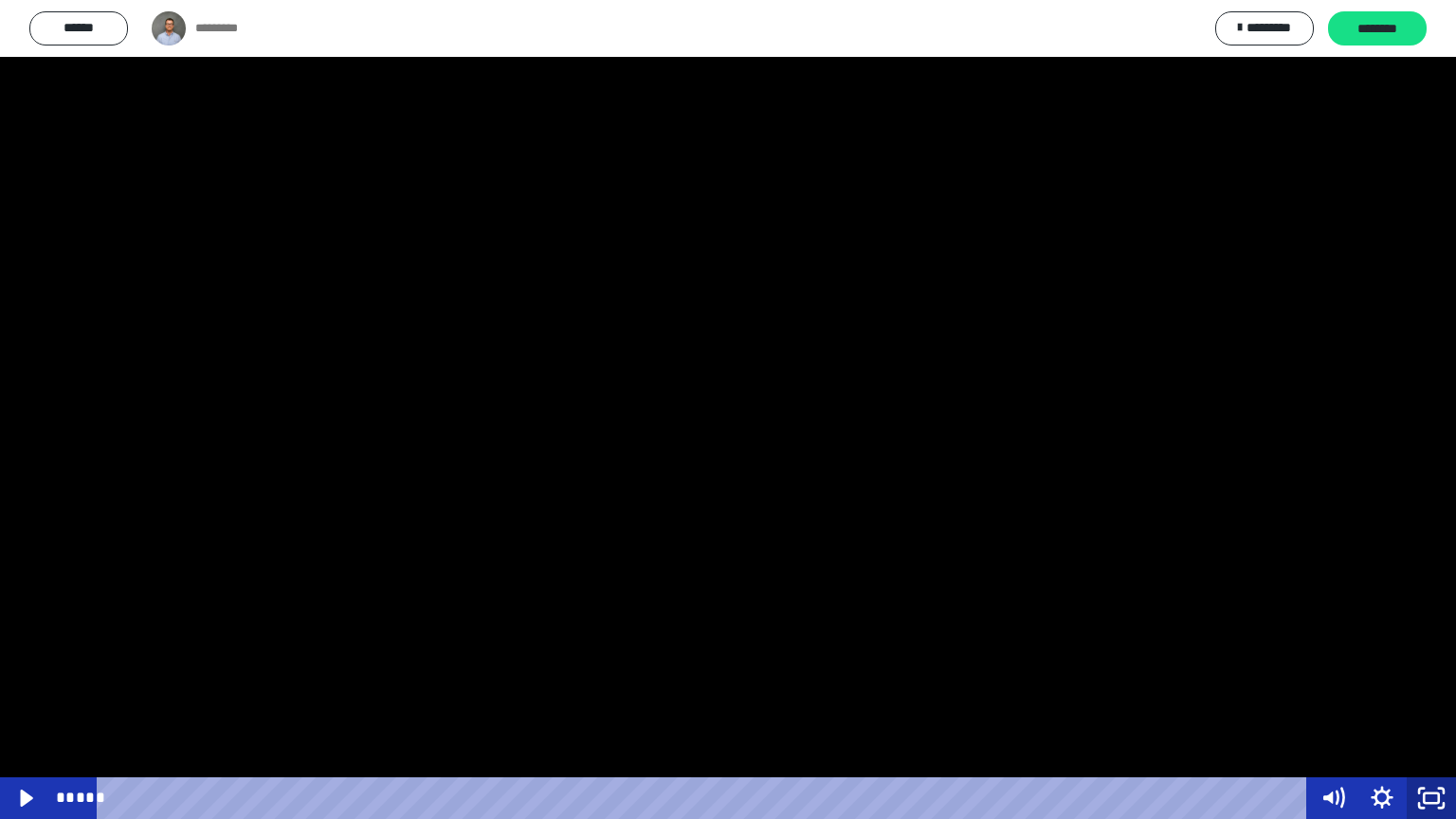 click 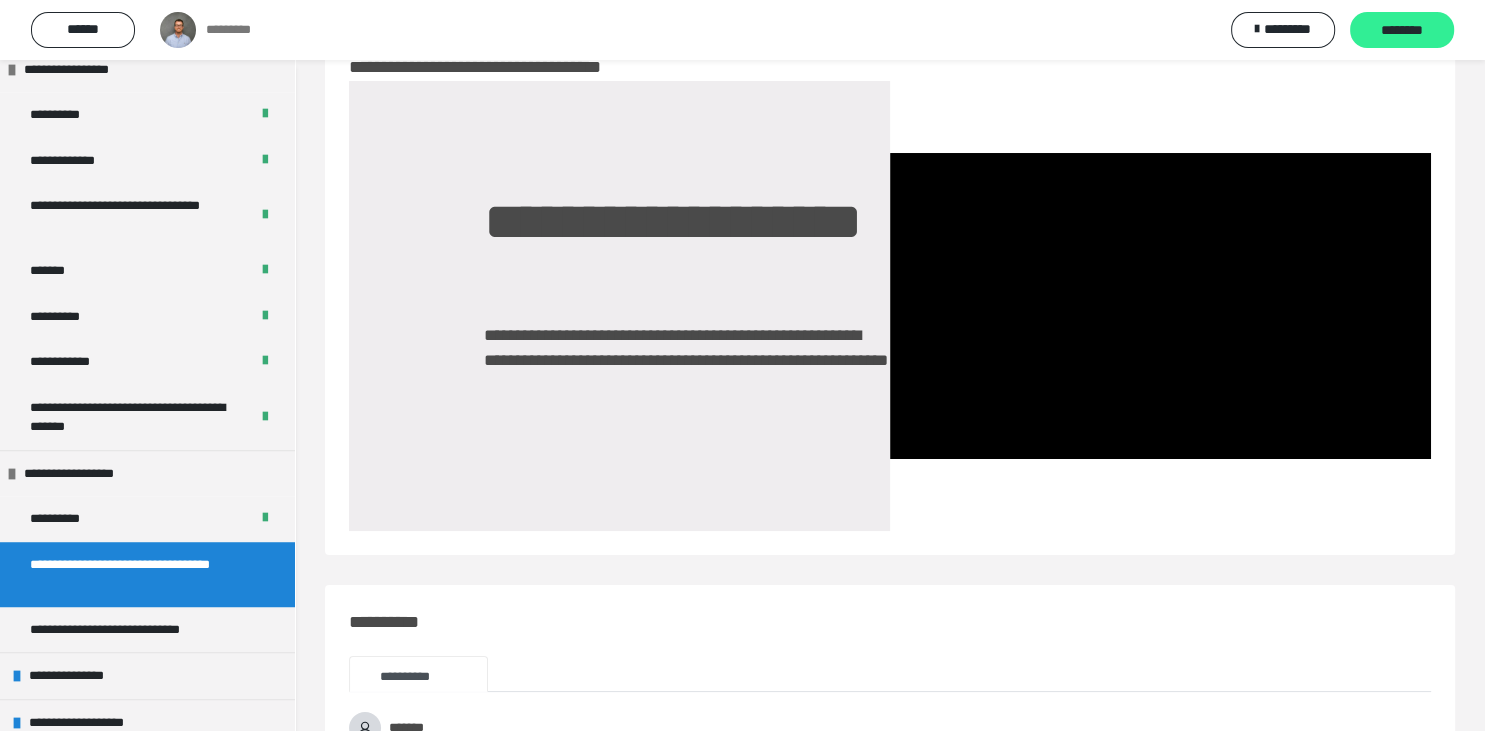 click on "********" at bounding box center [1402, 31] 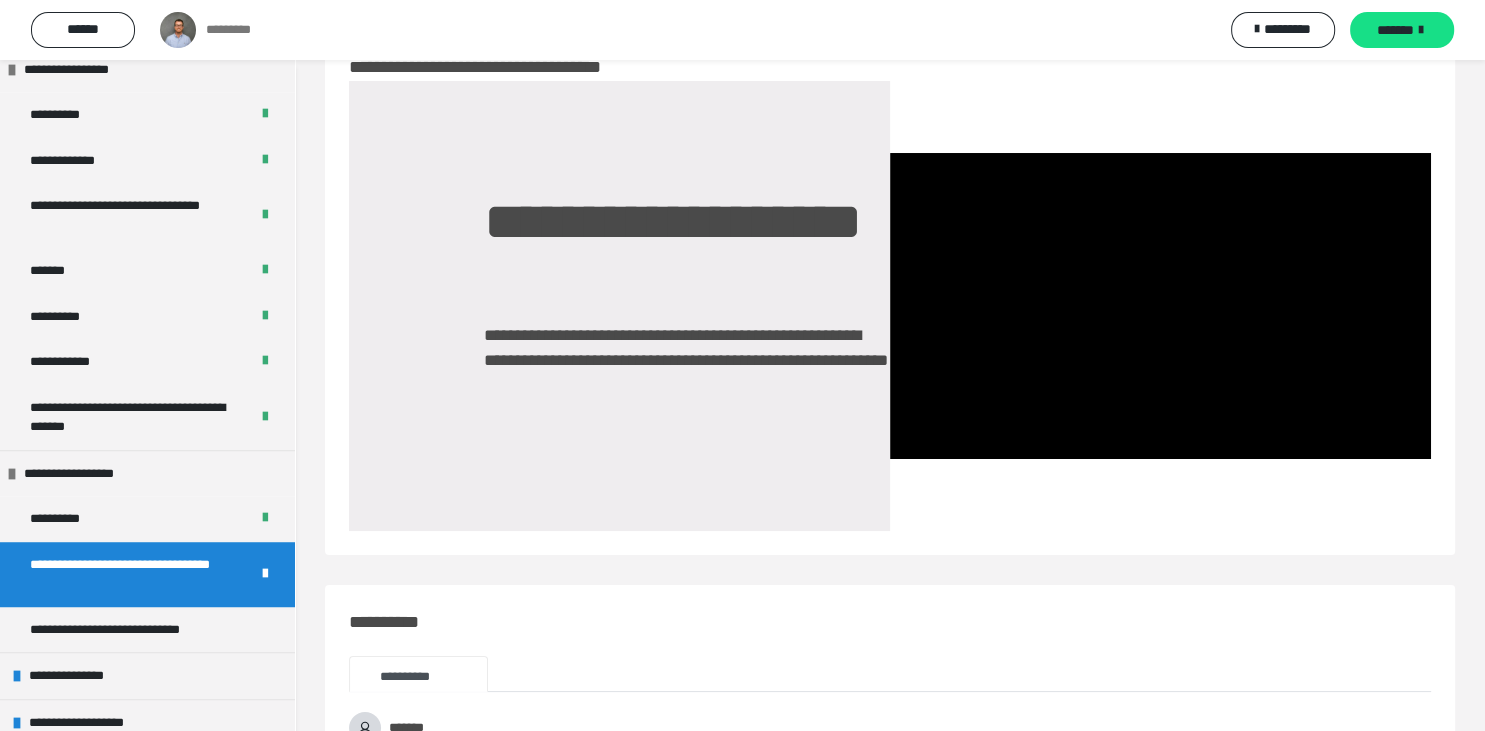 click on "*******" at bounding box center (1402, 30) 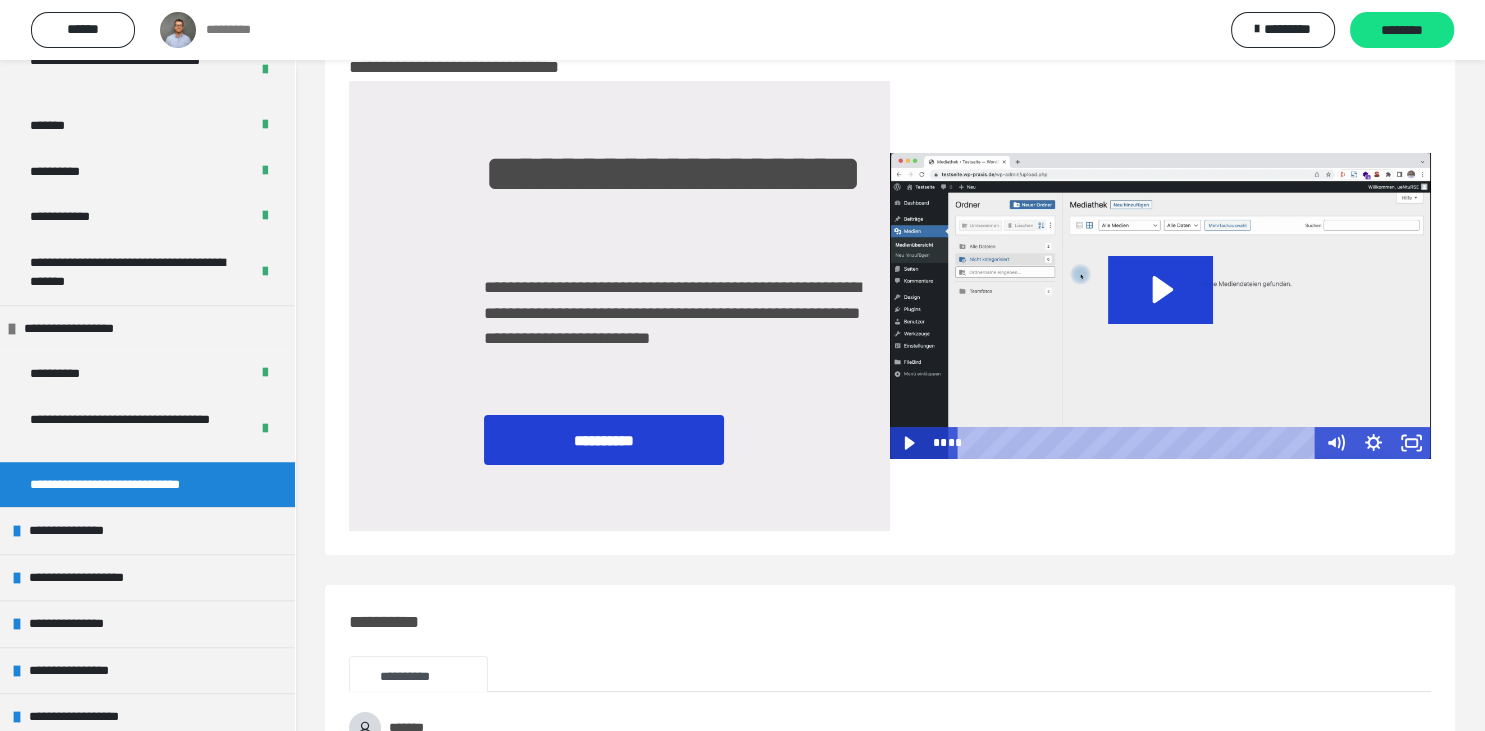 scroll, scrollTop: 1426, scrollLeft: 0, axis: vertical 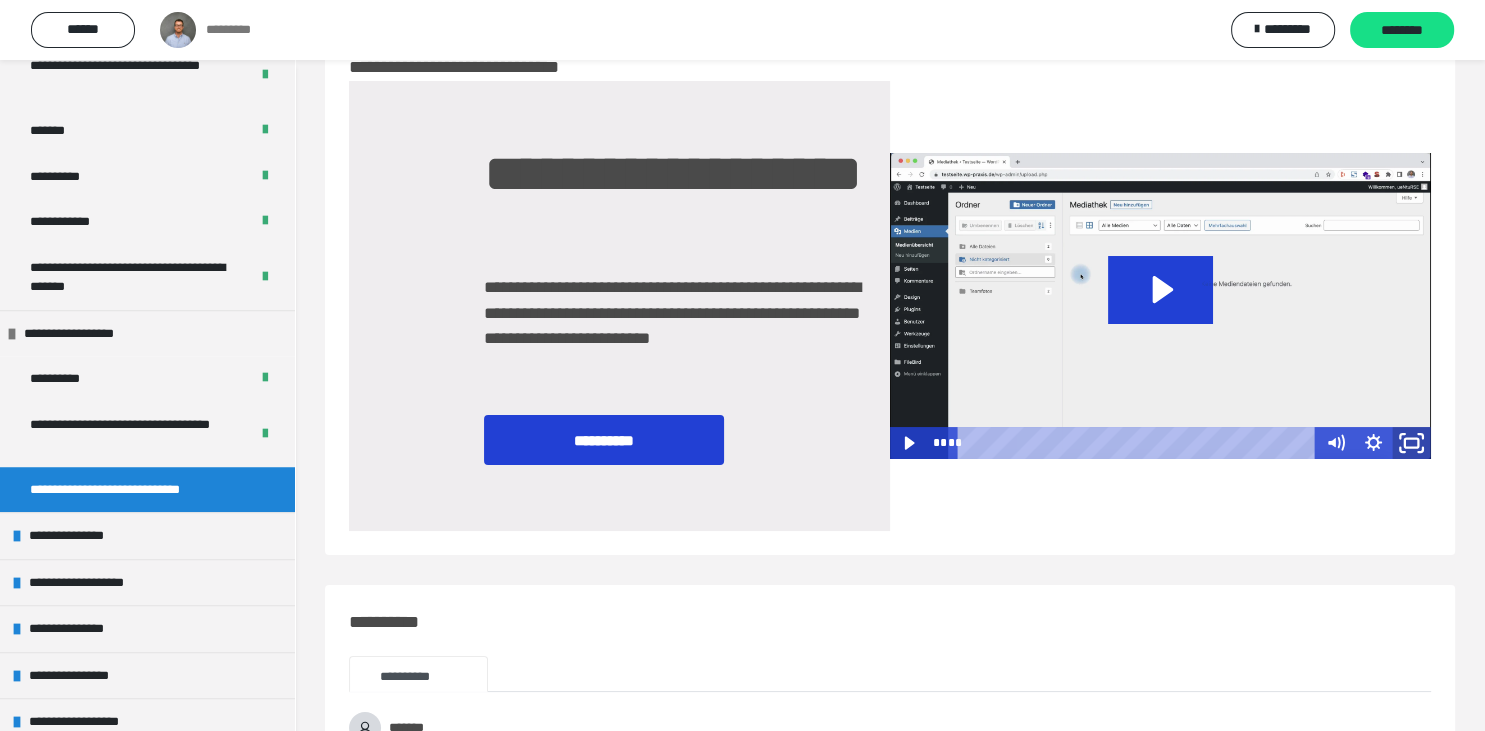 click 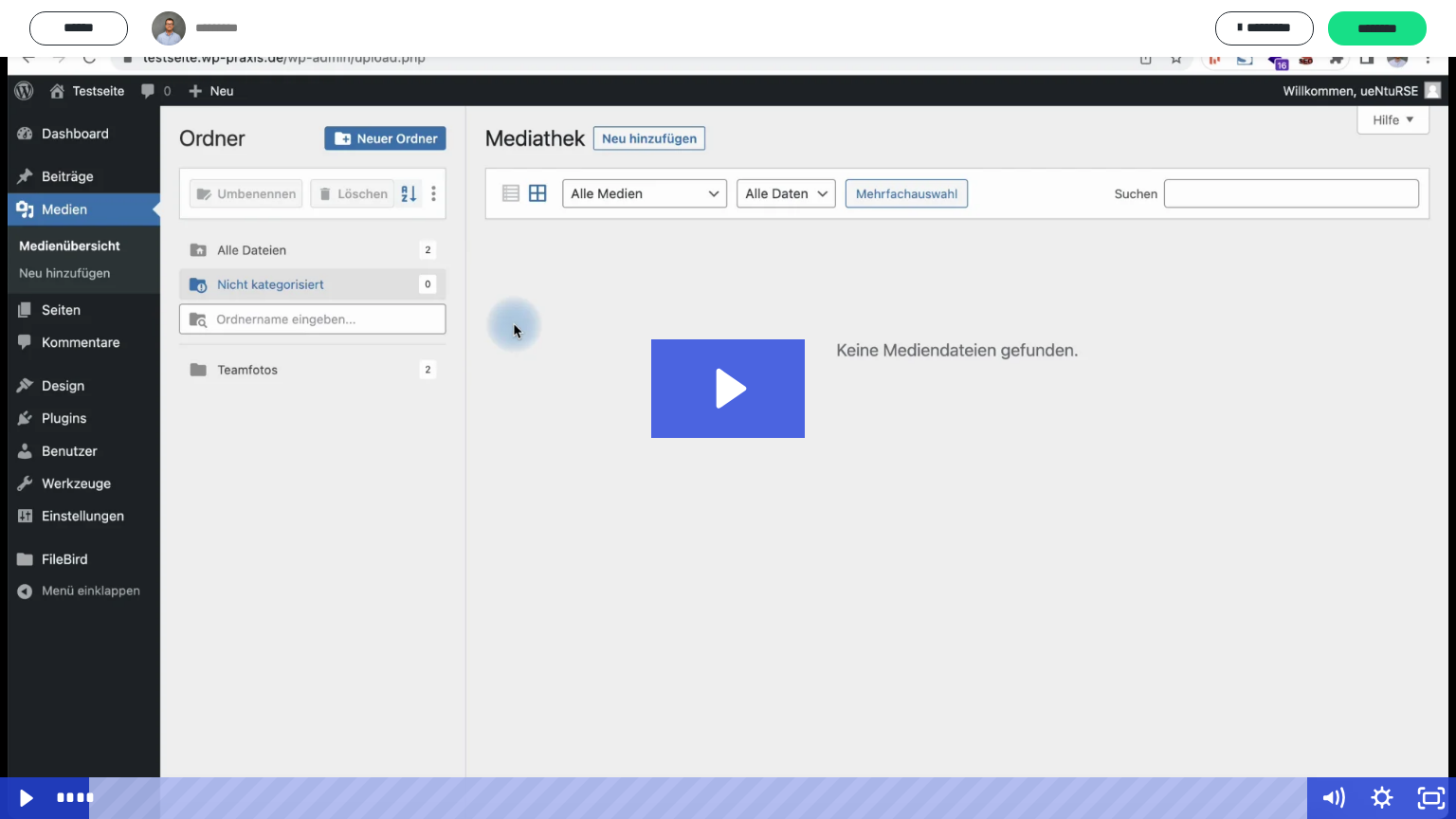 click 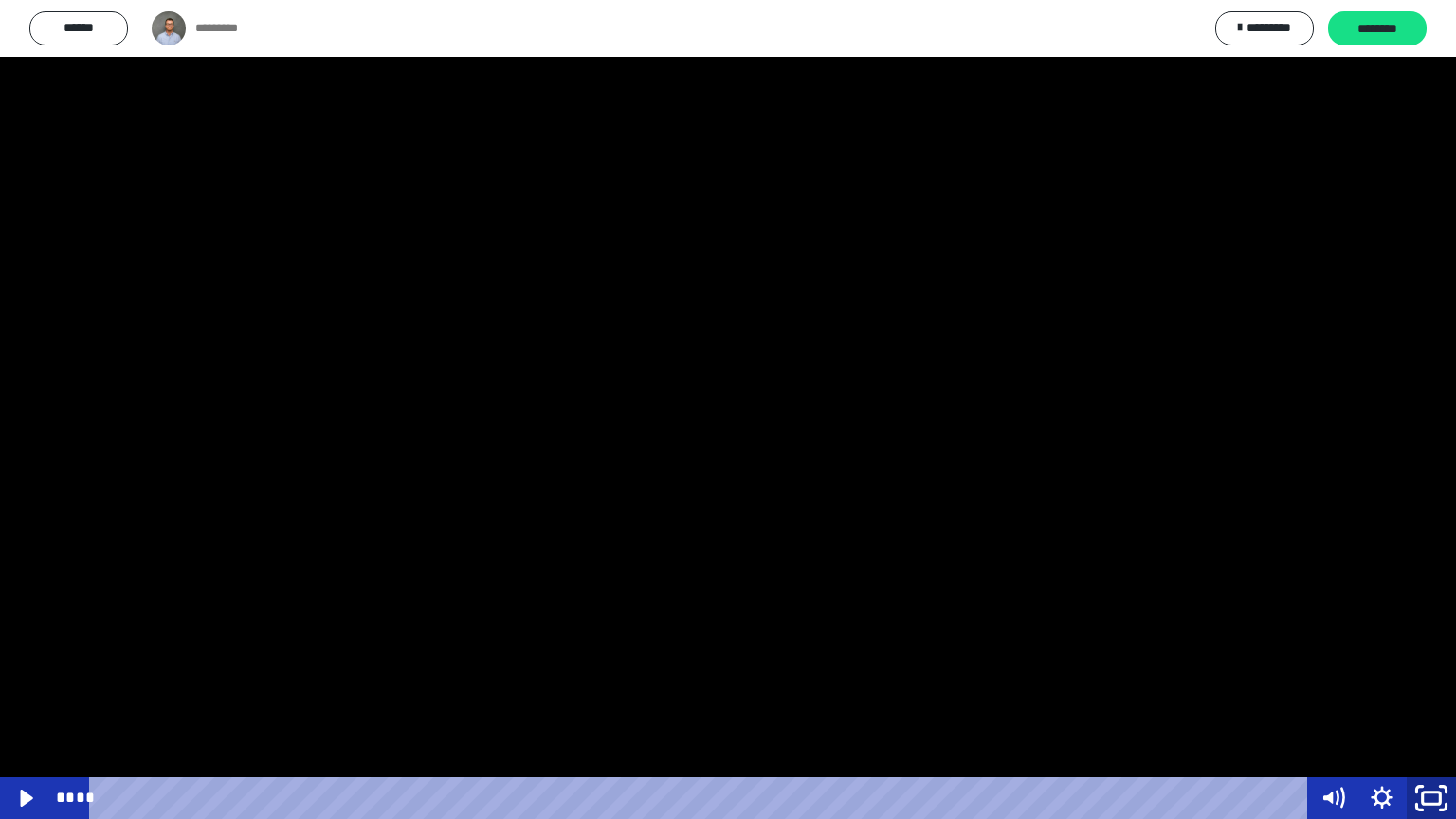 click 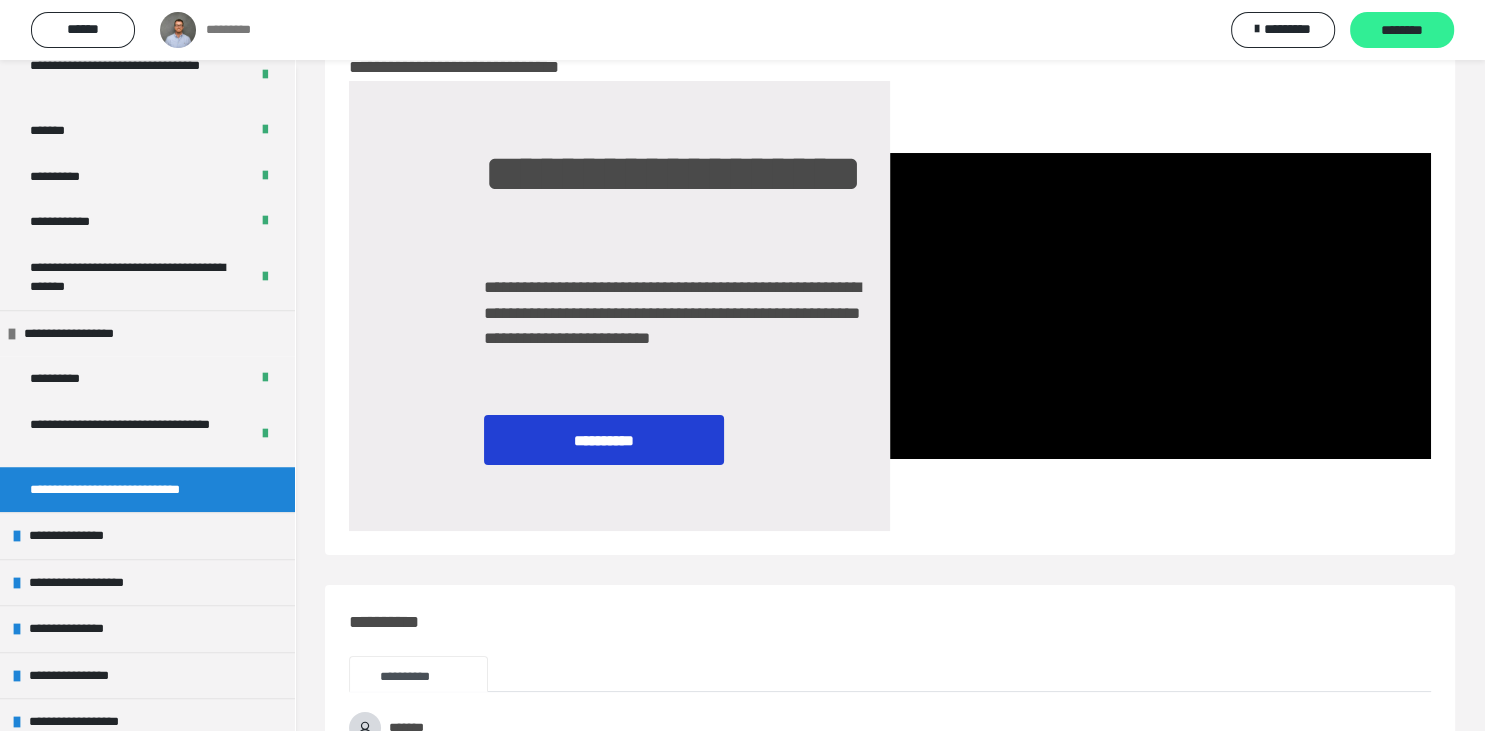 click on "********" at bounding box center (1402, 30) 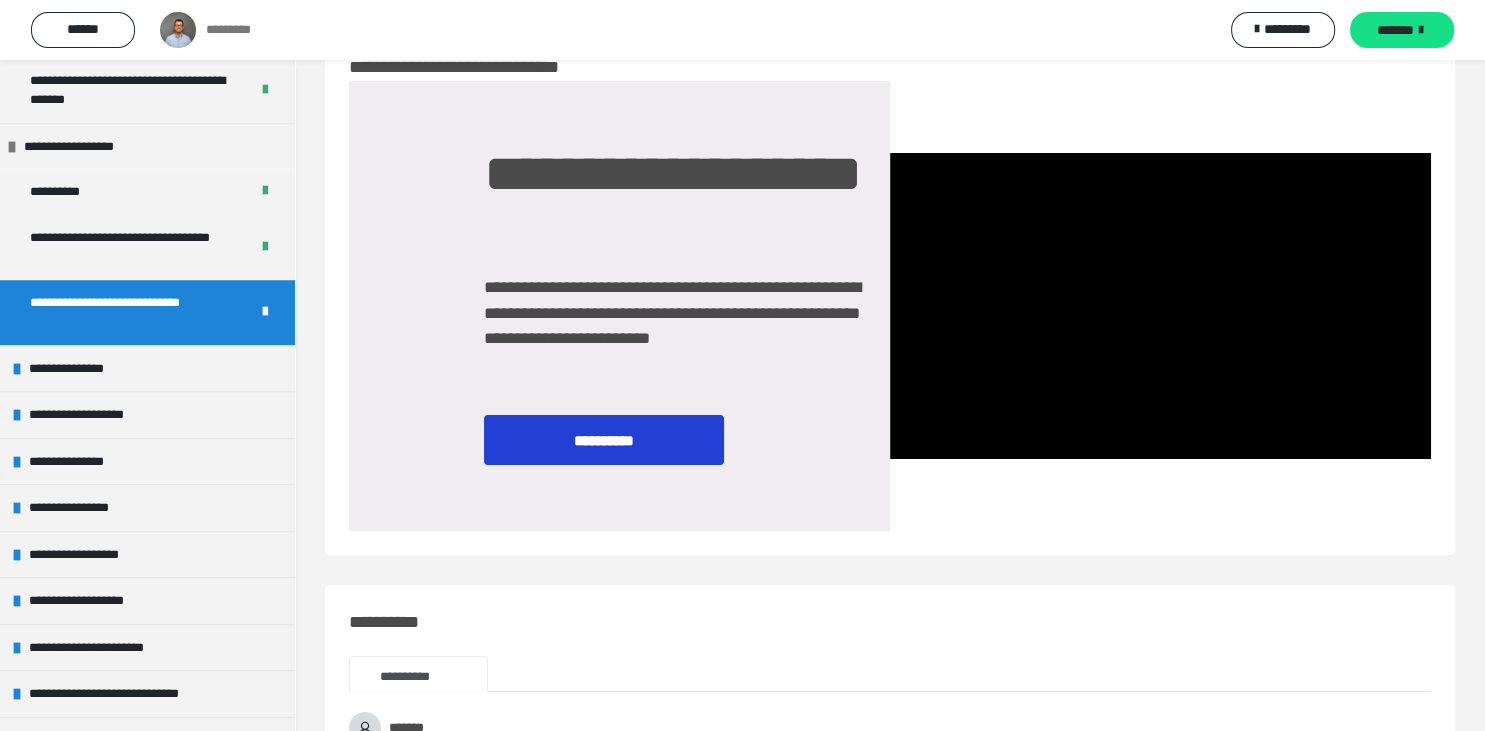 scroll, scrollTop: 1597, scrollLeft: 0, axis: vertical 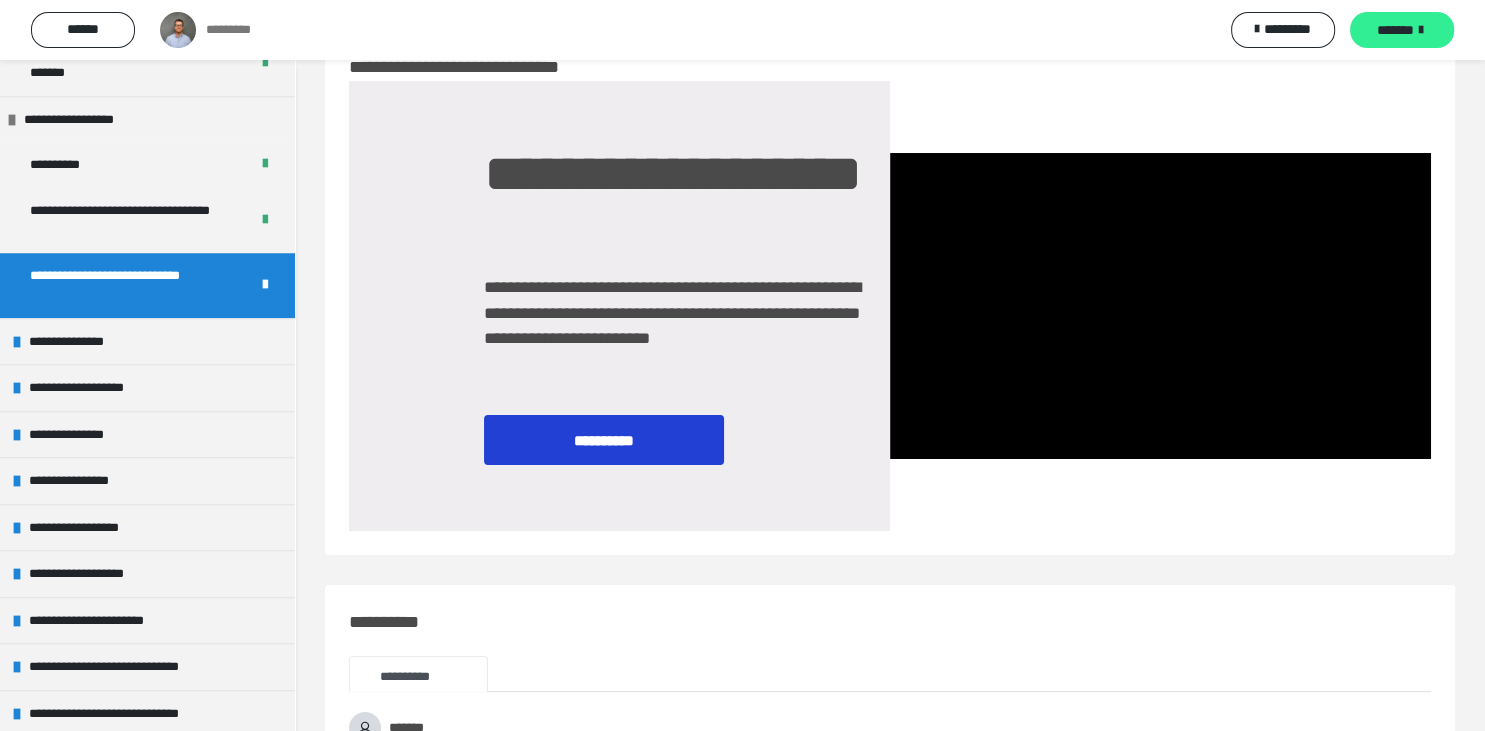 click on "*******" at bounding box center [1395, 30] 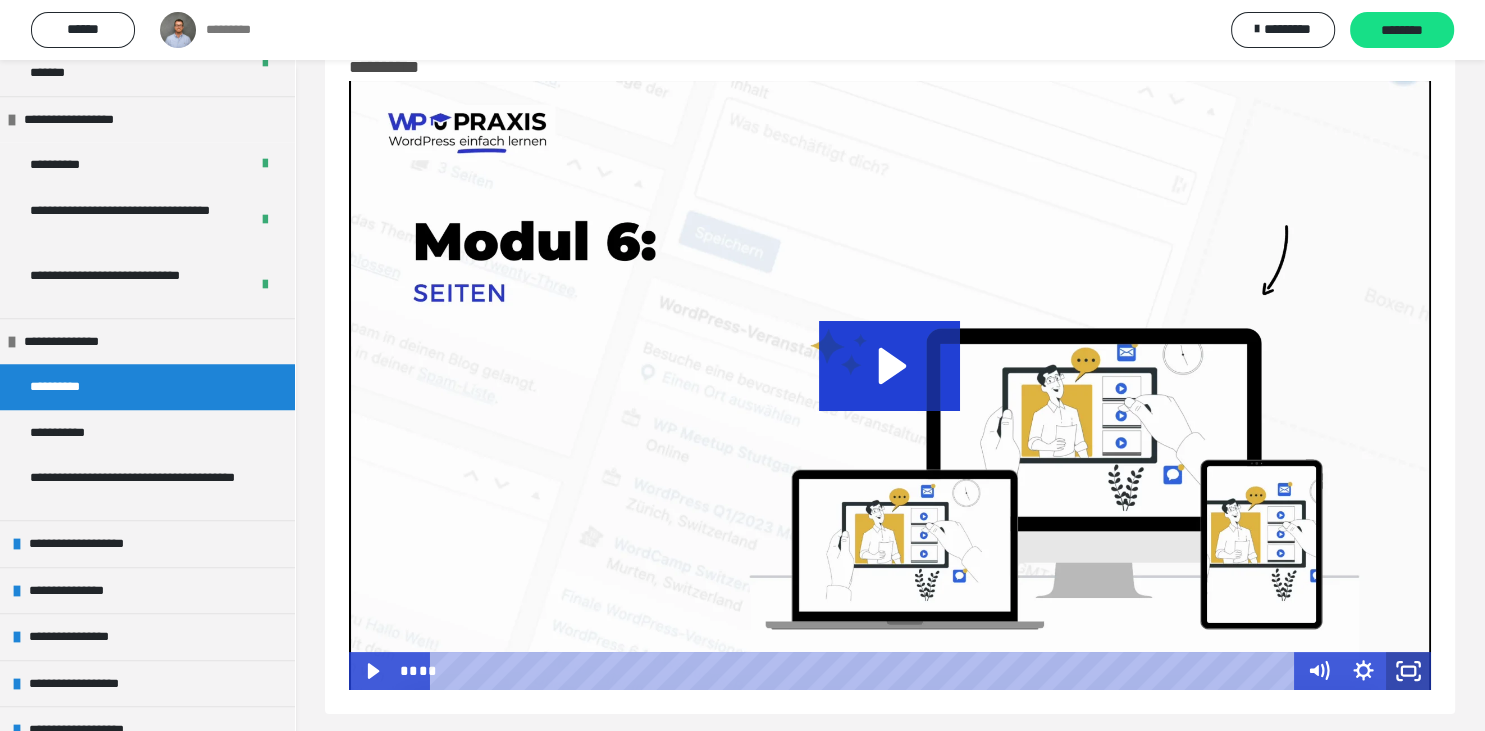 click 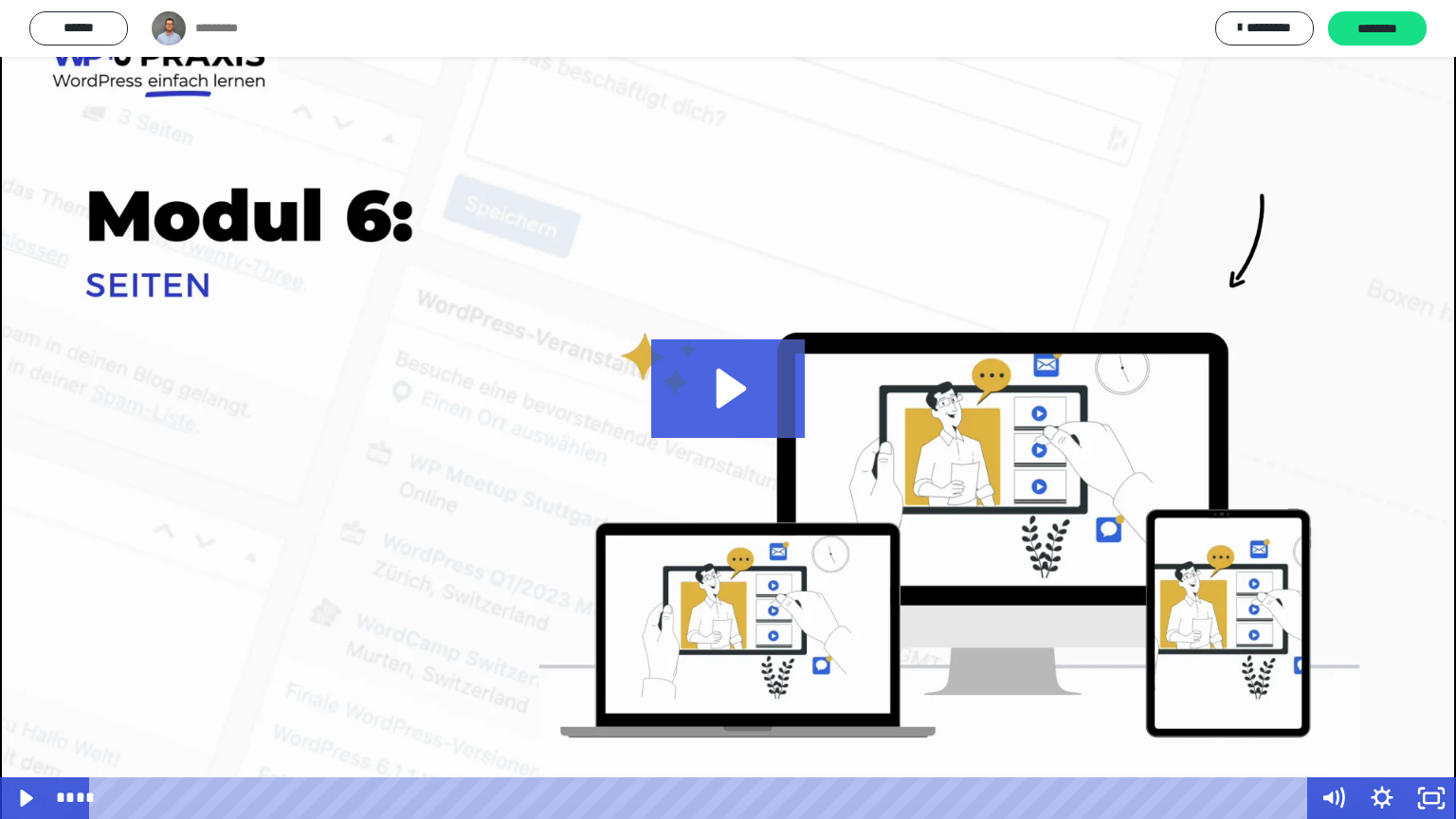 click 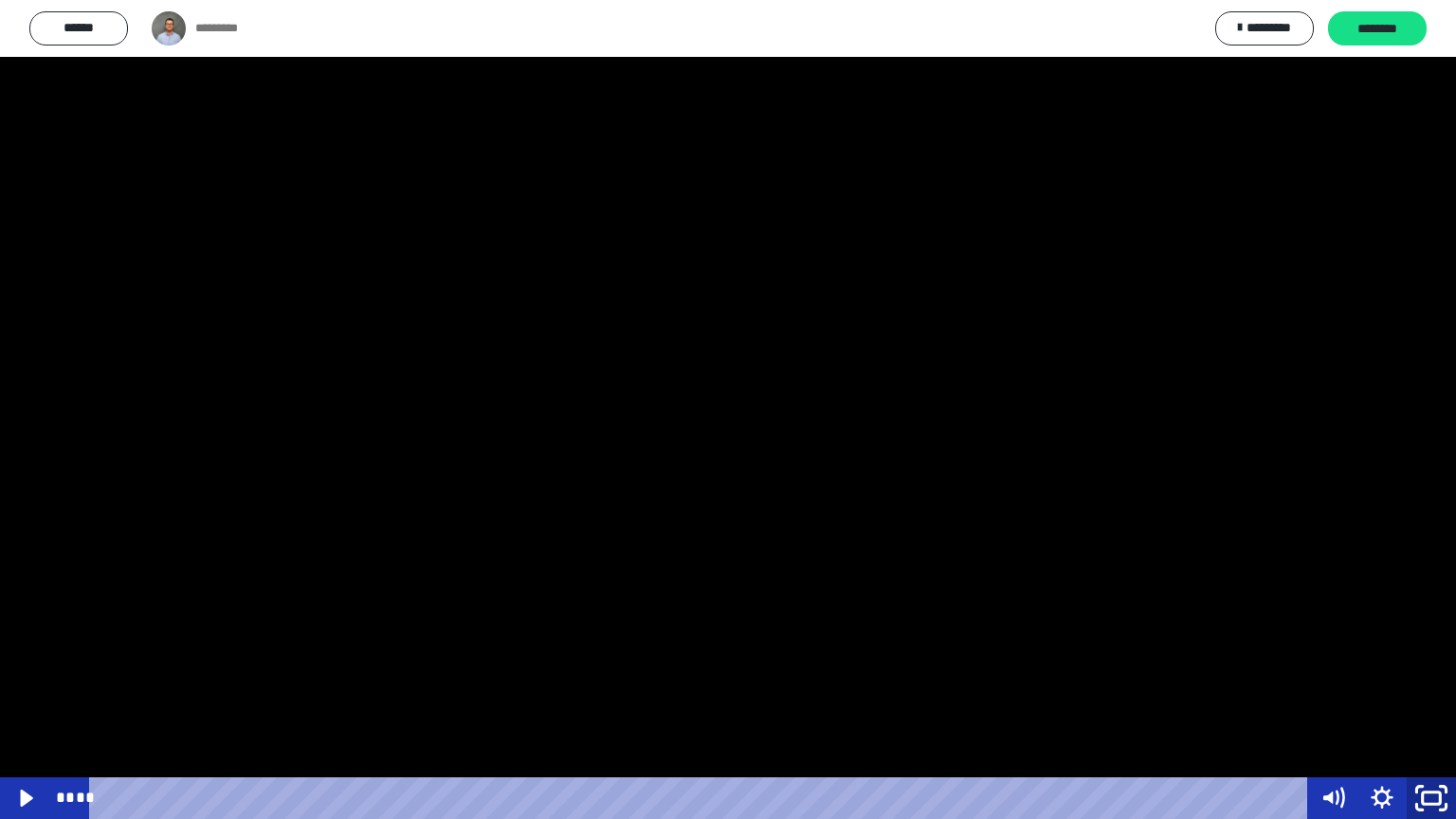 click 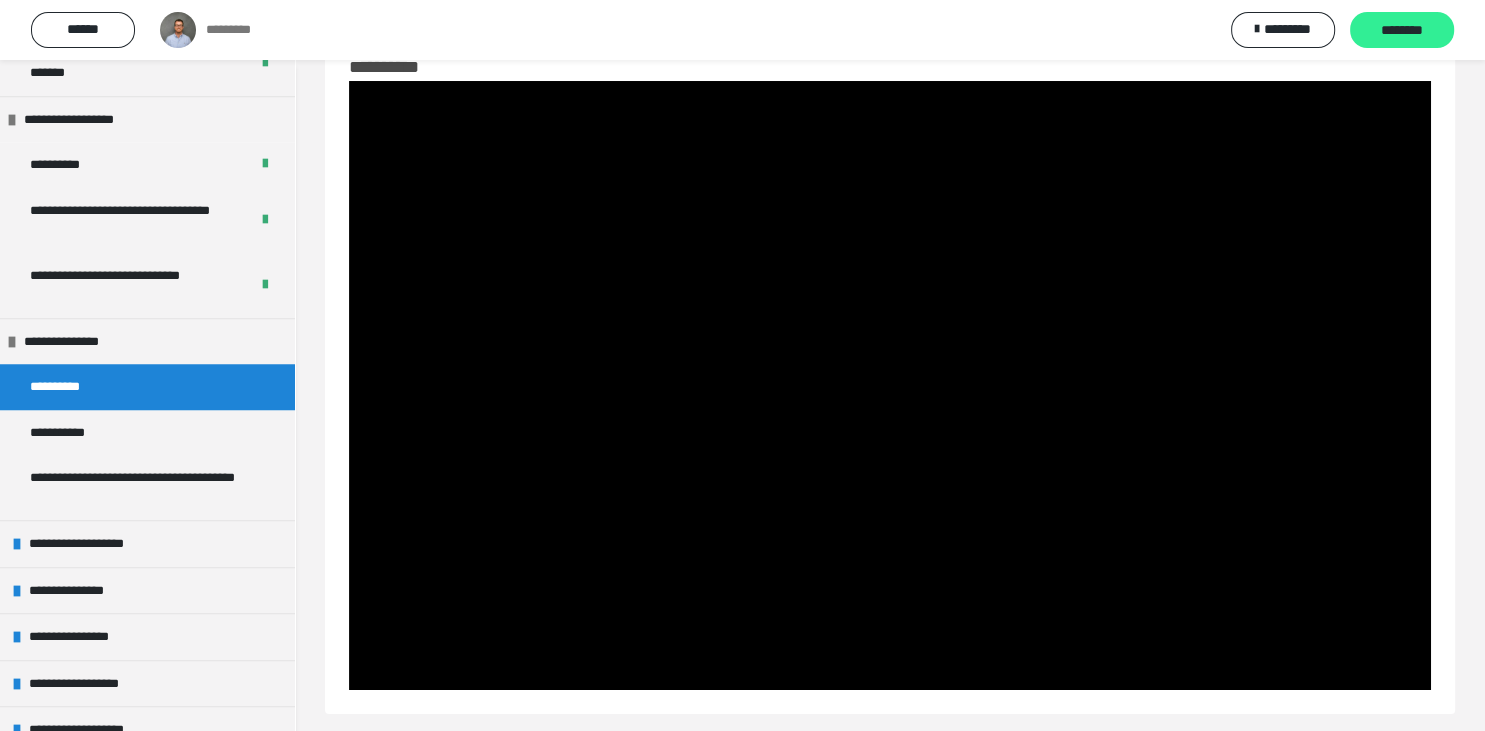 click on "********" at bounding box center [1402, 30] 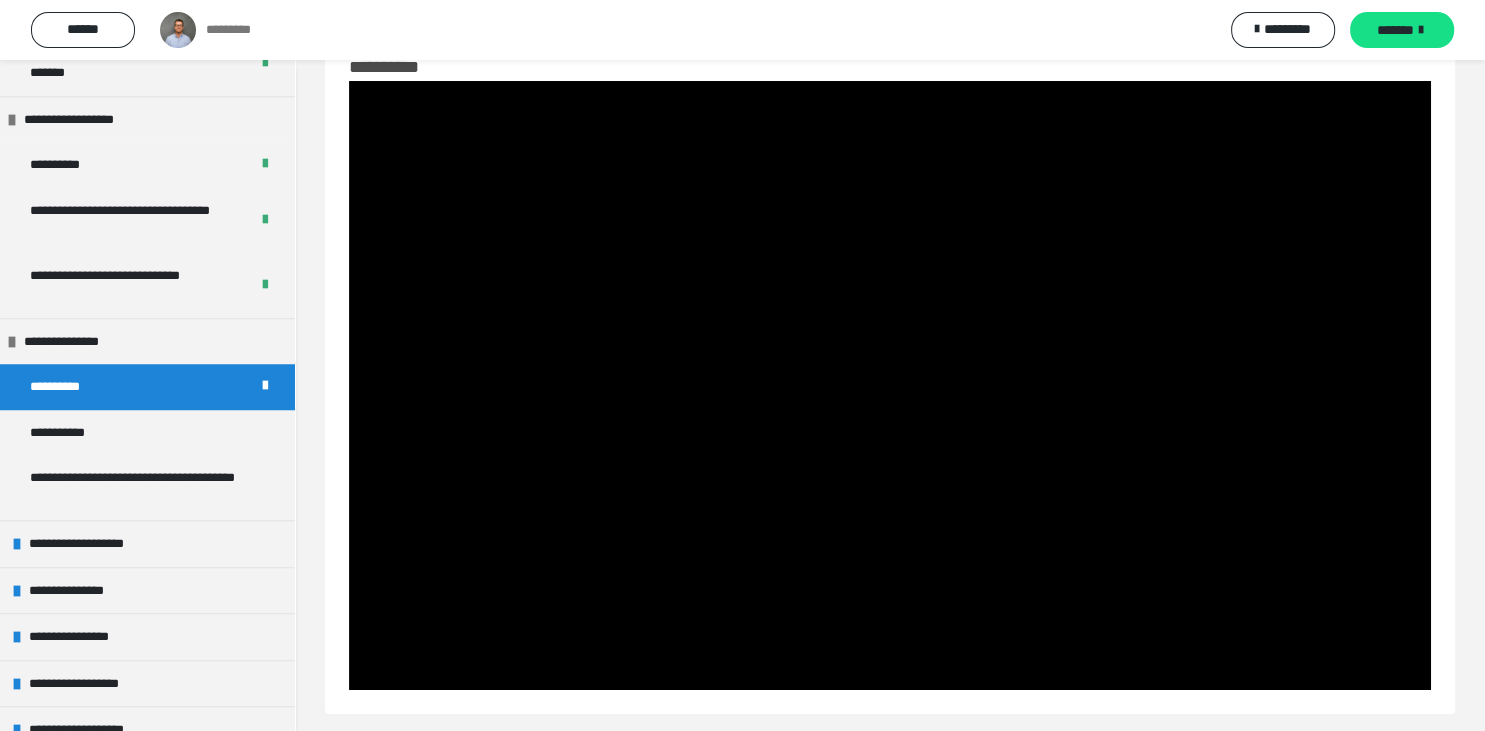 click on "*******" at bounding box center (1402, 30) 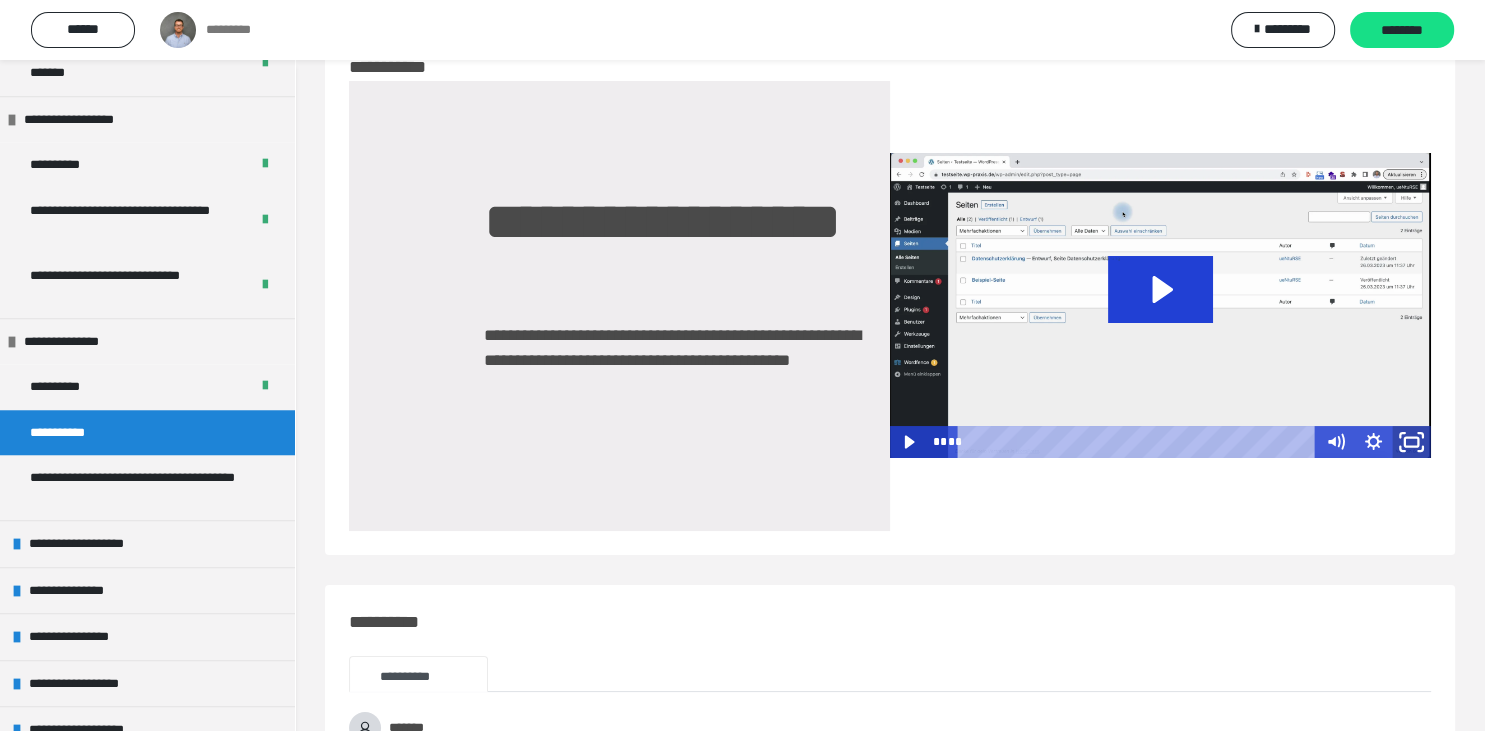 click 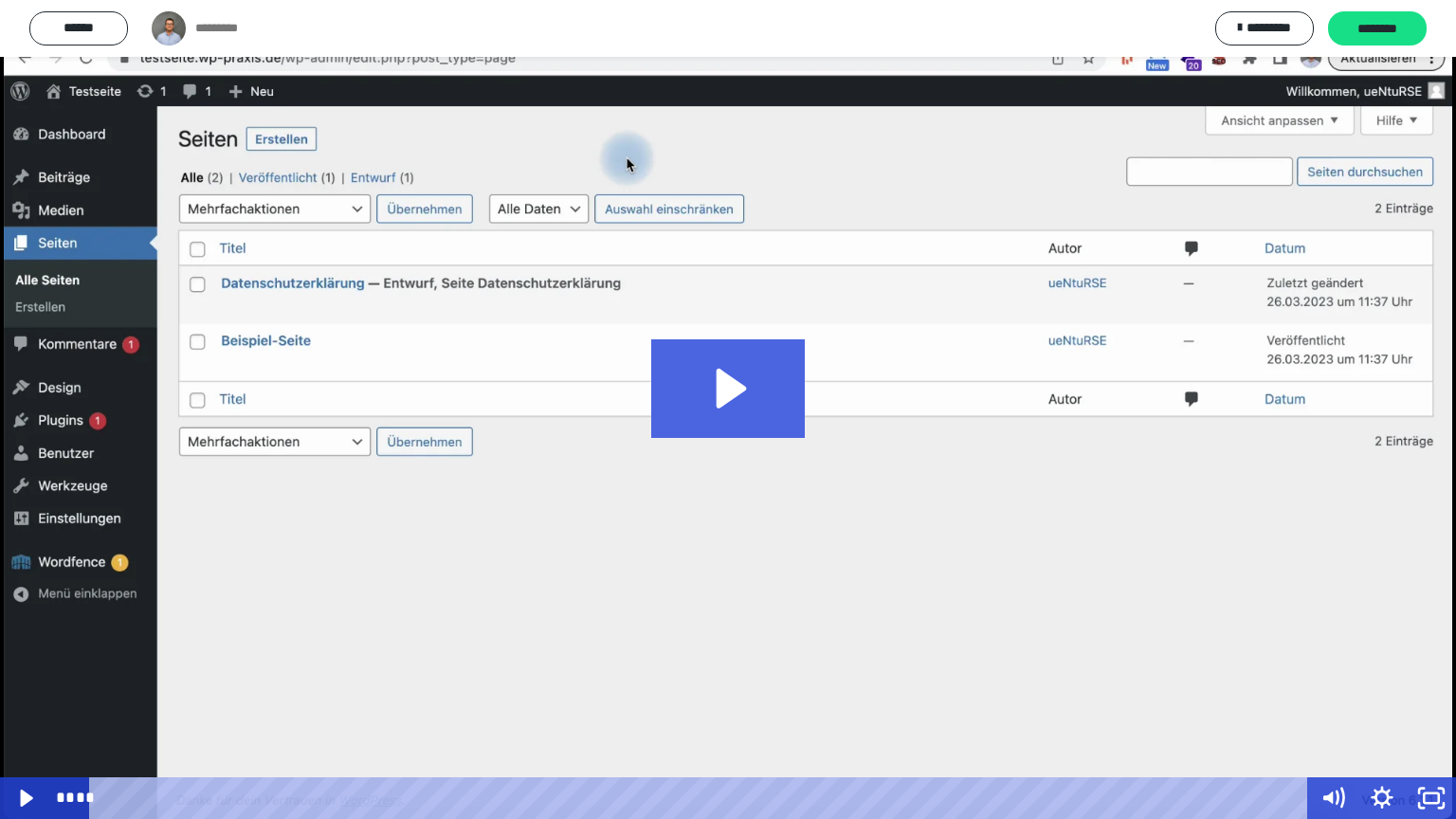 click 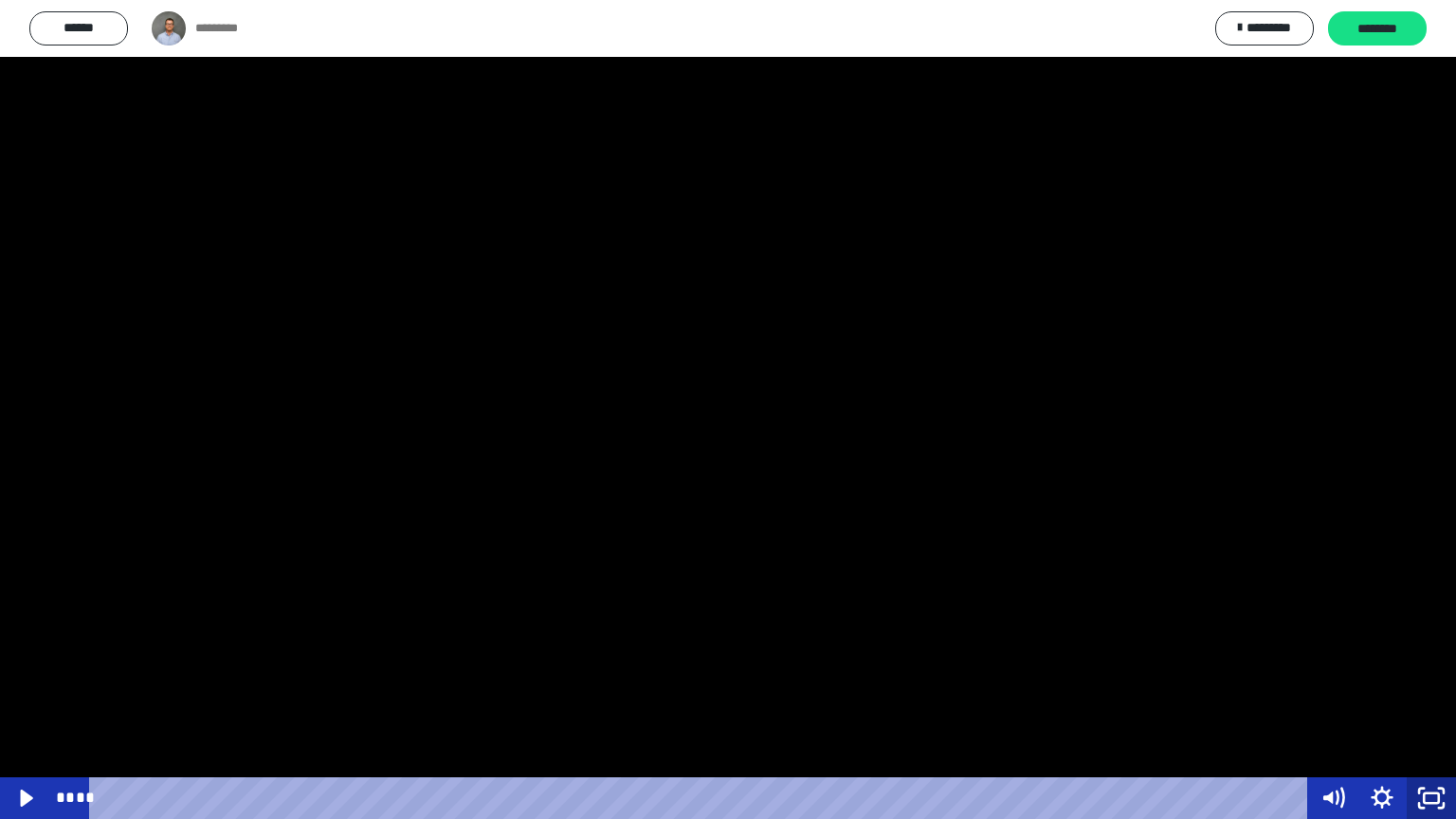 click 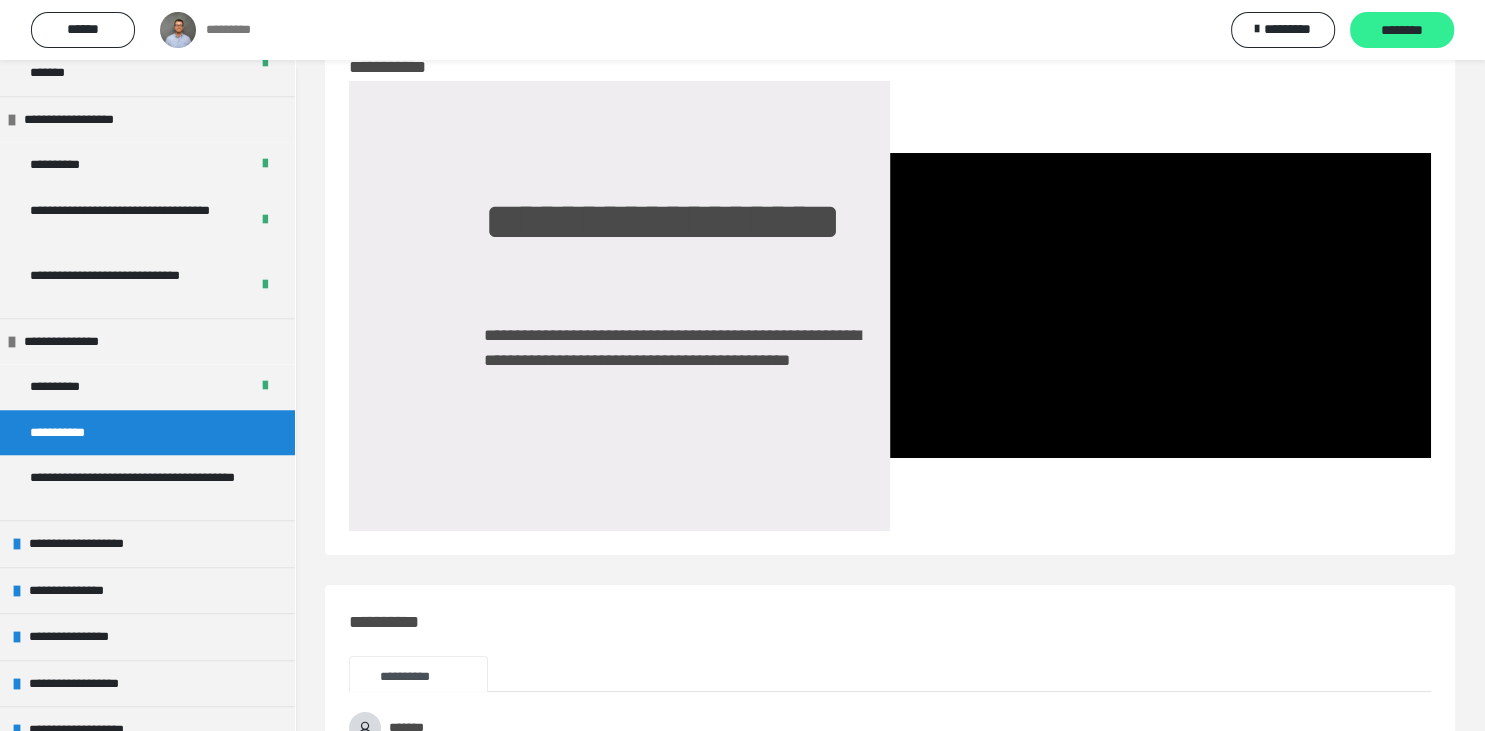 click on "********" at bounding box center [1402, 31] 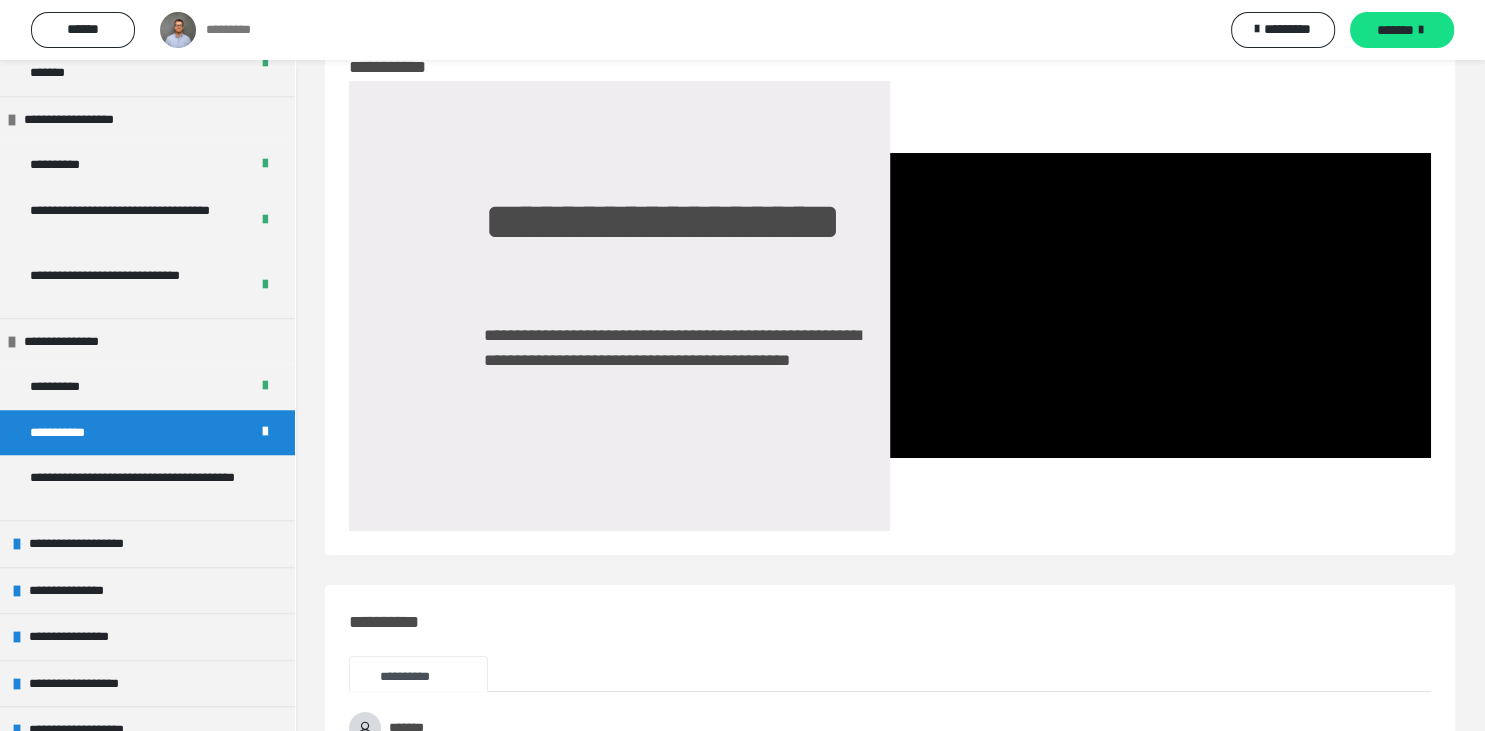 click on "*******" at bounding box center [1395, 30] 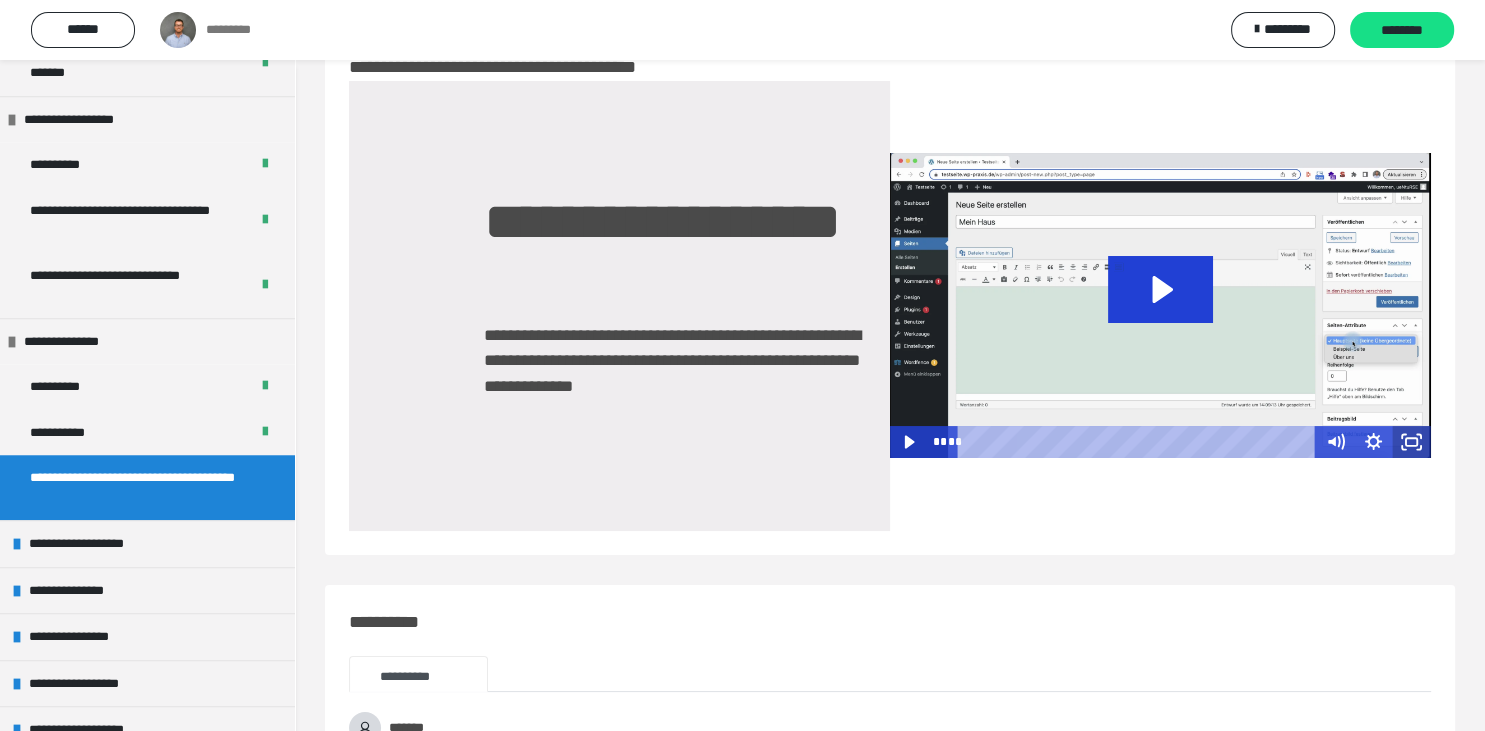 click 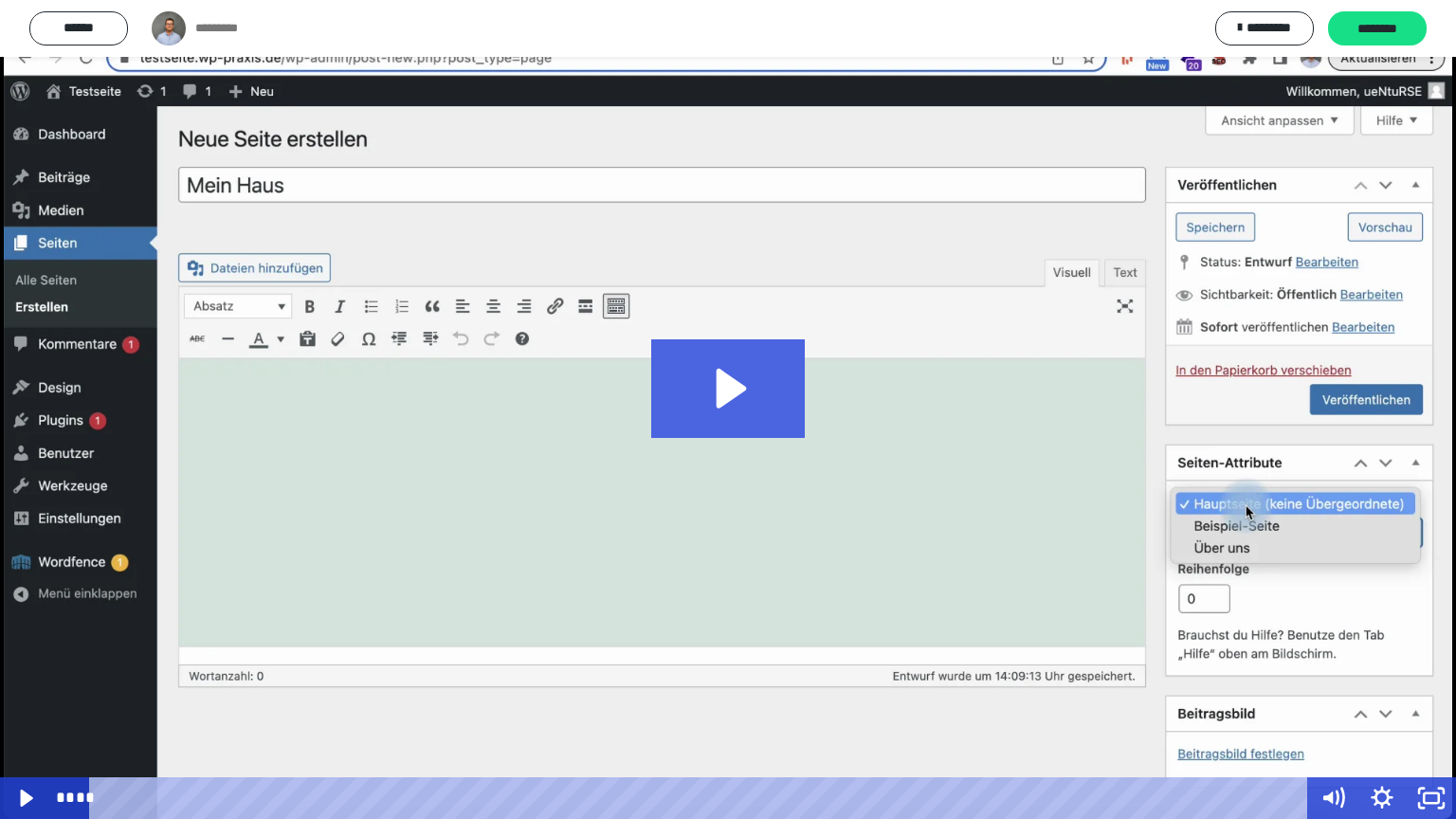 click 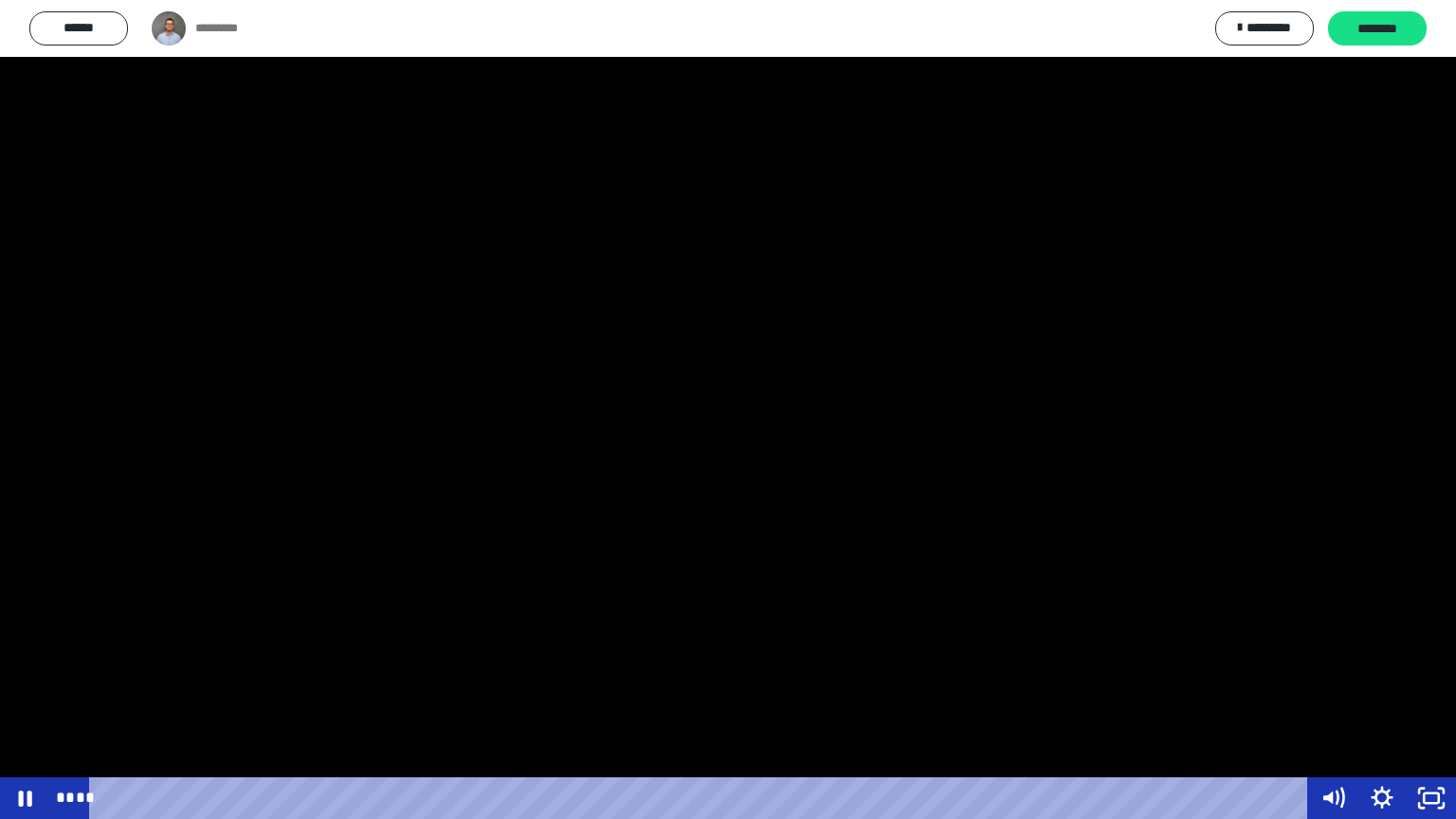 click at bounding box center [728, 410] 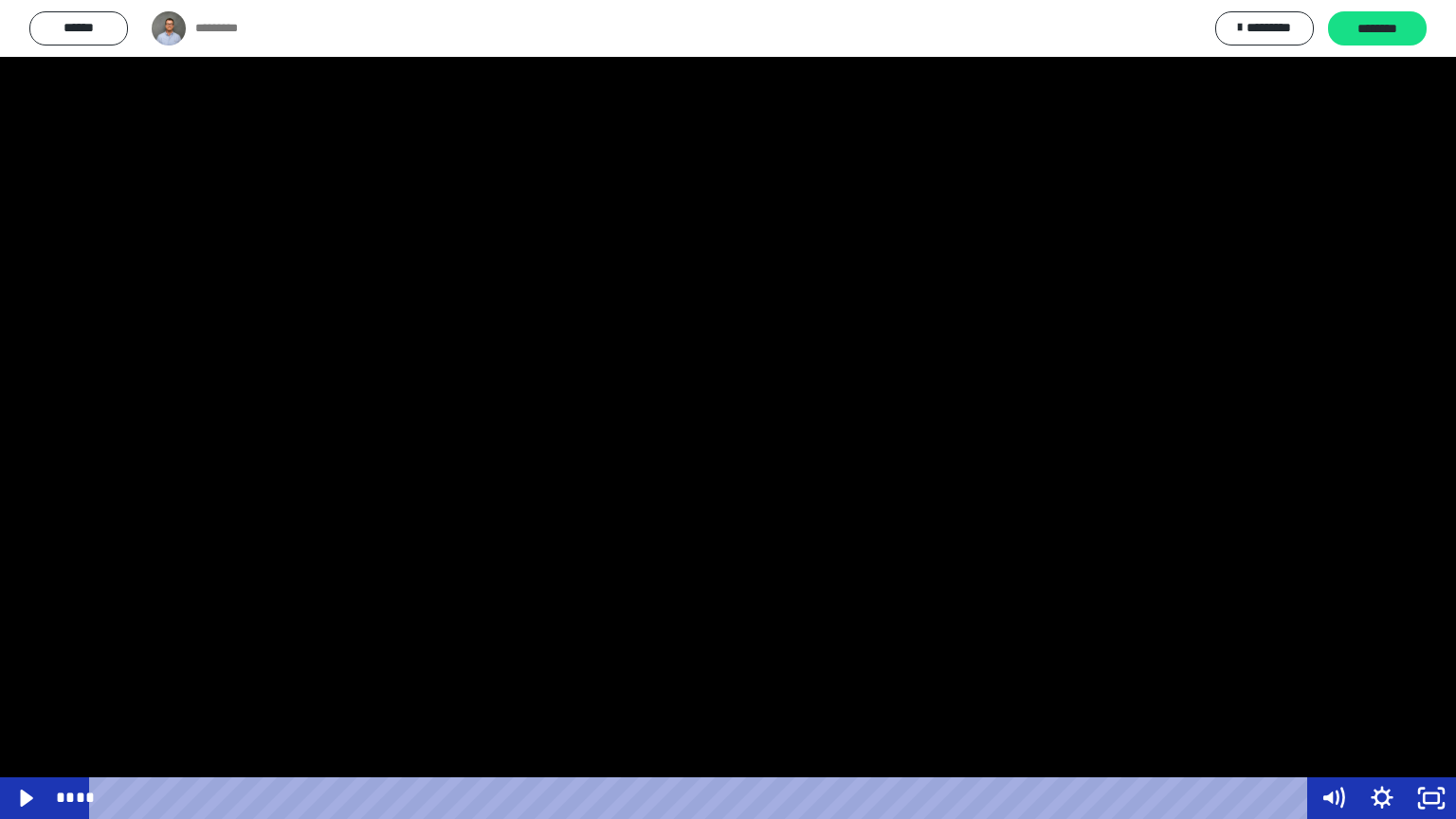 click at bounding box center (728, 410) 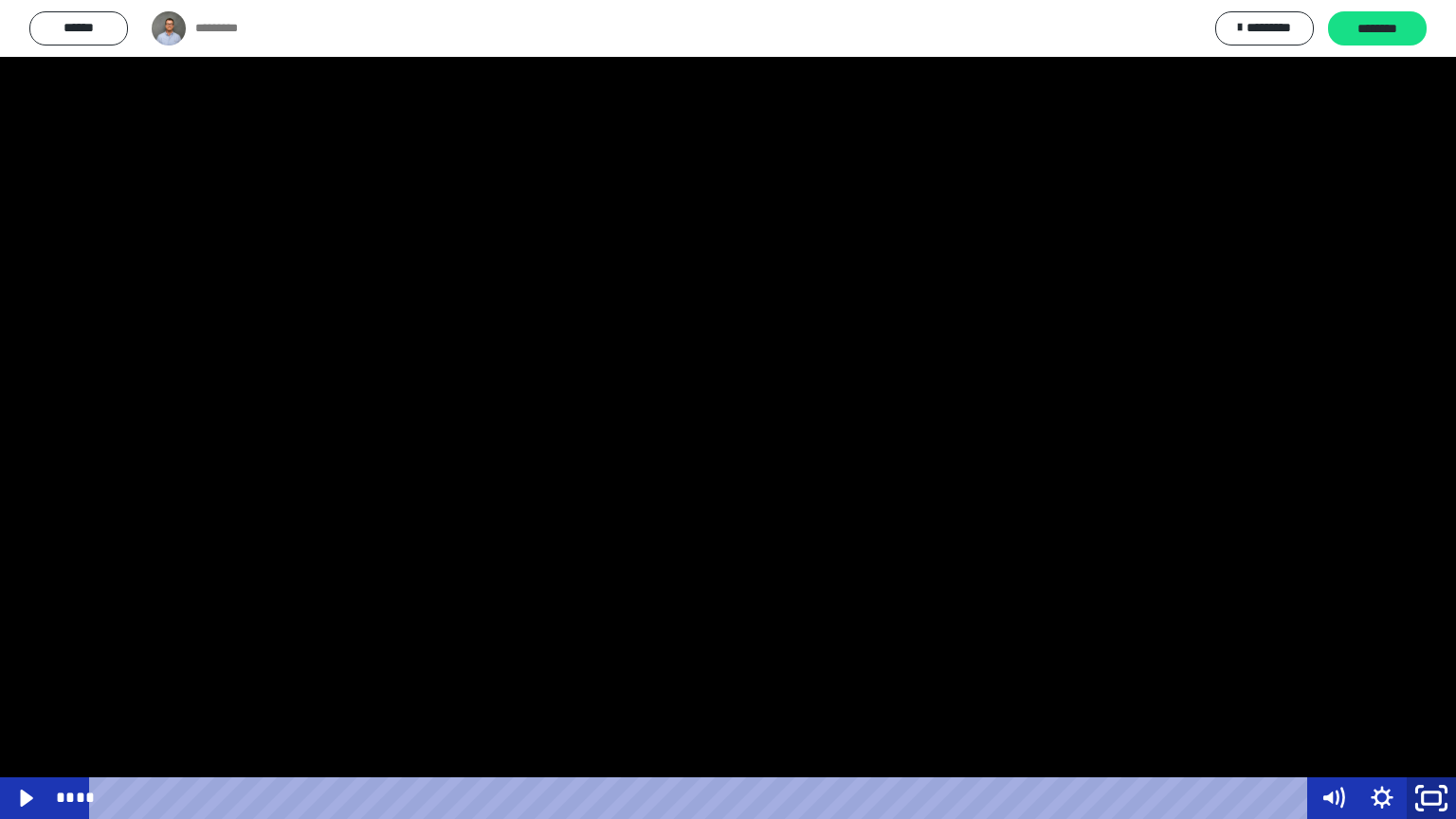 click 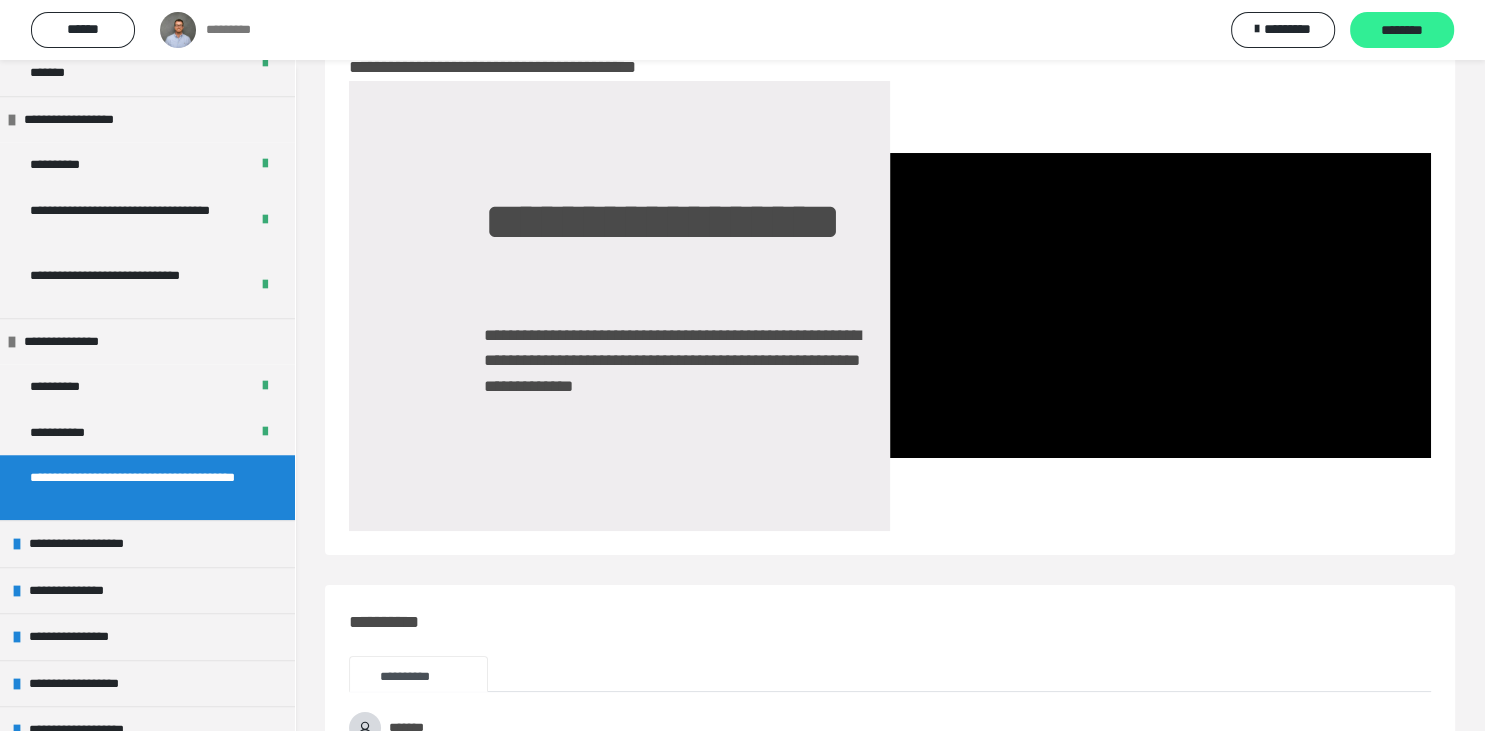 click on "********" at bounding box center (1402, 31) 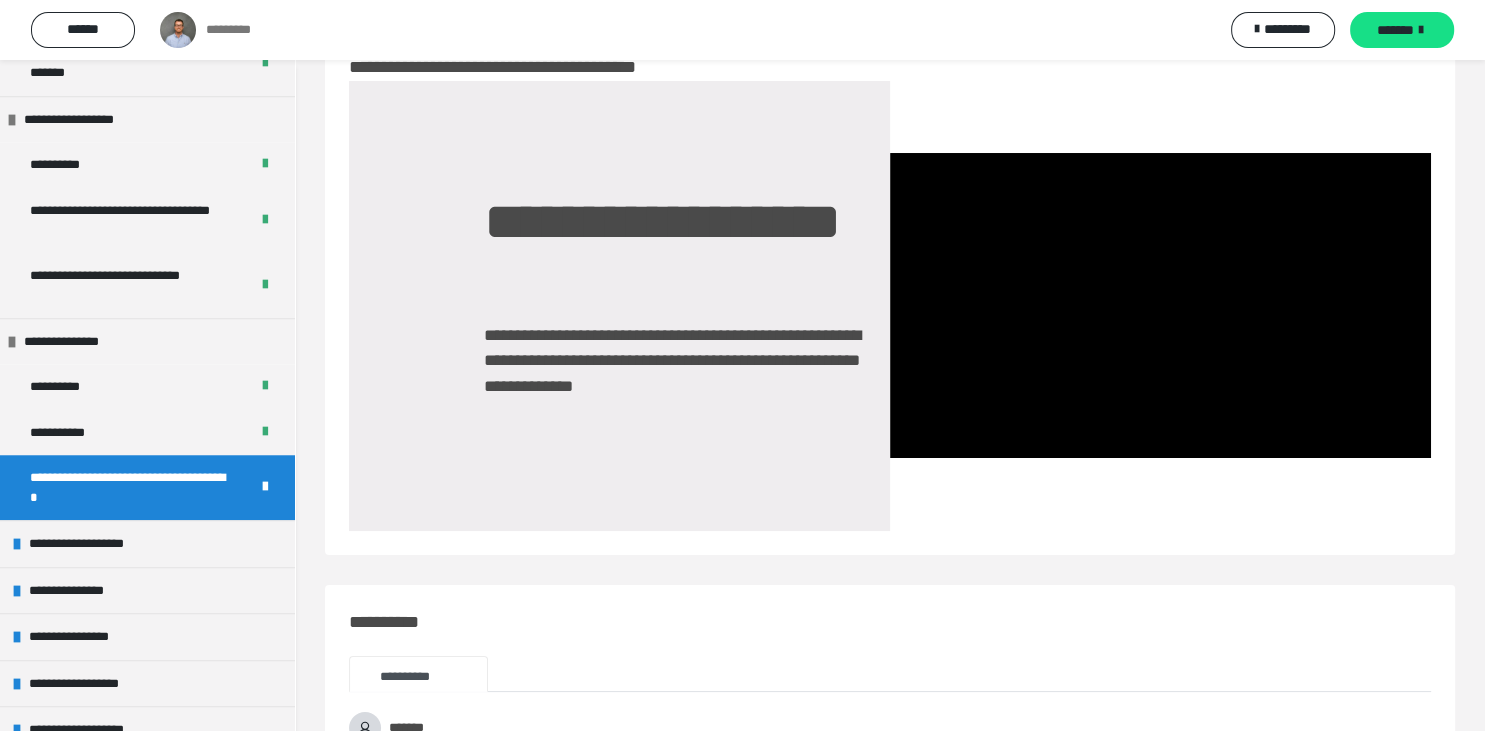 click on "*******" at bounding box center [1395, 30] 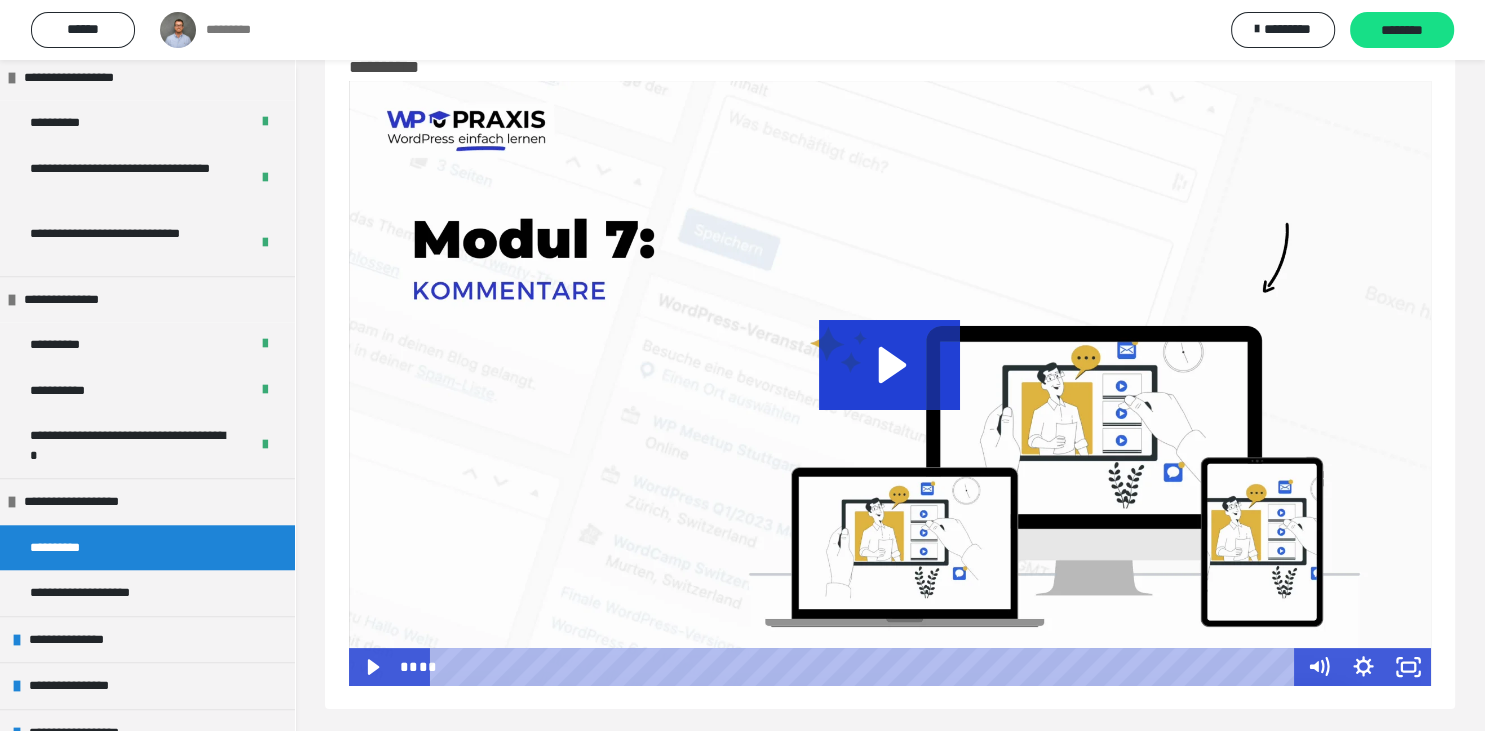 scroll, scrollTop: 1733, scrollLeft: 0, axis: vertical 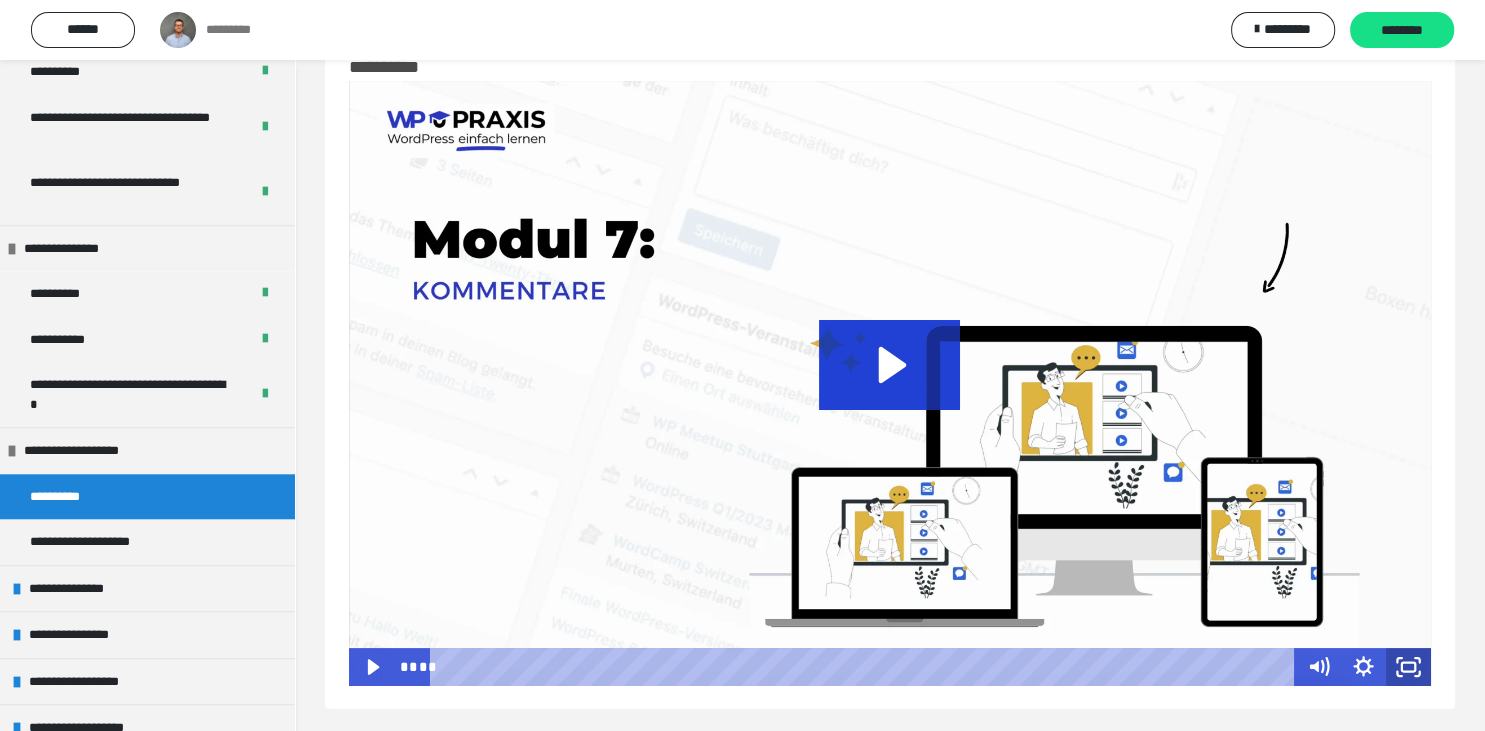 click 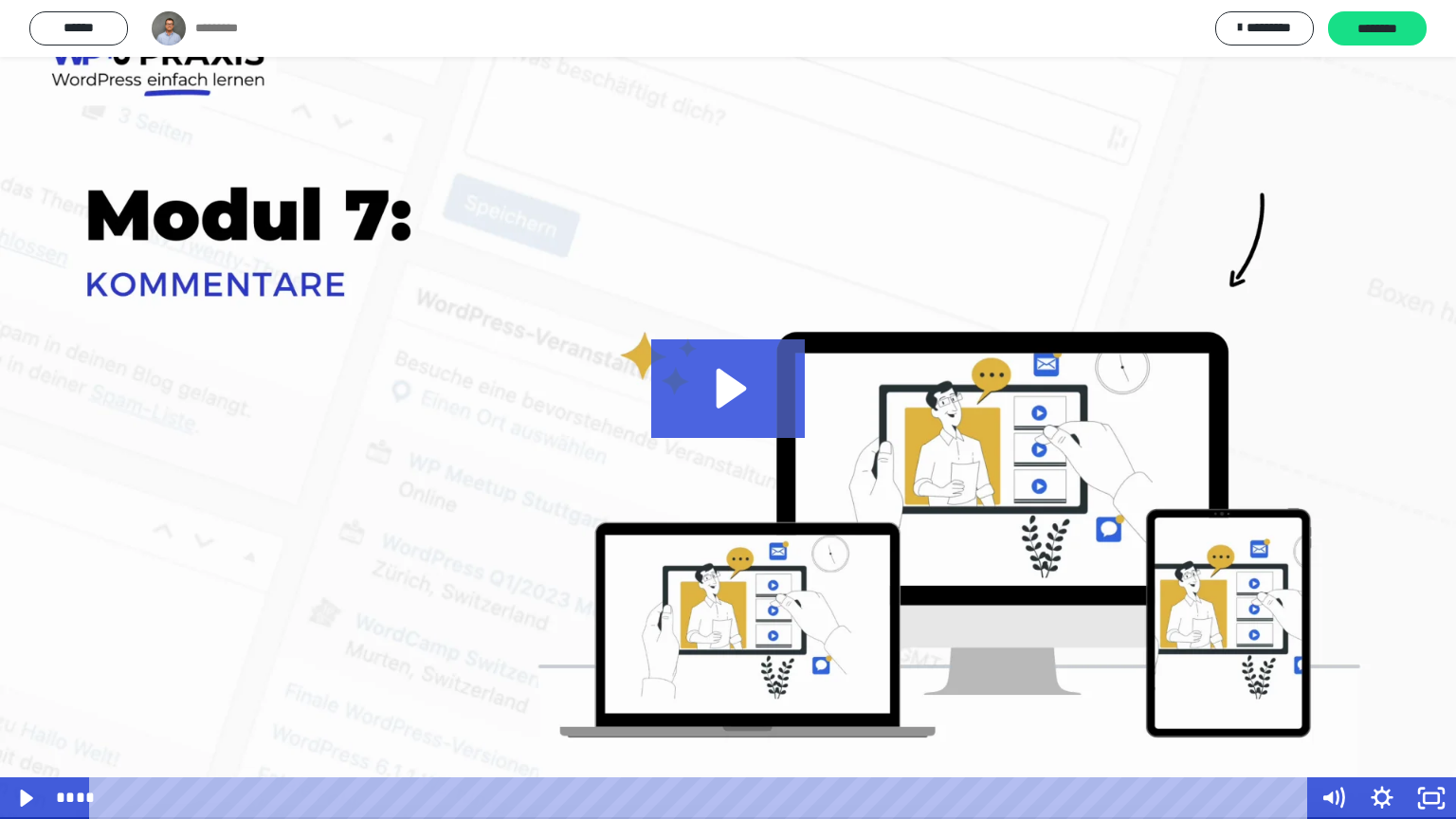 click 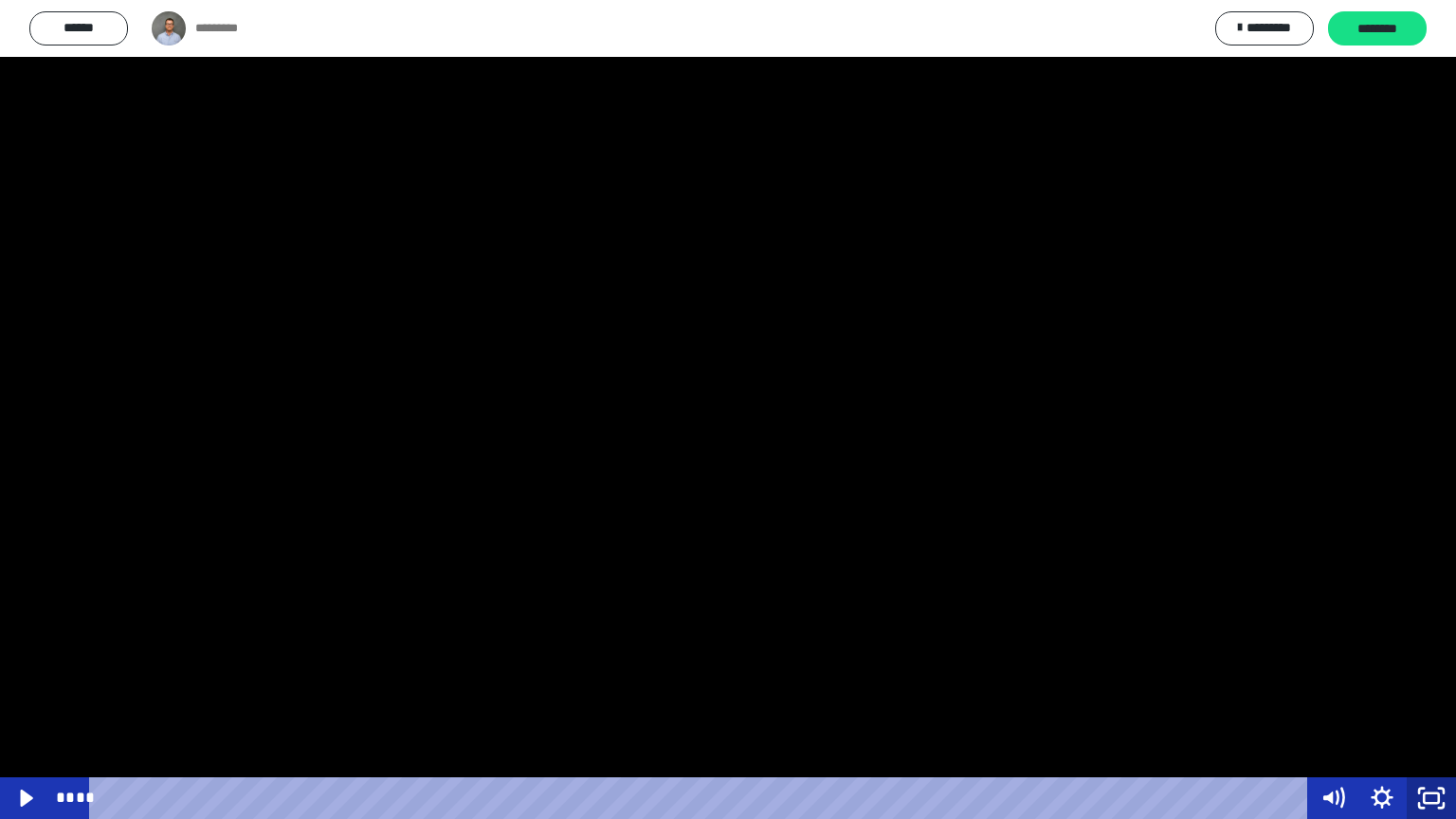 click 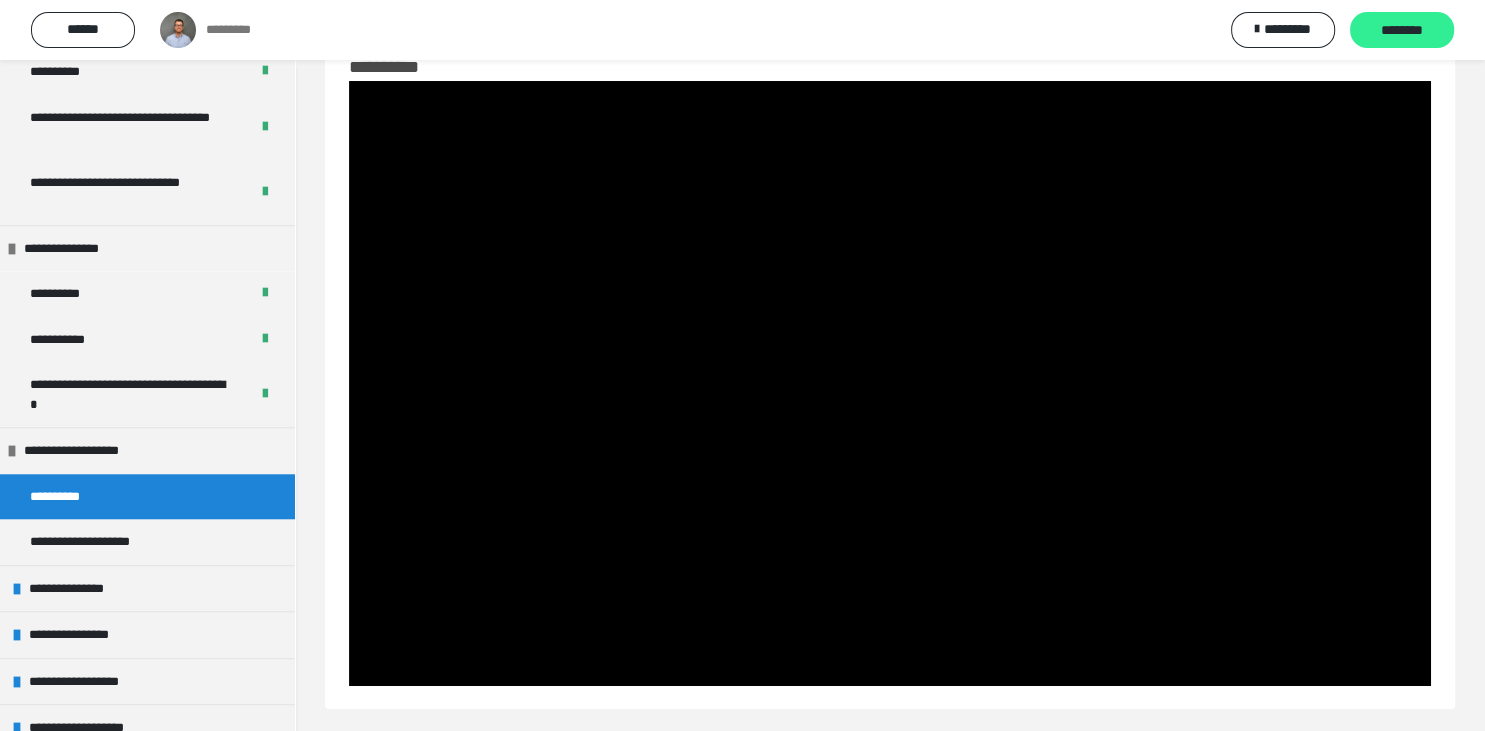 click on "********" at bounding box center (1402, 31) 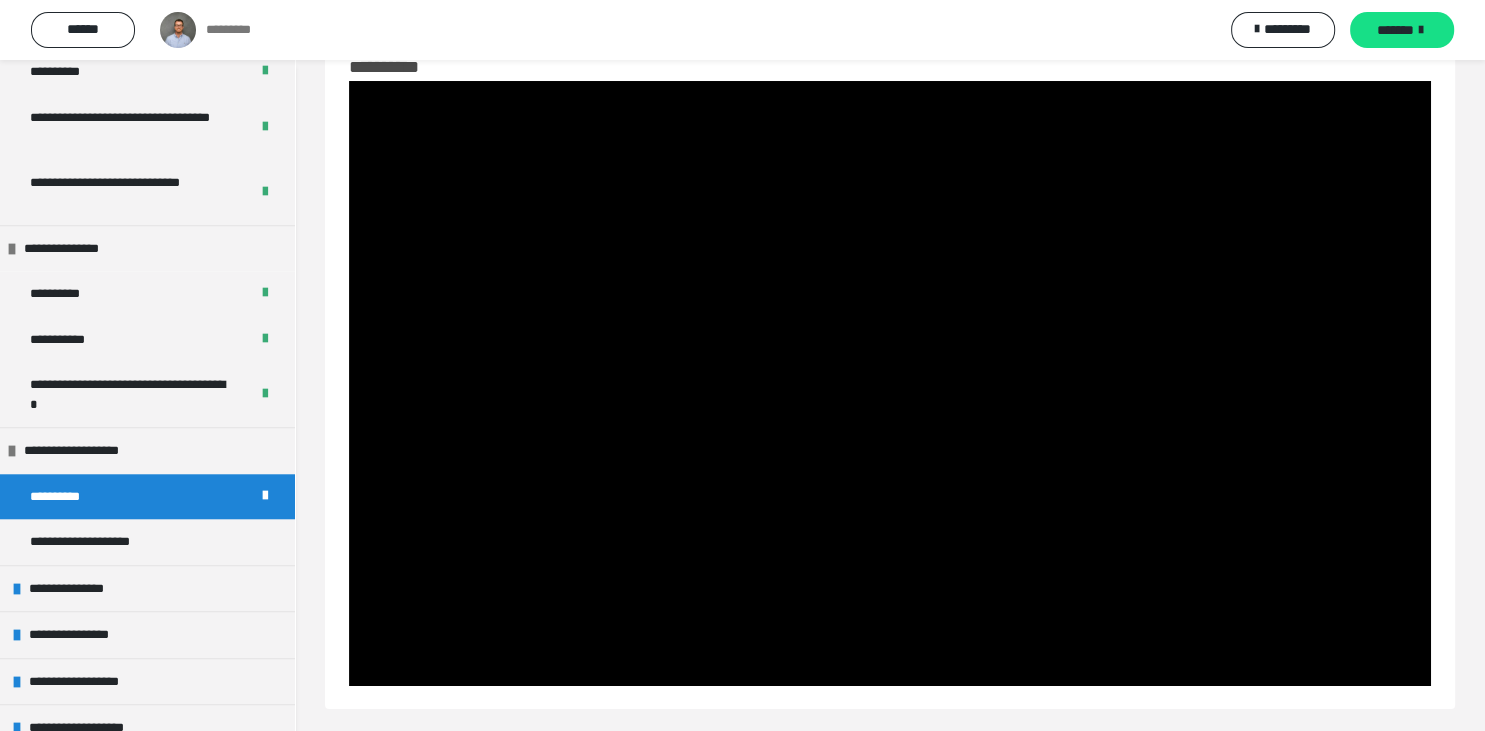 click on "*******" at bounding box center (1395, 30) 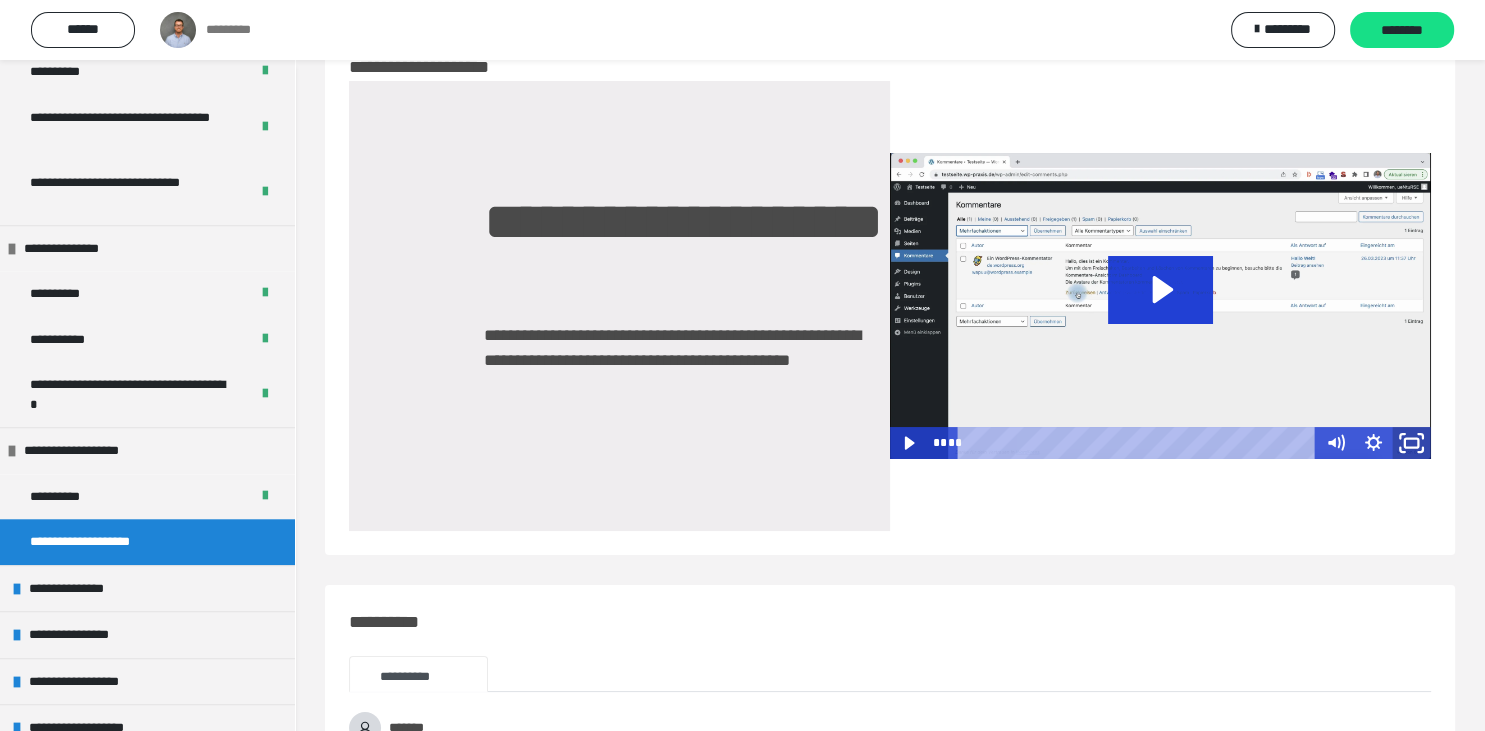 click 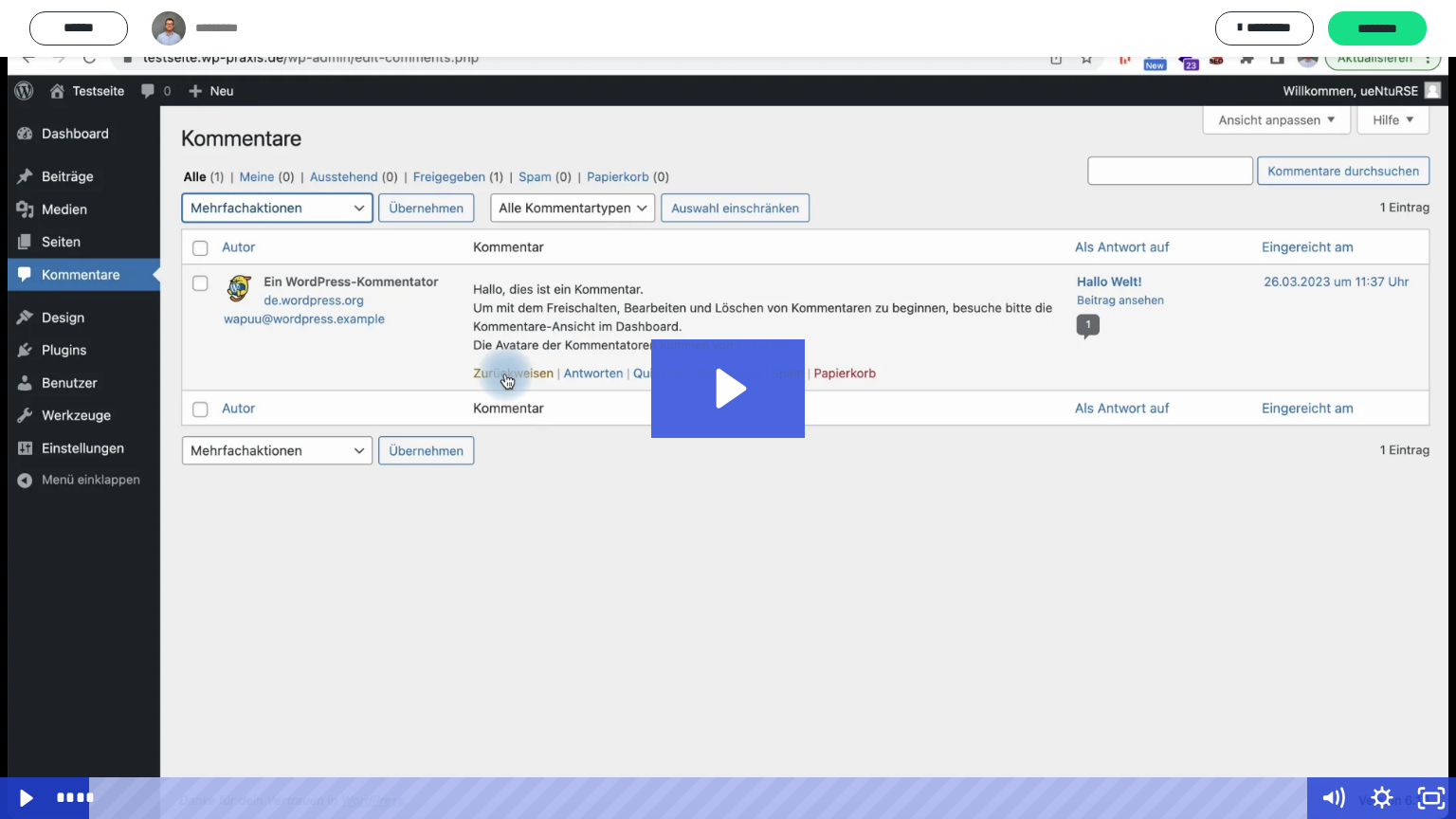 click 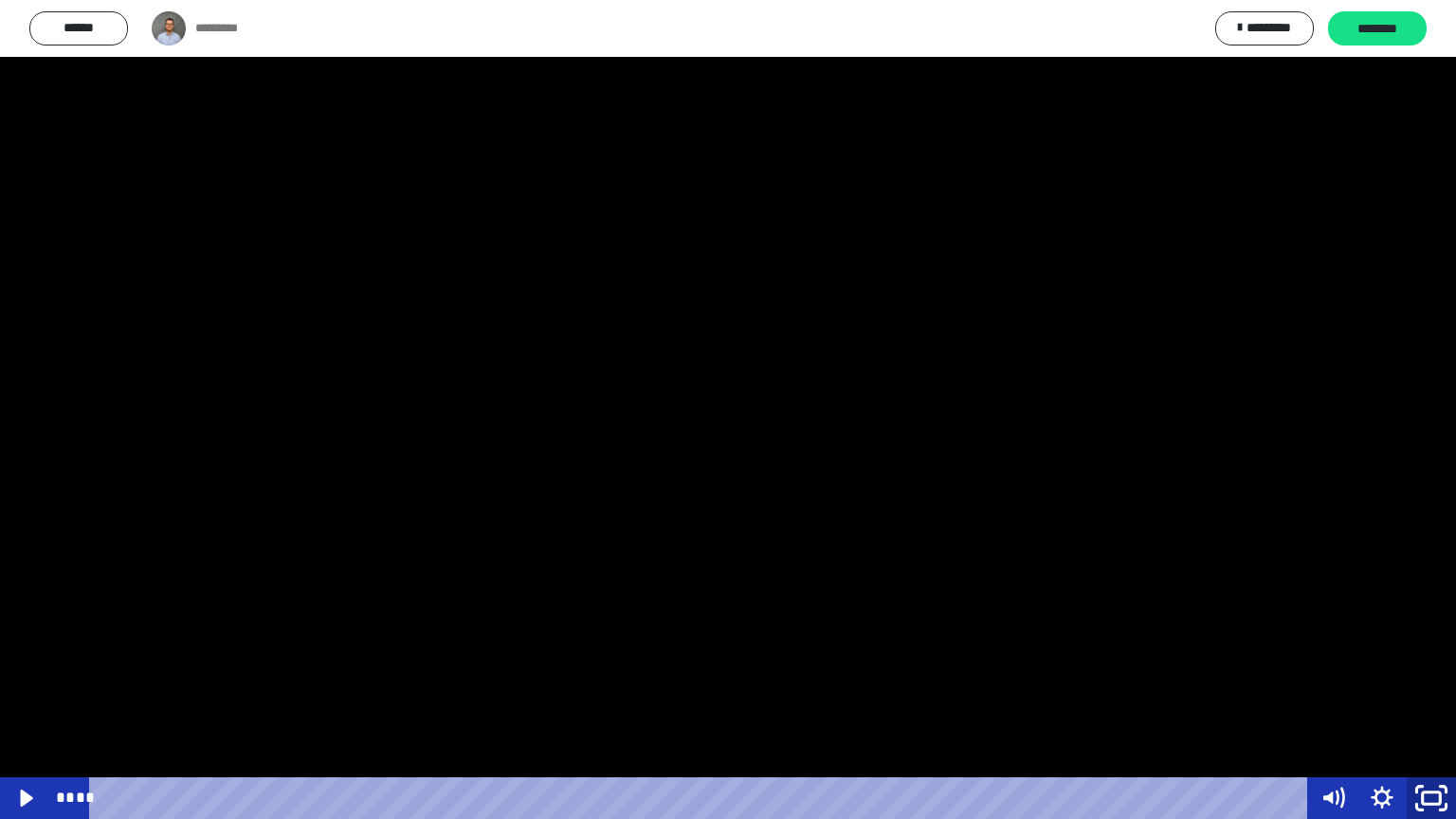 click 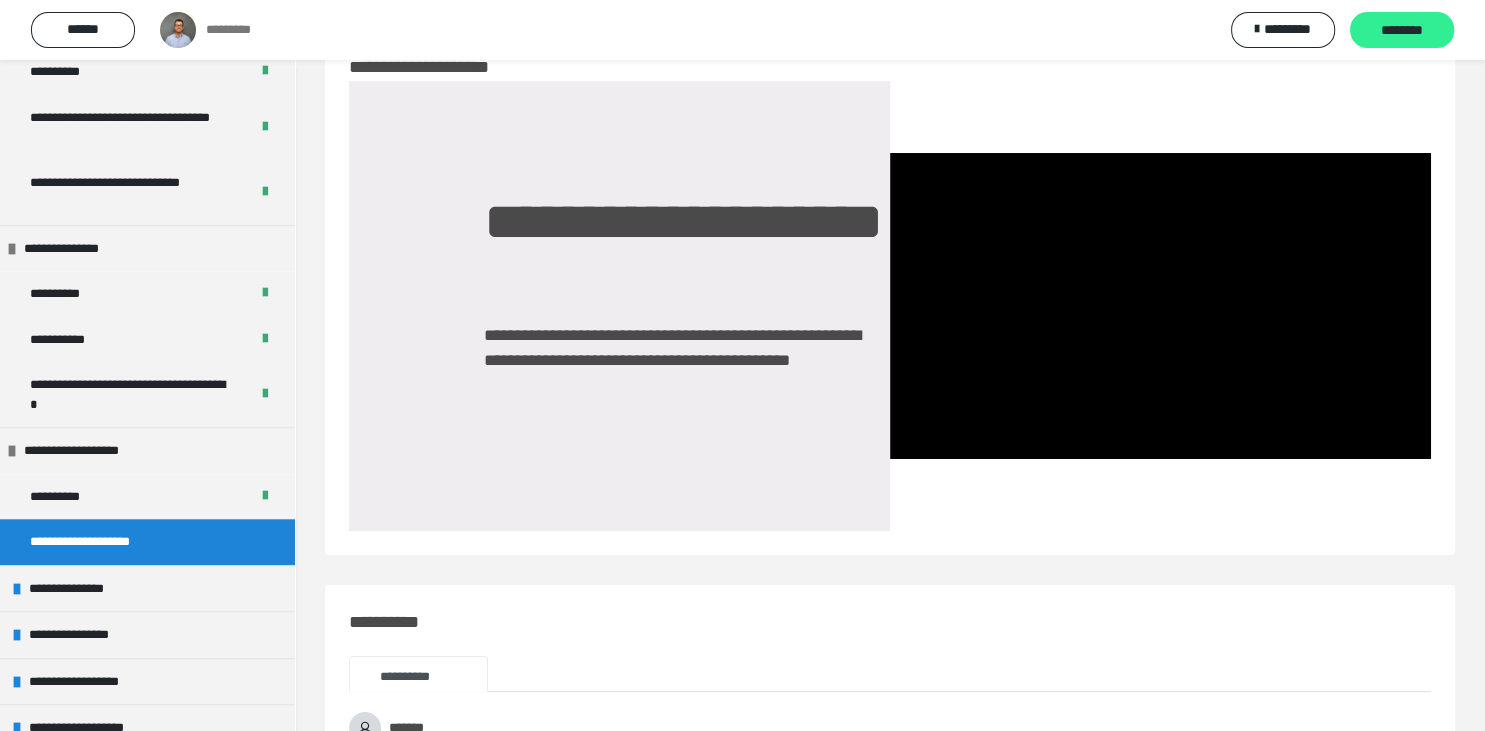click on "********" at bounding box center (1402, 31) 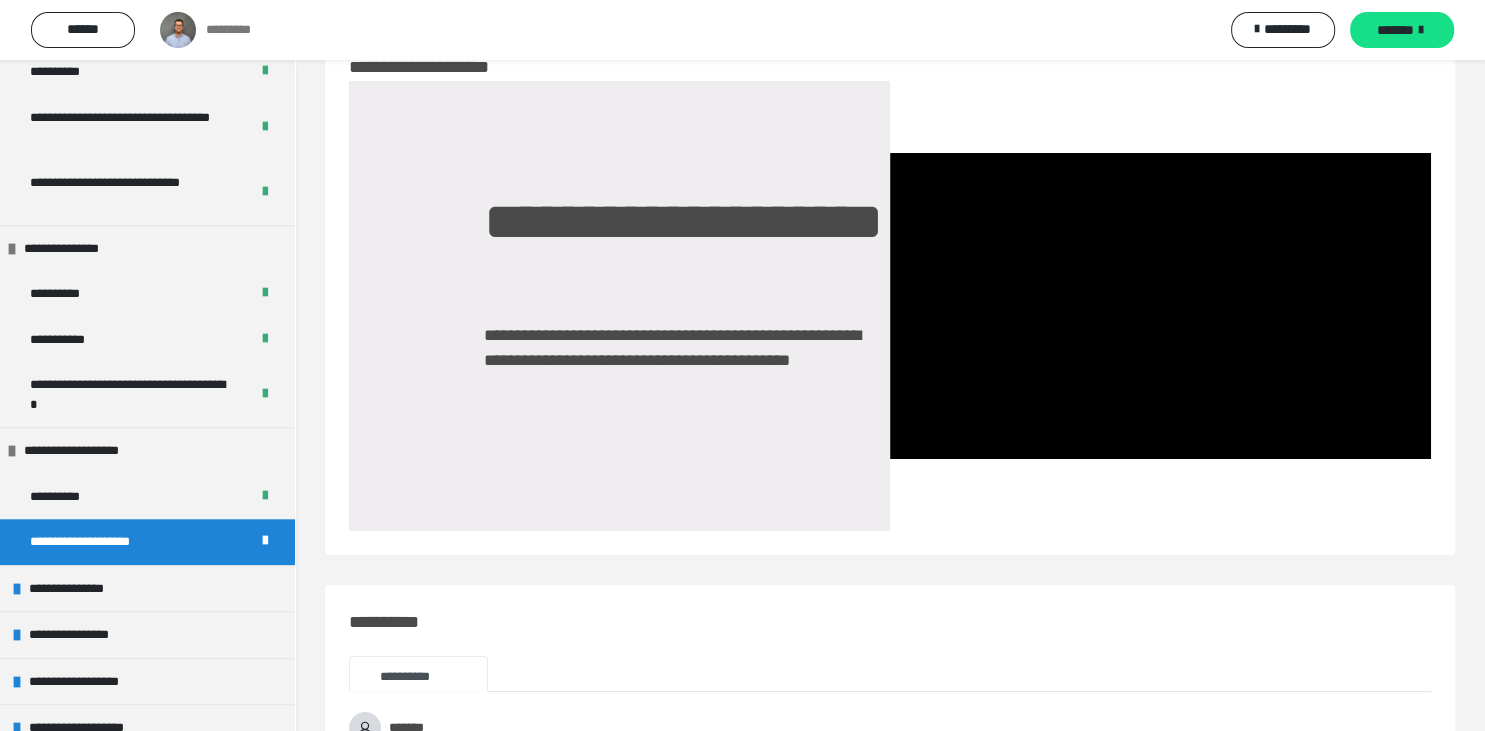 click on "*******" at bounding box center (1395, 30) 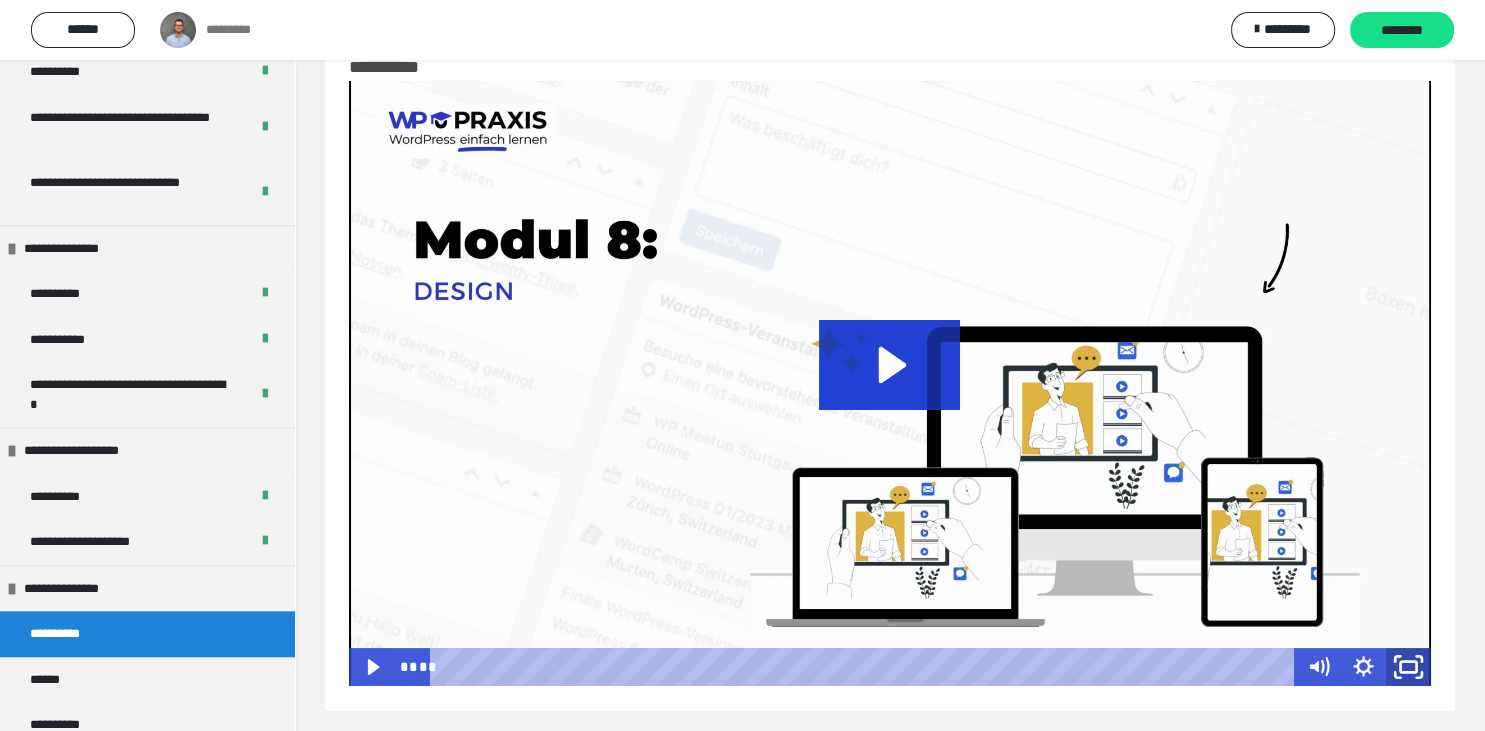 click 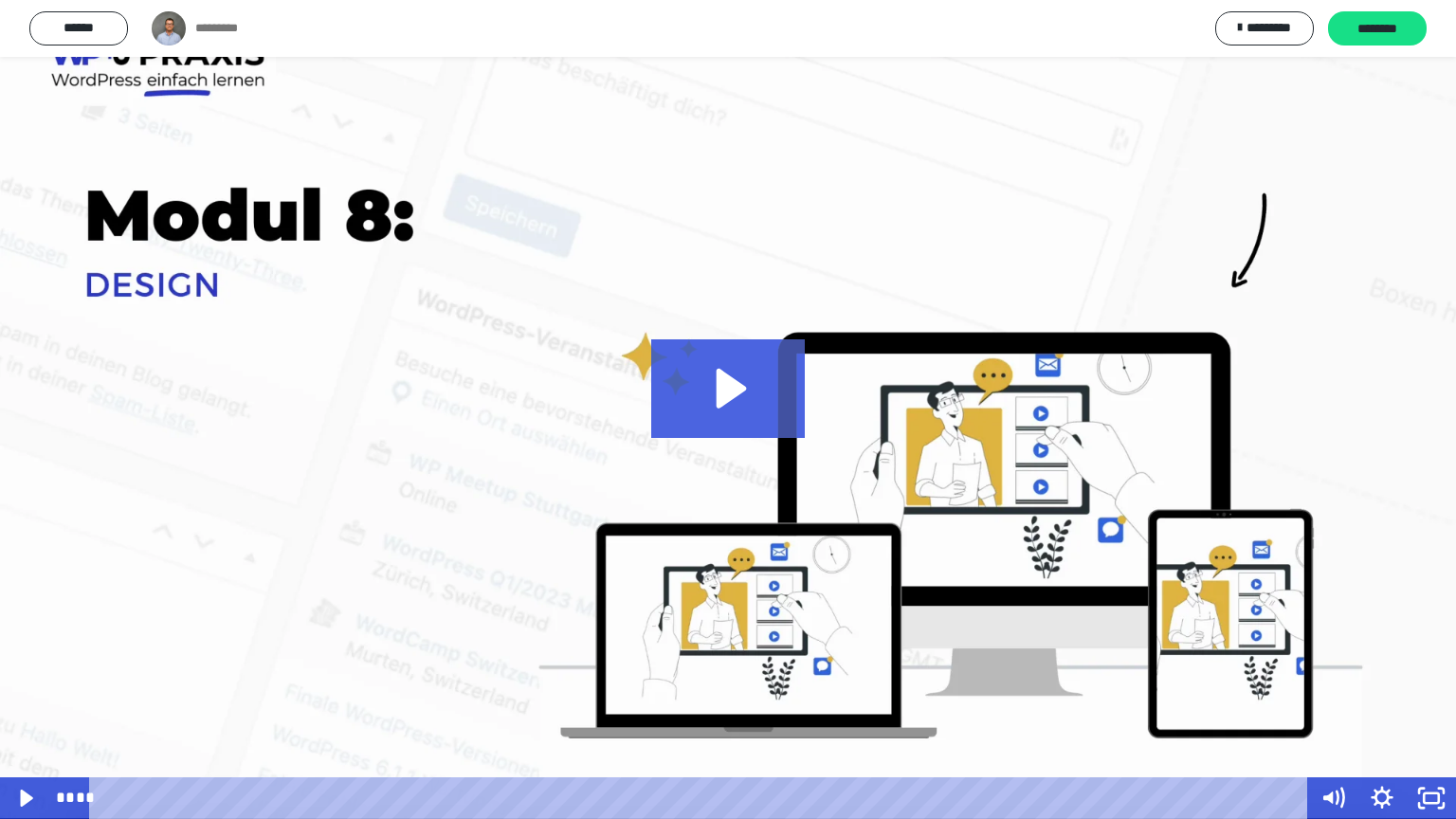 click 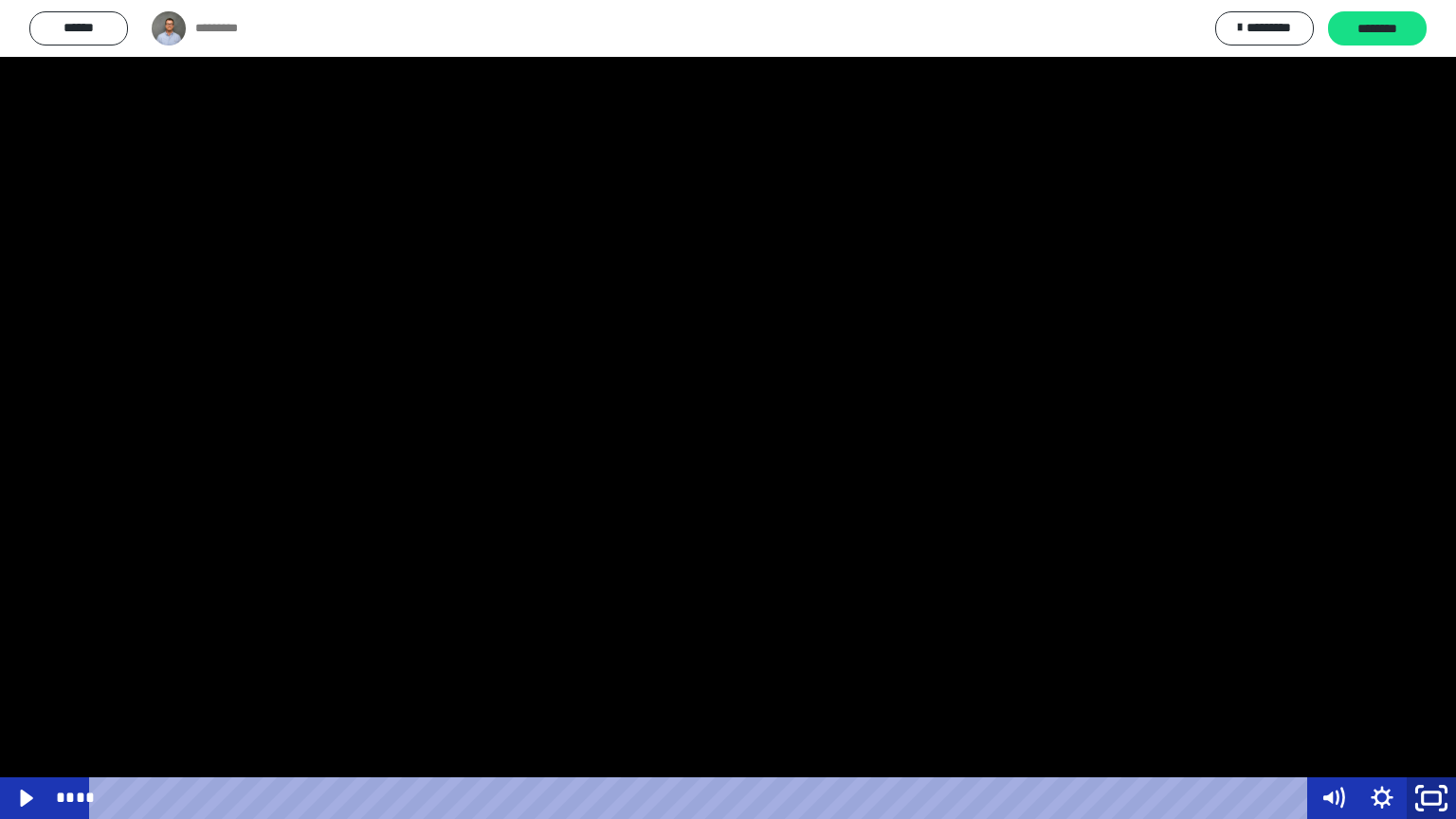 click 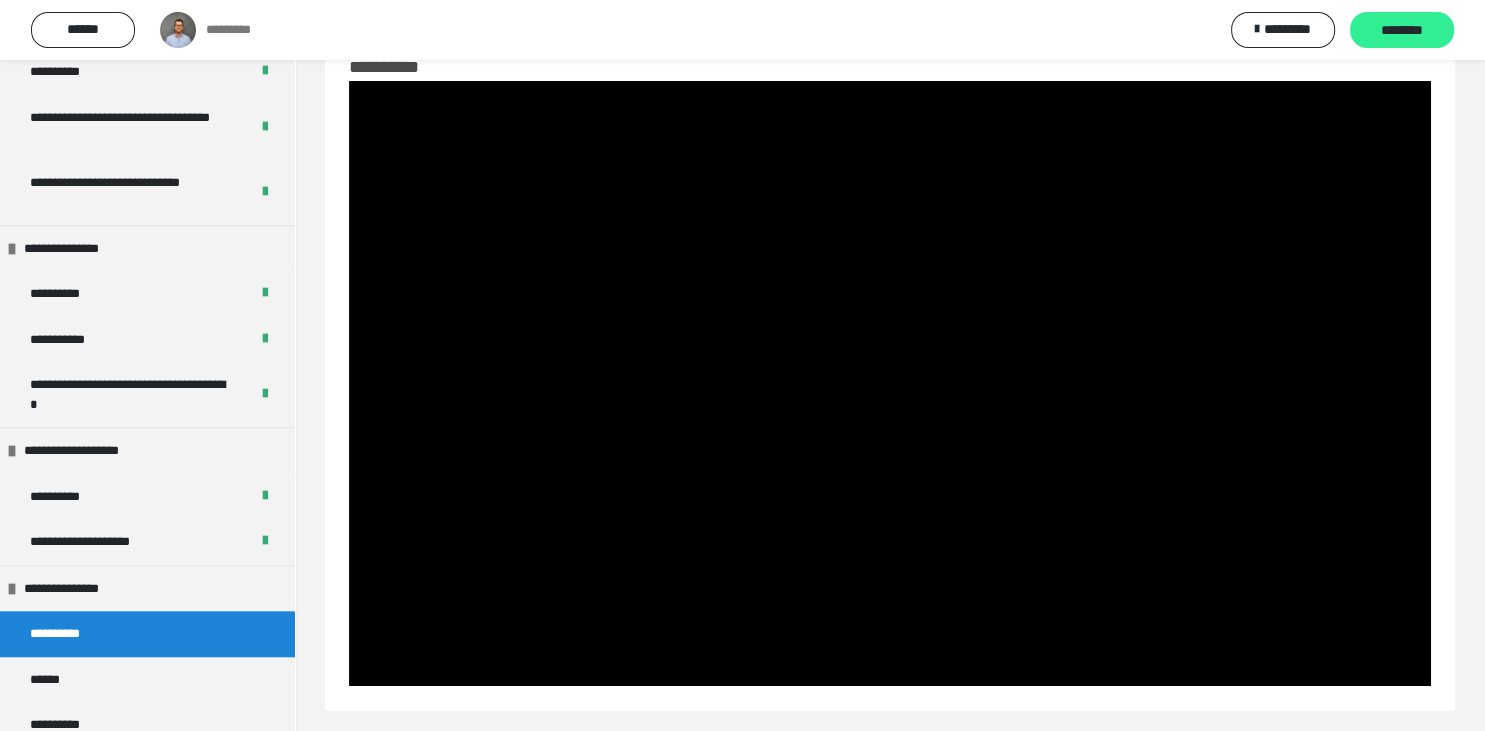 click on "********" at bounding box center (1402, 31) 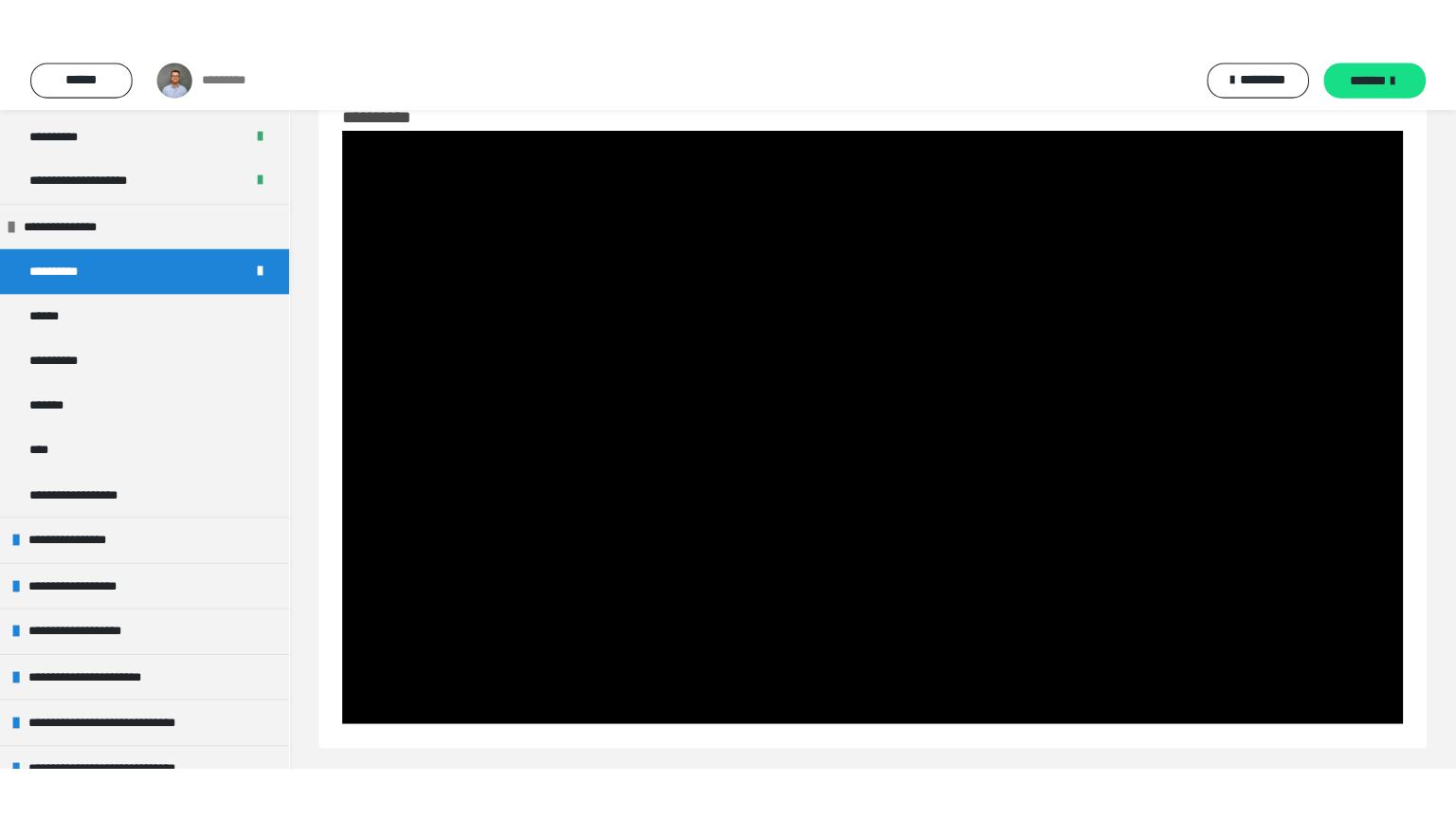 scroll, scrollTop: 2099, scrollLeft: 0, axis: vertical 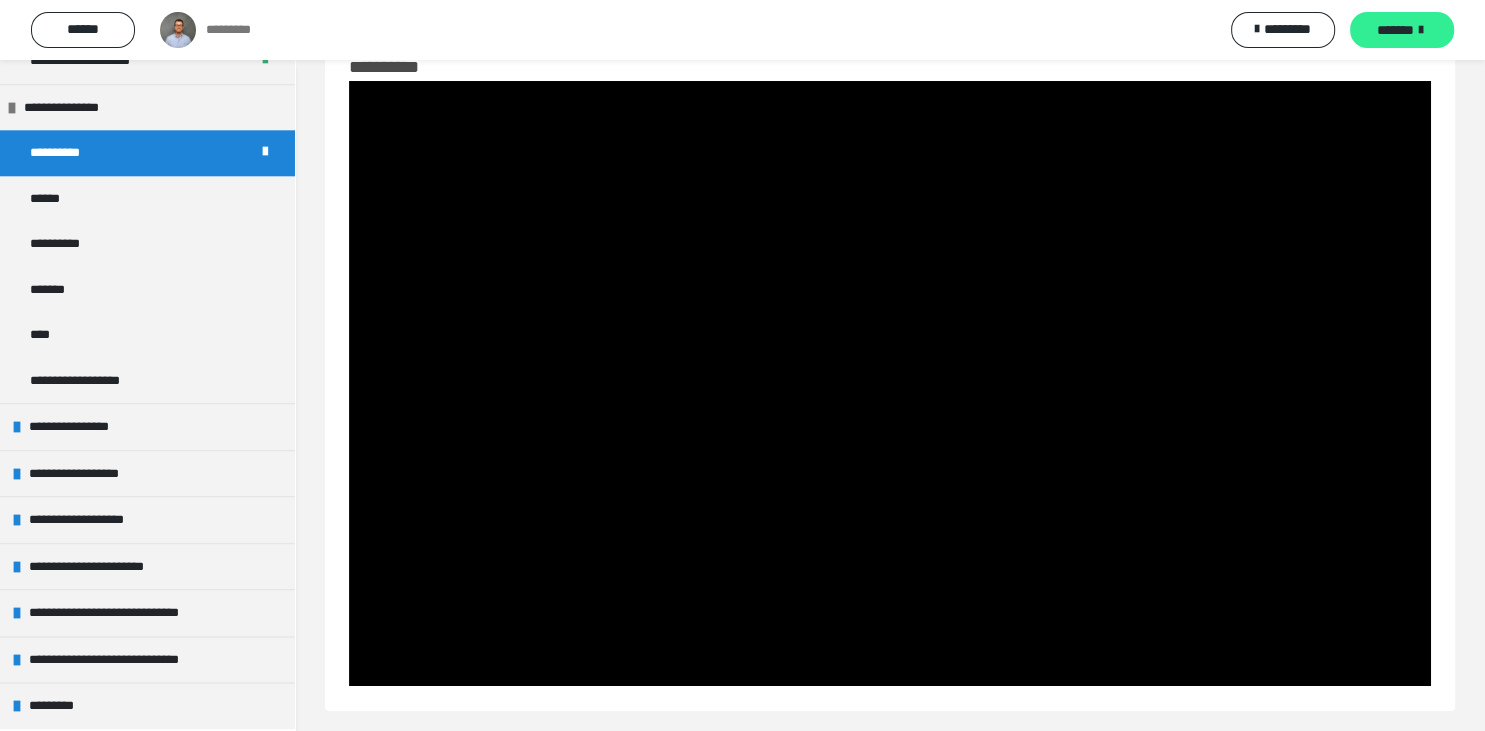 click on "*******" at bounding box center [1395, 30] 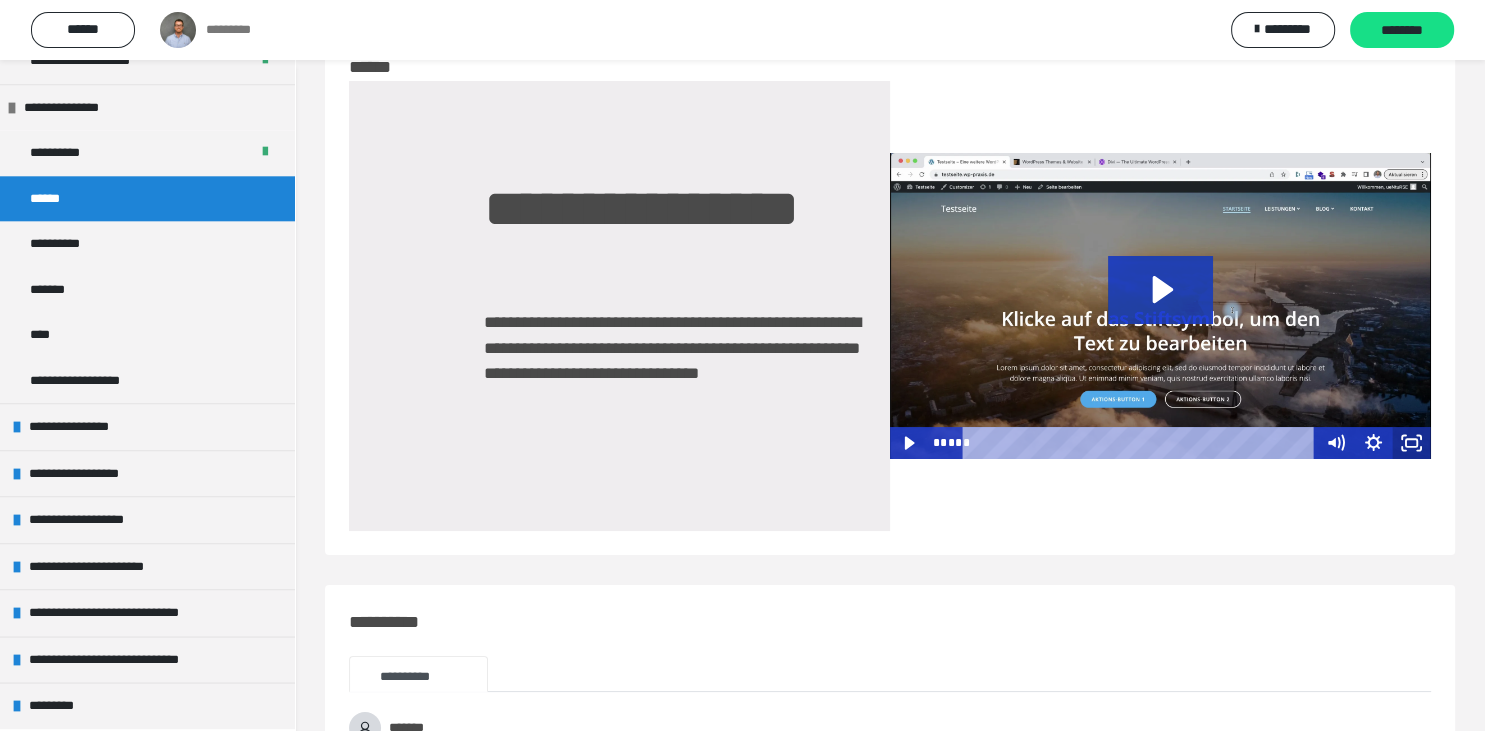 click 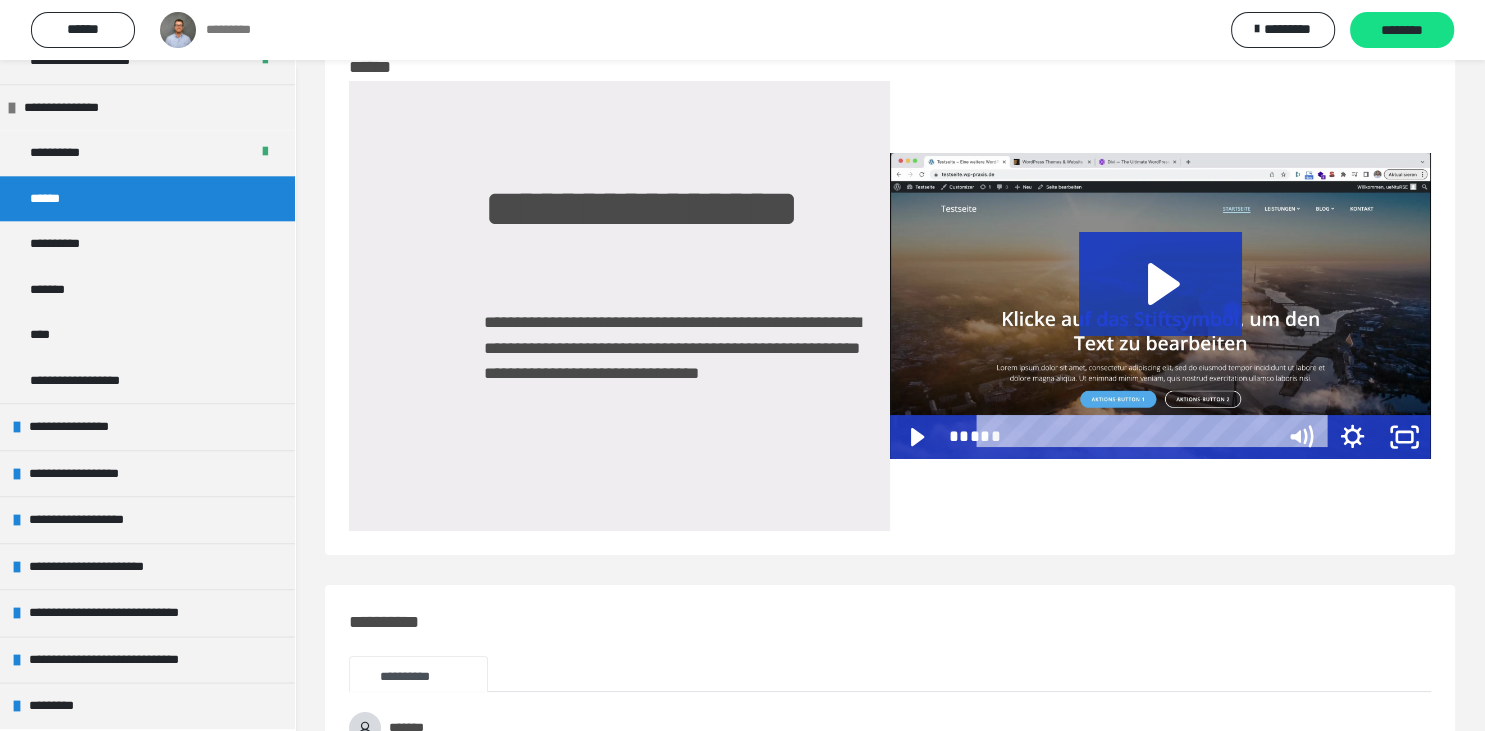 scroll, scrollTop: 2081, scrollLeft: 0, axis: vertical 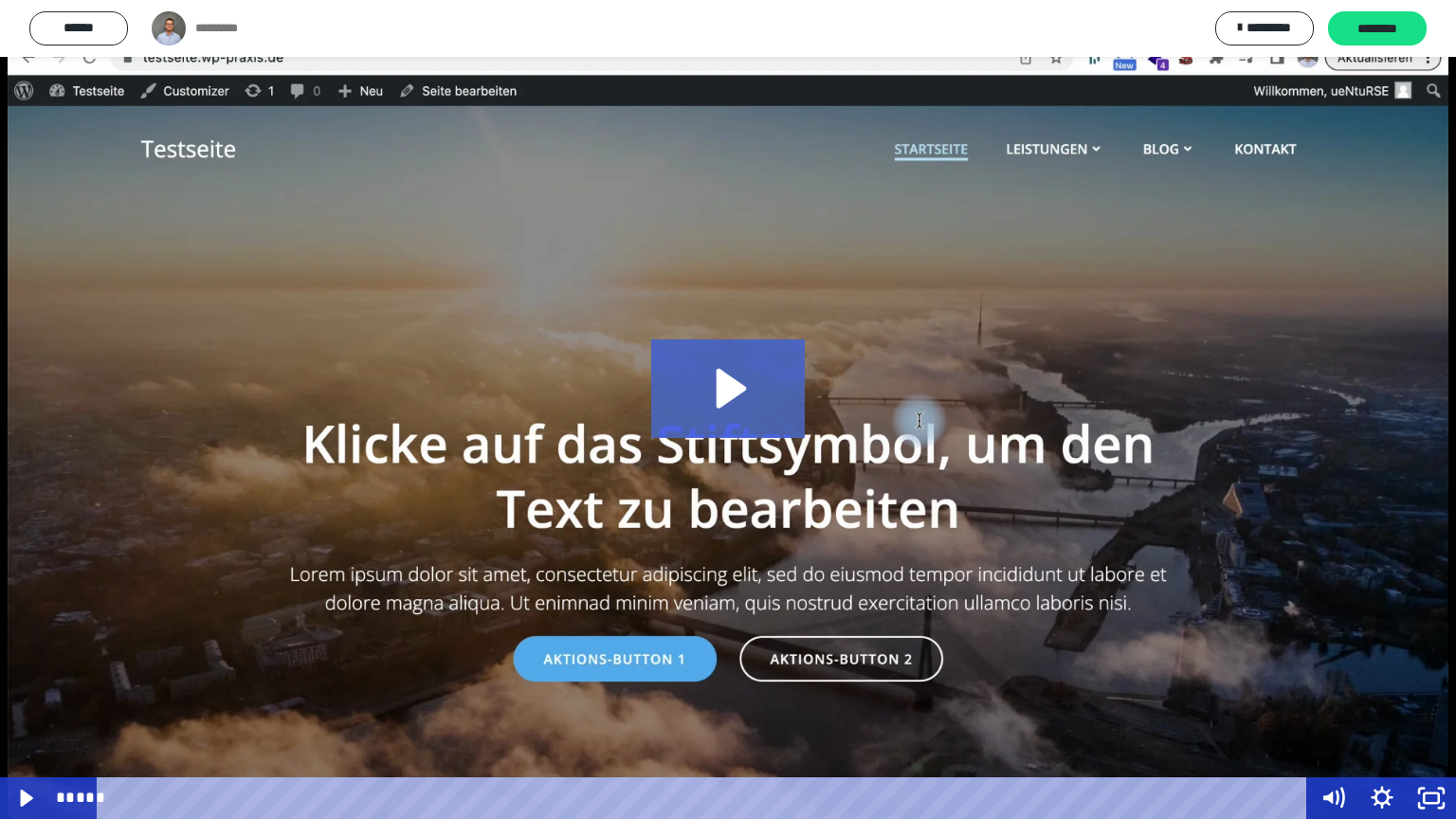 click 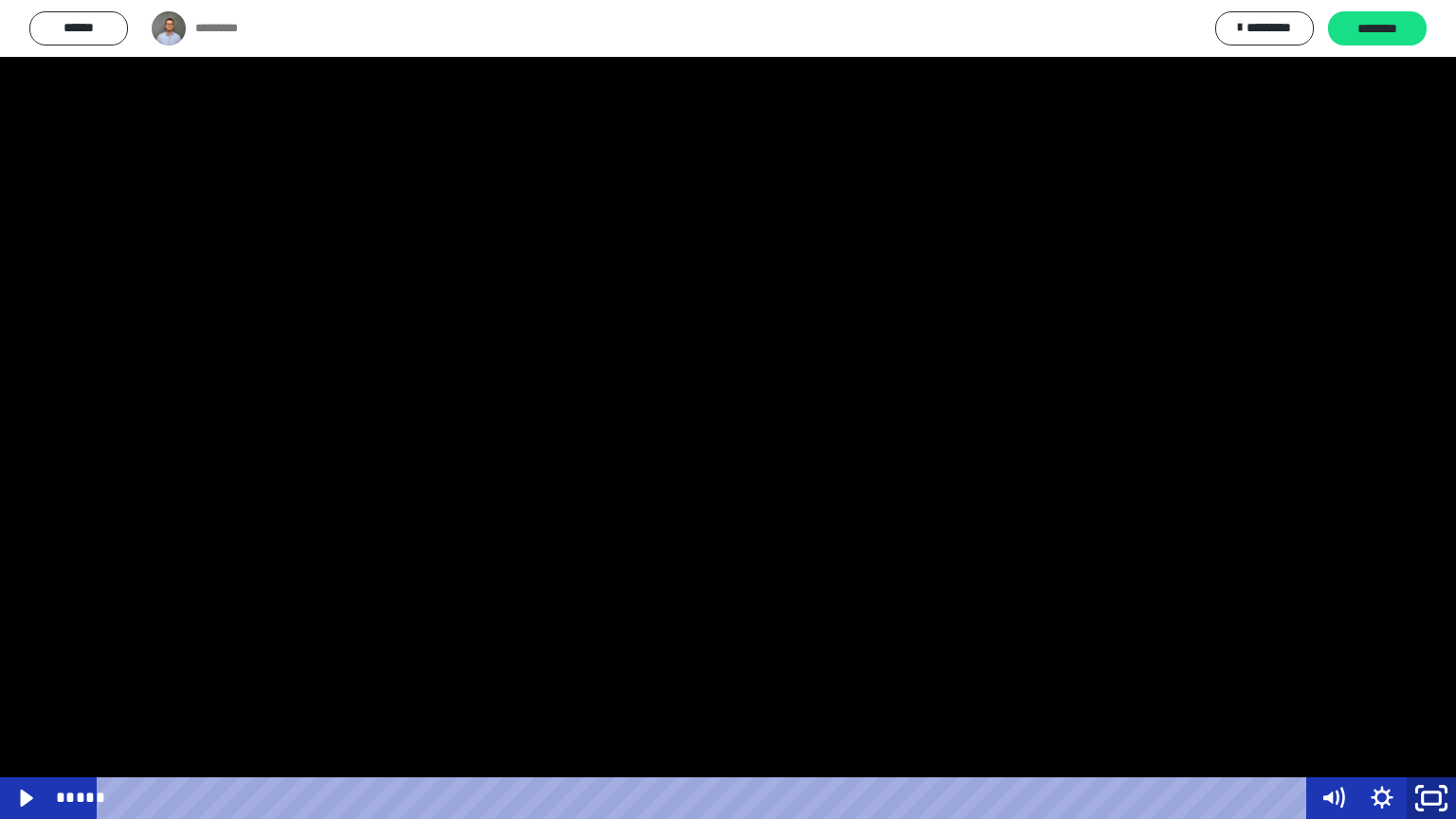 click 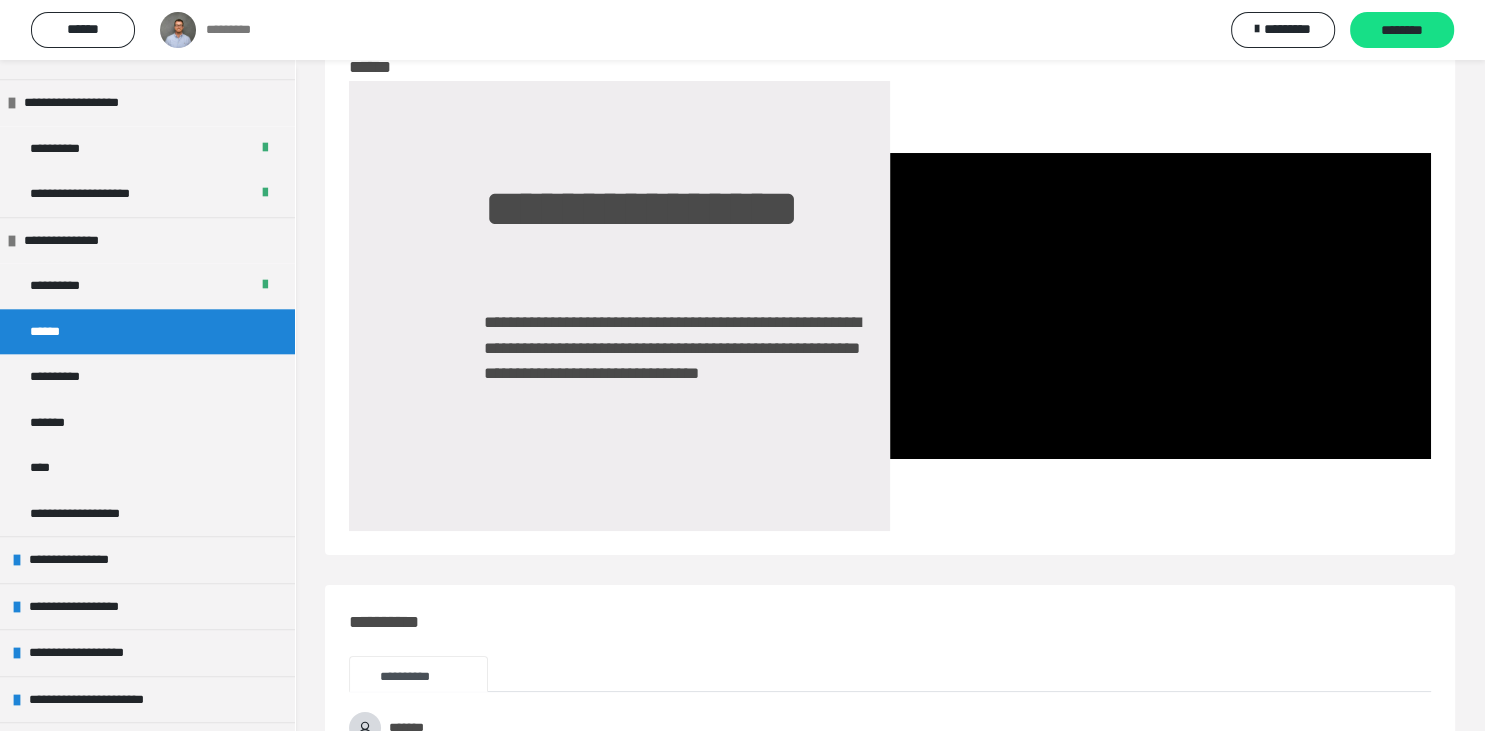 click on "****** ********* ********* ********" at bounding box center [742, 30] 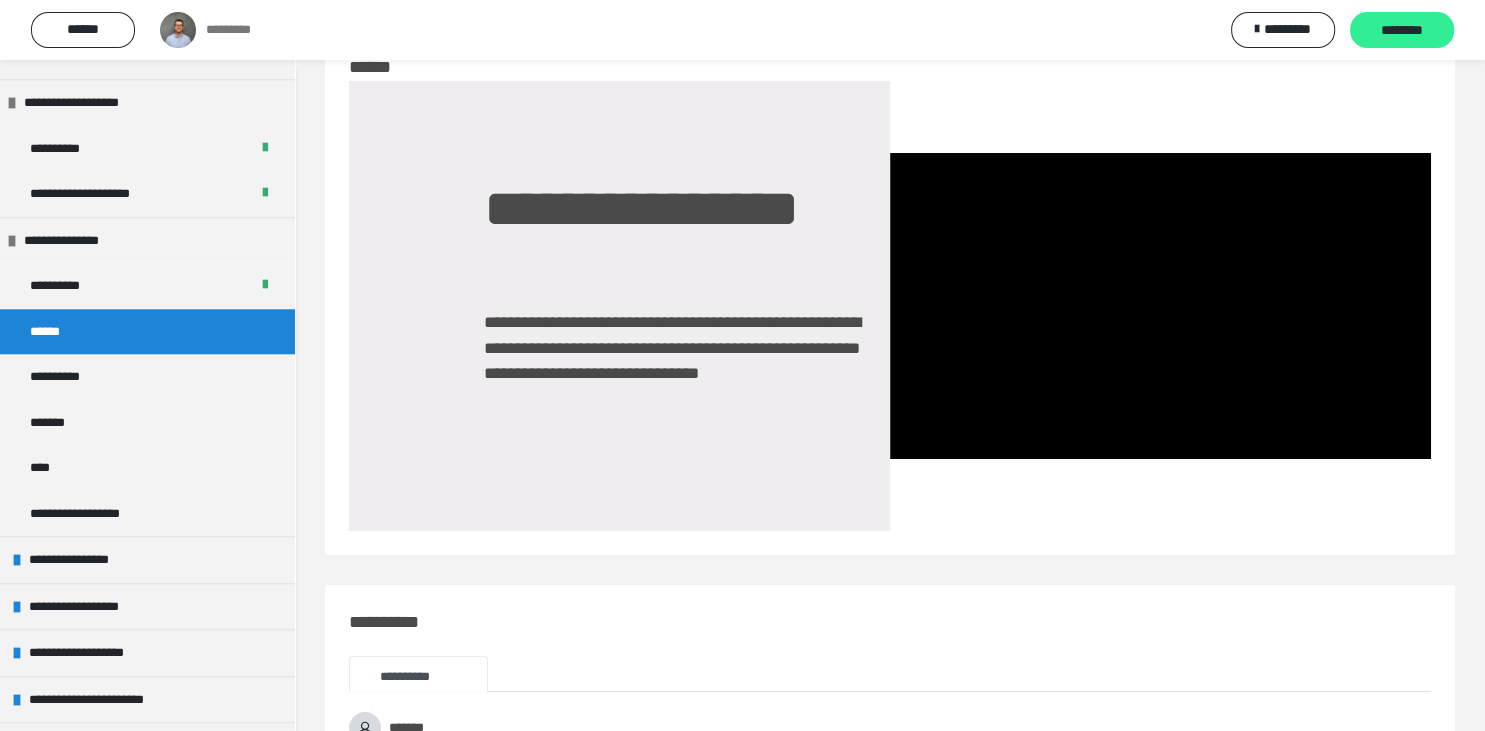 click on "********" at bounding box center (1402, 31) 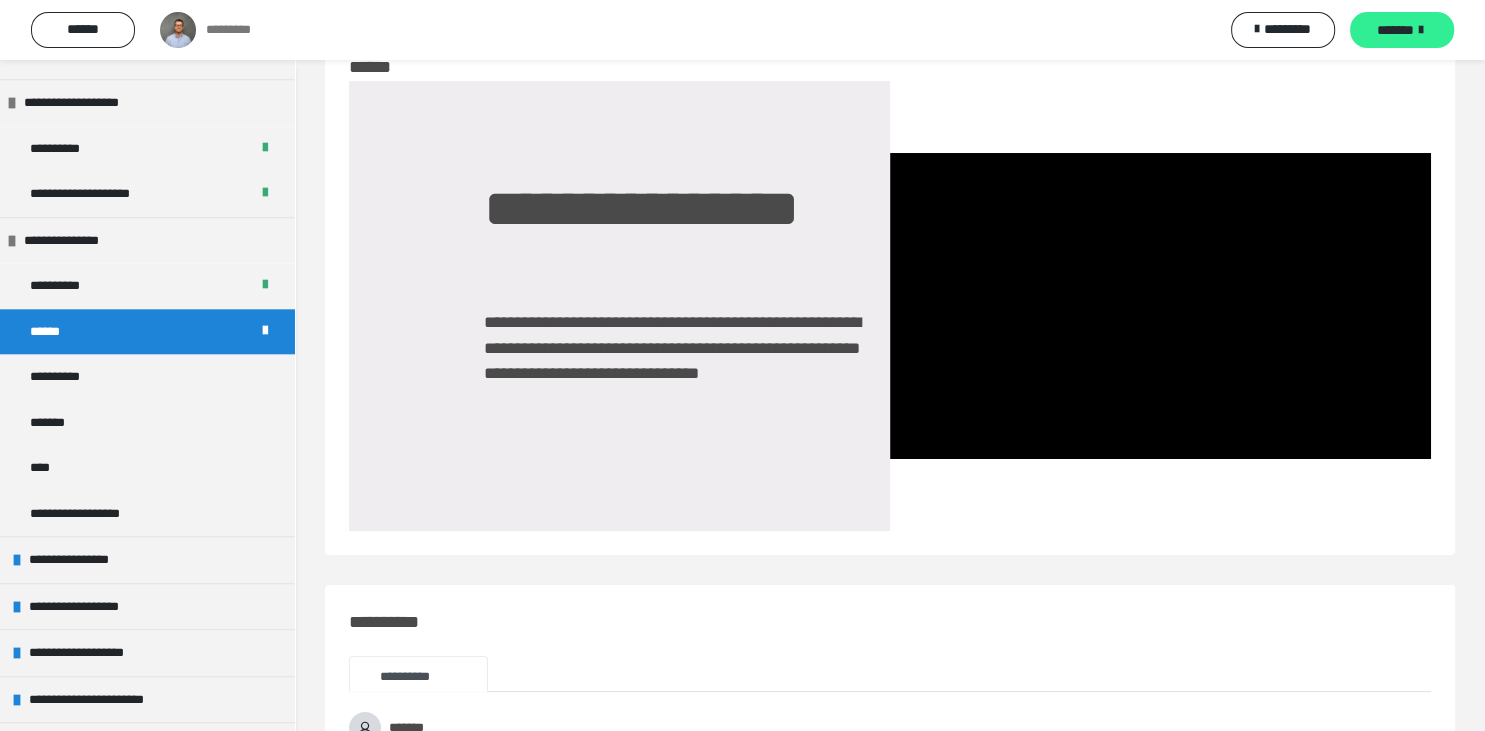 click on "*******" at bounding box center (1402, 30) 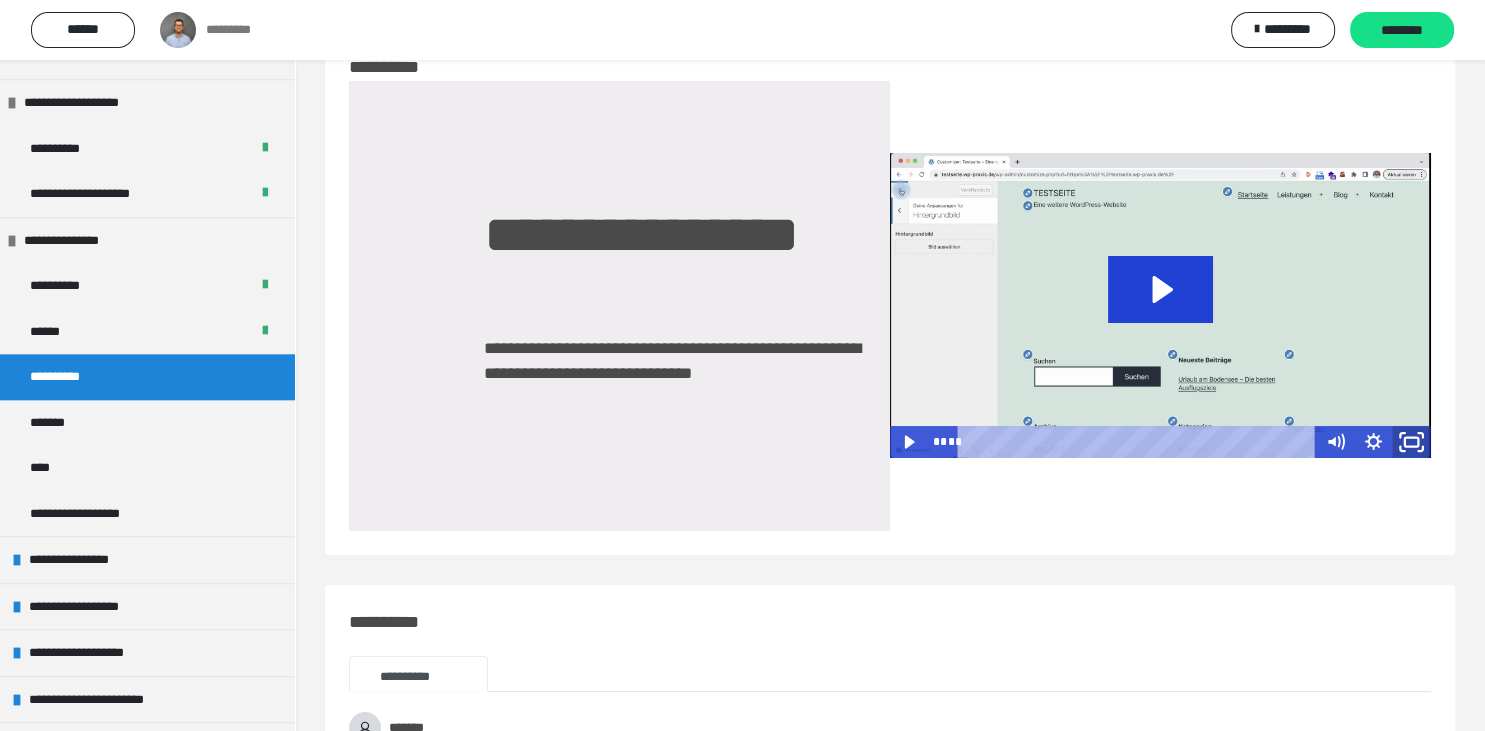 click 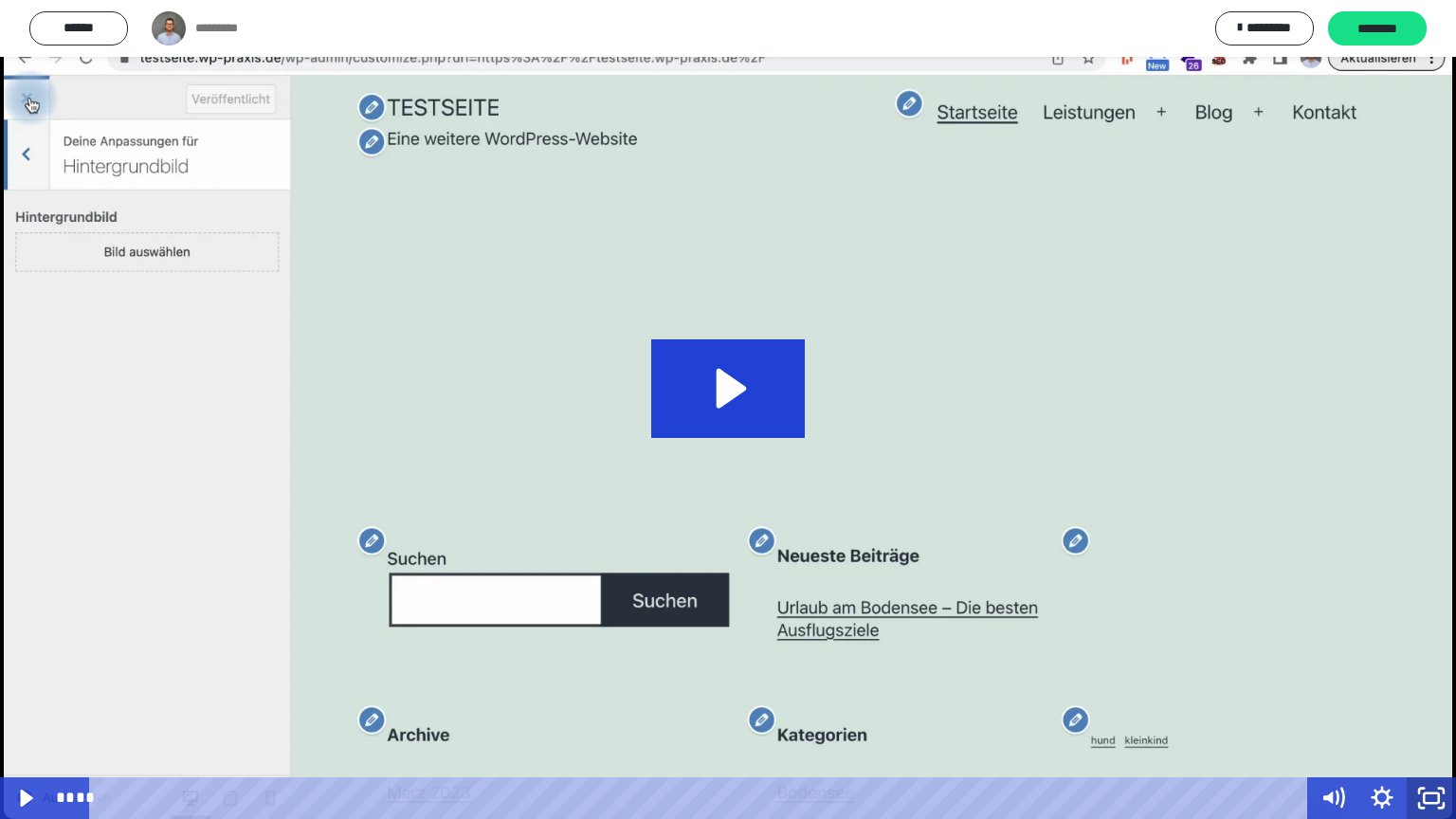 click 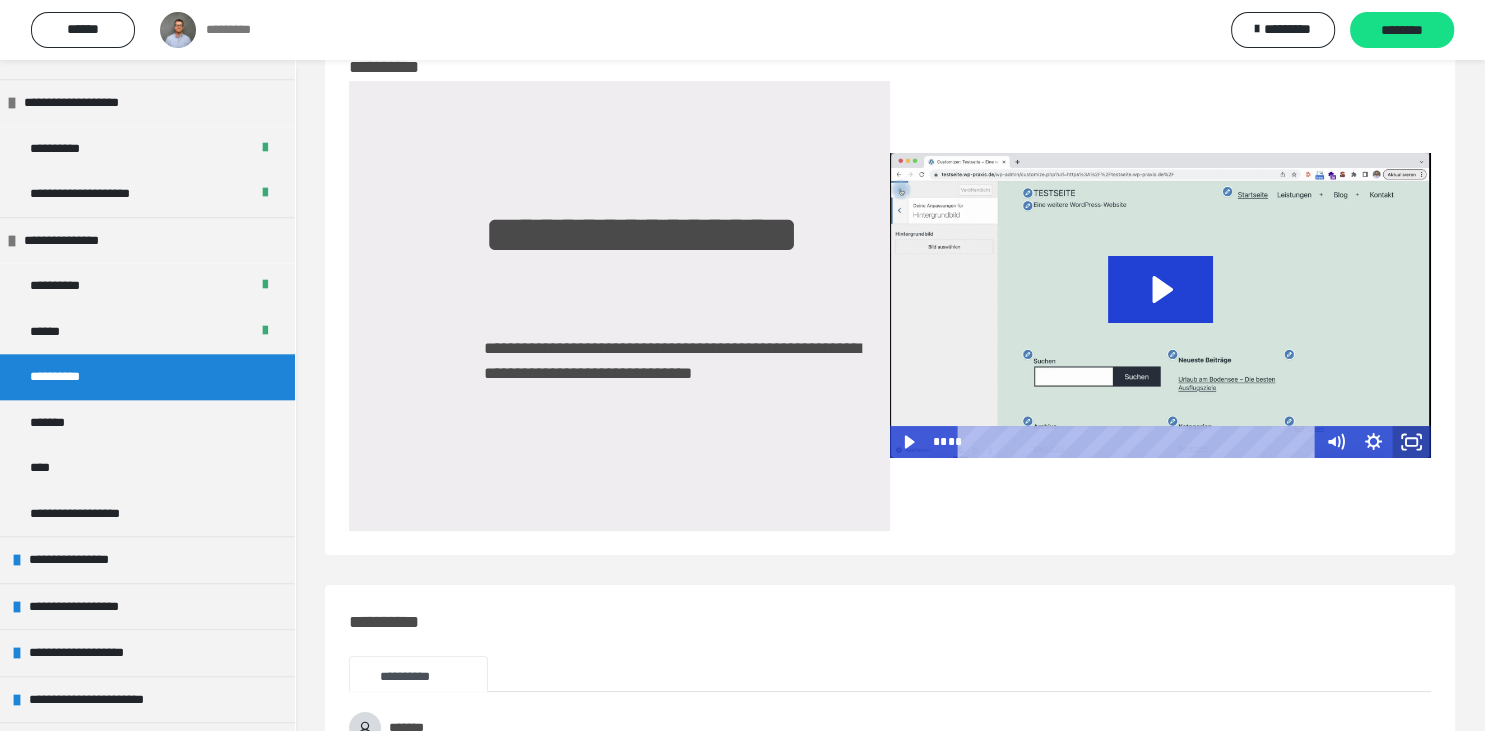 click 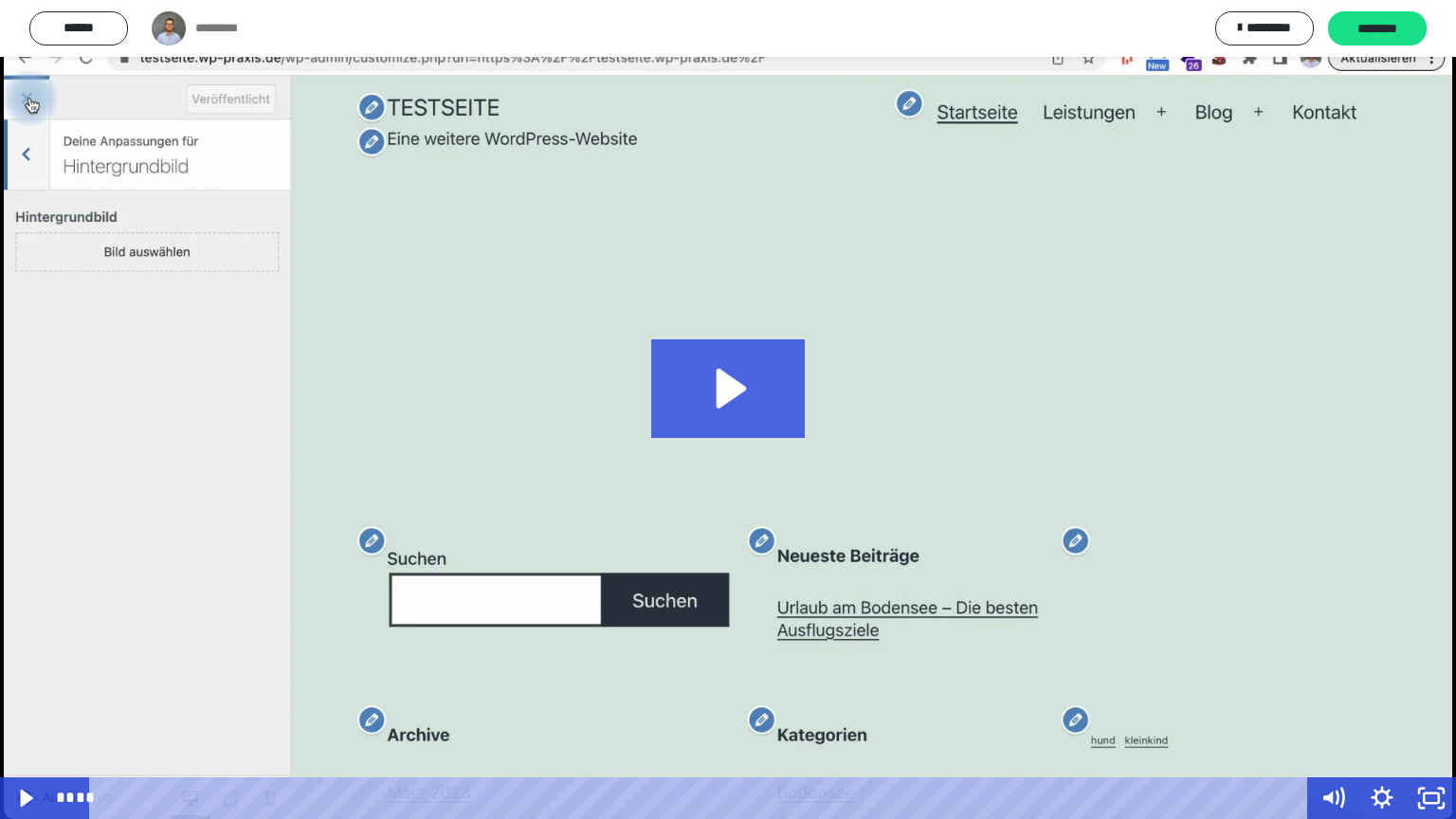 click 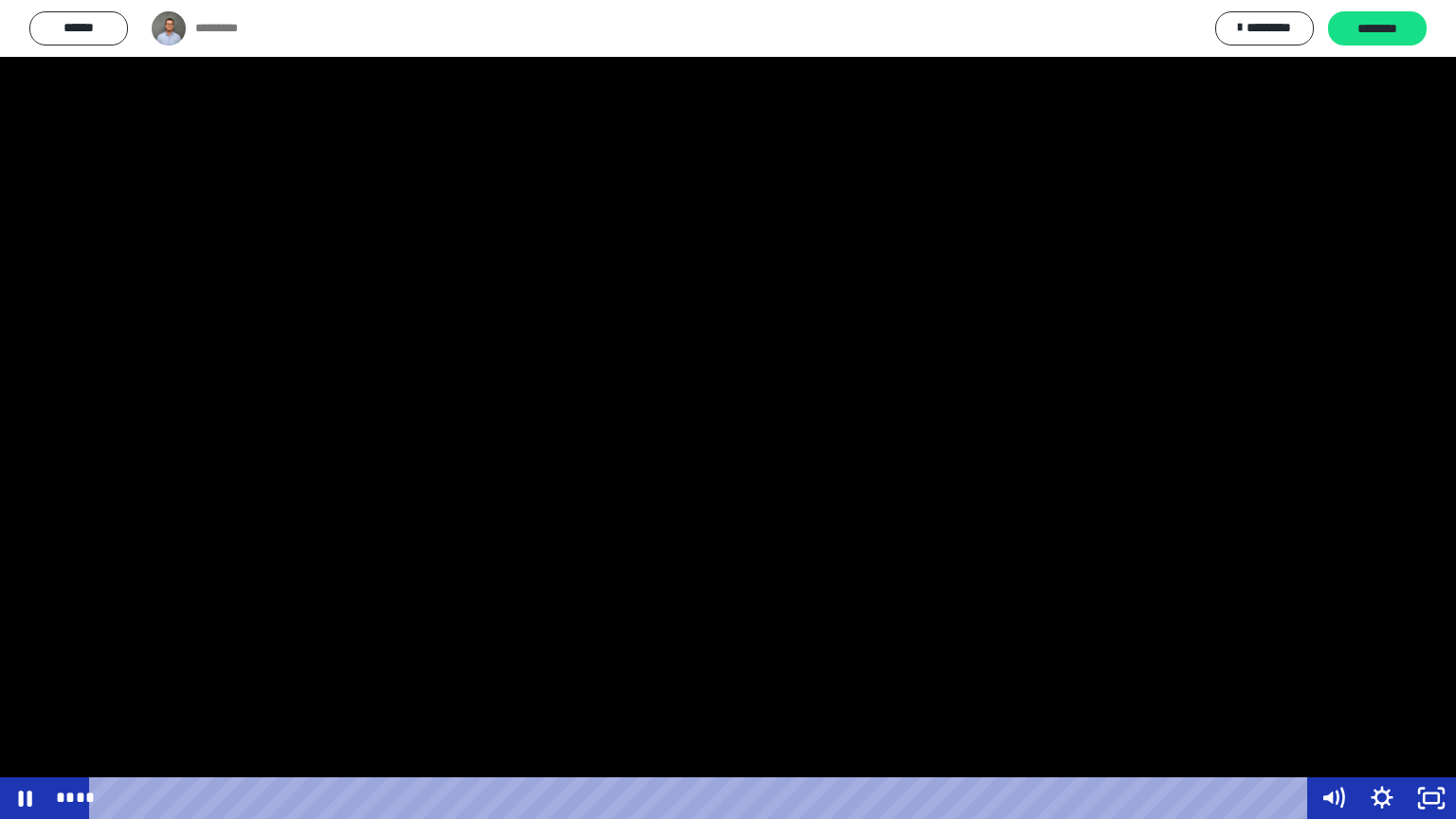 click at bounding box center (728, 410) 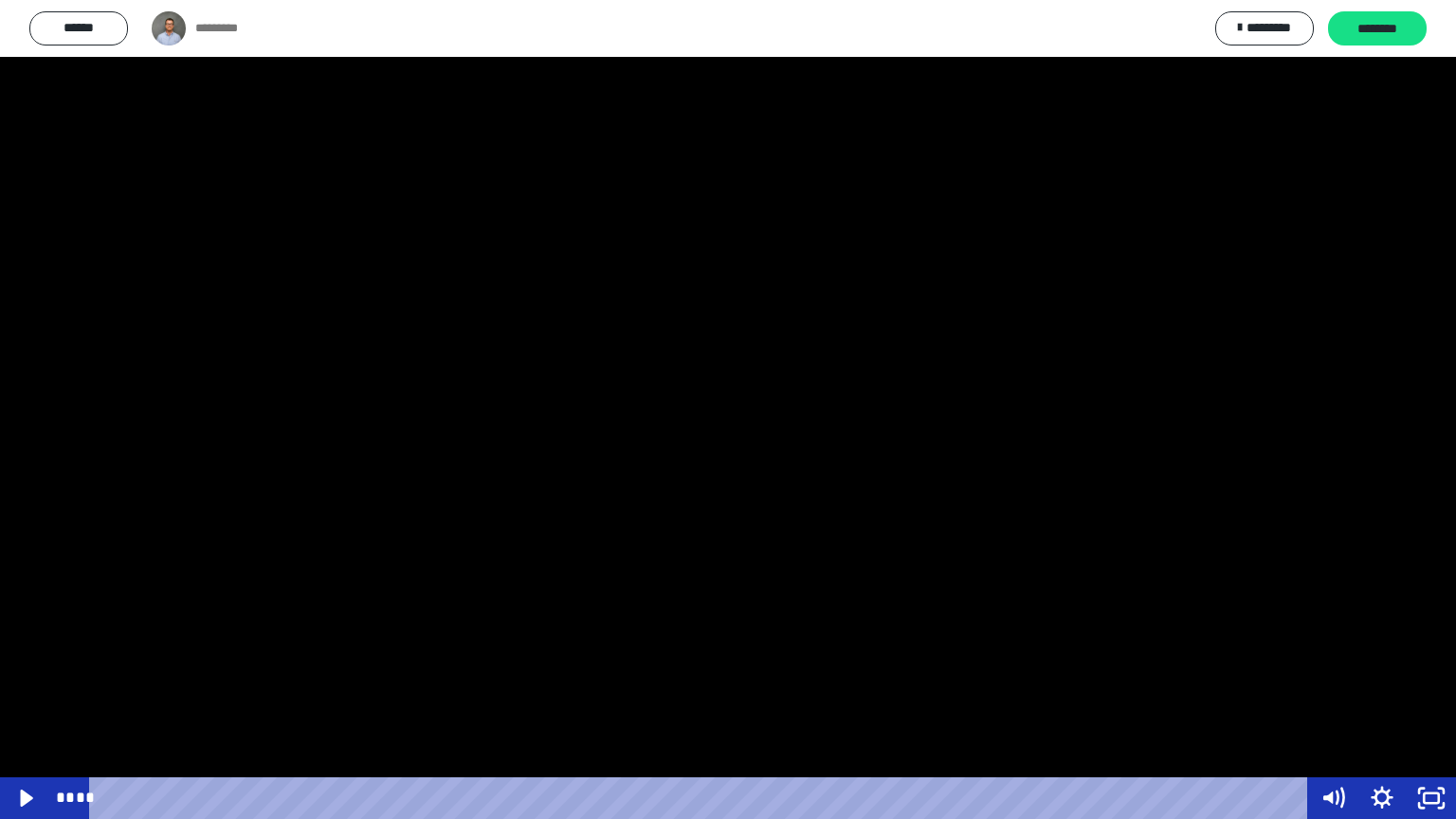 click at bounding box center [728, 410] 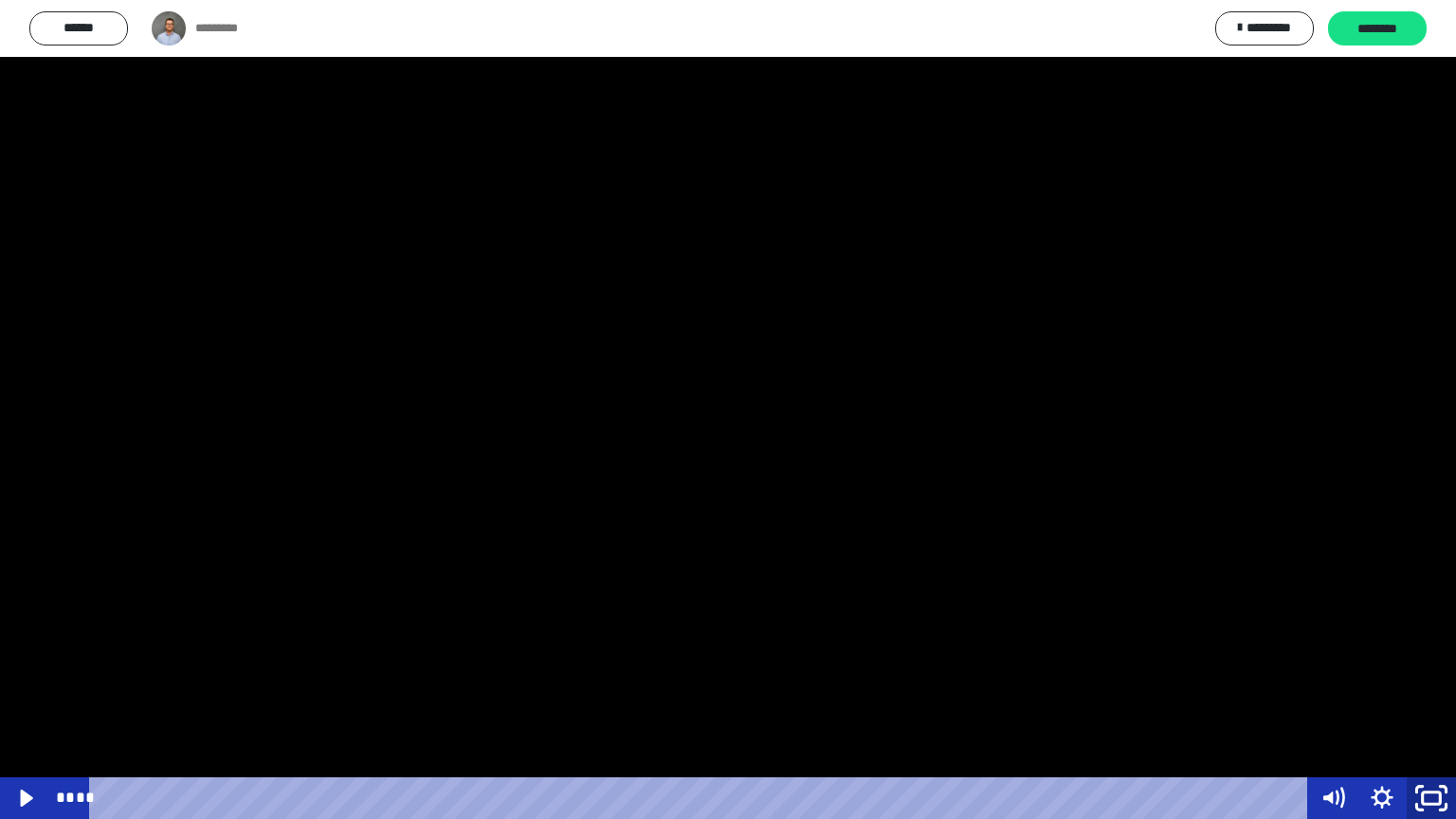 click 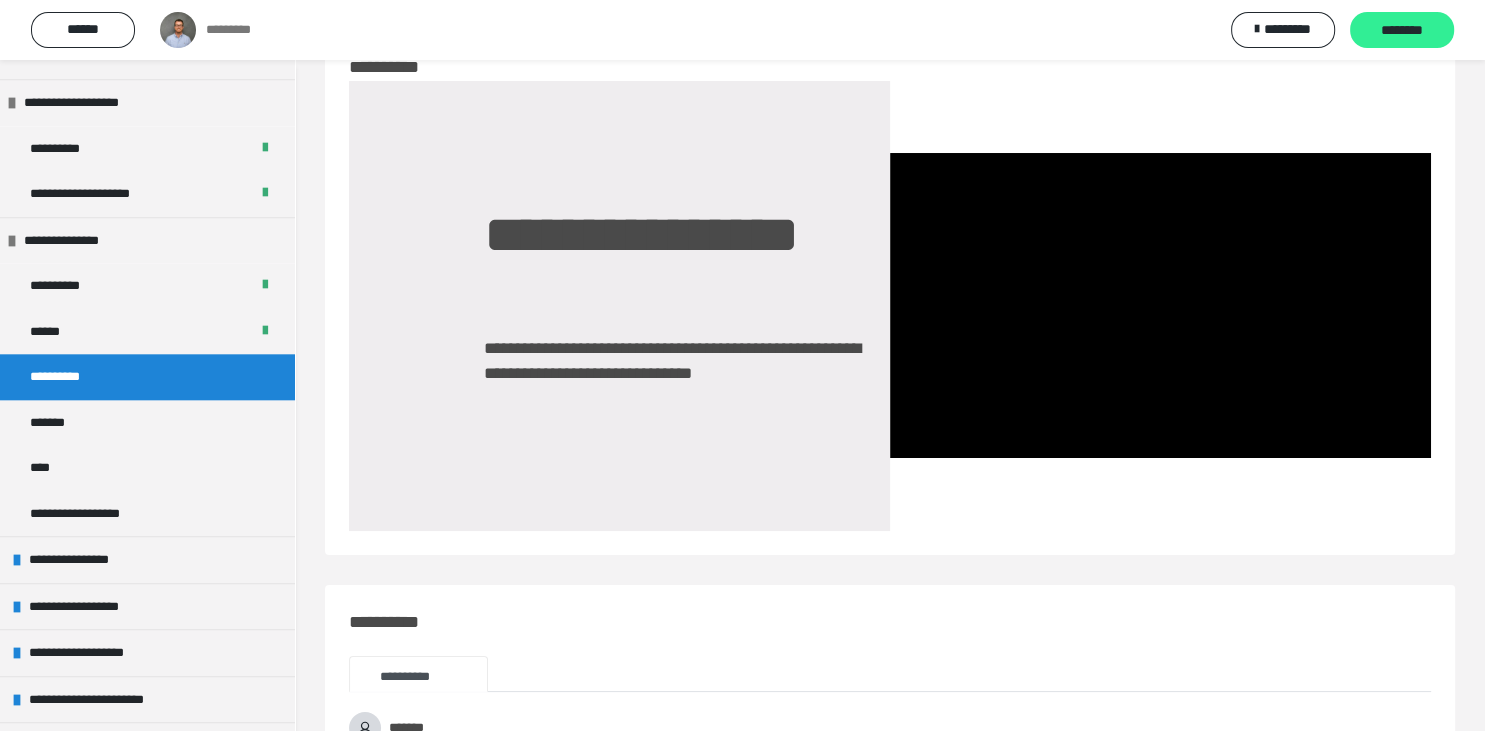 click on "********" at bounding box center [1402, 31] 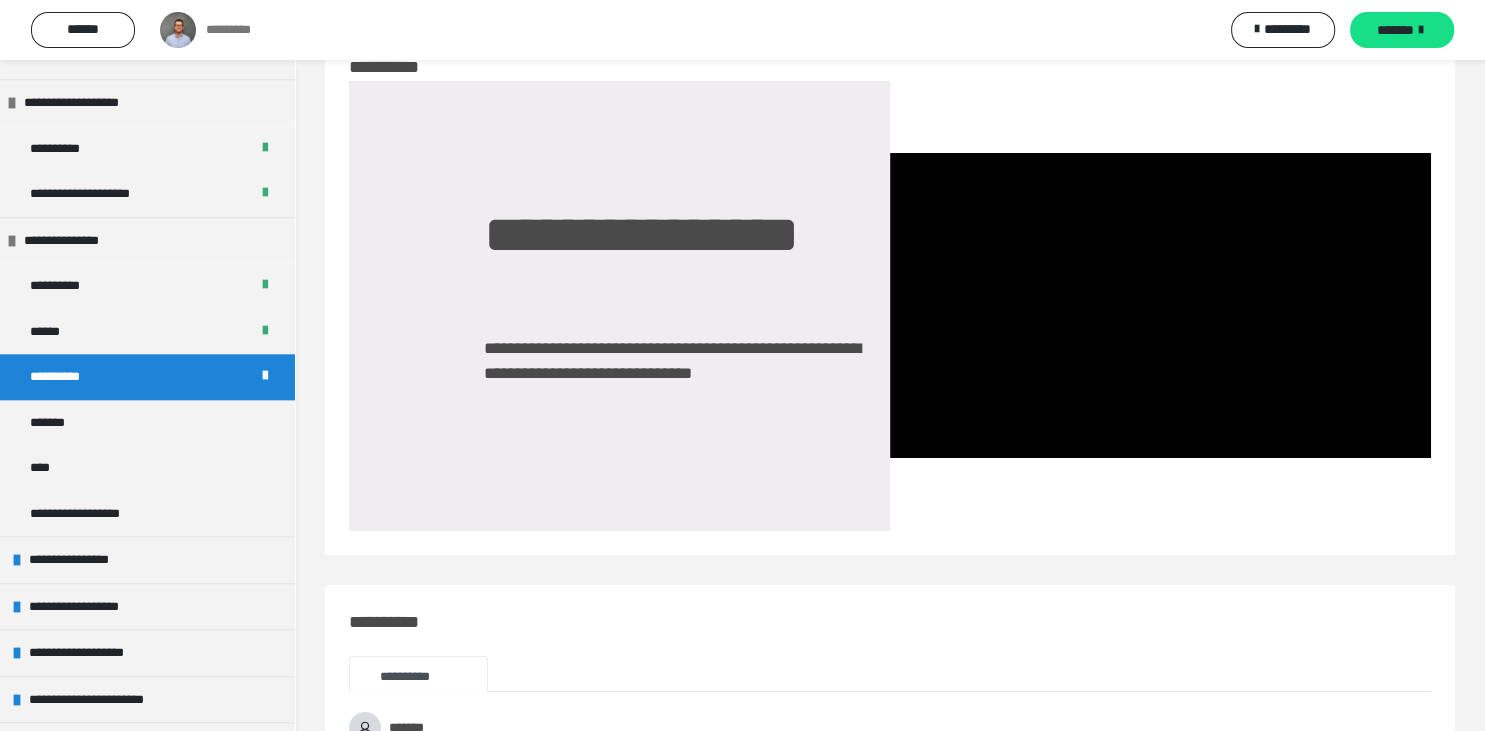 click on "**********" at bounding box center [890, 807] 